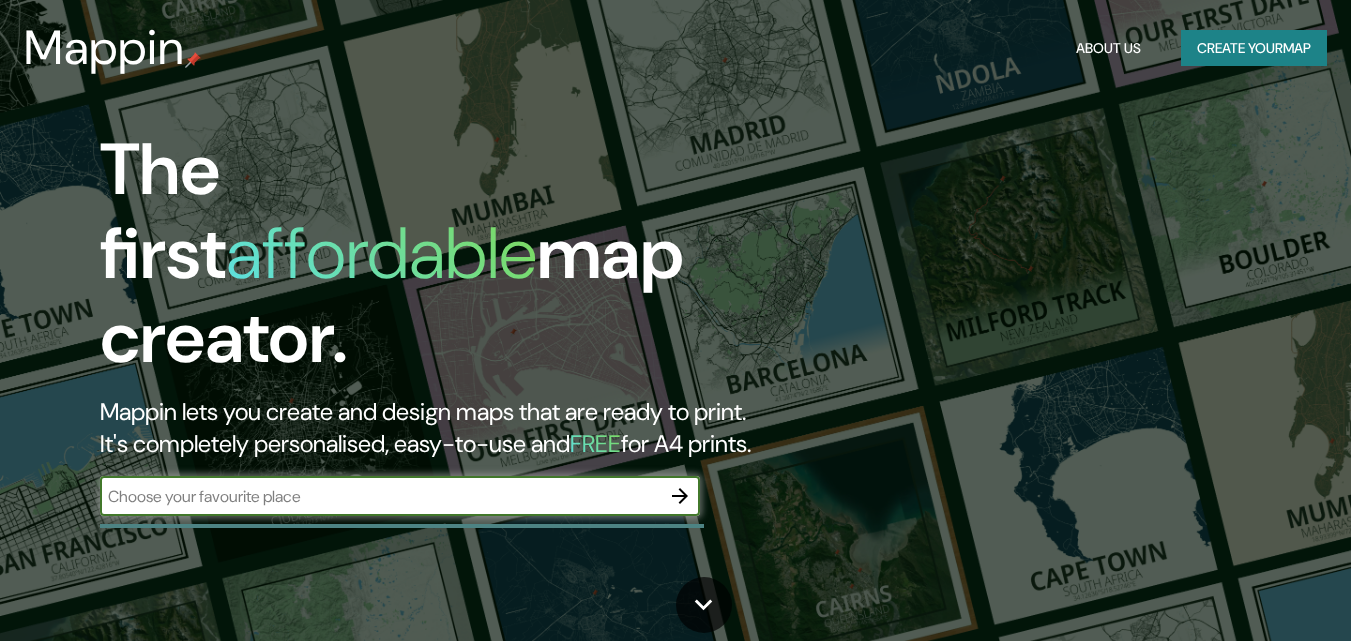 scroll, scrollTop: 0, scrollLeft: 0, axis: both 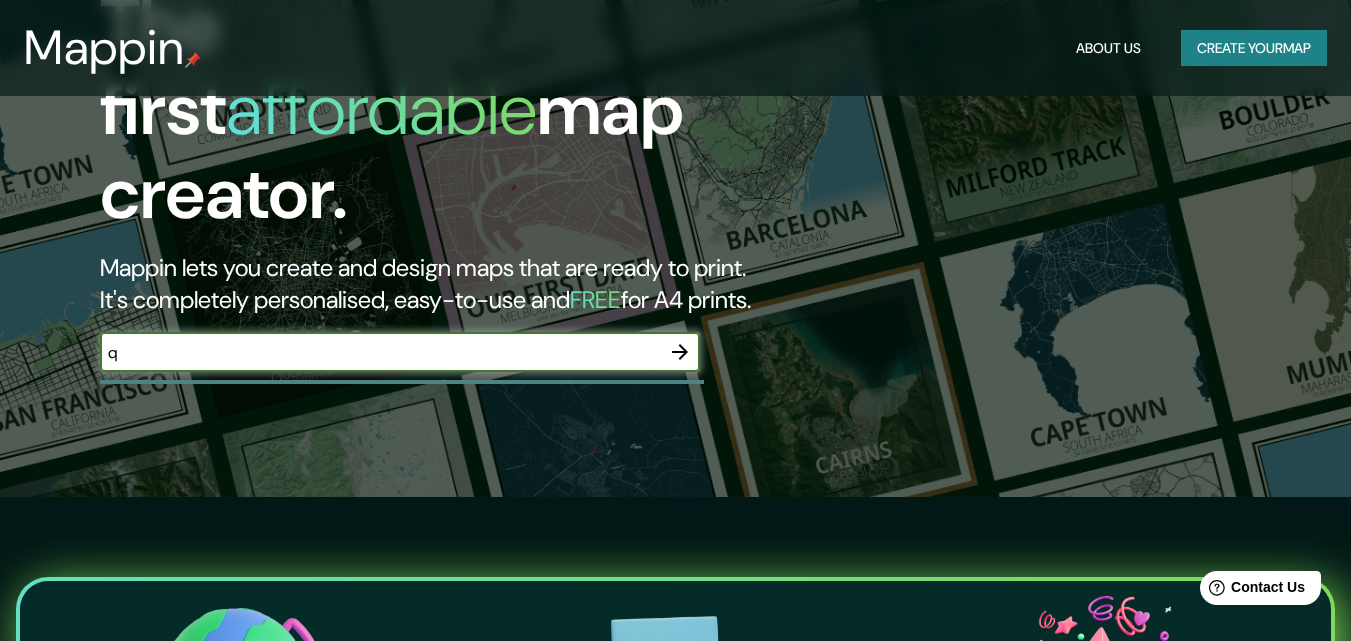 click on "q" at bounding box center [380, 352] 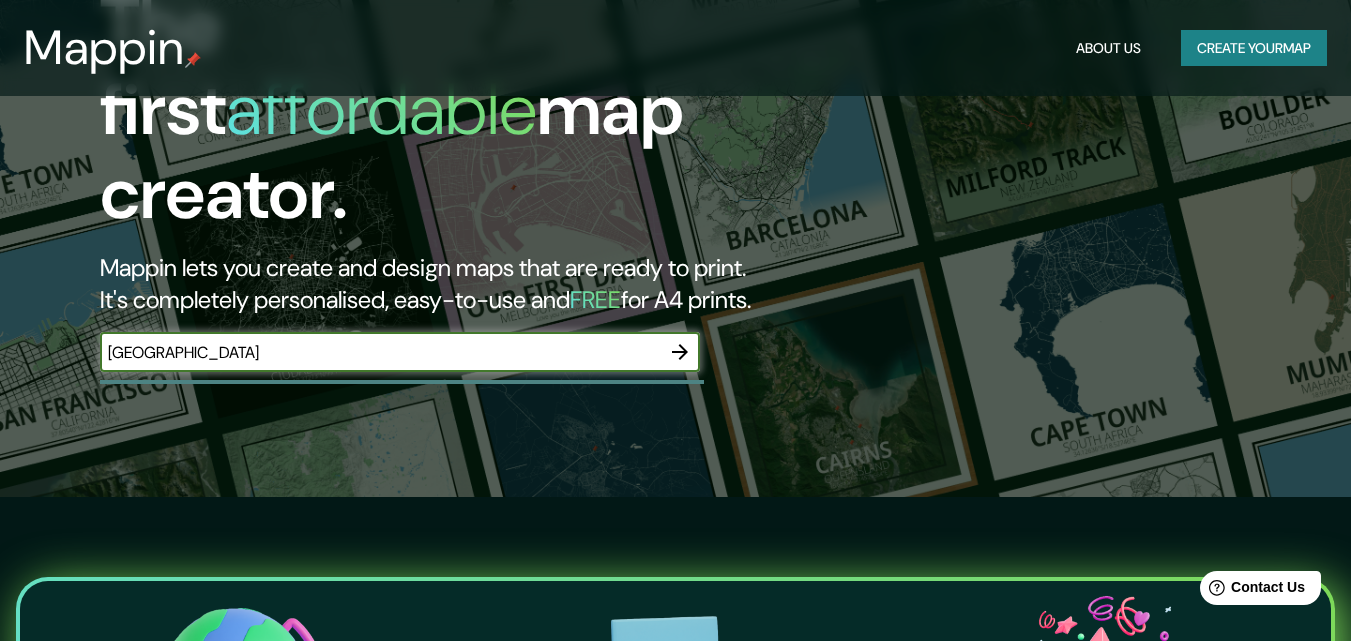 type on "quito" 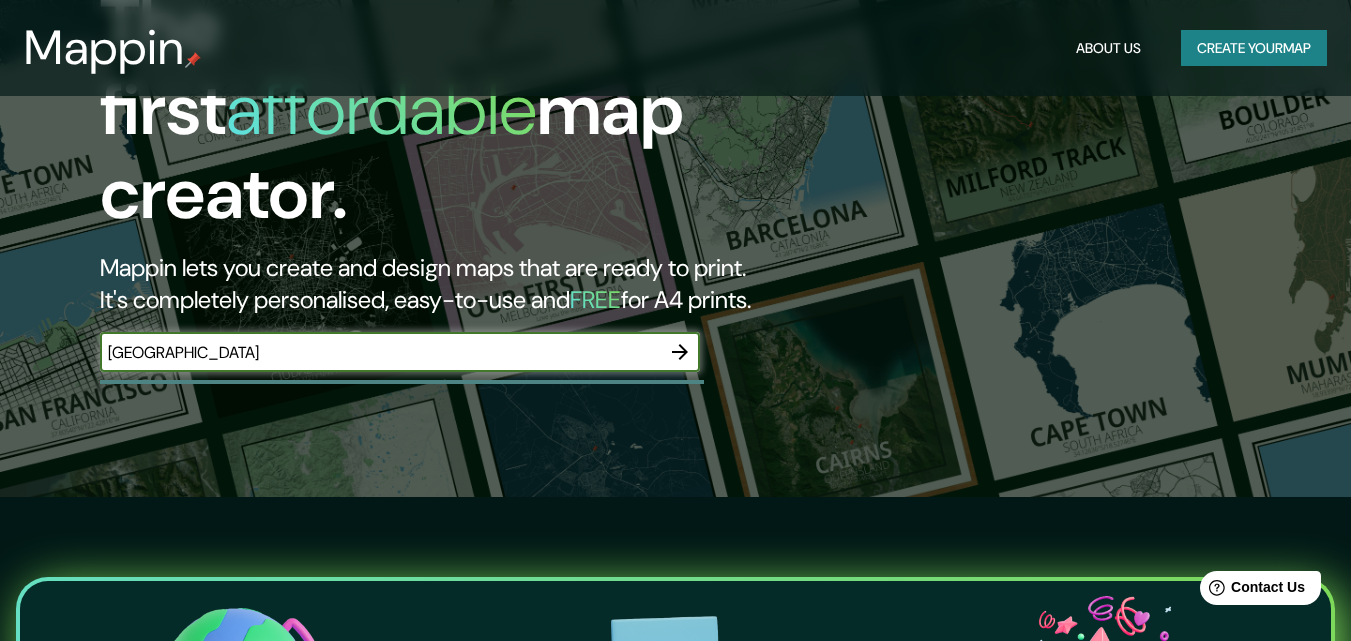 click 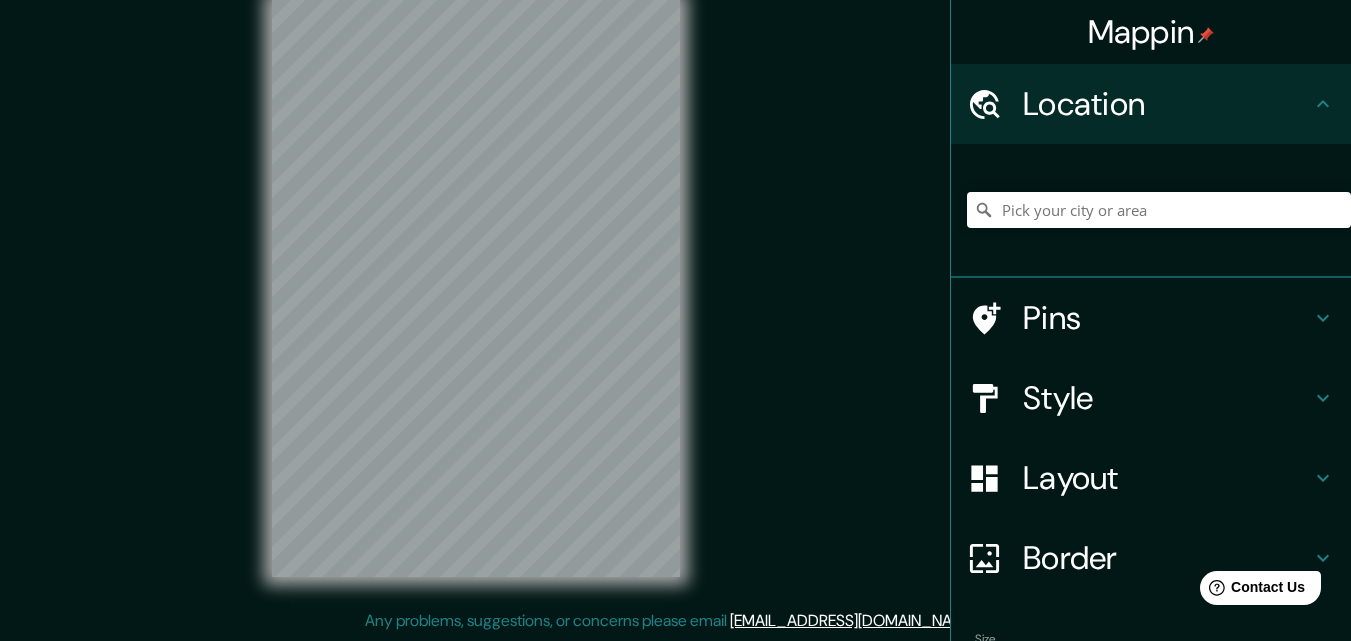 scroll, scrollTop: 0, scrollLeft: 0, axis: both 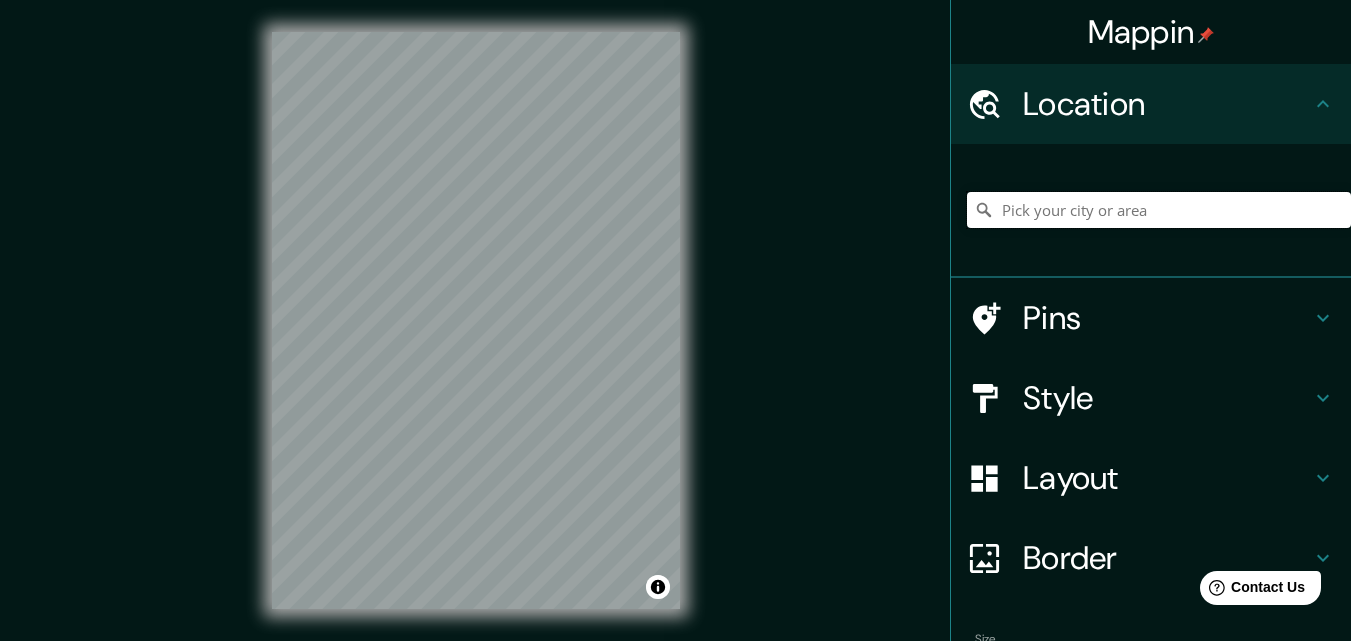 click at bounding box center (1159, 210) 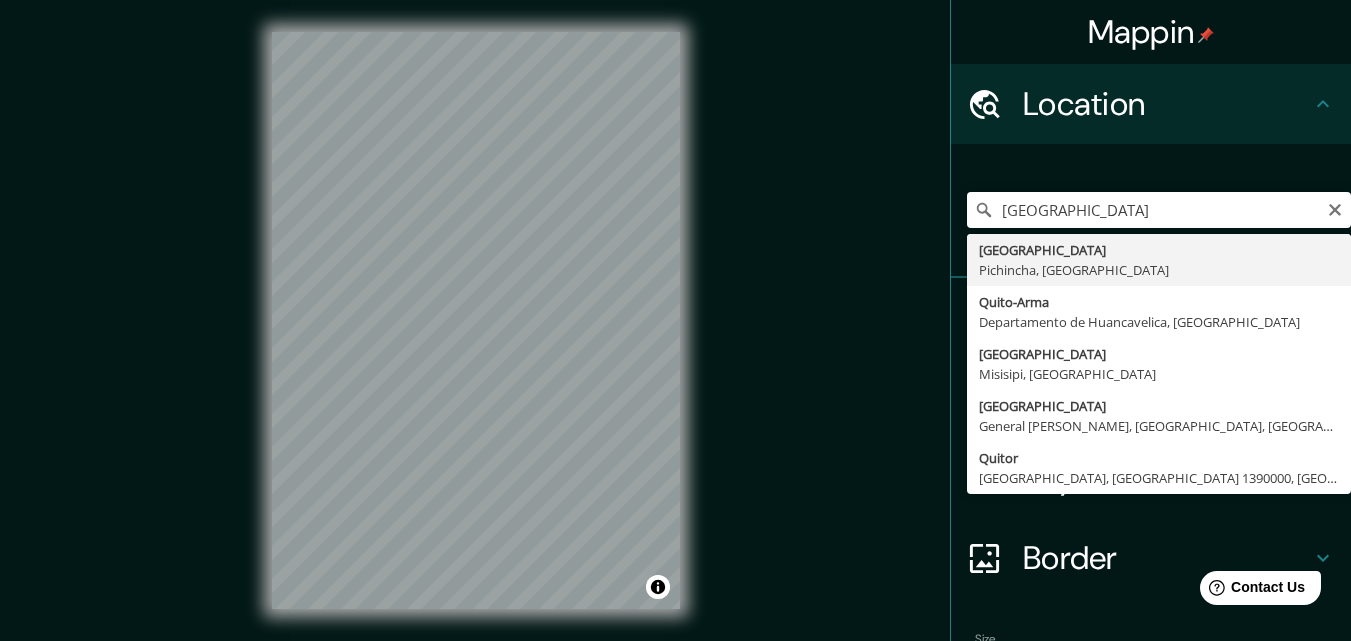type on "Quito, Pichincha, Ecuador" 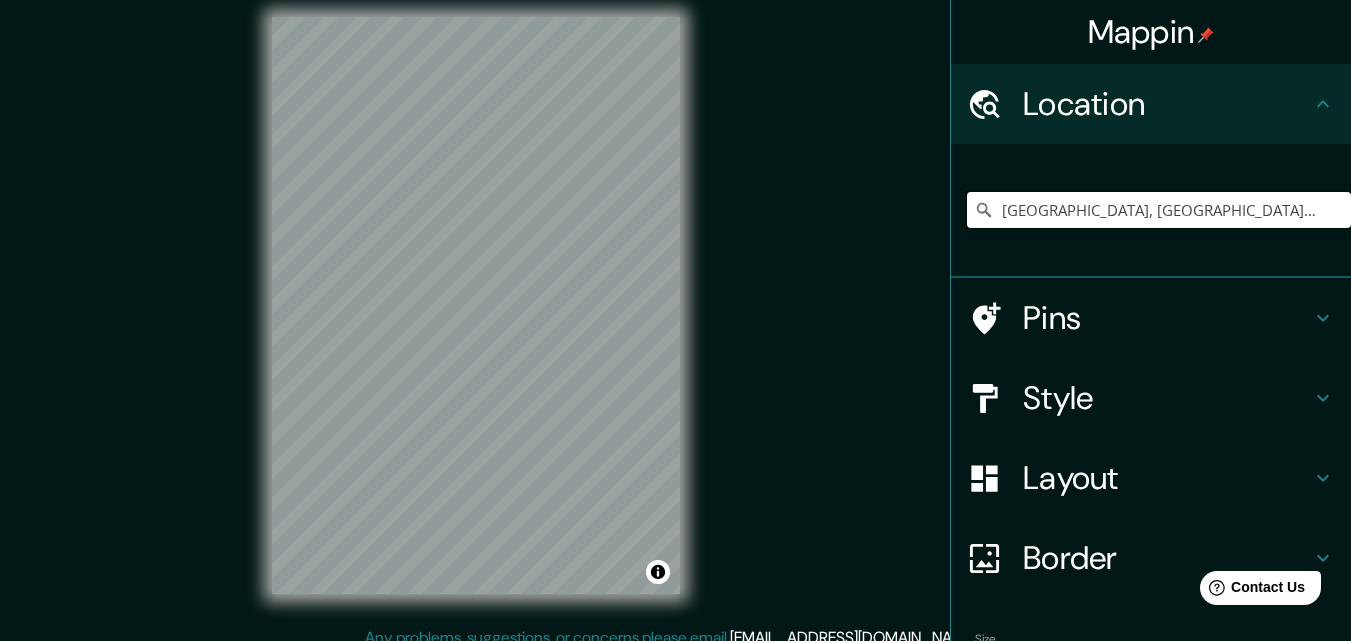 scroll, scrollTop: 0, scrollLeft: 0, axis: both 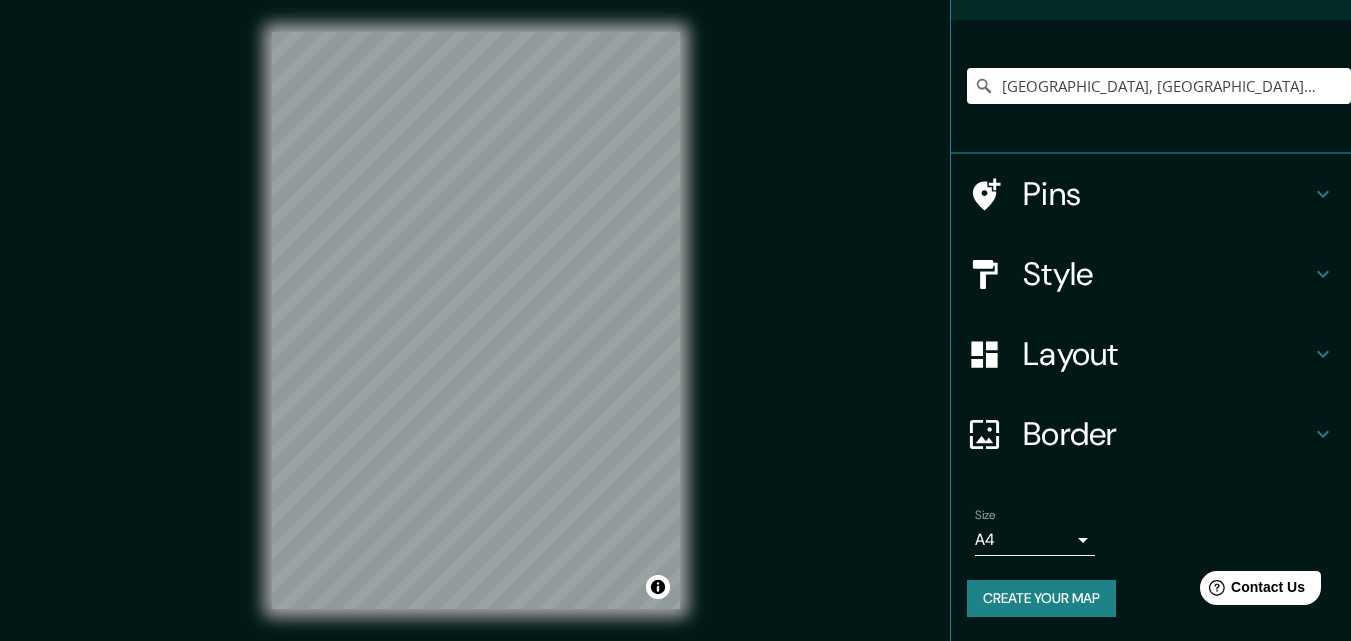 click on "Mappin Location Quito, Pichincha, Ecuador Pins Style Layout Border Choose a border.  Hint : you can make layers of the frame opaque to create some cool effects. None Simple Transparent Fancy Size A4 single Create your map © Mapbox   © OpenStreetMap   Improve this map Any problems, suggestions, or concerns please email    help@mappin.pro . . ." at bounding box center [675, 320] 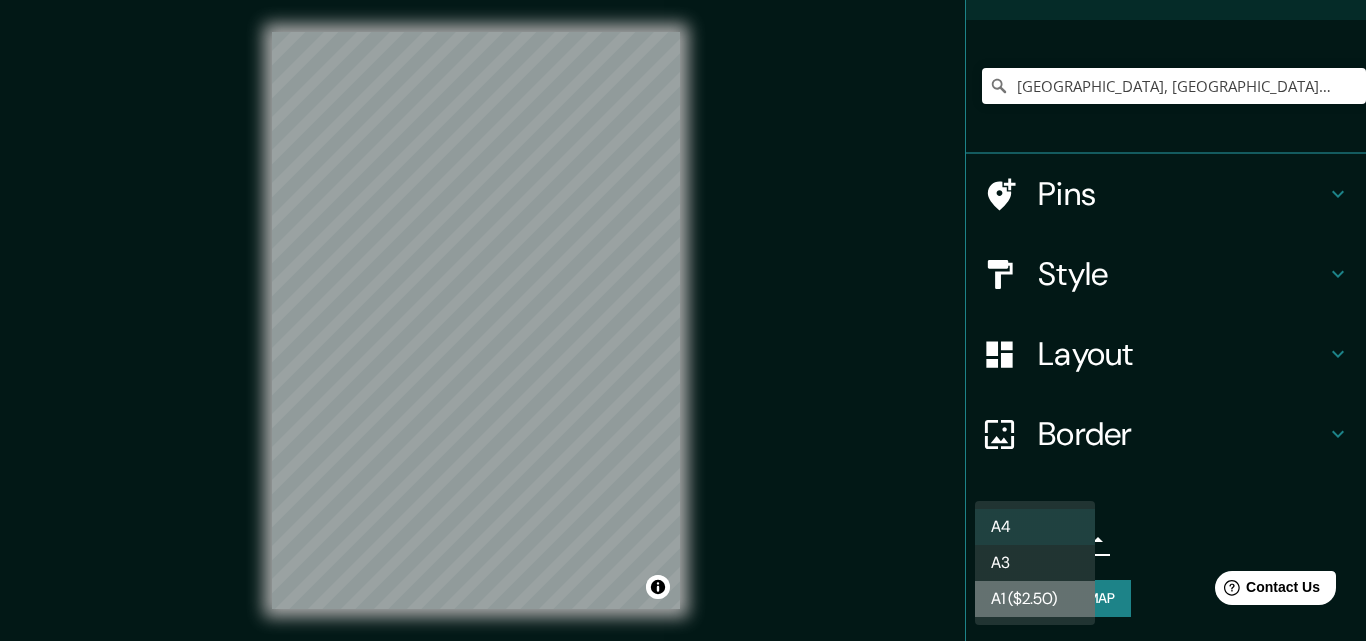 click on "A1 ($2.50)" at bounding box center (1035, 599) 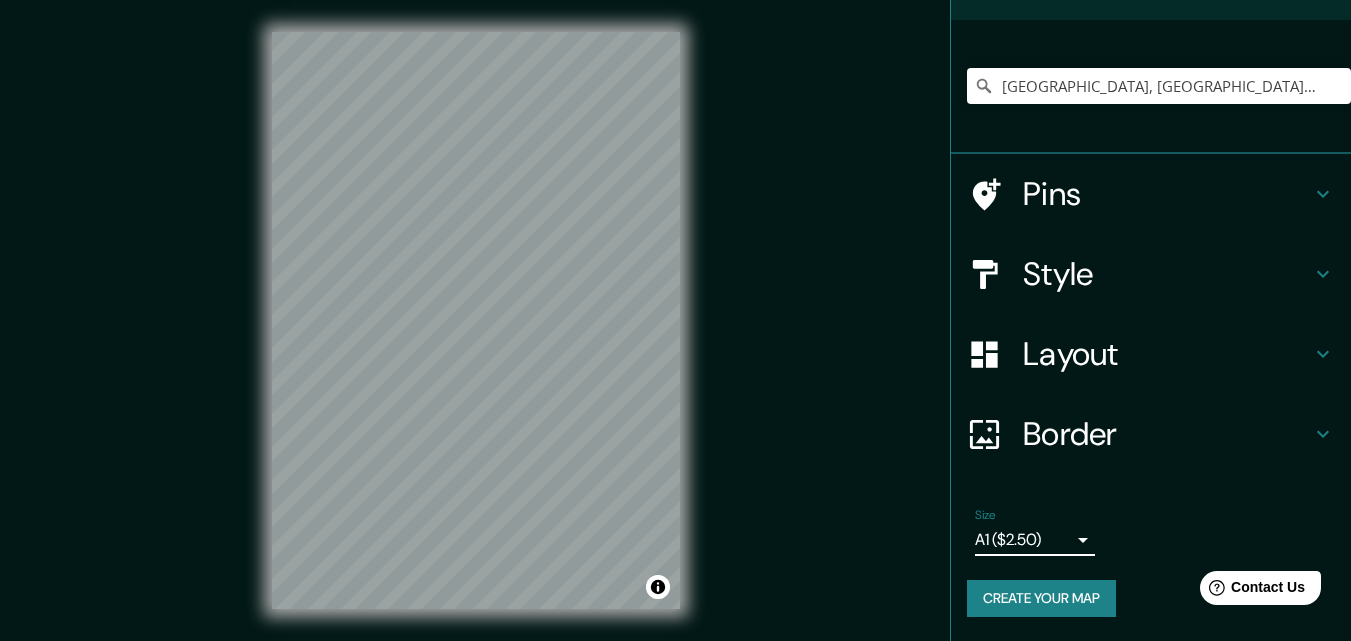 click on "Mappin Location Quito, Pichincha, Ecuador Pins Style Layout Border Choose a border.  Hint : you can make layers of the frame opaque to create some cool effects. None Simple Transparent Fancy Size A1 ($2.50) a3 Create your map © Mapbox   © OpenStreetMap   Improve this map Any problems, suggestions, or concerns please email    help@mappin.pro . . ." at bounding box center [675, 320] 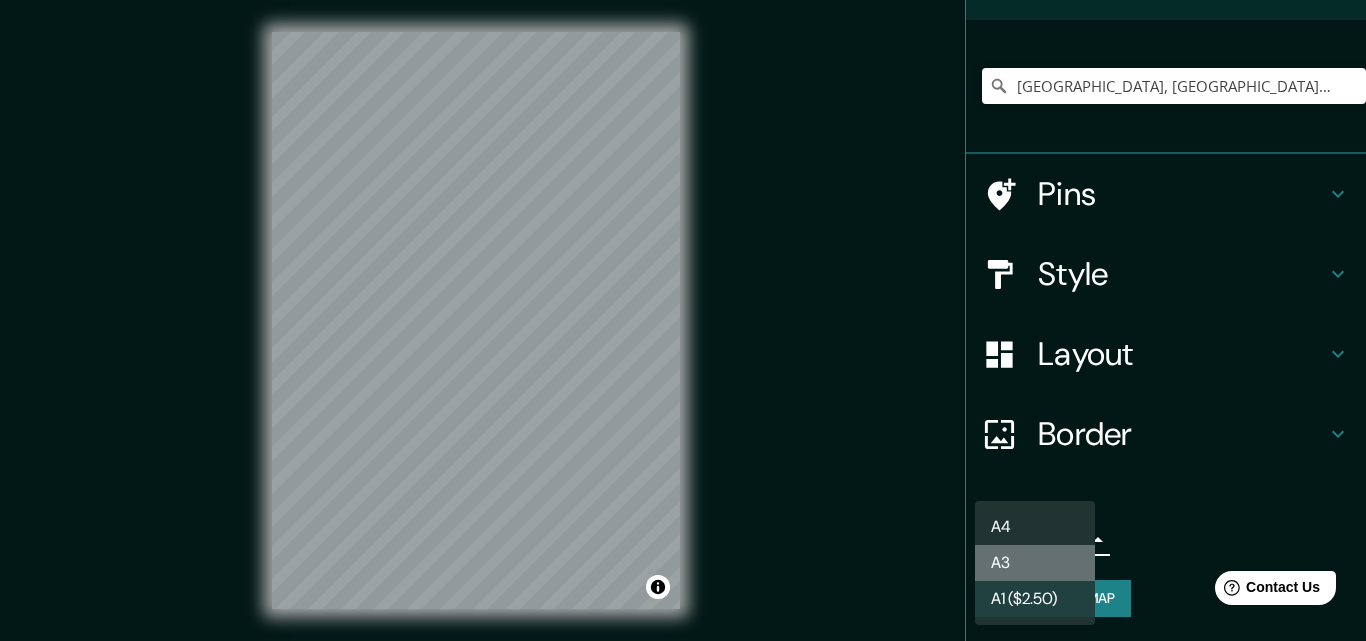 click on "A3" at bounding box center (1035, 563) 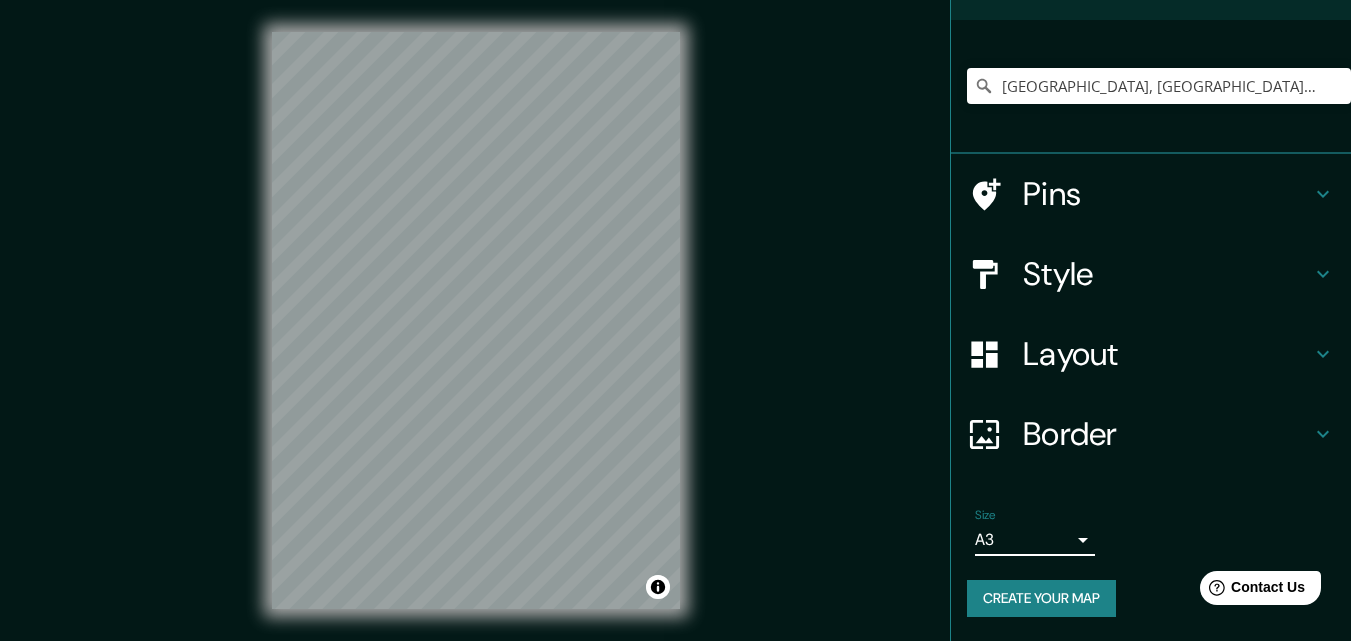 click on "Mappin Location Quito, Pichincha, Ecuador Pins Style Layout Border Choose a border.  Hint : you can make layers of the frame opaque to create some cool effects. None Simple Transparent Fancy Size A3 a4 Create your map © Mapbox   © OpenStreetMap   Improve this map Any problems, suggestions, or concerns please email    help@mappin.pro . . ." at bounding box center [675, 320] 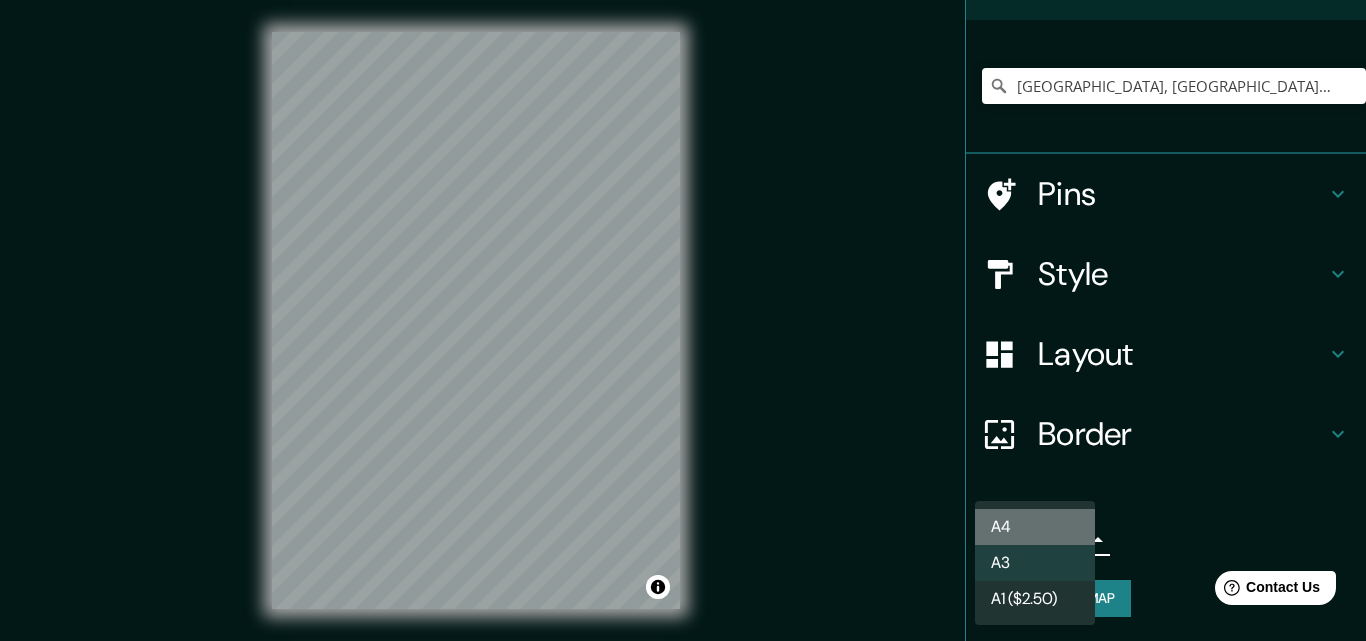 click on "A4" at bounding box center (1035, 527) 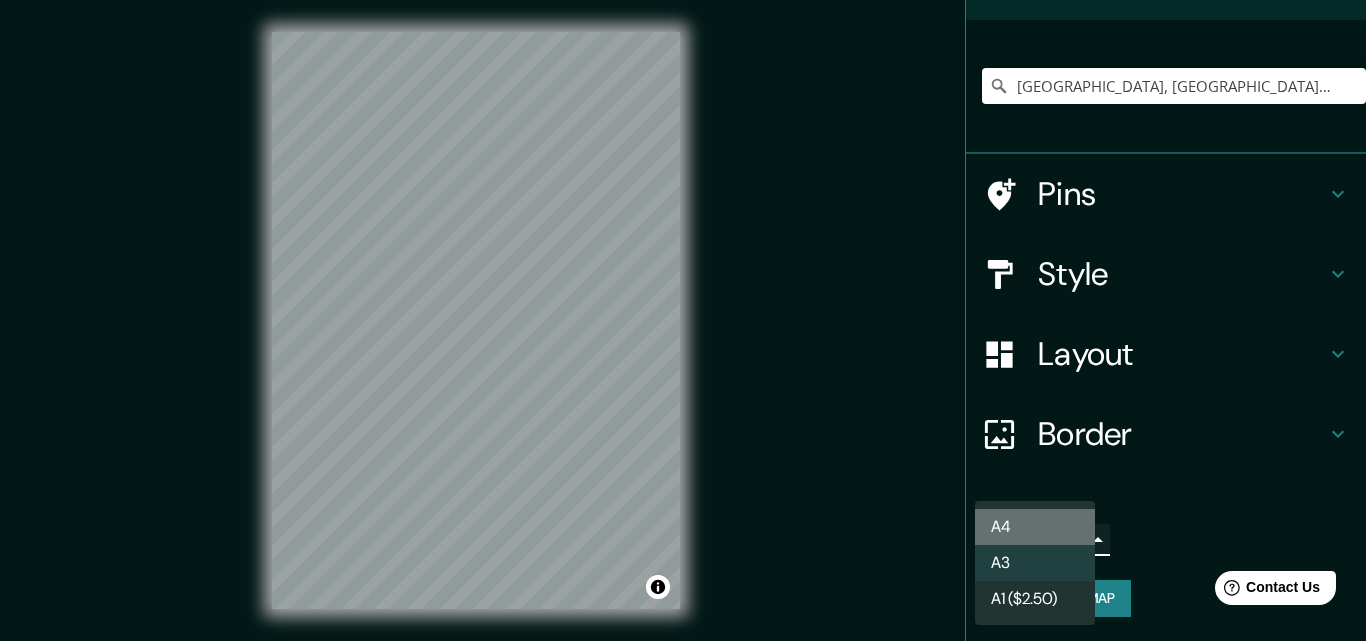 type on "single" 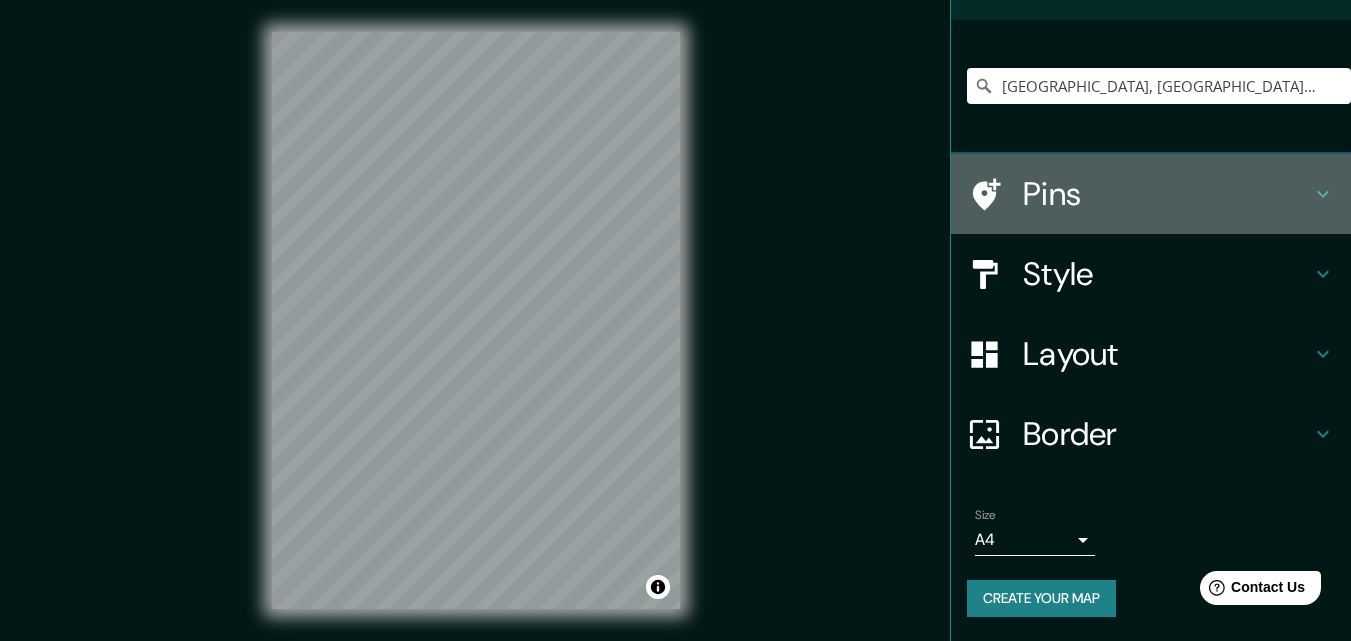 click on "Pins" at bounding box center [1167, 194] 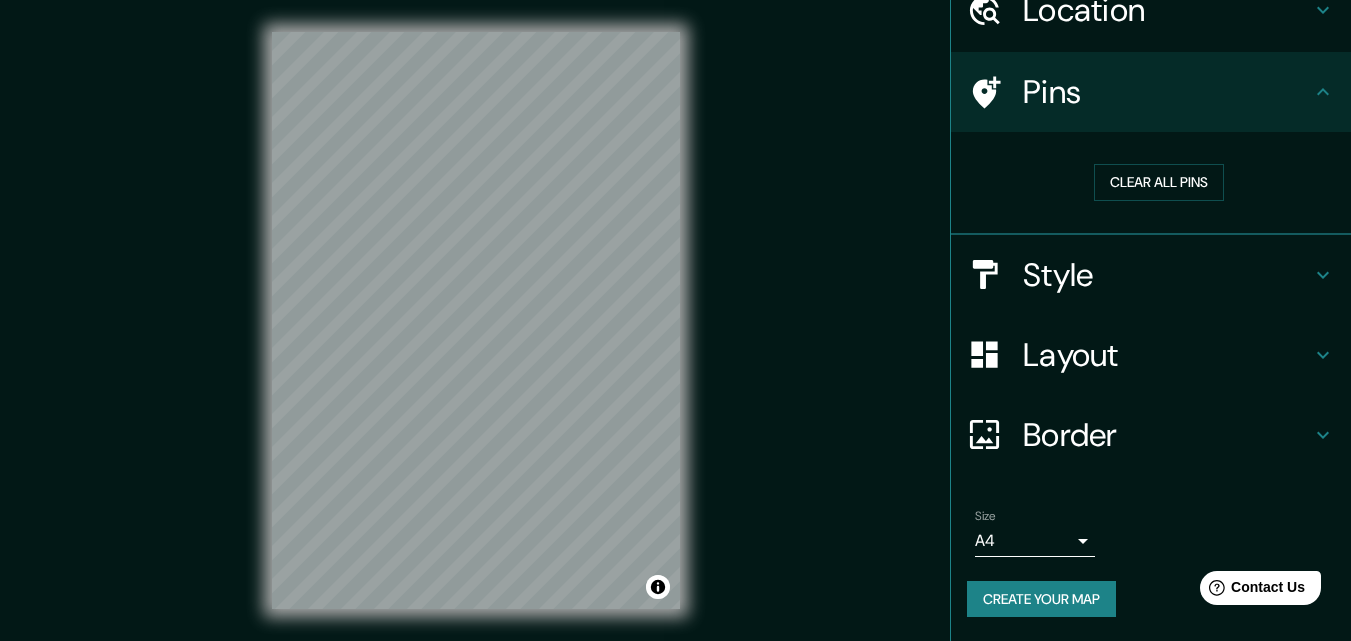 scroll, scrollTop: 94, scrollLeft: 0, axis: vertical 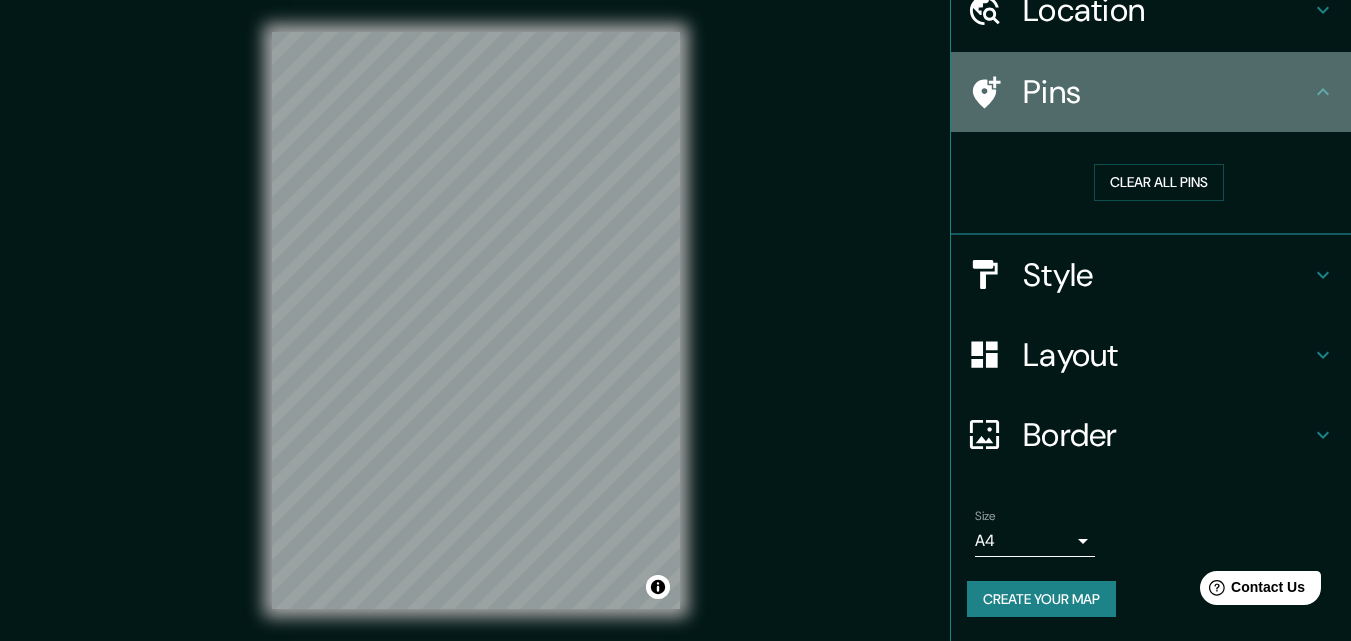 click on "Pins" at bounding box center (1167, 92) 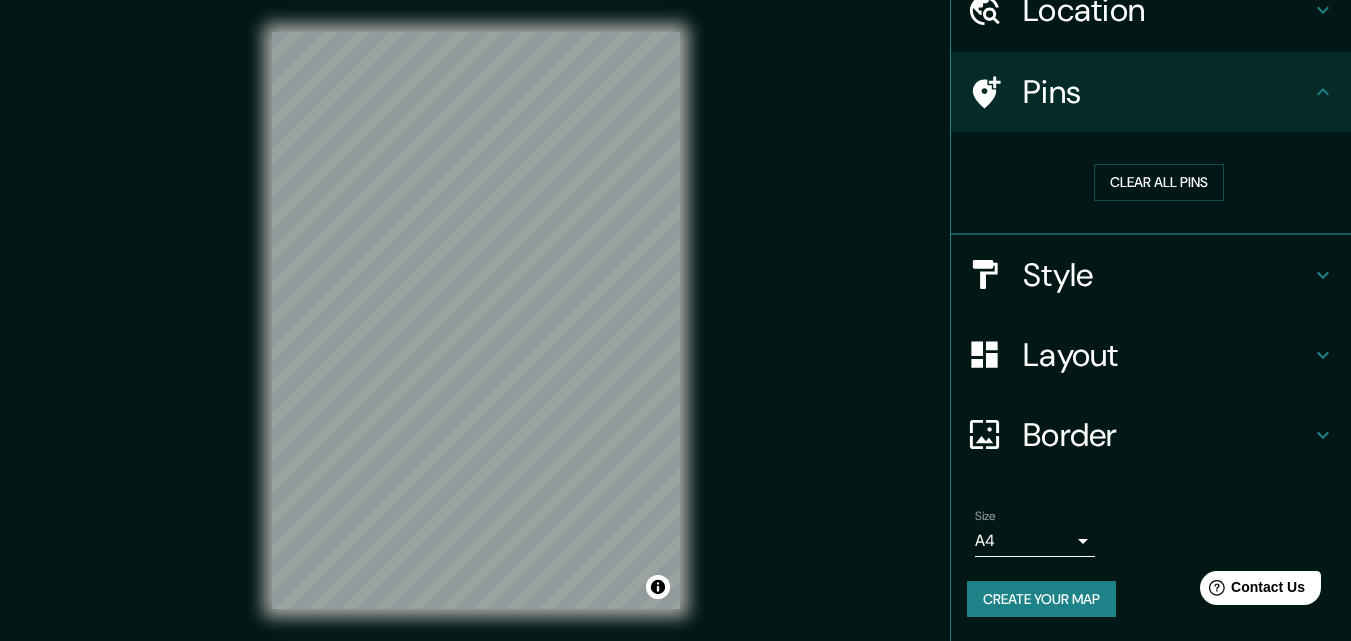 click 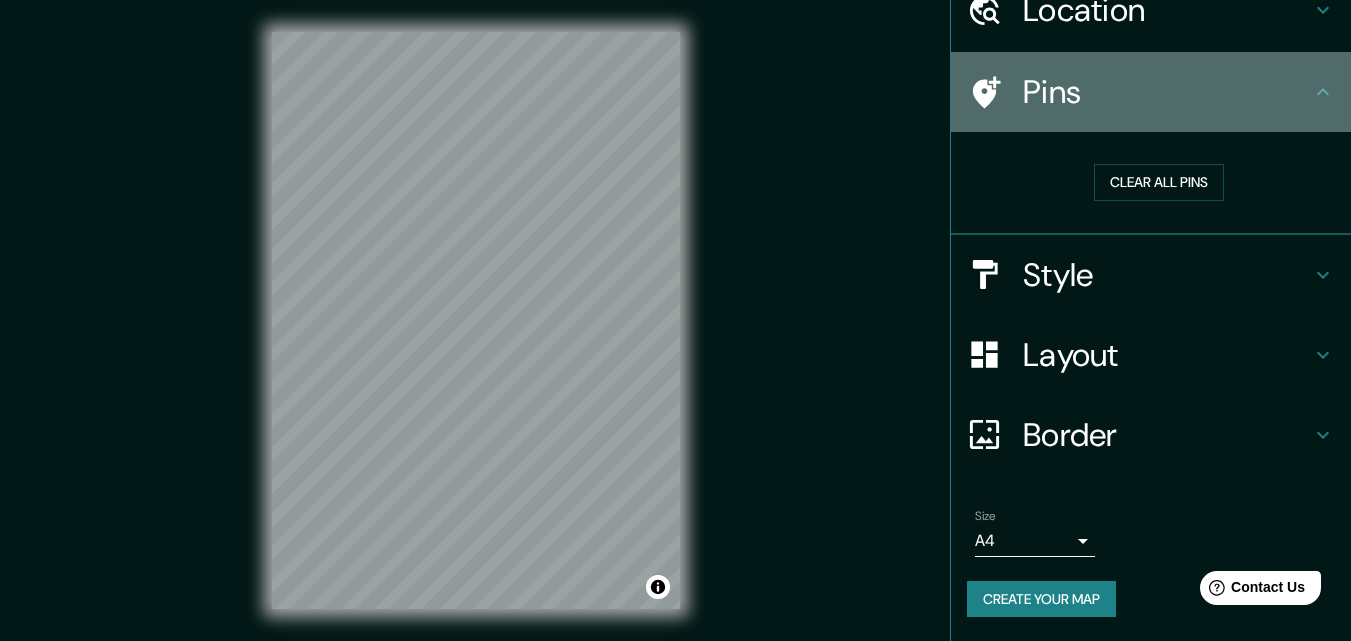 click 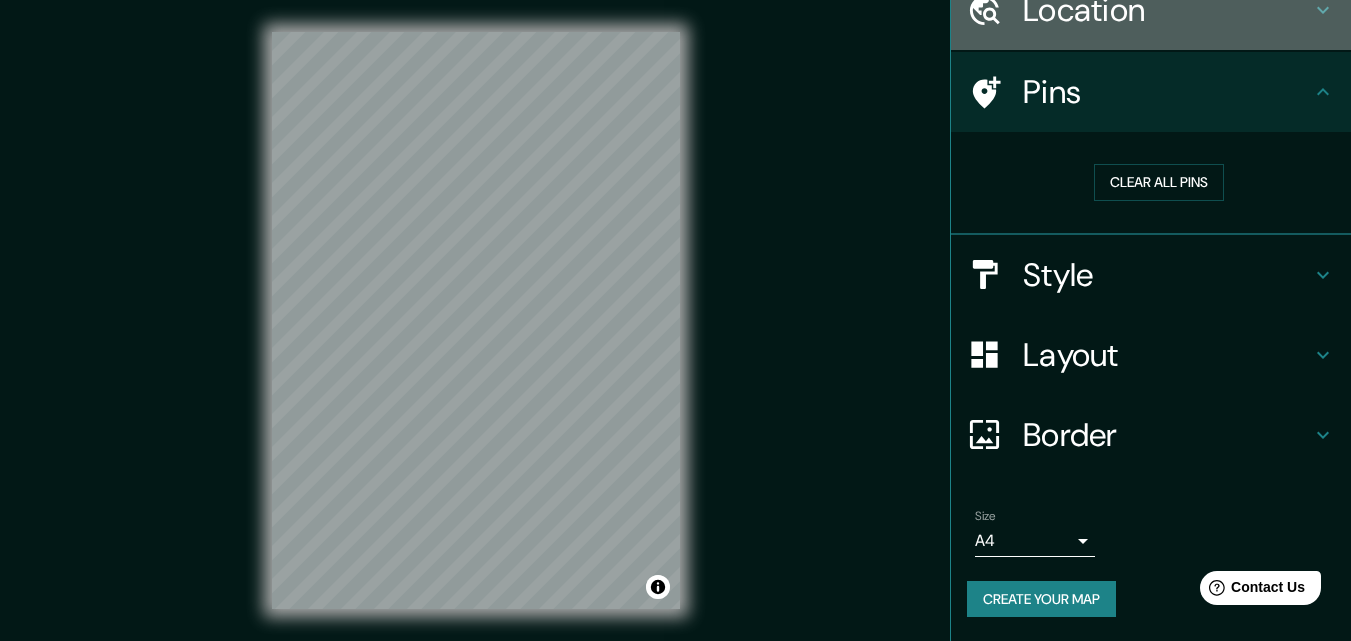 click 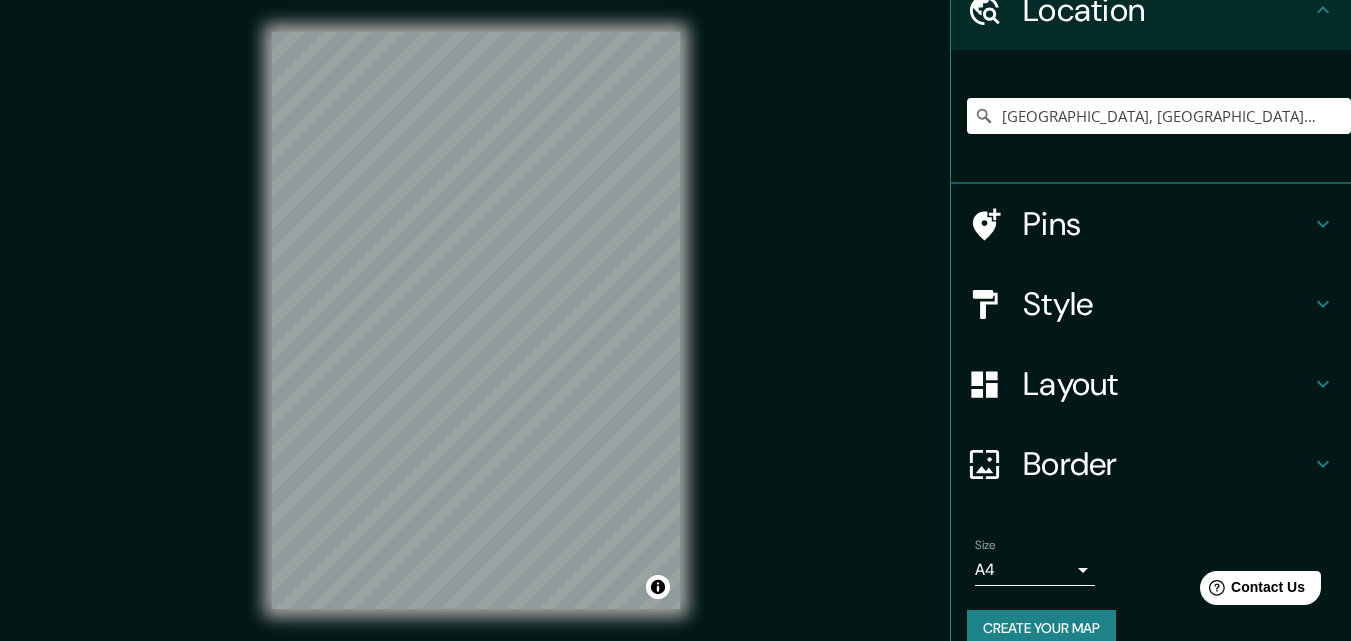 click on "Style" at bounding box center (1151, 304) 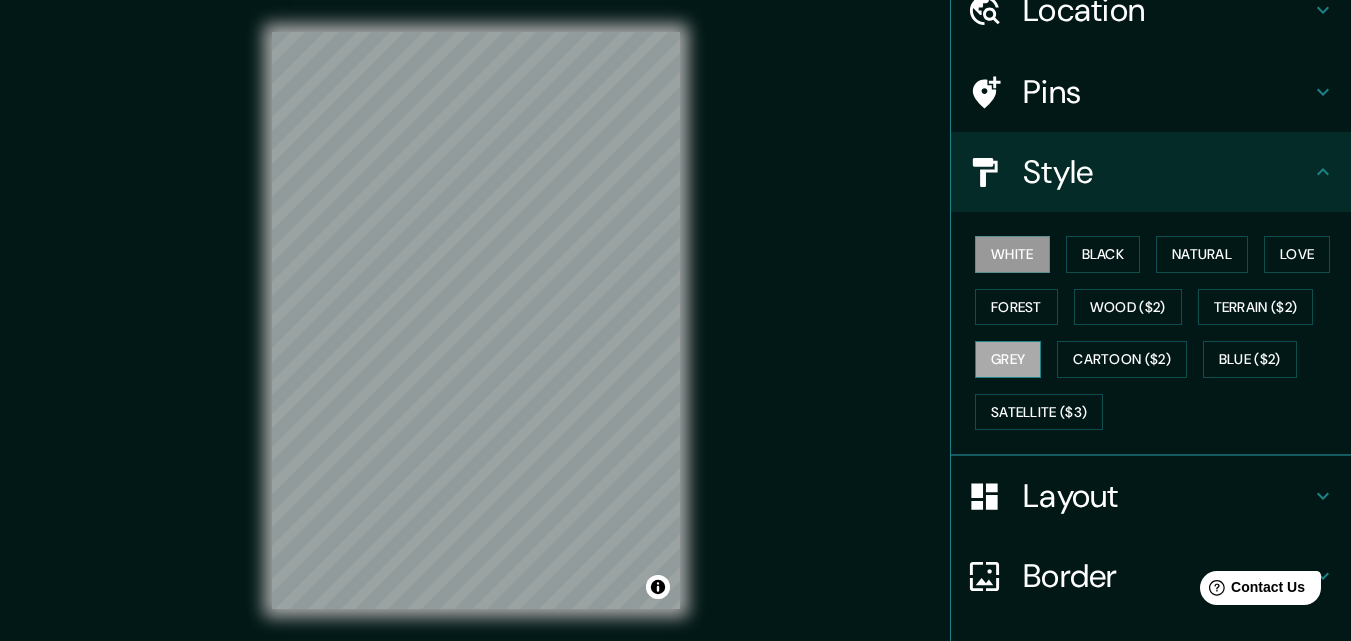 click on "Grey" at bounding box center (1008, 359) 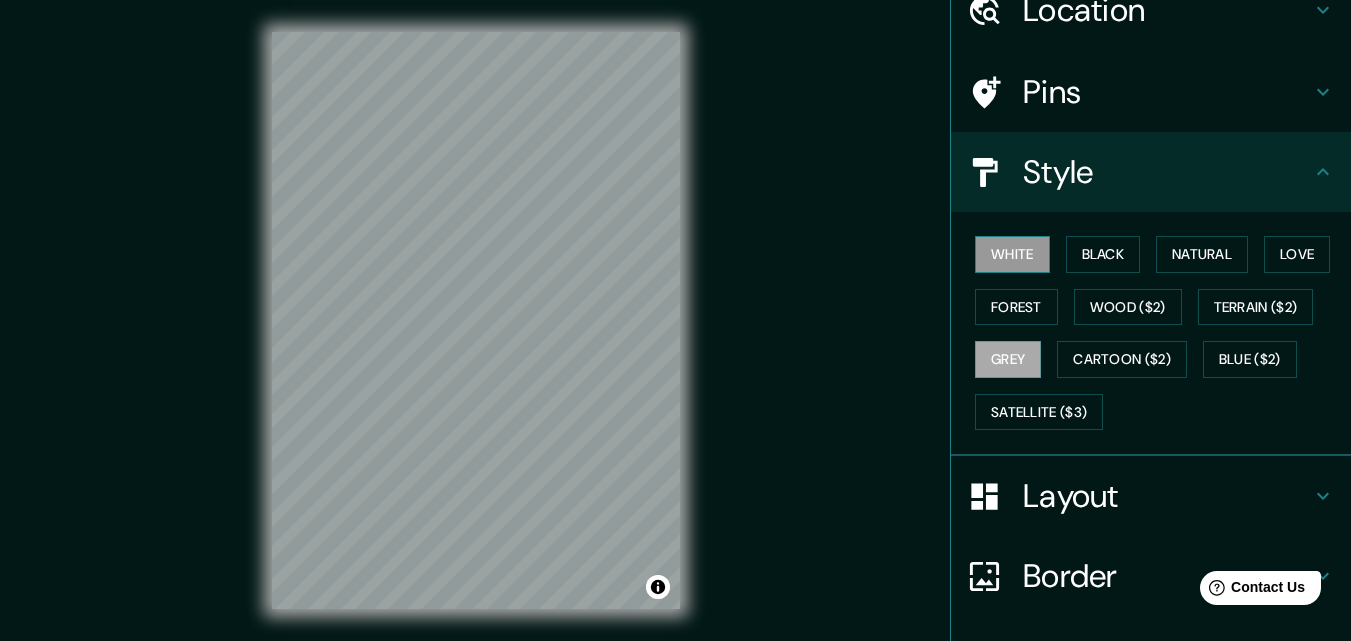click on "White" at bounding box center (1012, 254) 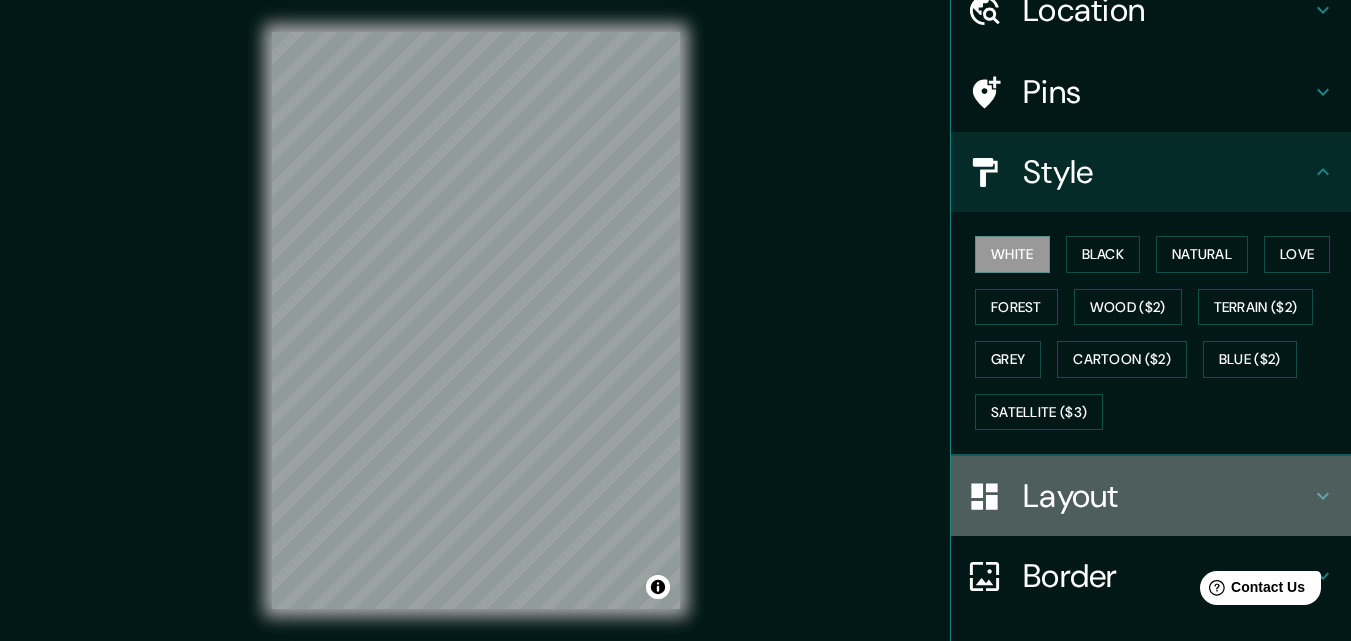 click on "Layout" at bounding box center (1151, 496) 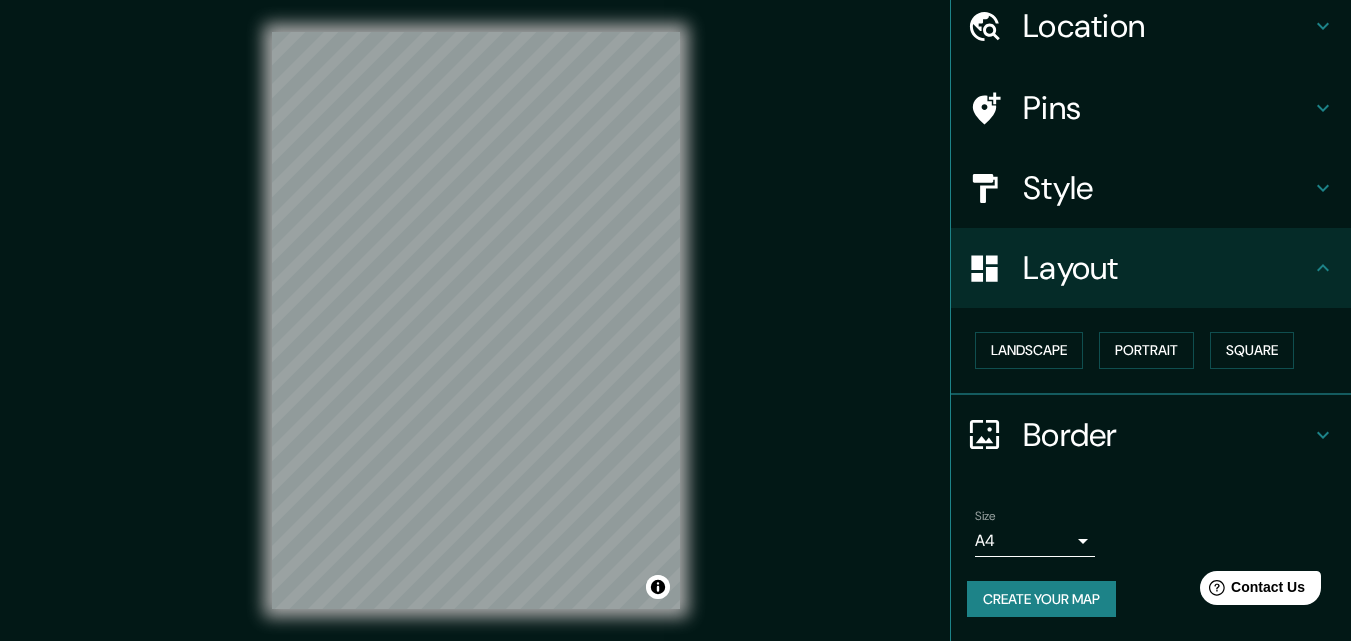 scroll, scrollTop: 78, scrollLeft: 0, axis: vertical 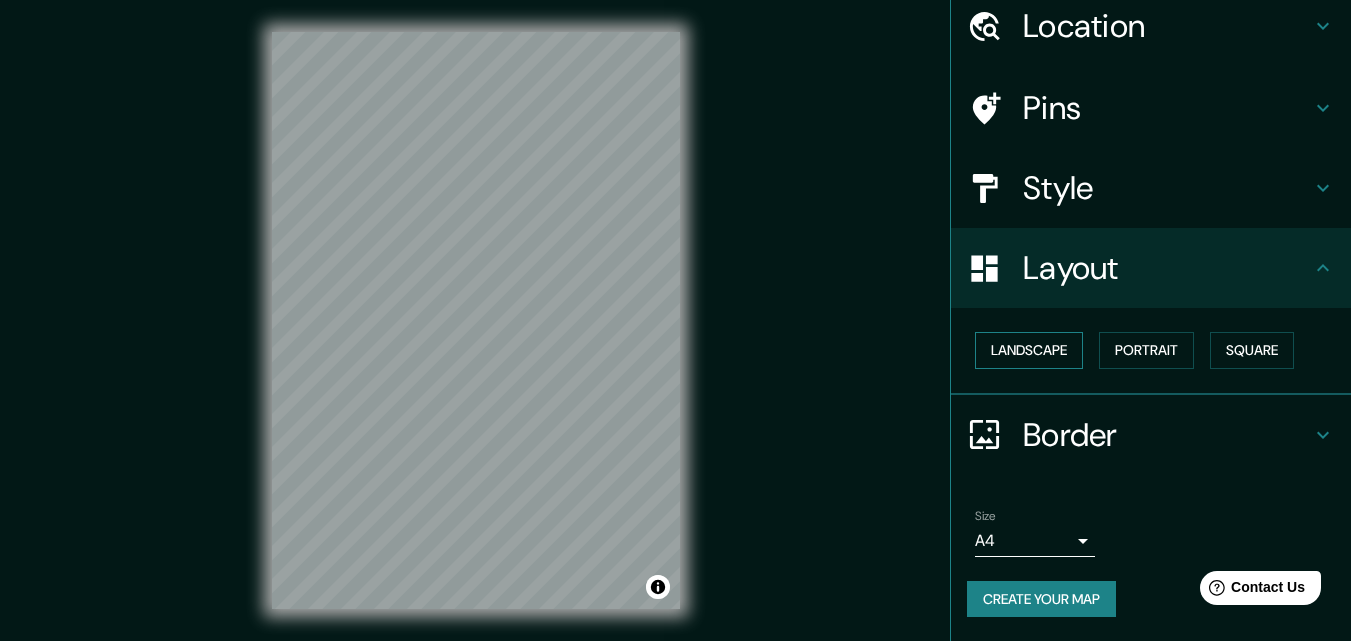click on "Landscape" at bounding box center [1029, 350] 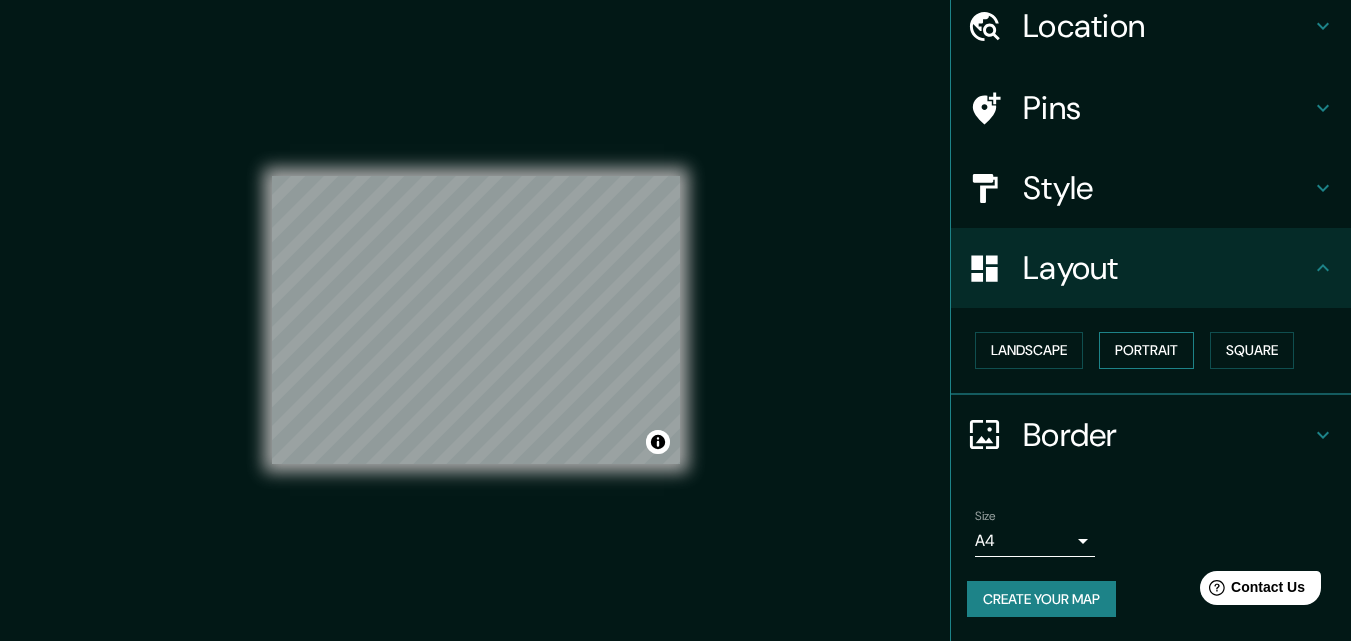click on "Portrait" at bounding box center [1146, 350] 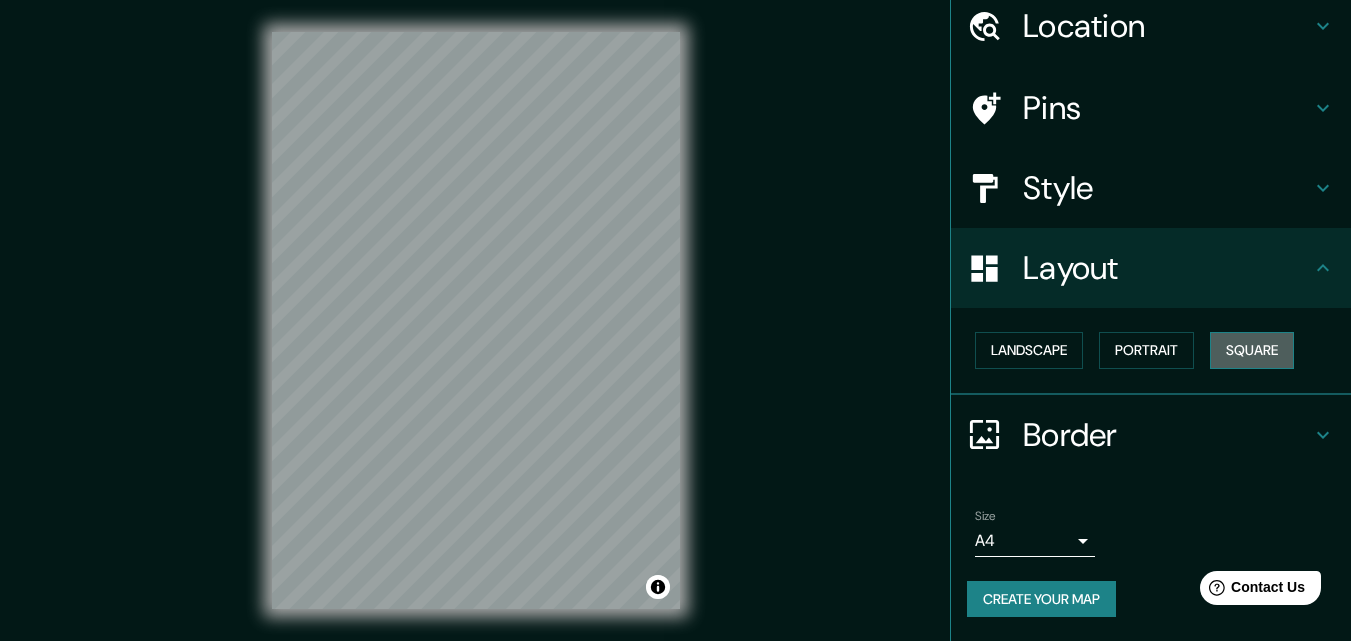 click on "Square" at bounding box center (1252, 350) 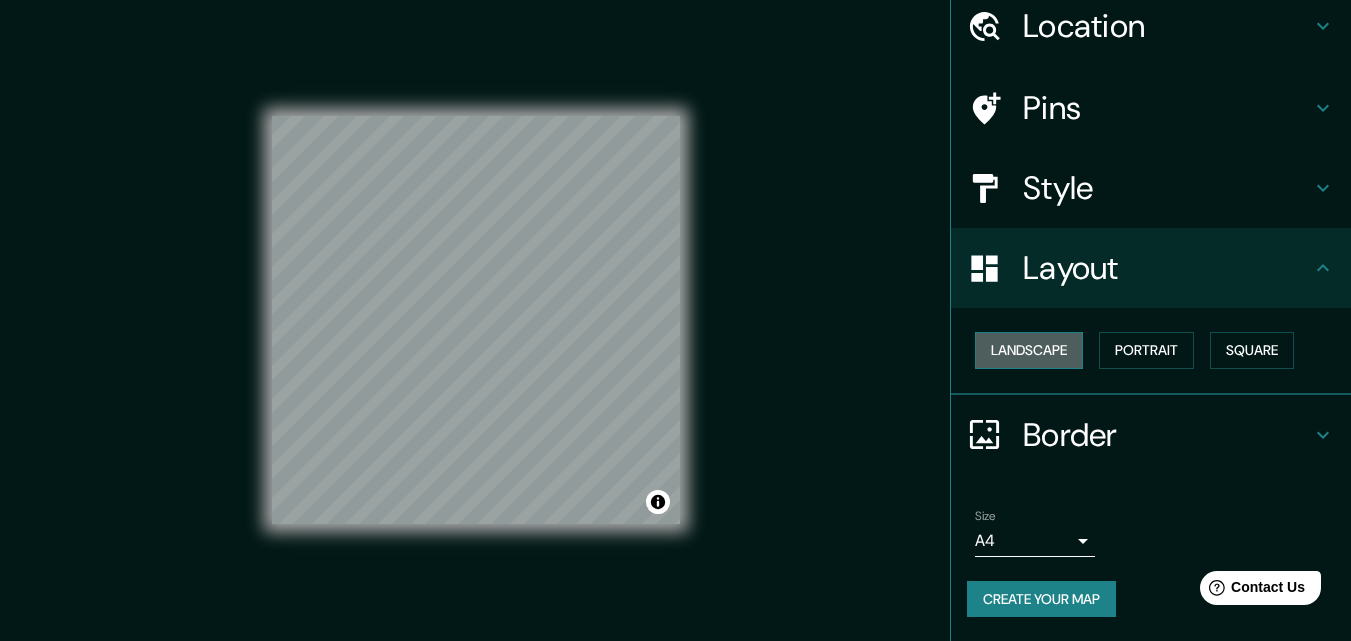 click on "Landscape" at bounding box center (1029, 350) 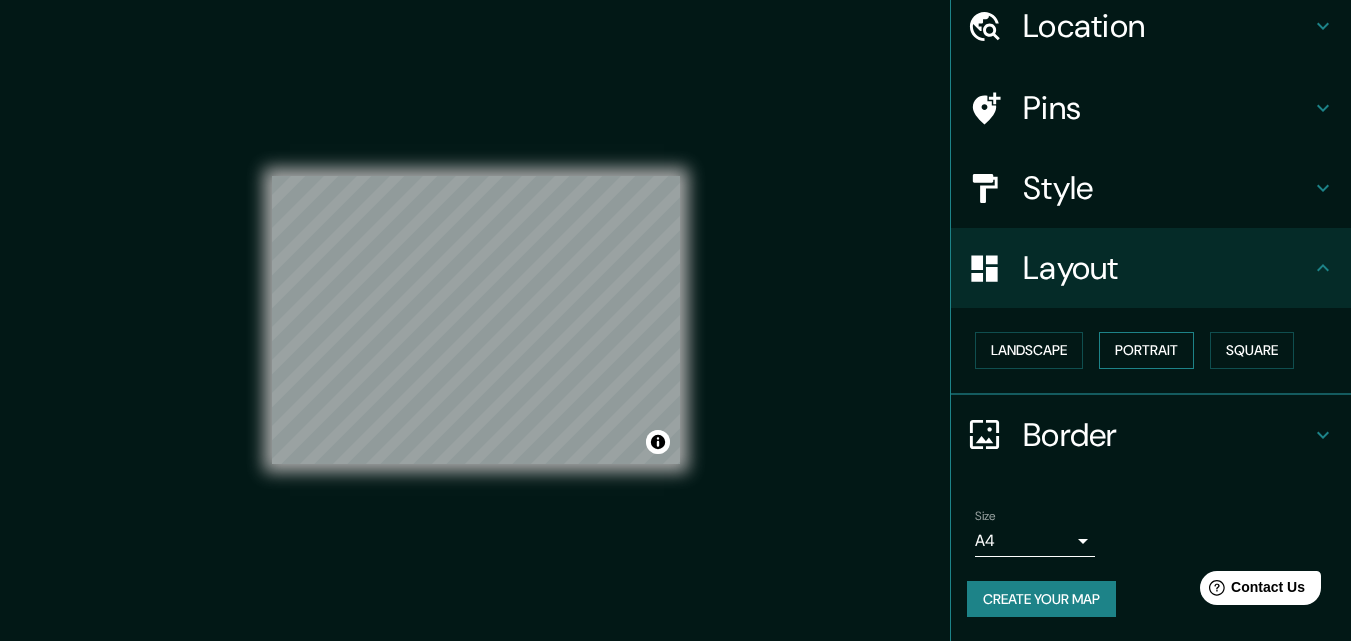 click on "Portrait" at bounding box center (1146, 350) 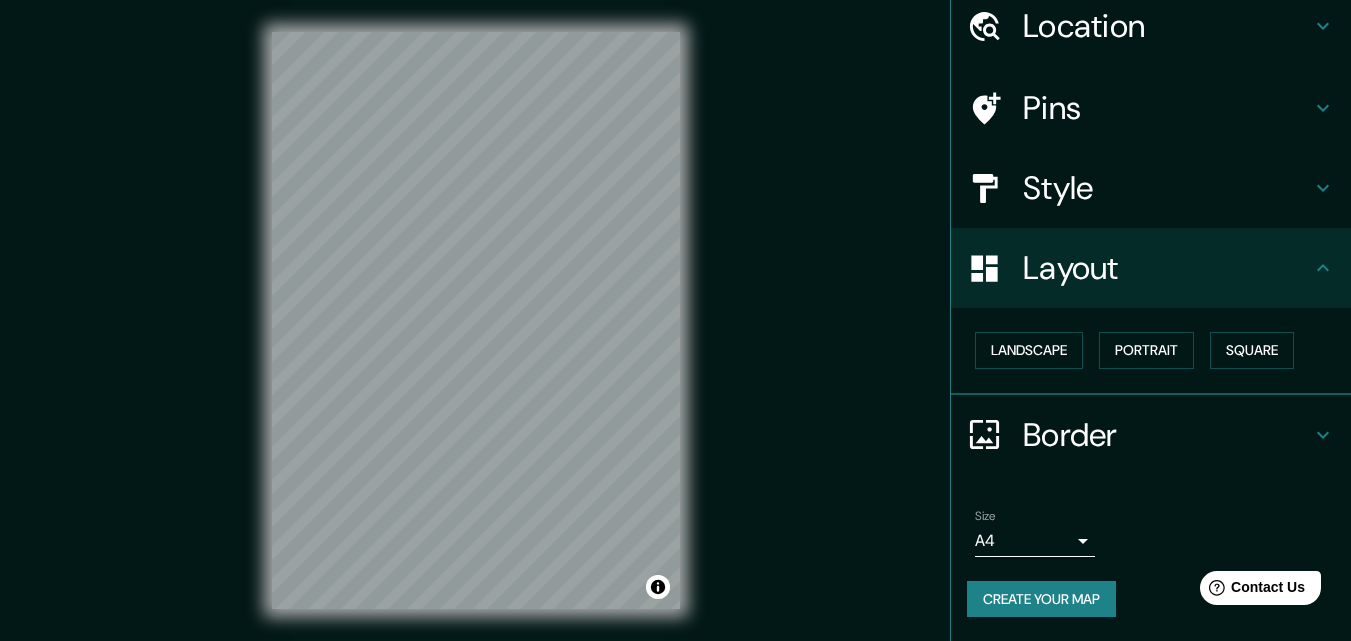 click on "Layout" at bounding box center (1151, 268) 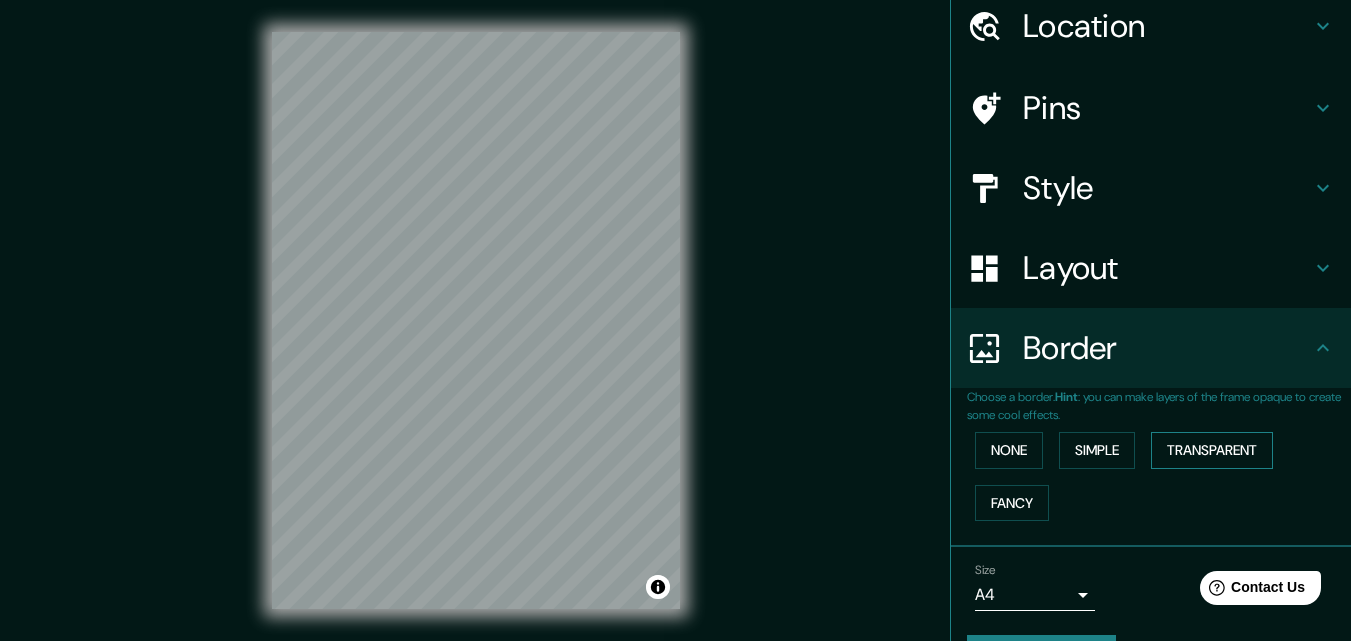 click on "Transparent" at bounding box center (1212, 450) 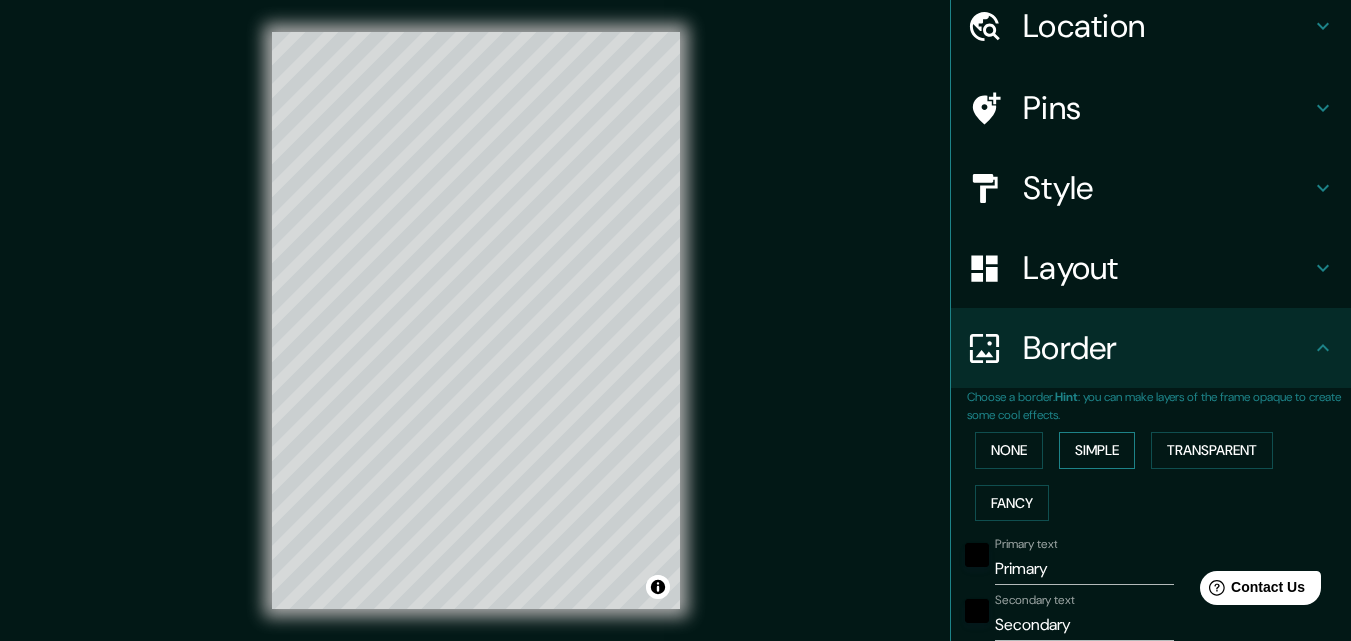 click on "Simple" at bounding box center (1097, 450) 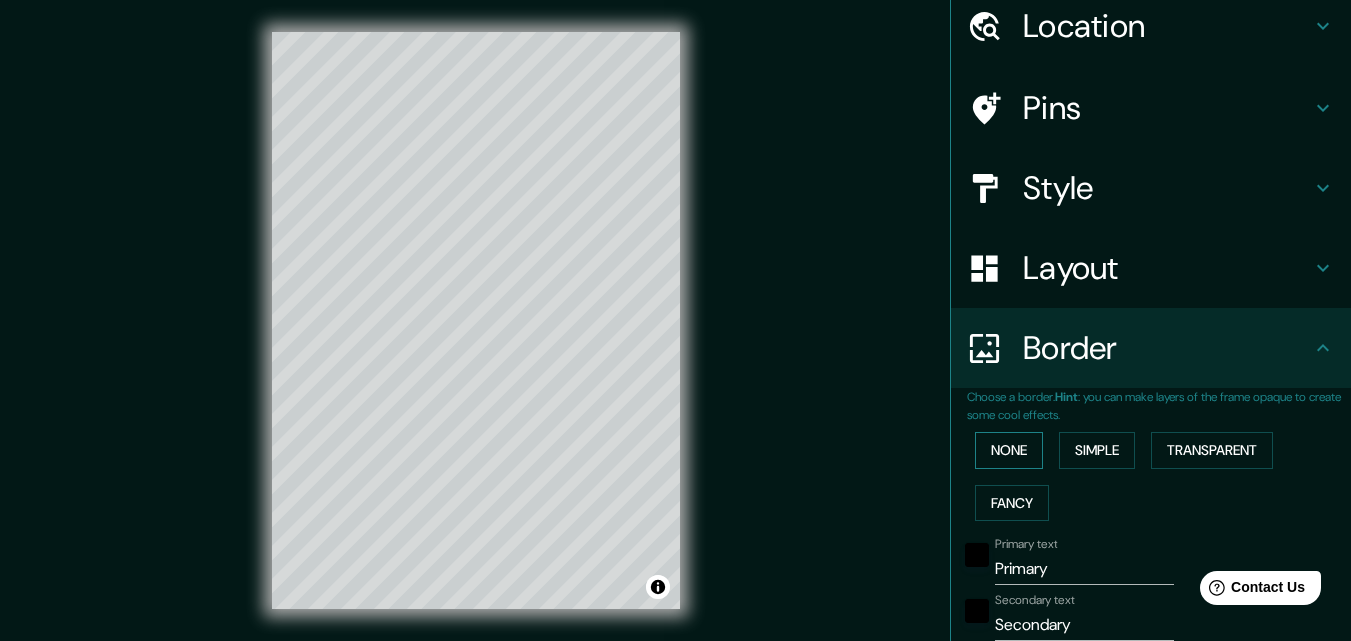 click on "None" at bounding box center [1009, 450] 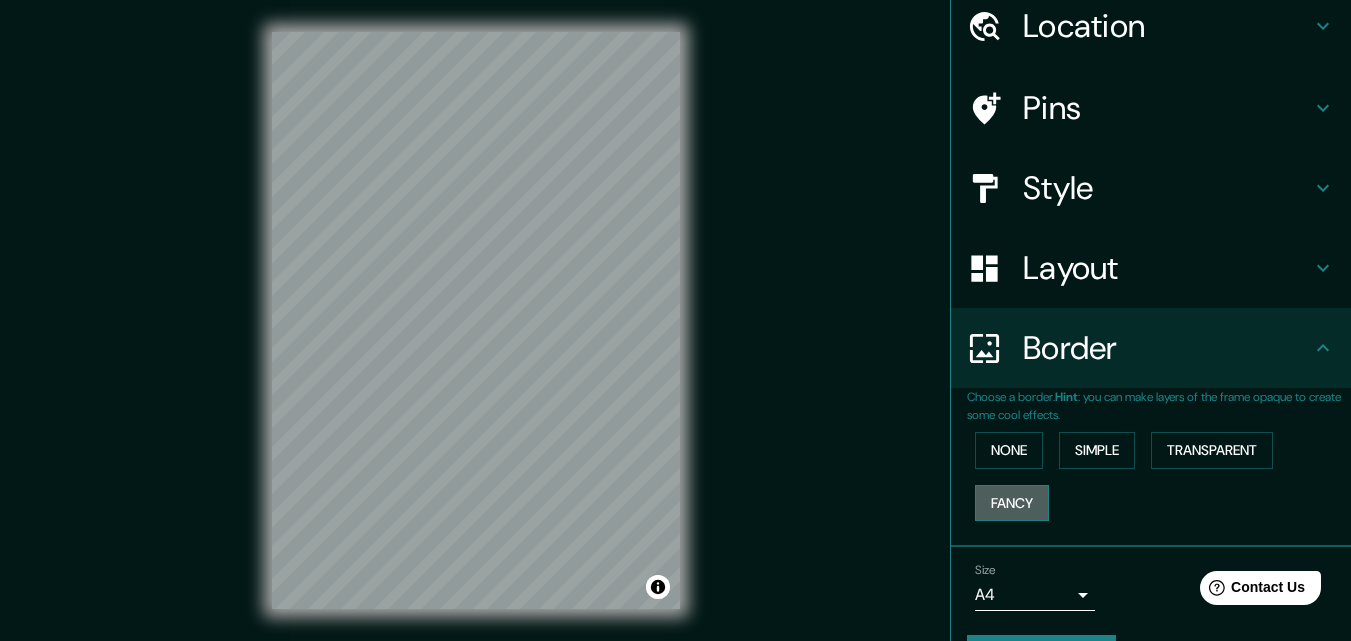 click on "Fancy" at bounding box center [1012, 503] 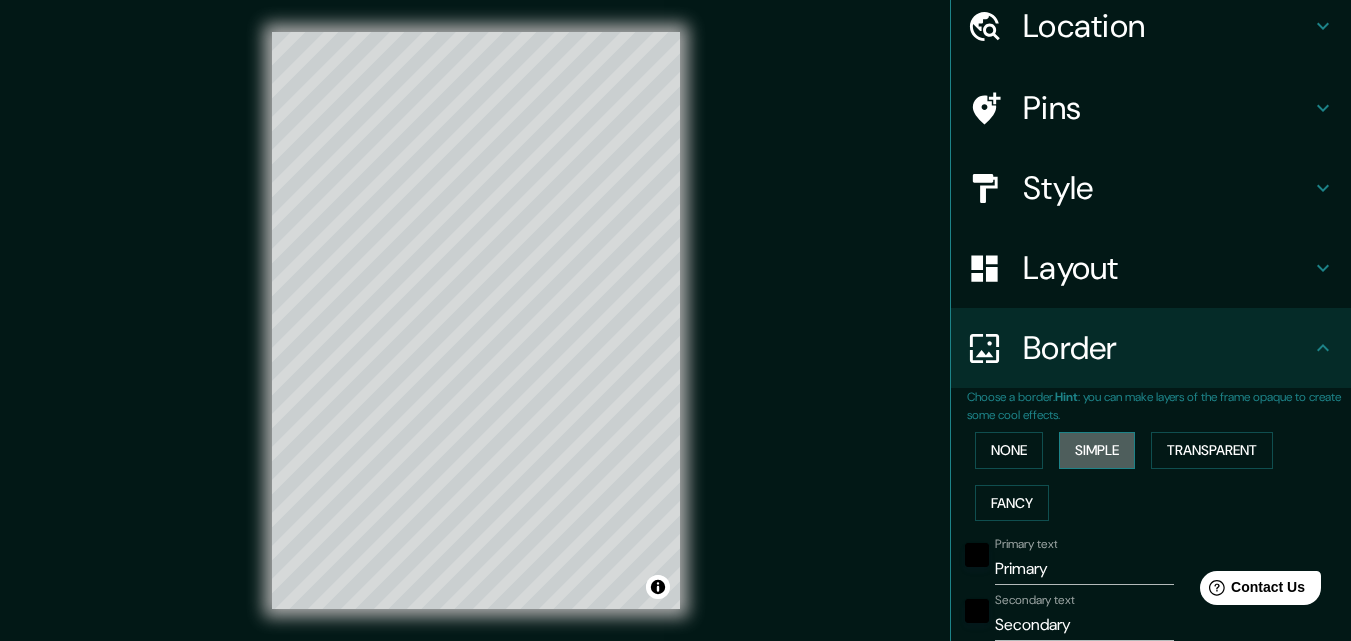 click on "Simple" at bounding box center [1097, 450] 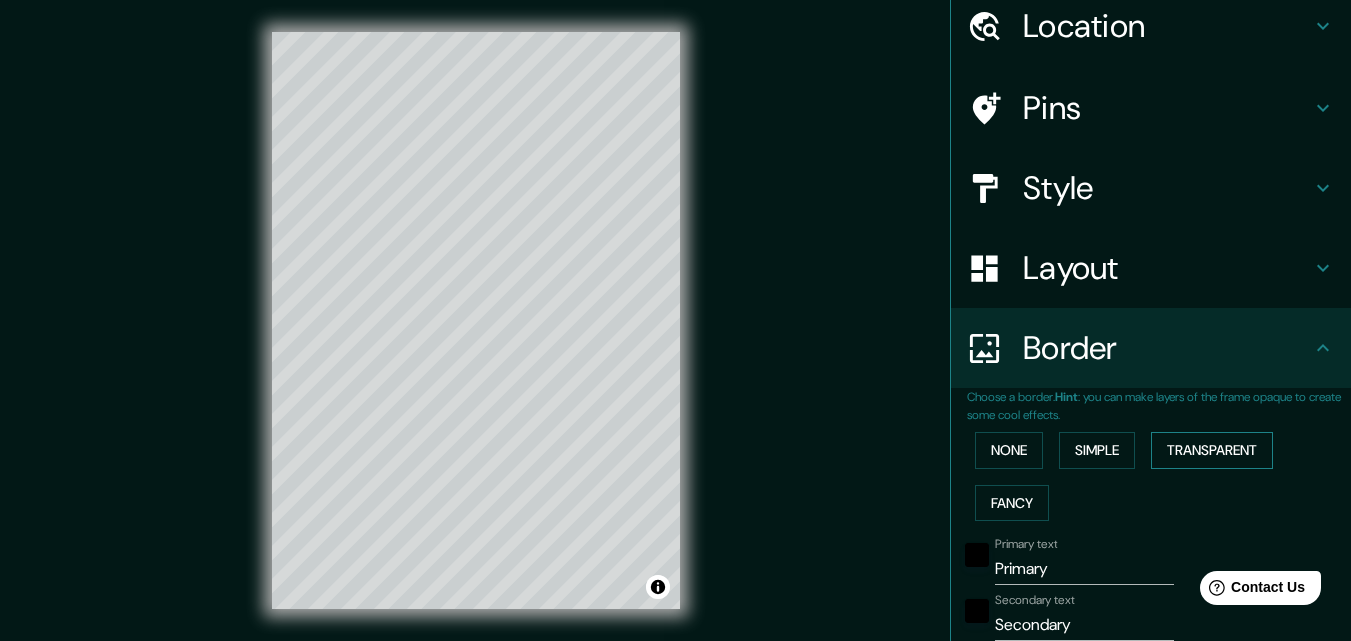 click on "Transparent" at bounding box center (1212, 450) 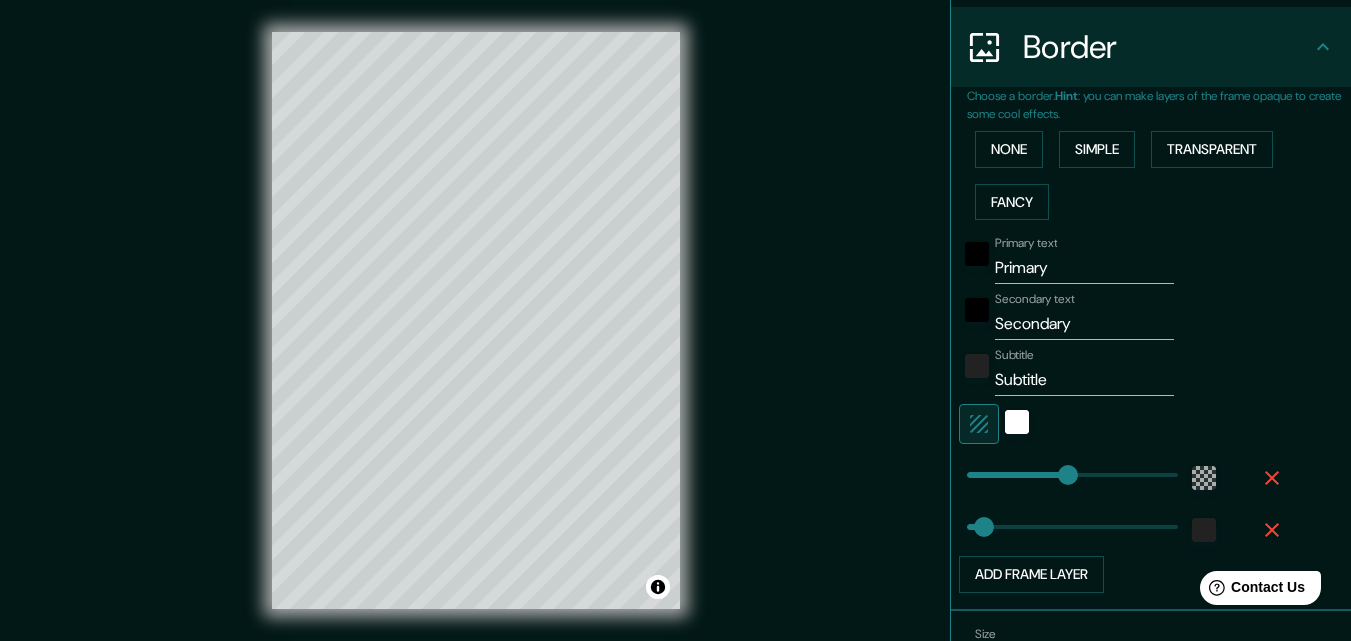 scroll, scrollTop: 381, scrollLeft: 0, axis: vertical 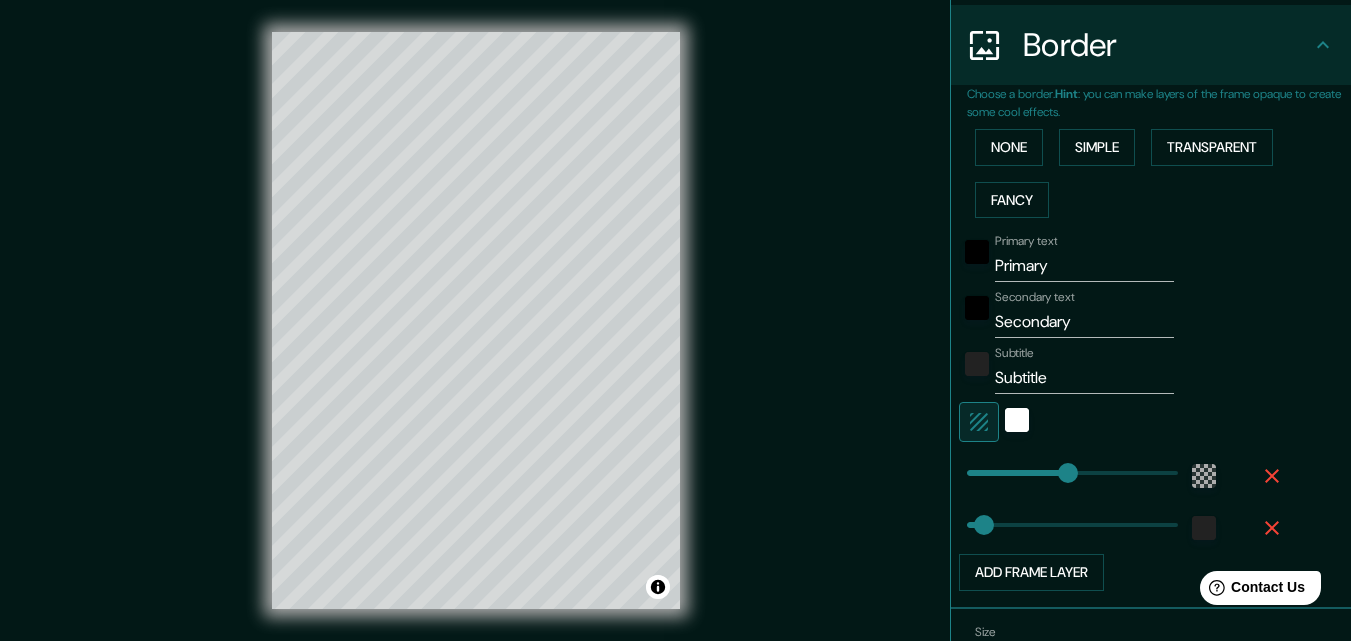 click on "Primary" at bounding box center (1084, 266) 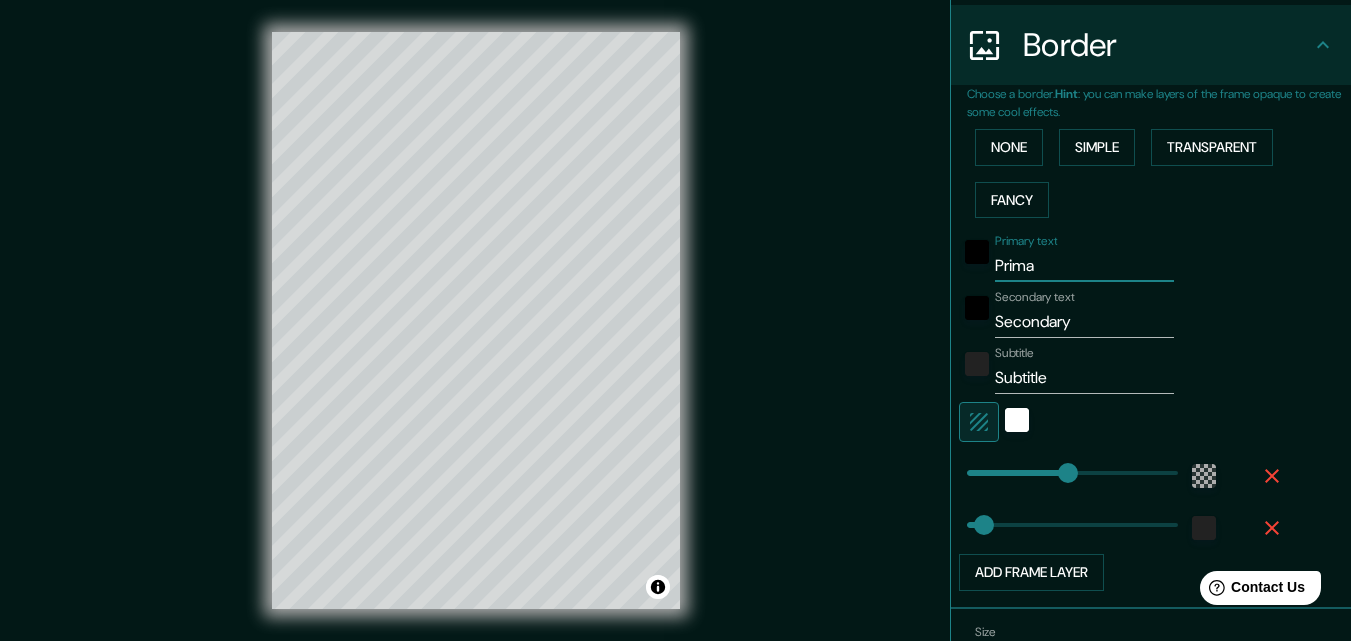 type on "Prim" 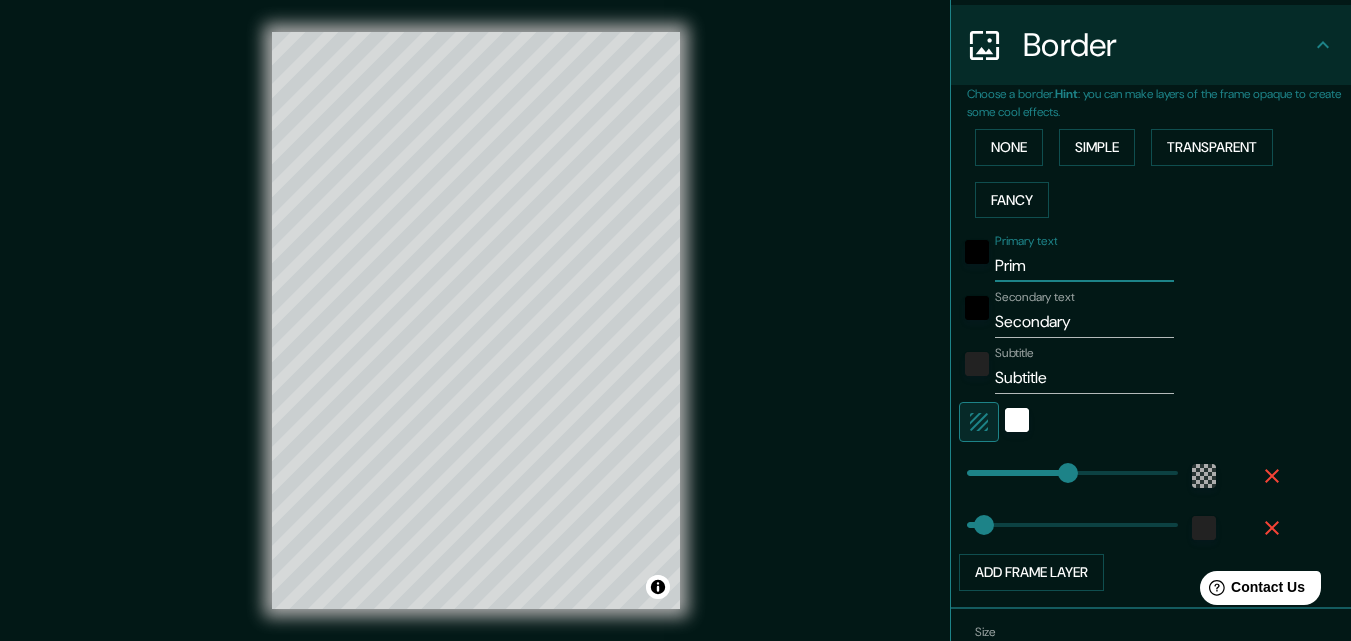 type on "Pri" 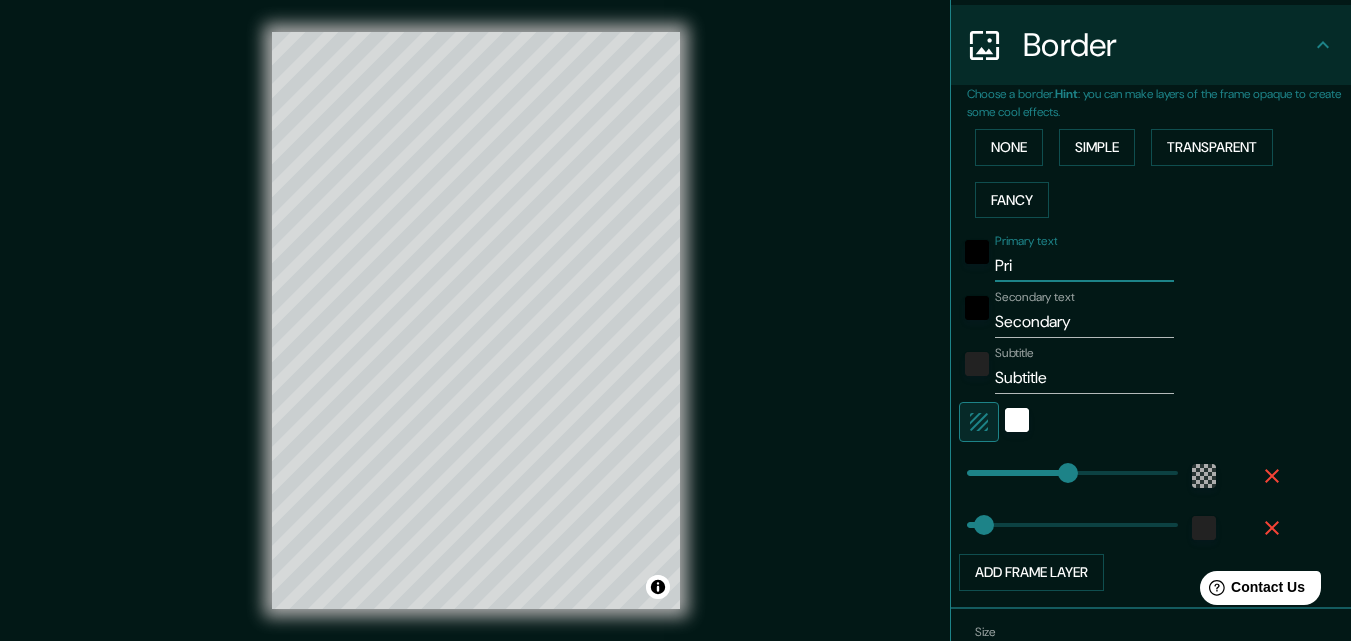 type on "196" 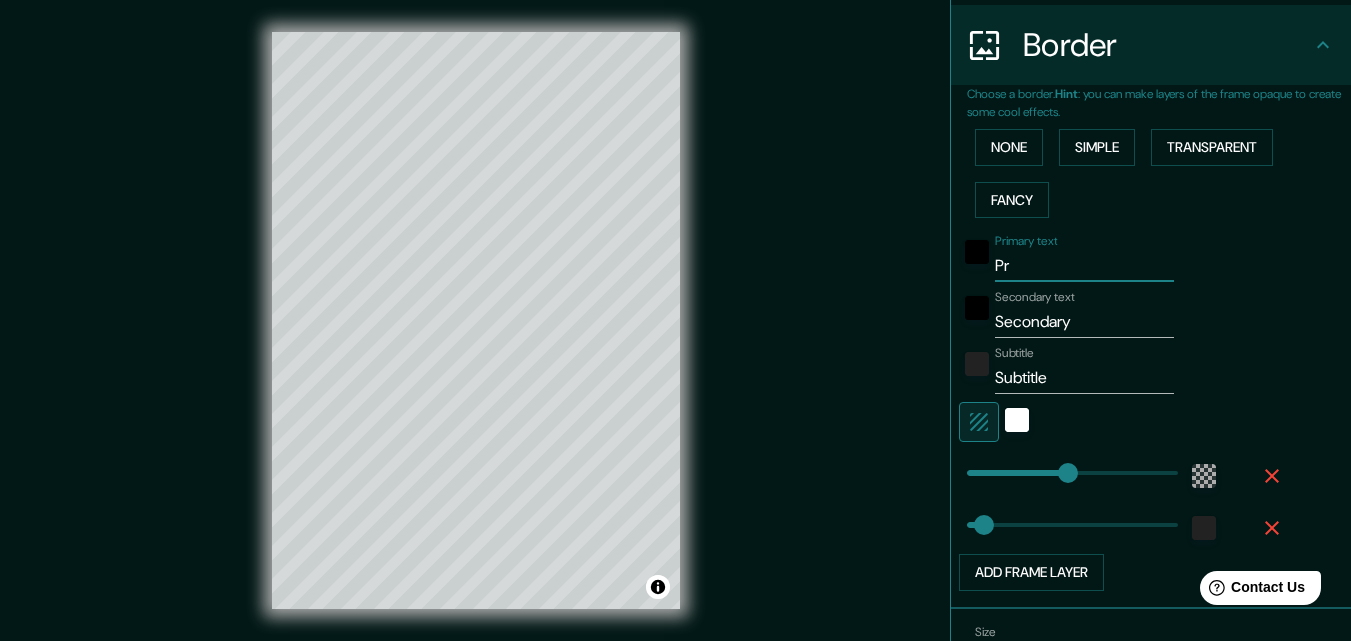 type on "196" 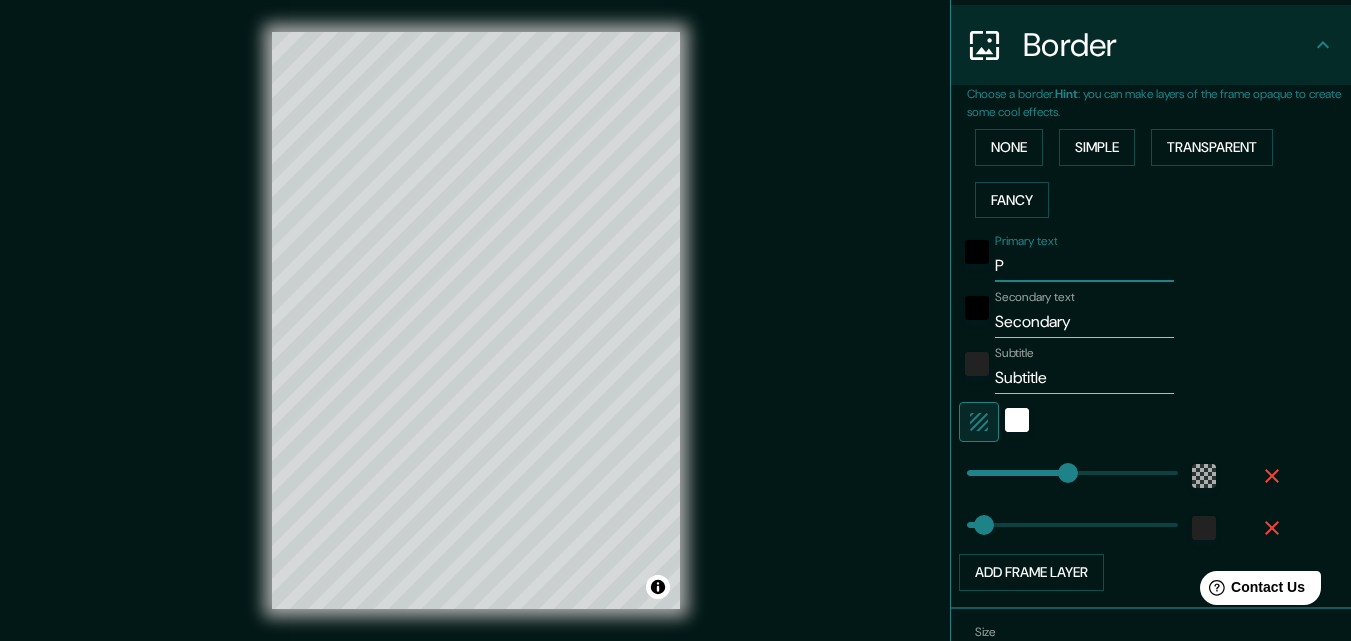 type 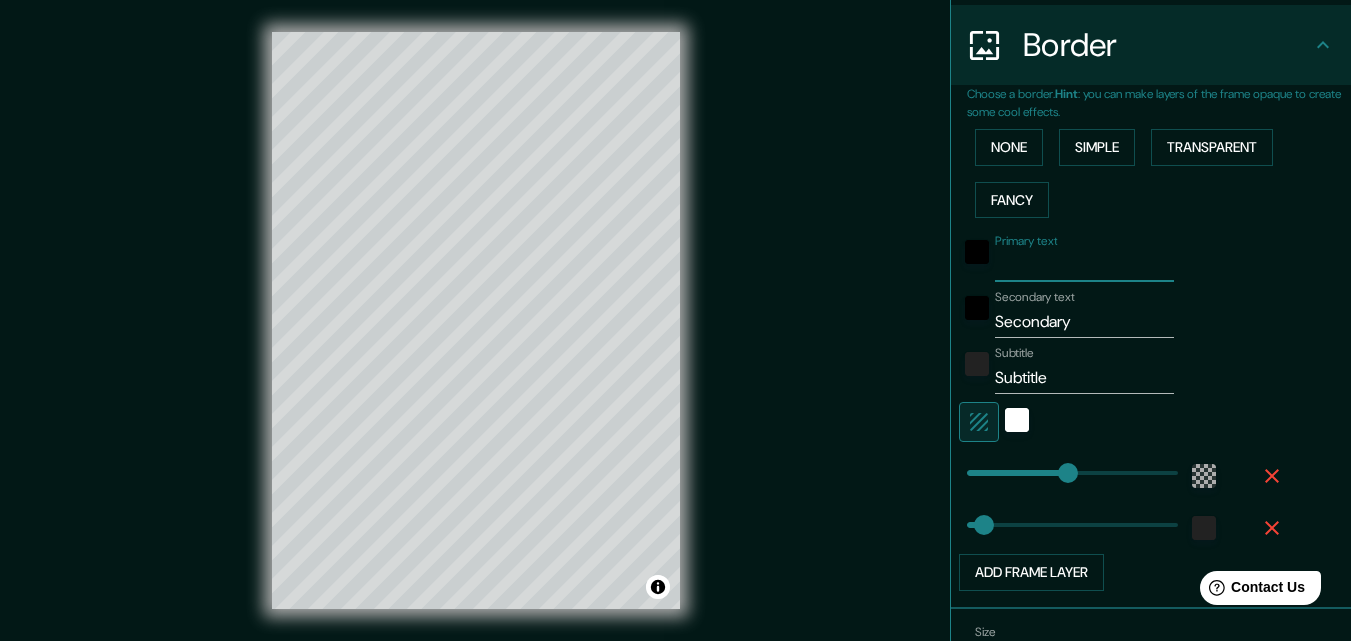 type on "Q" 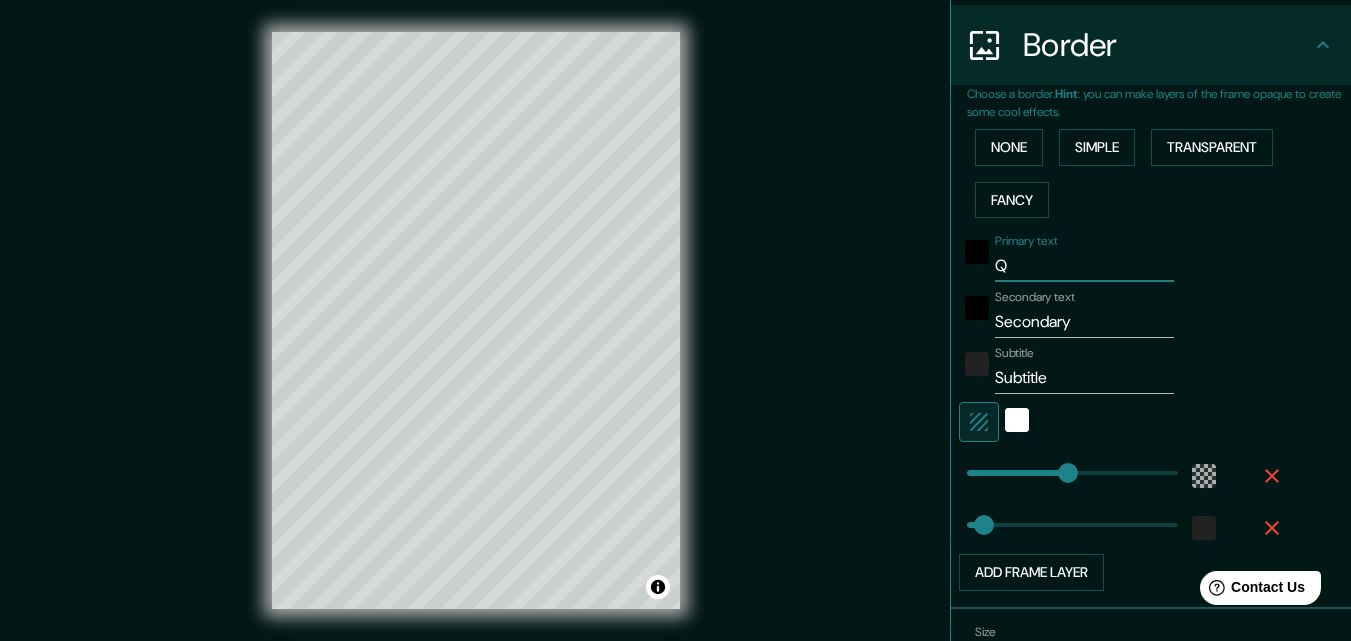 type on "196" 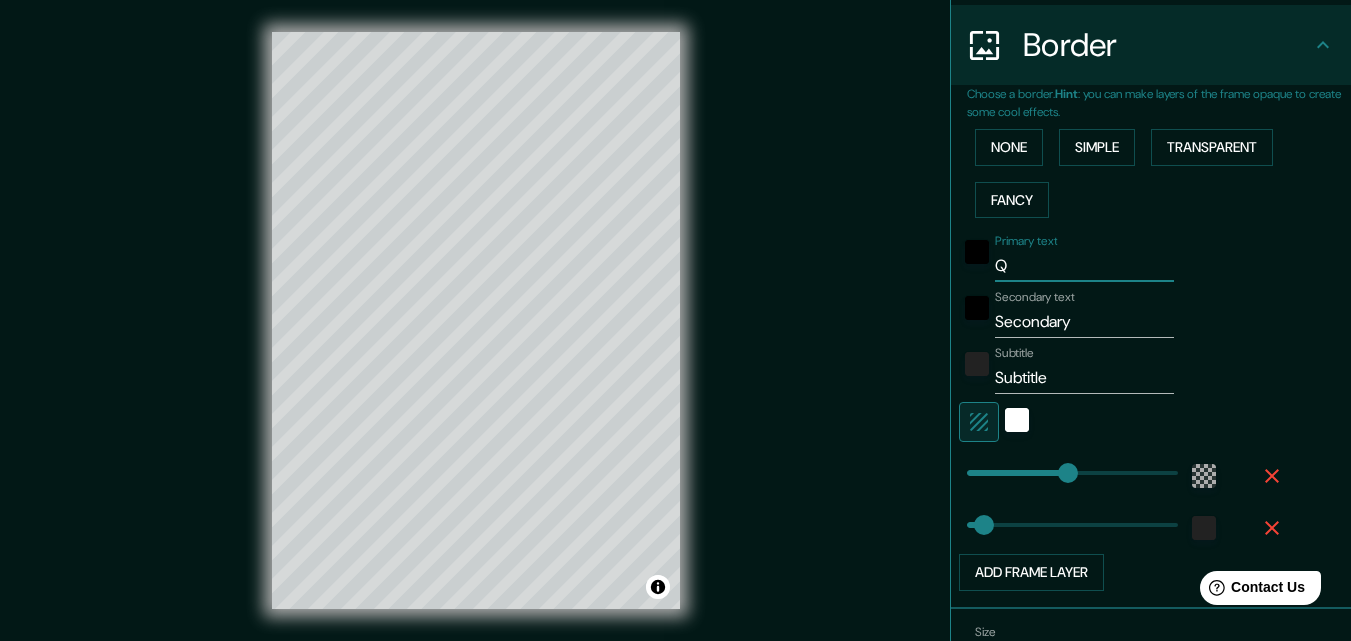 type on "Qu" 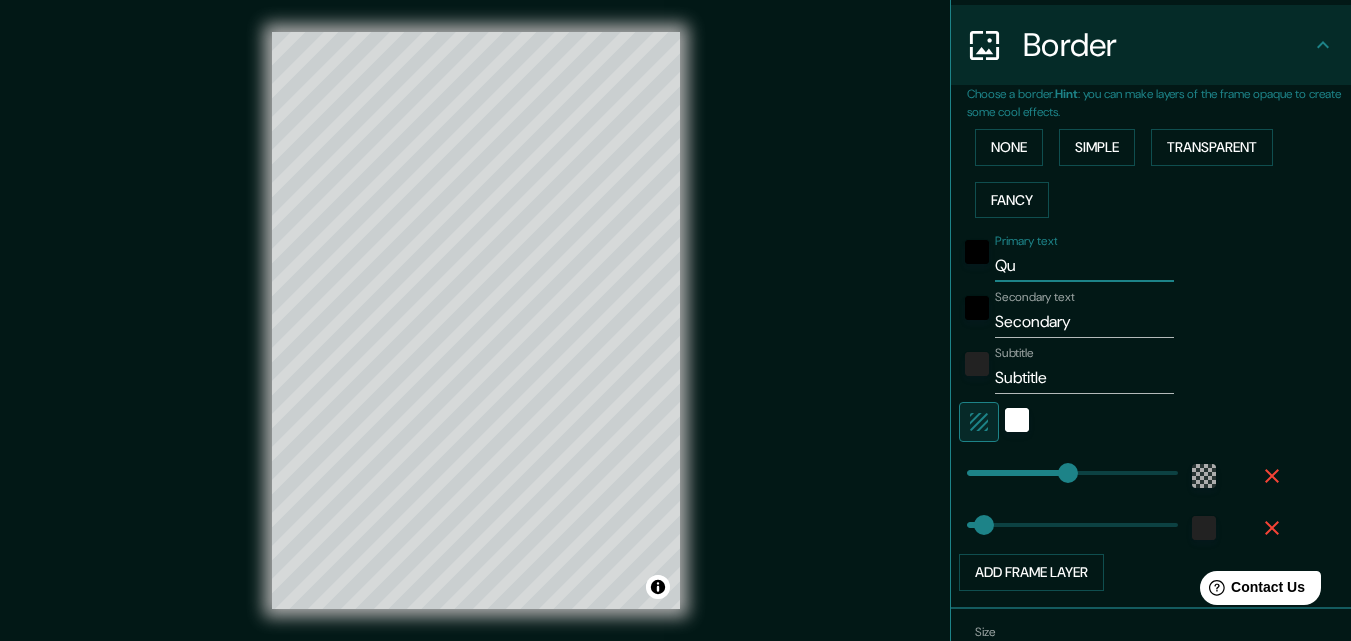 type on "196" 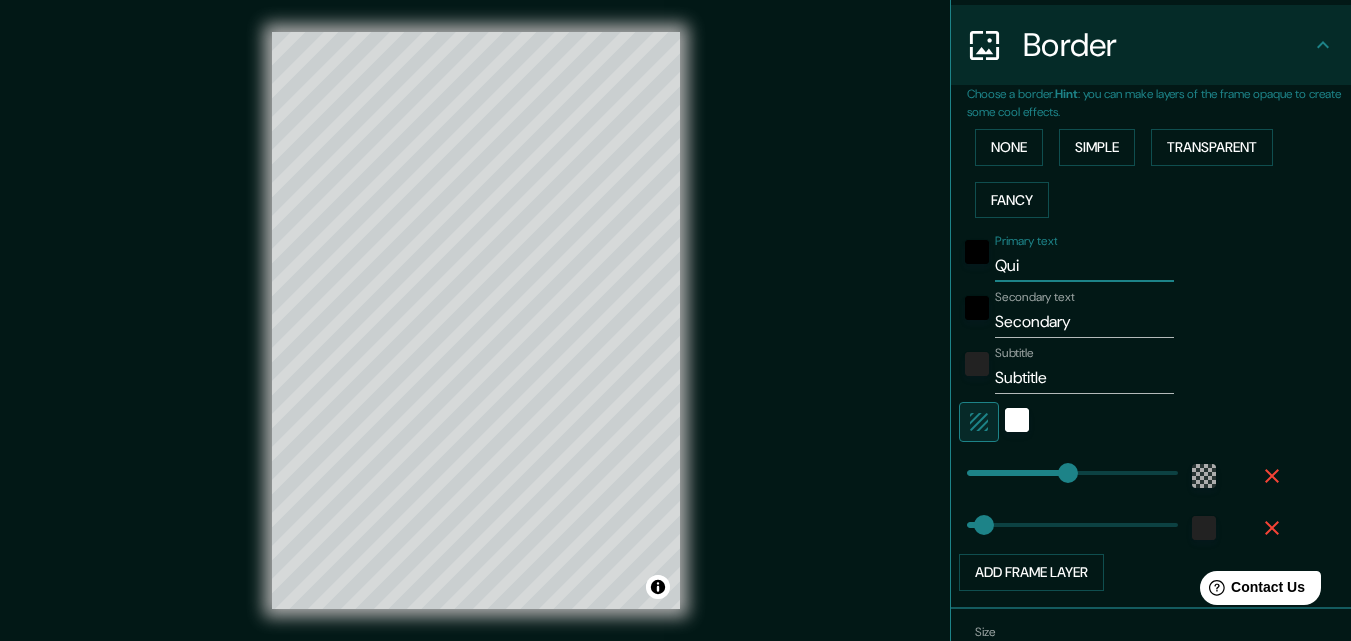 type on "196" 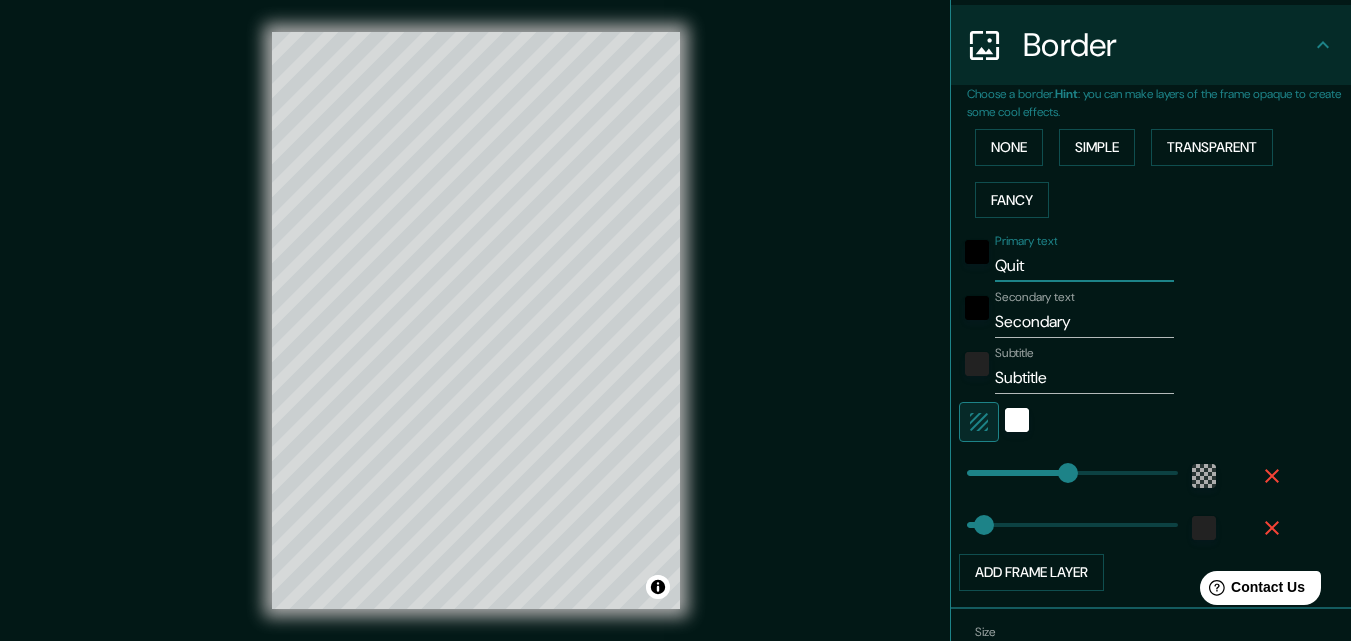 type on "196" 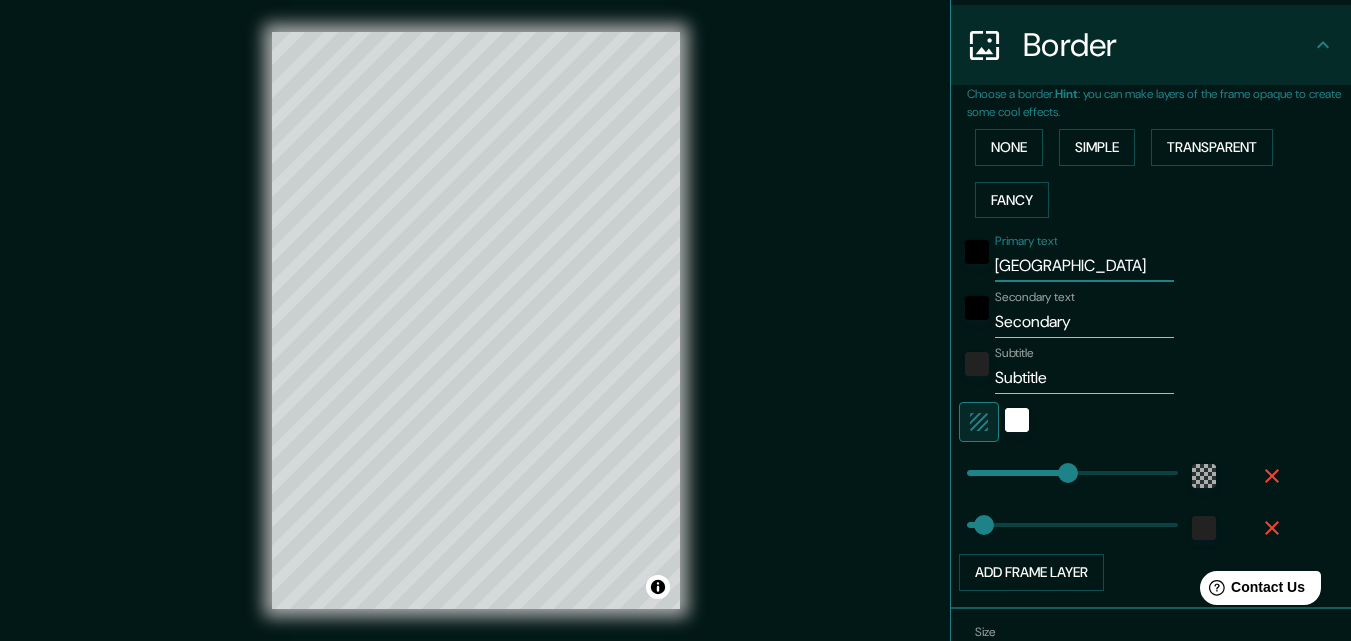 type on "196" 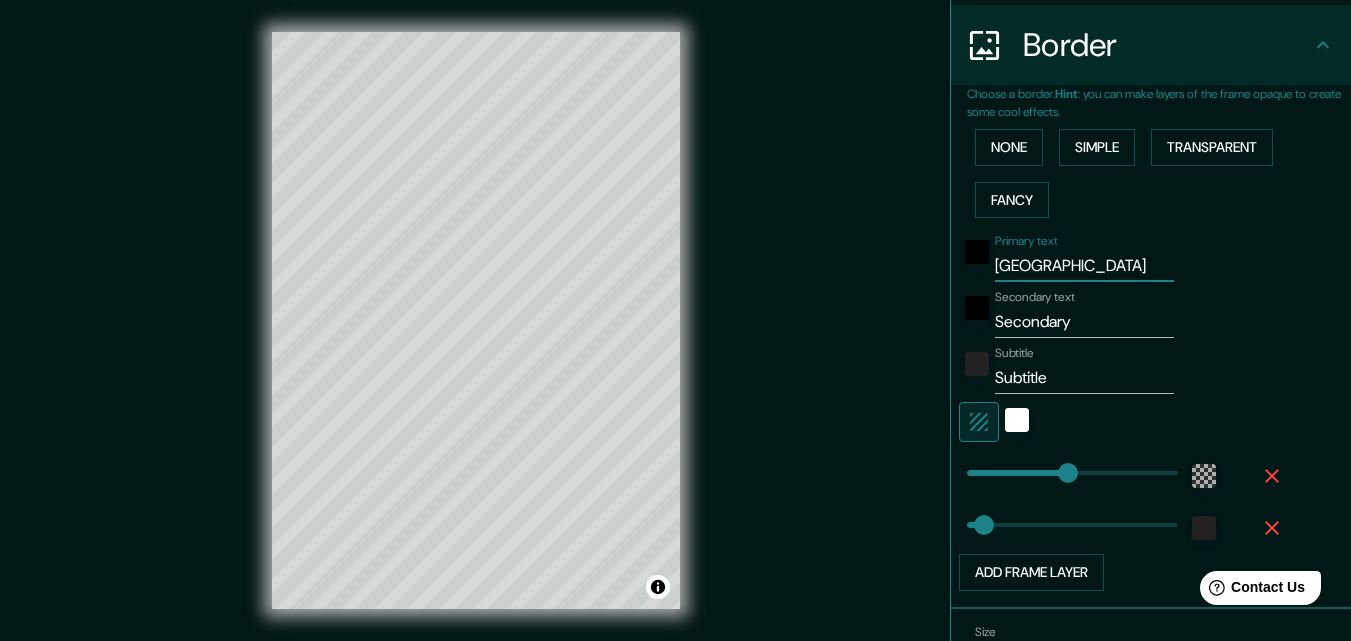 type on "Quito" 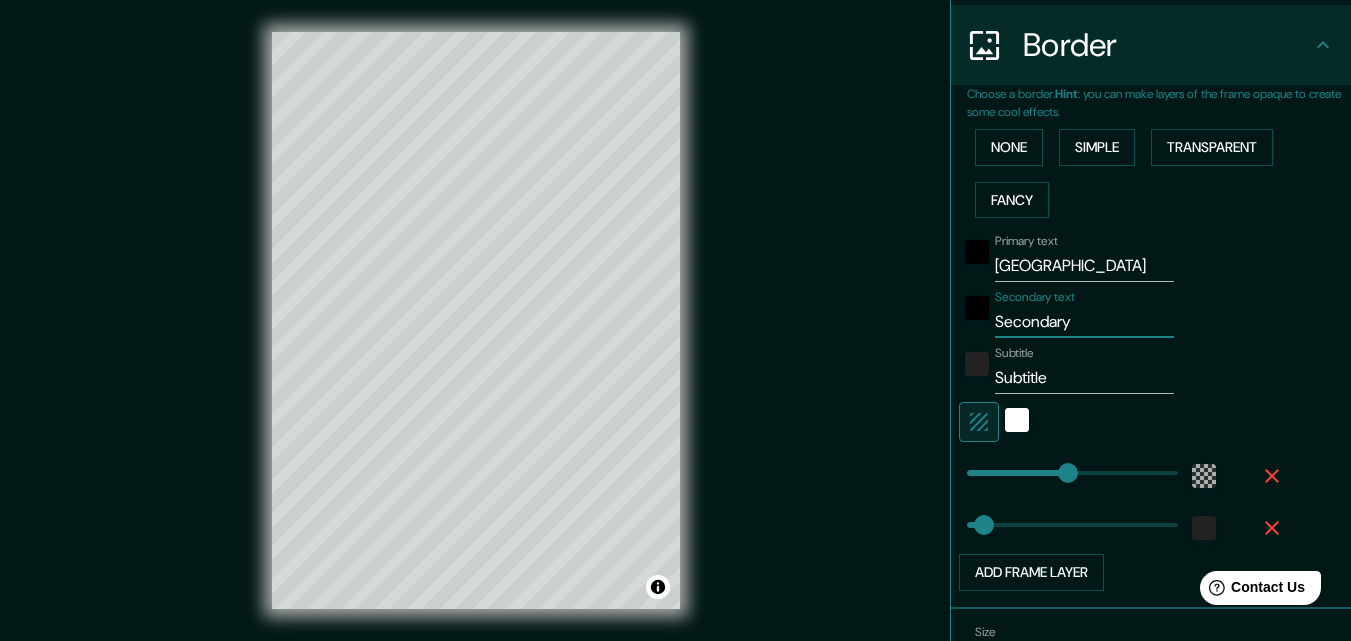 drag, startPoint x: 1068, startPoint y: 318, endPoint x: 974, endPoint y: 318, distance: 94 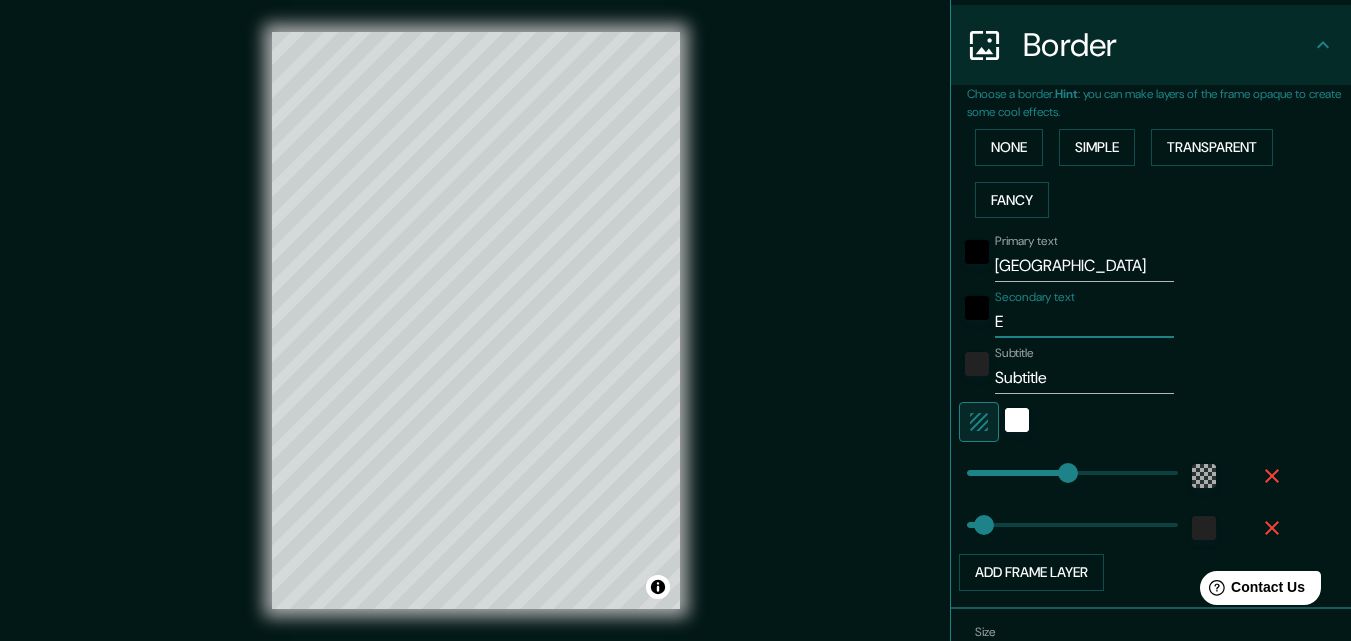 type on "196" 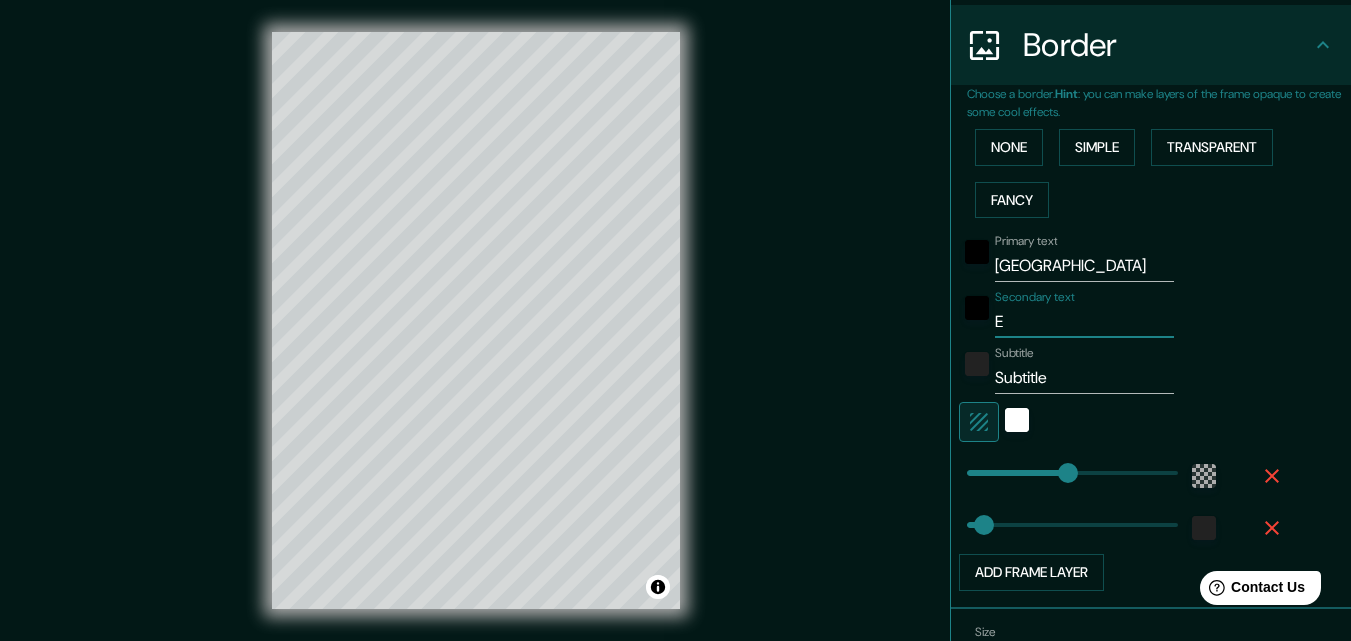 type on "Ec" 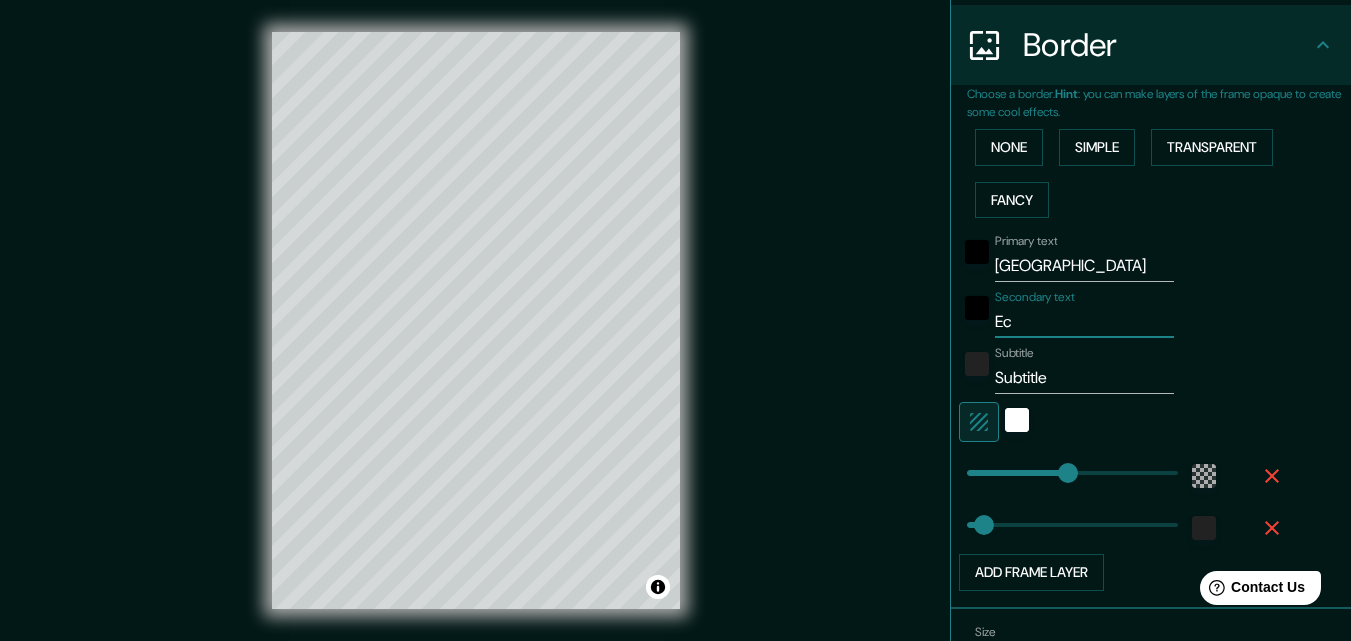 type on "196" 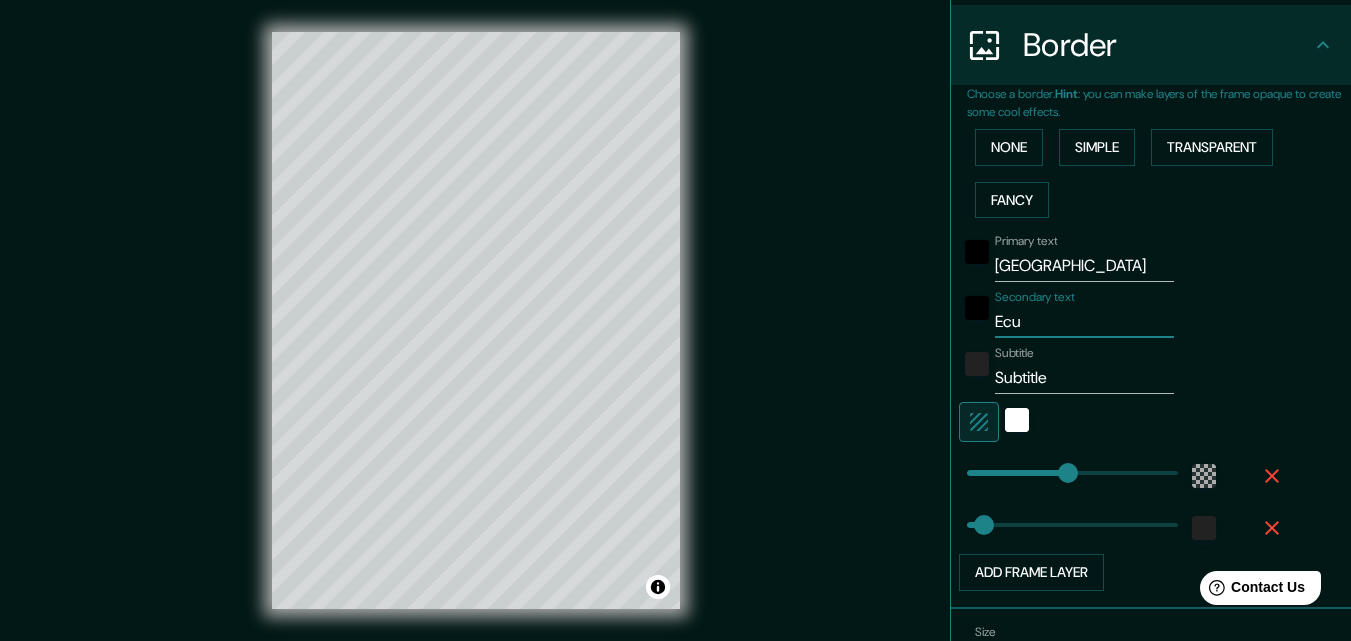 type on "196" 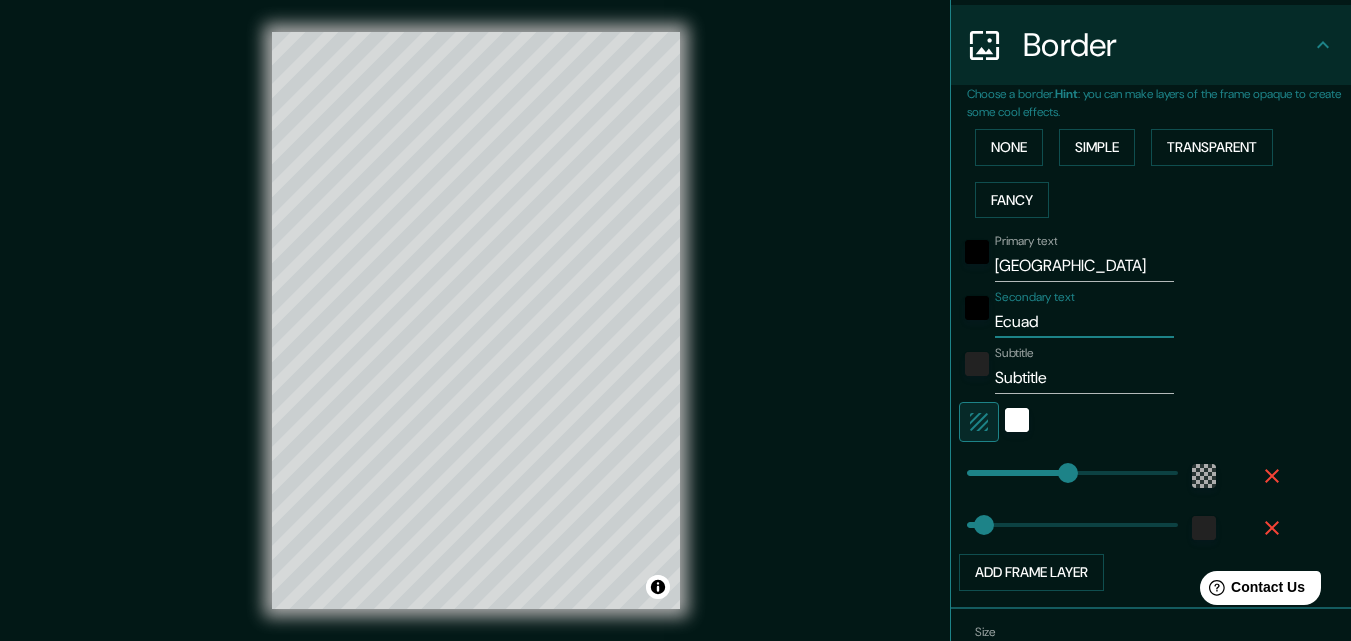 type on "Ecuado" 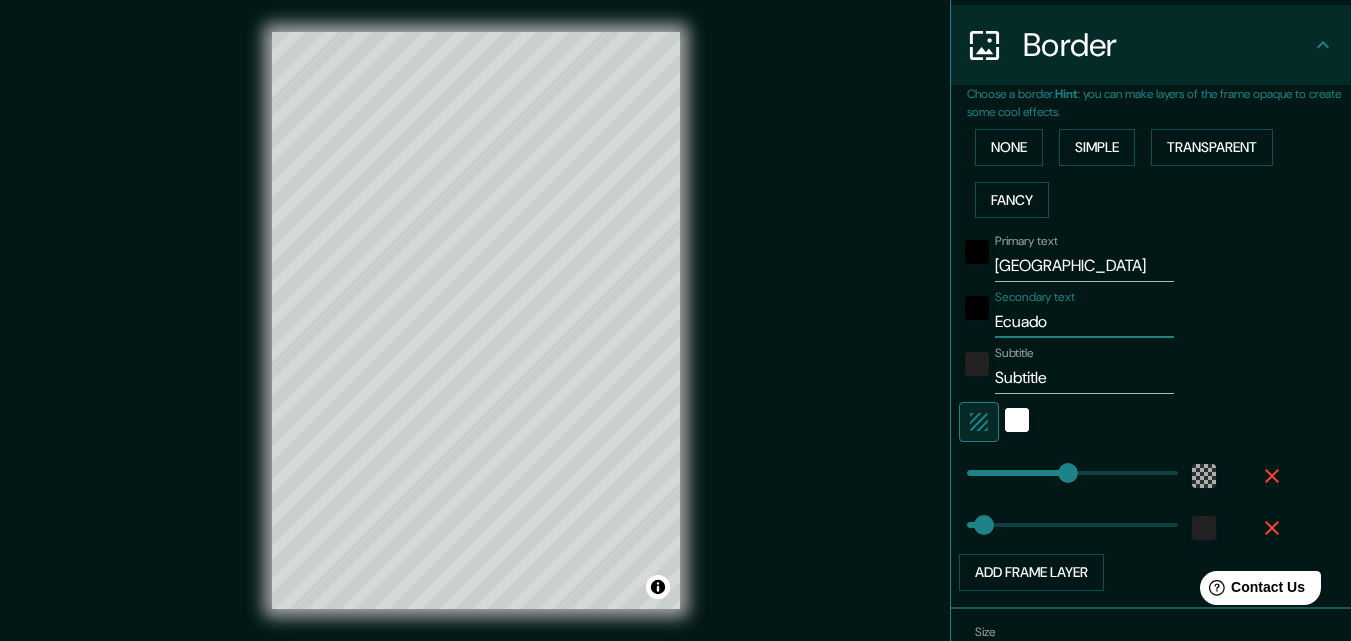 type on "Ecuador" 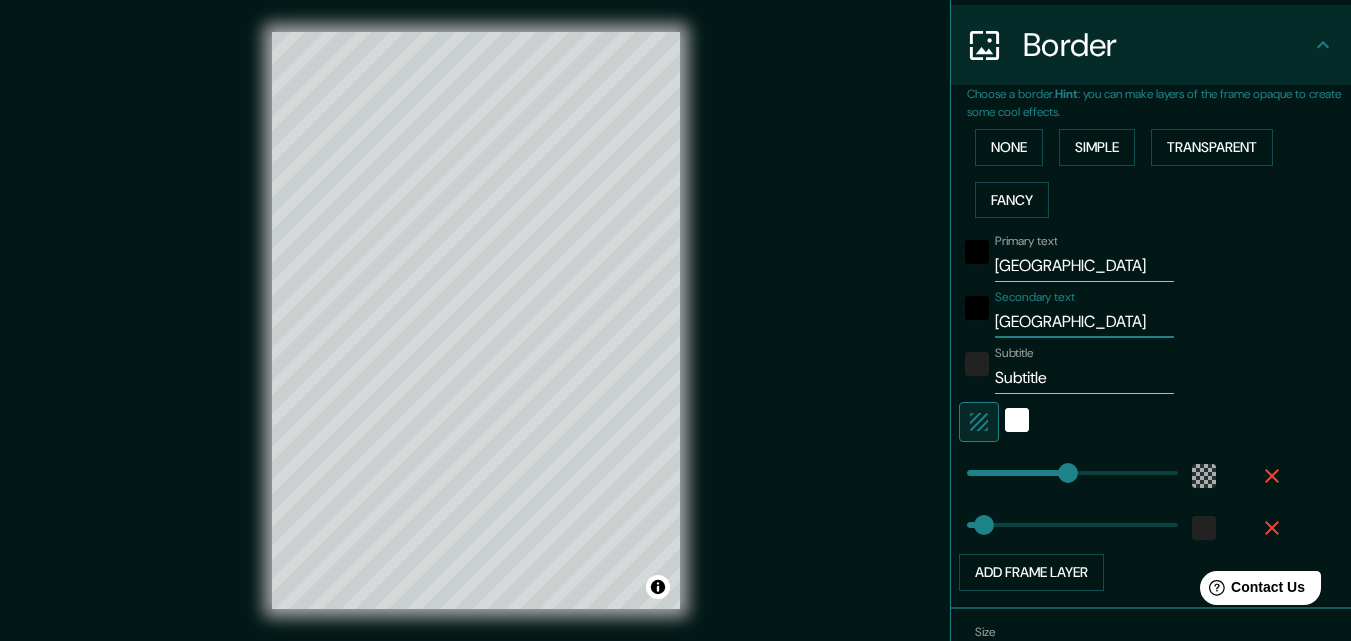 type on "196" 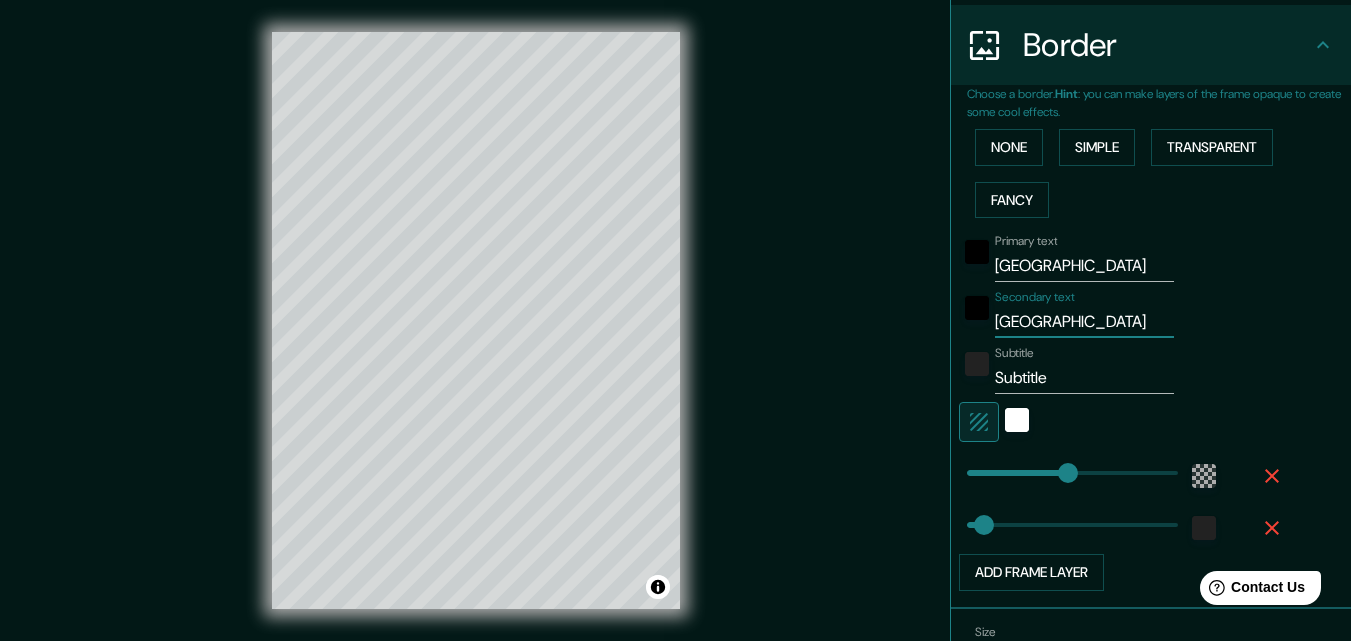 type on "Ecuador" 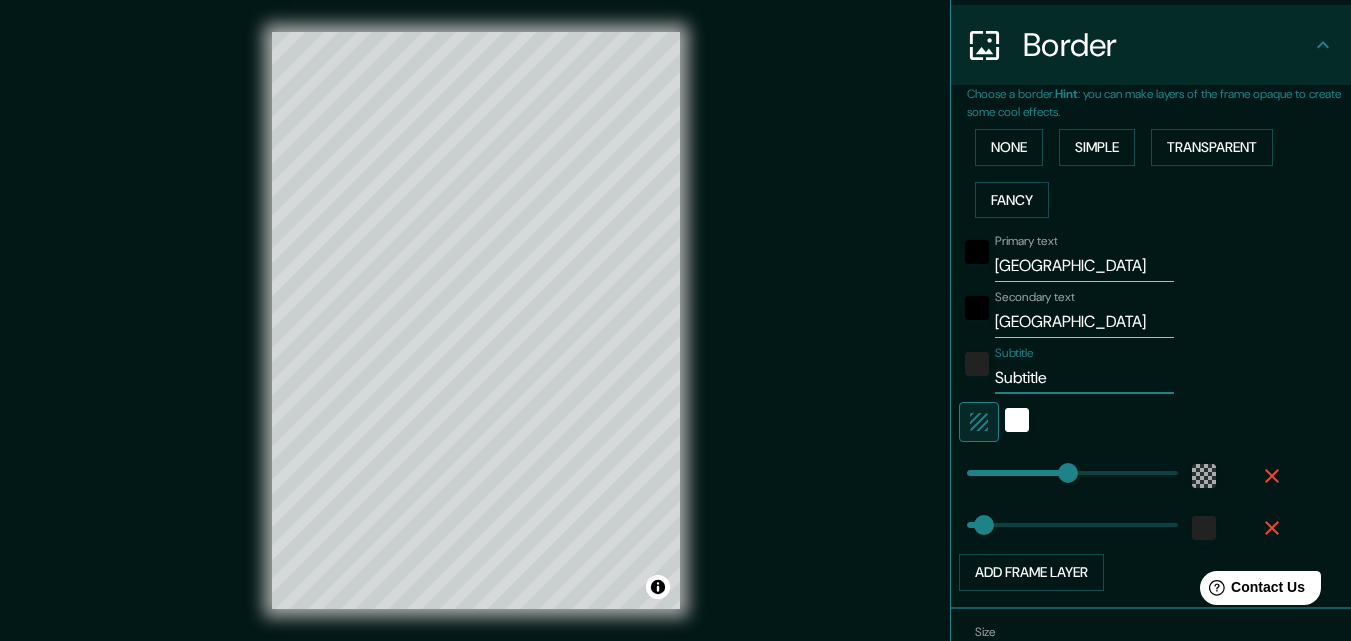 type on "P" 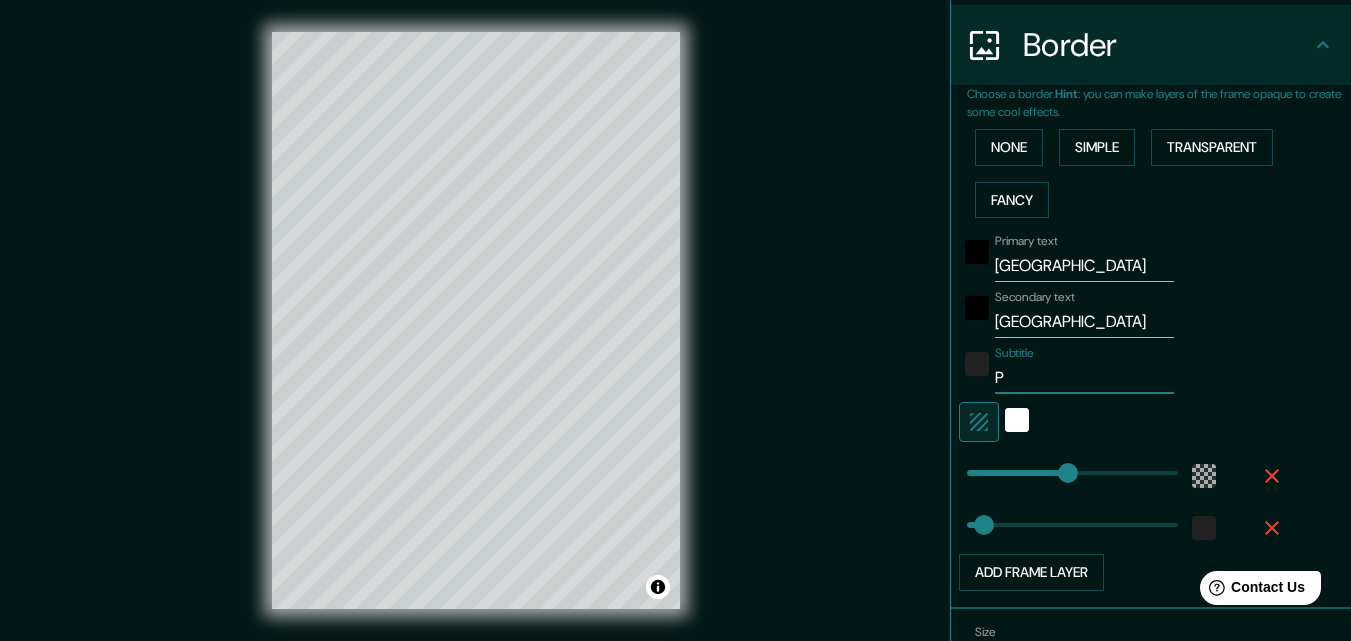 type on "196" 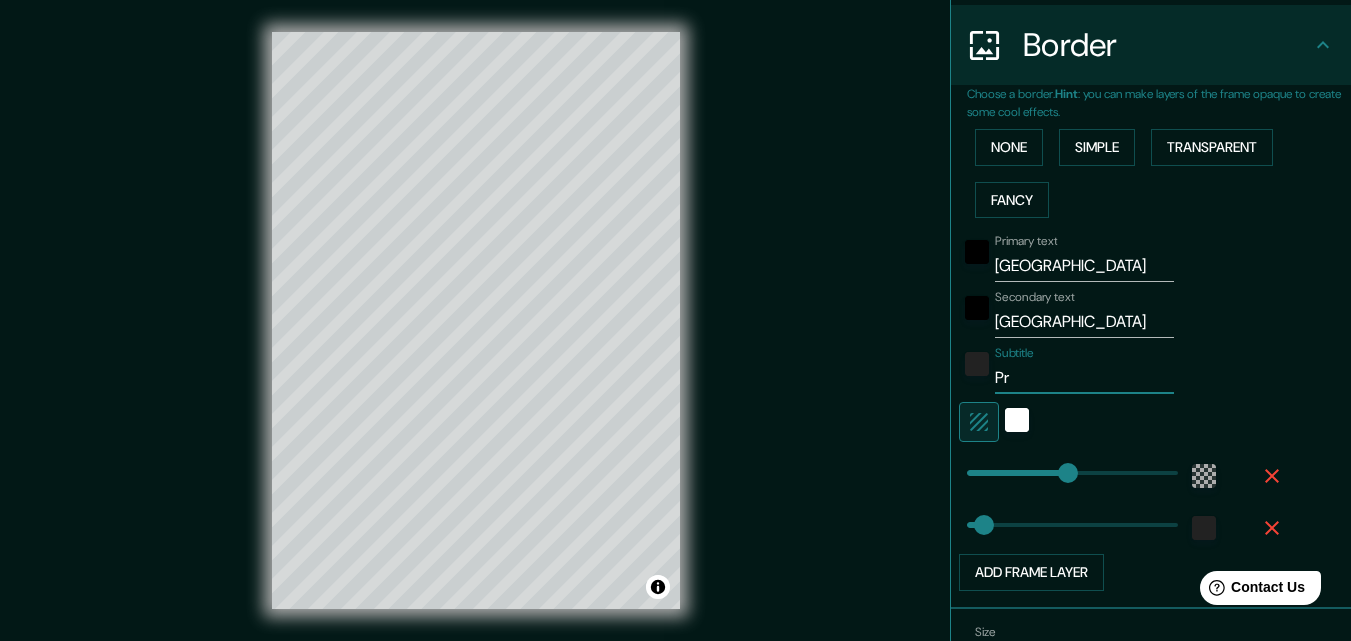 type on "Pro" 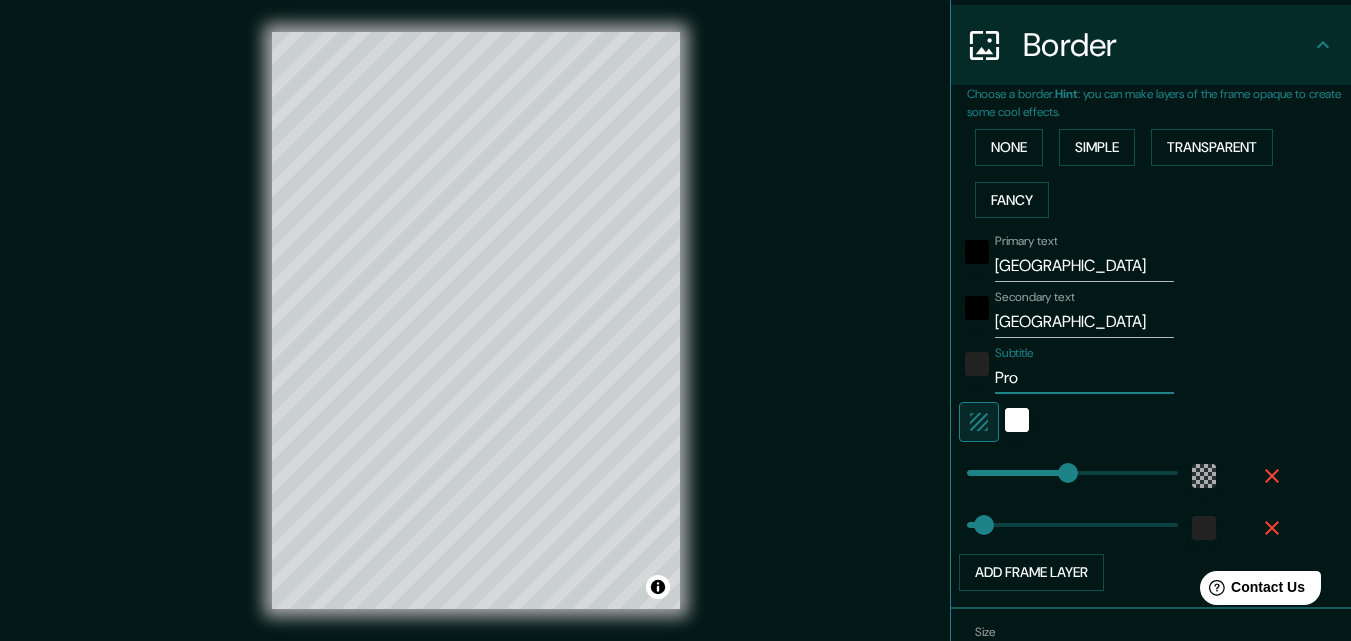 type on "196" 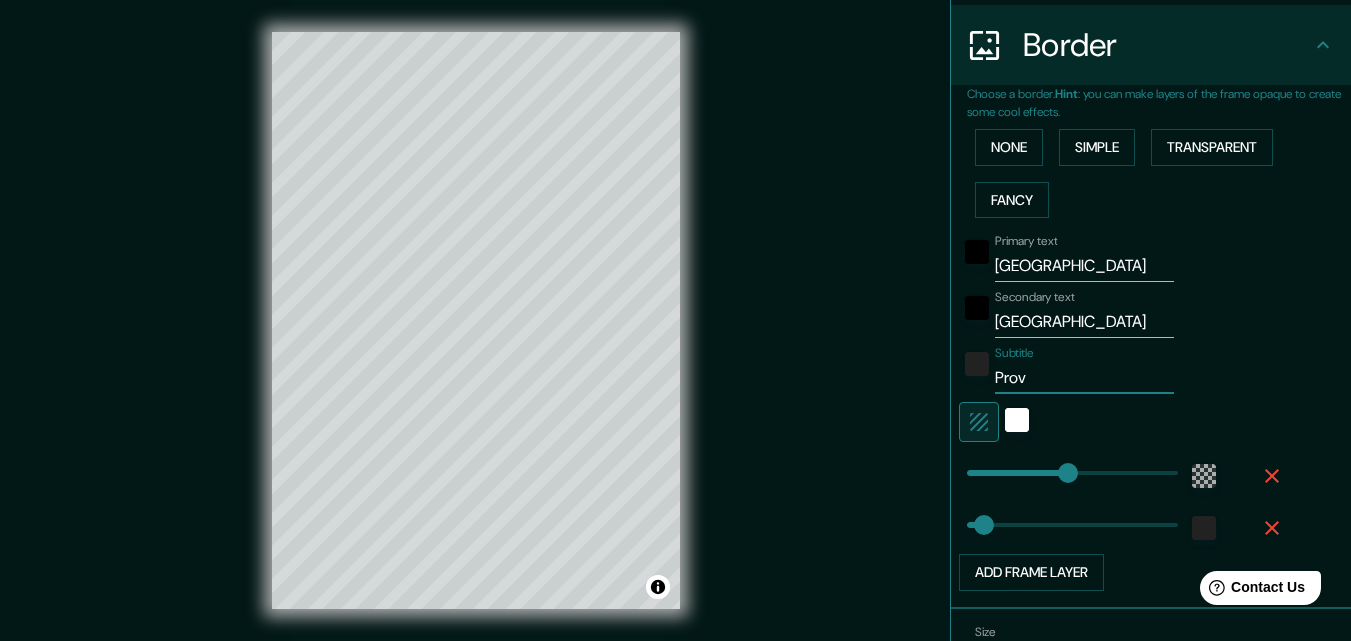type on "Provi" 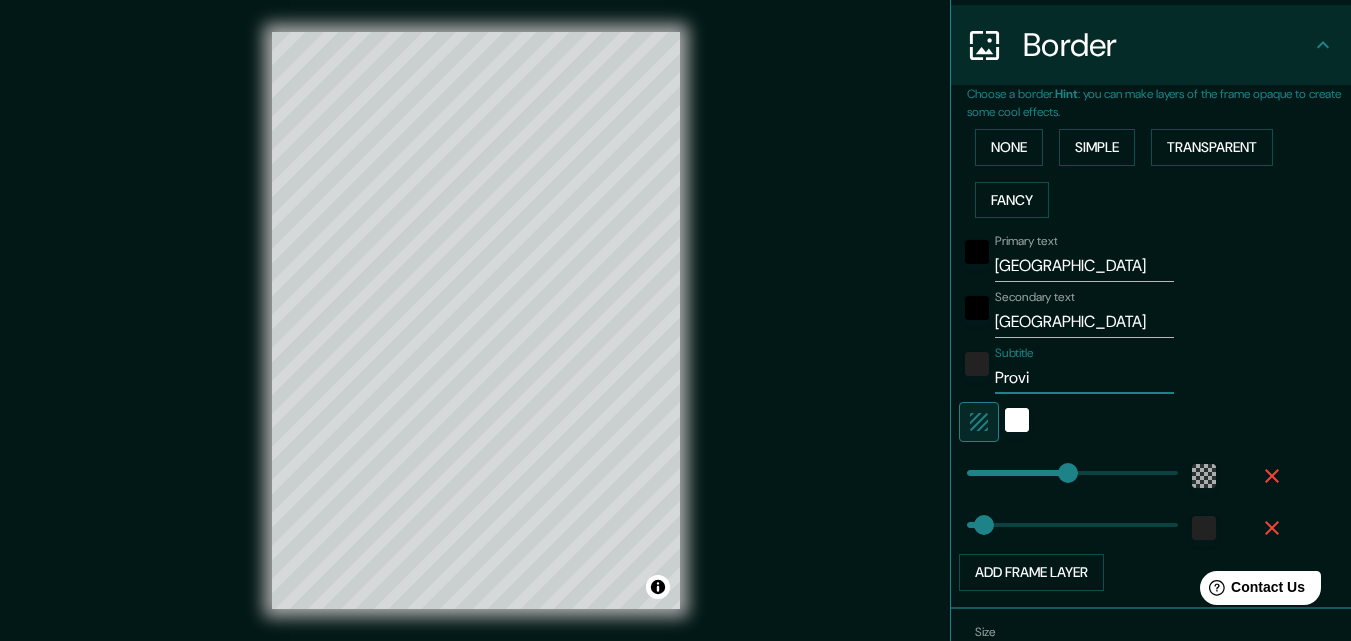 type on "Provin" 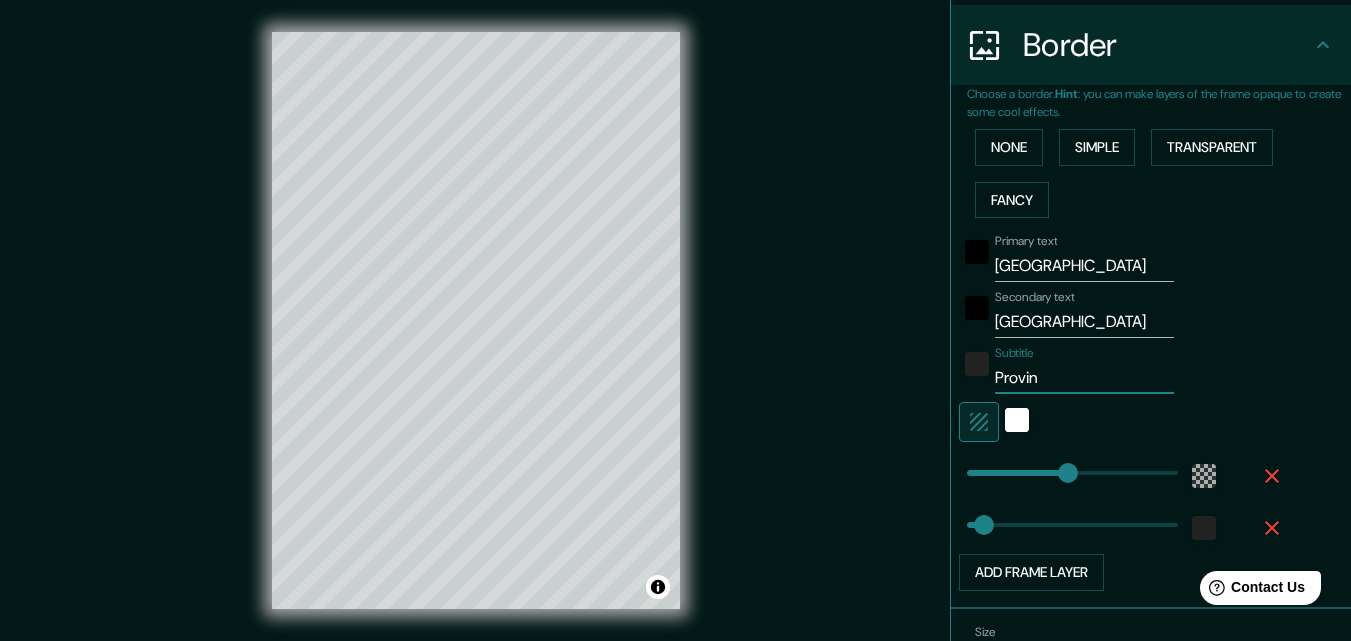 type on "196" 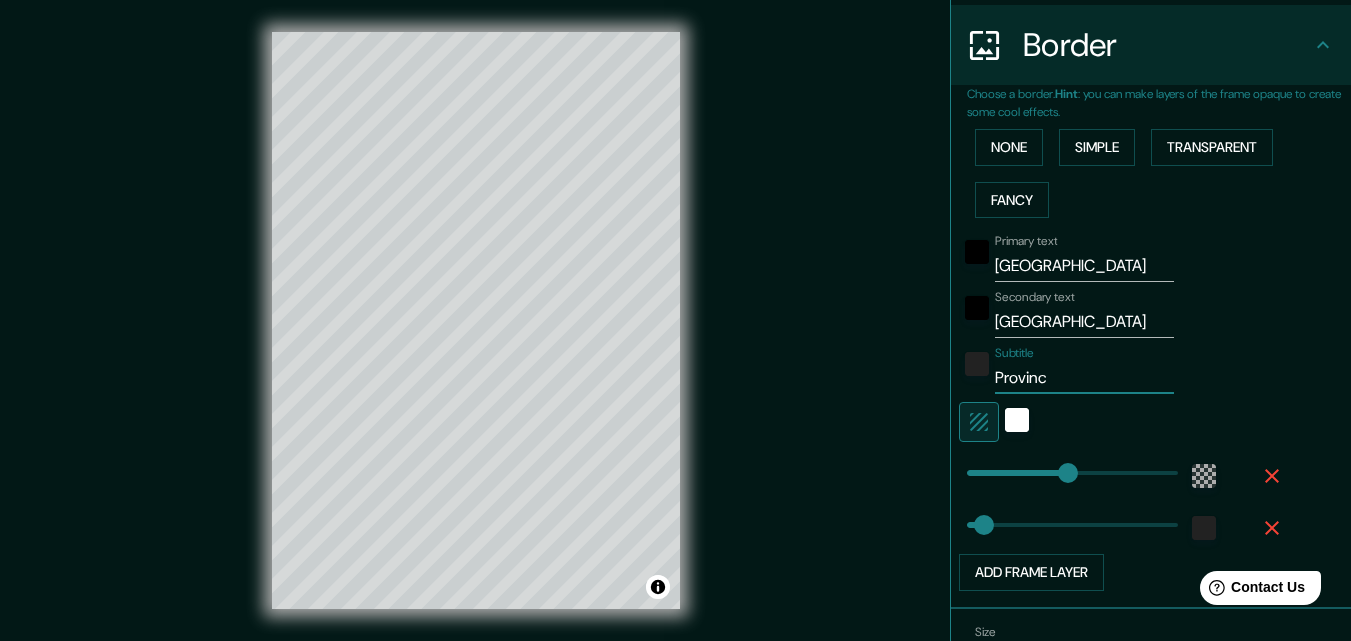 type on "Provinci" 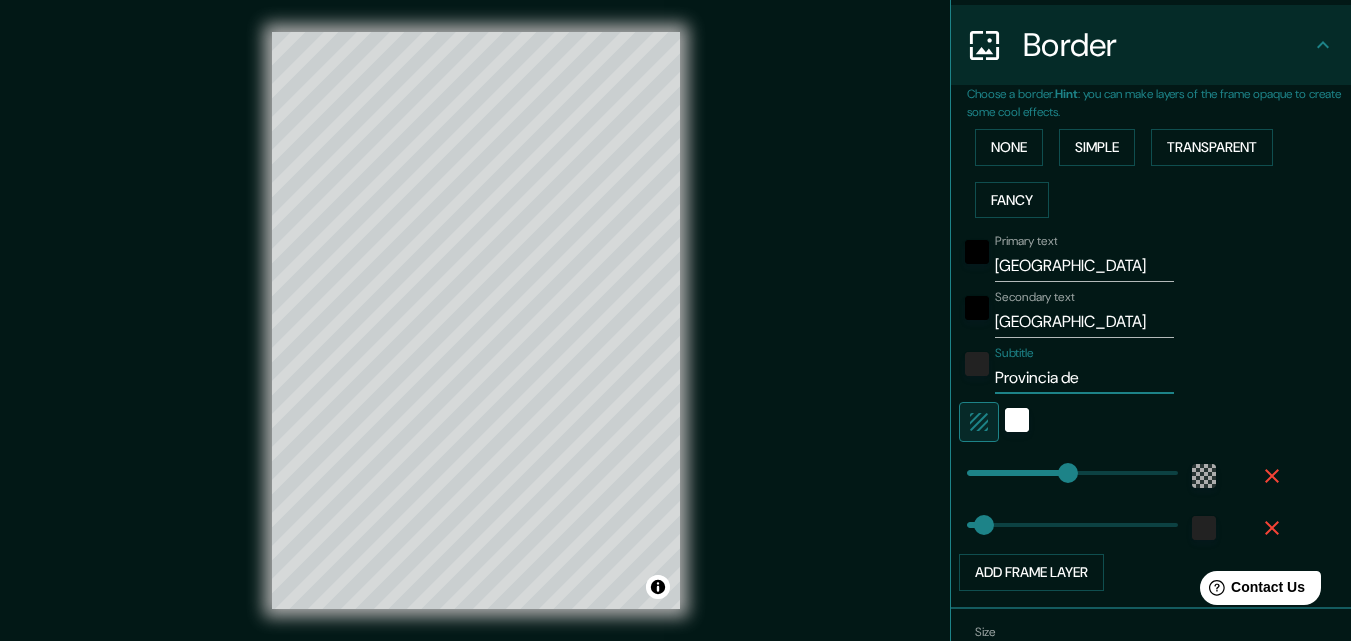 type on "Provincia de" 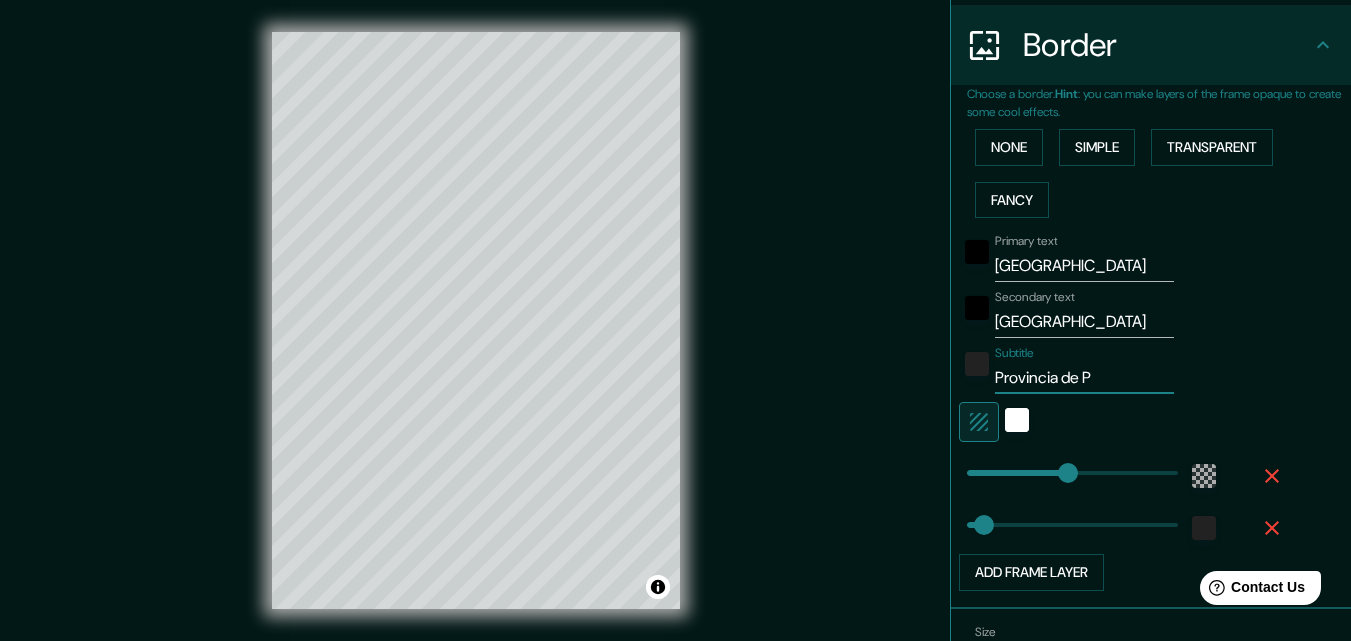 type on "196" 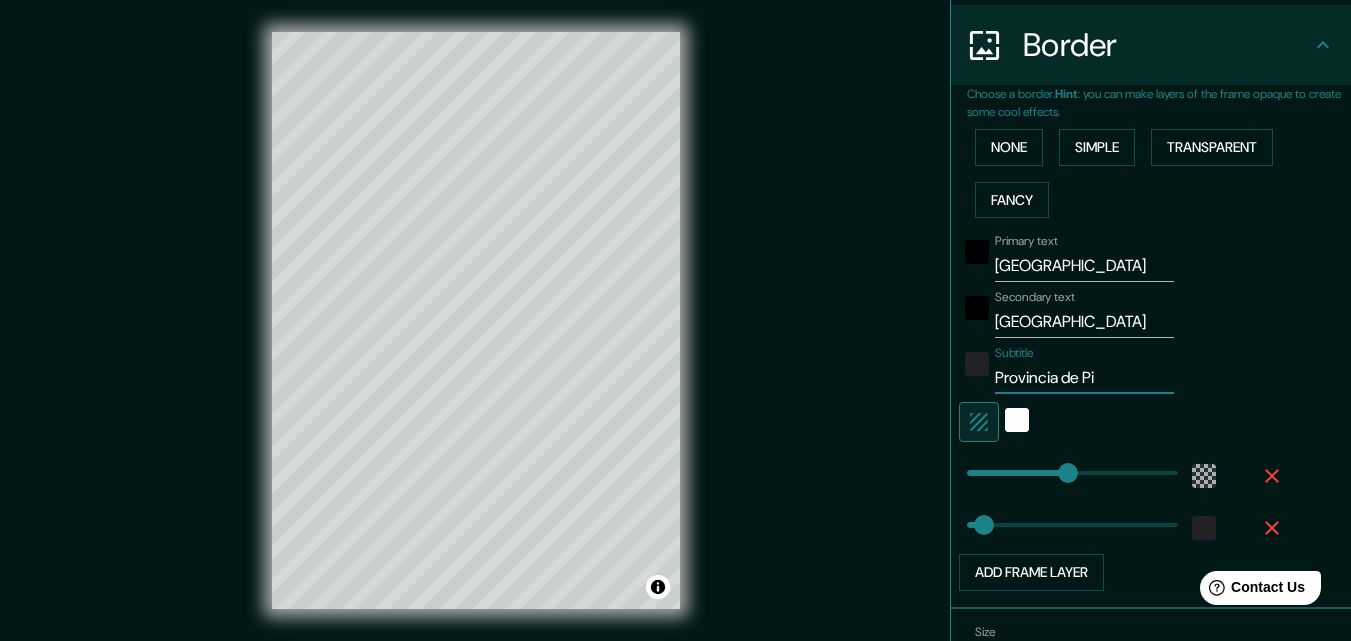 type on "196" 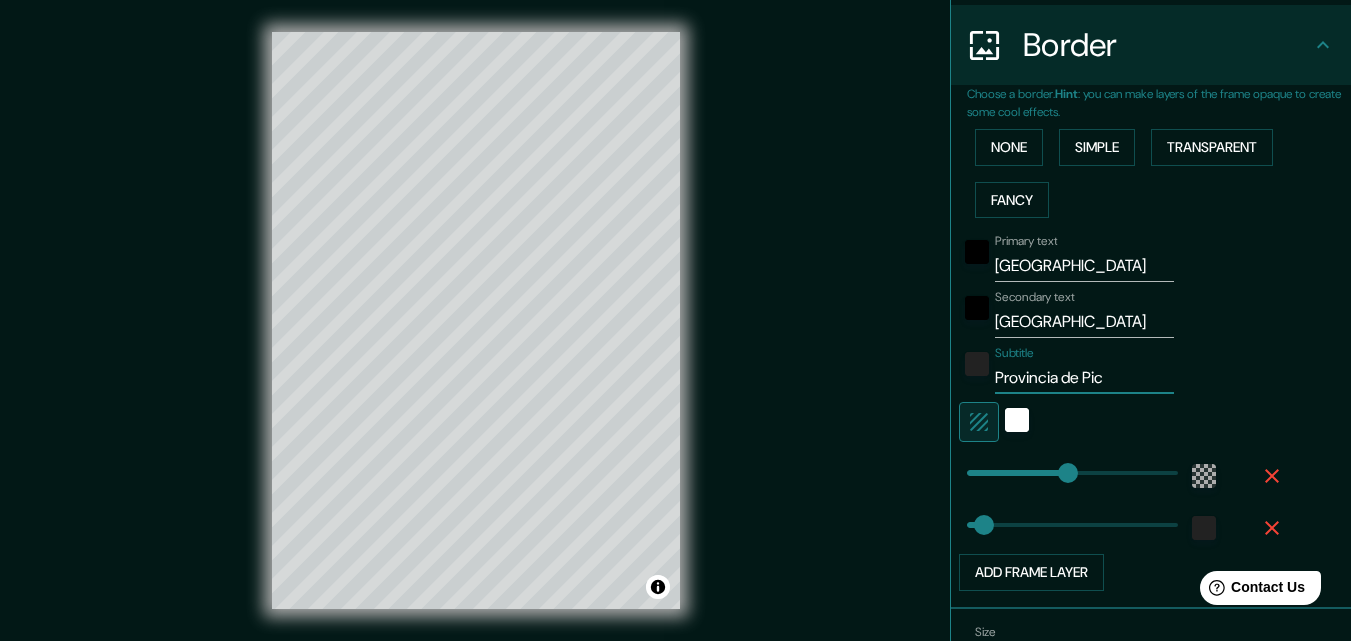 type on "Provincia de Pich" 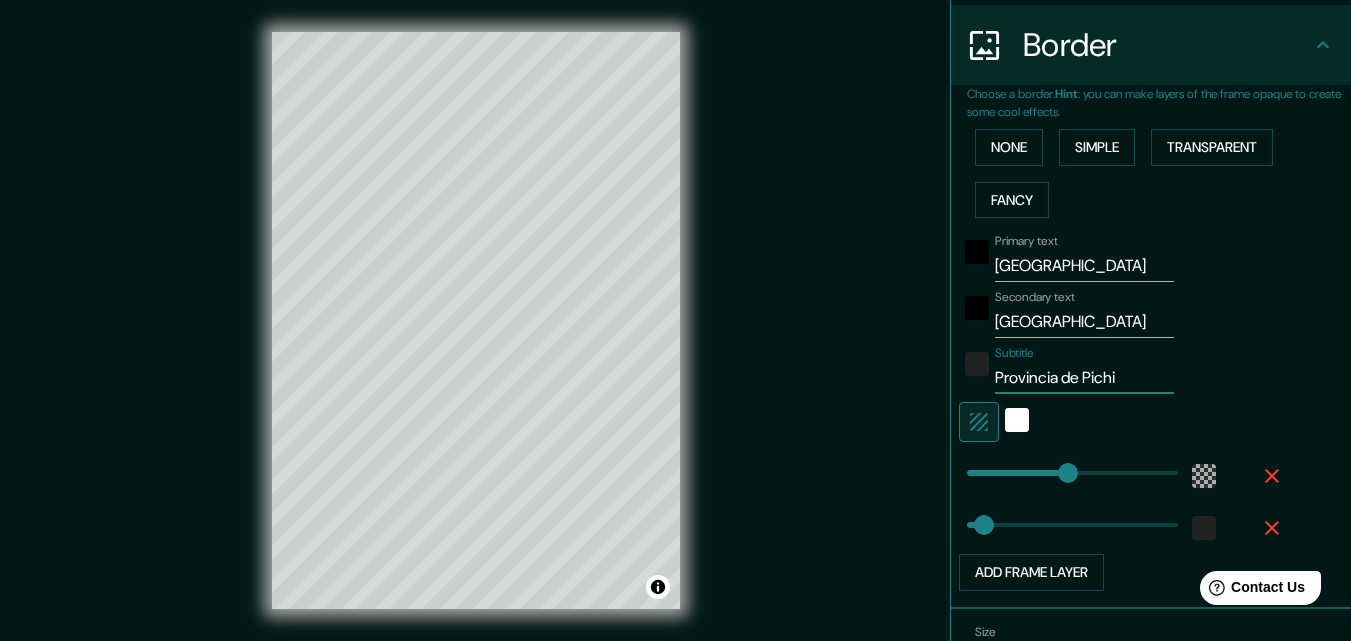 type on "Provincia de Pichin" 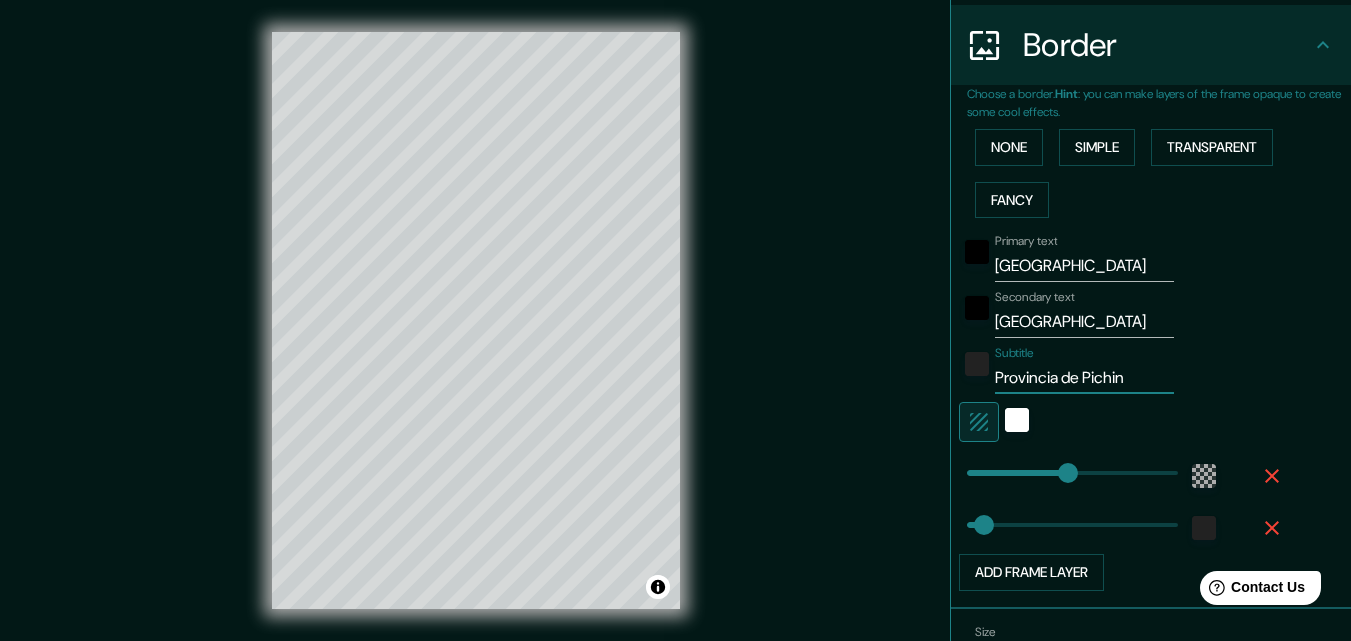 type on "196" 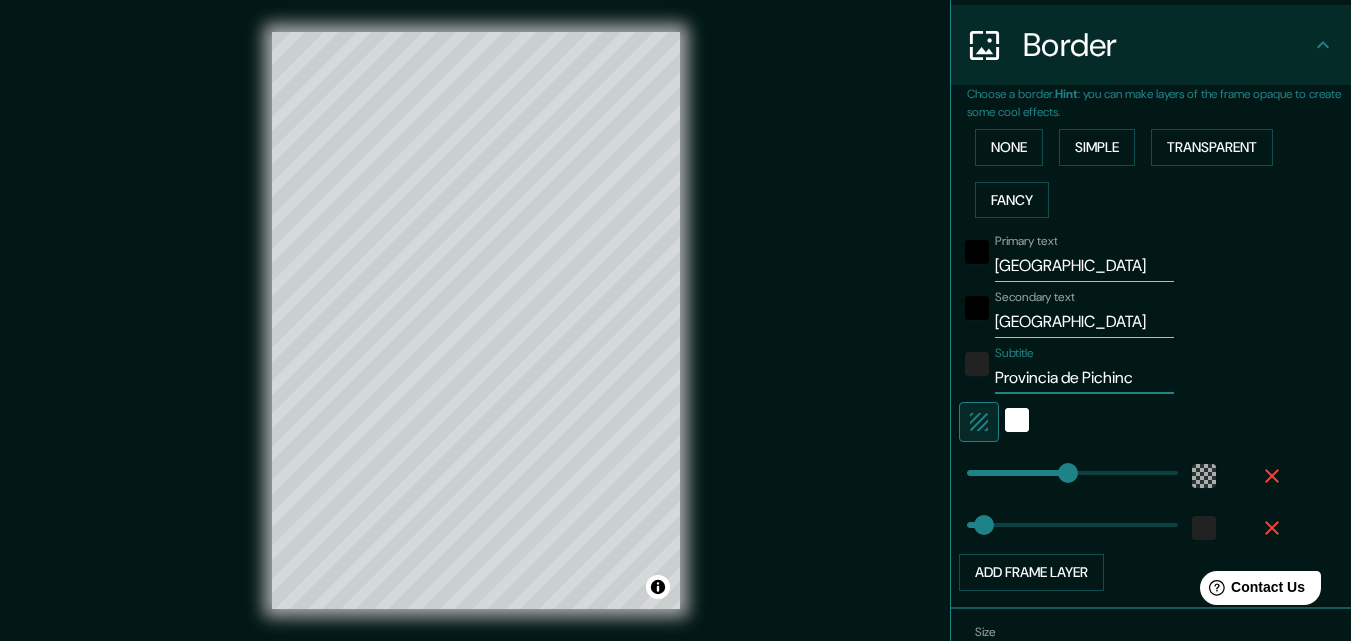type on "Provincia de Pichinch" 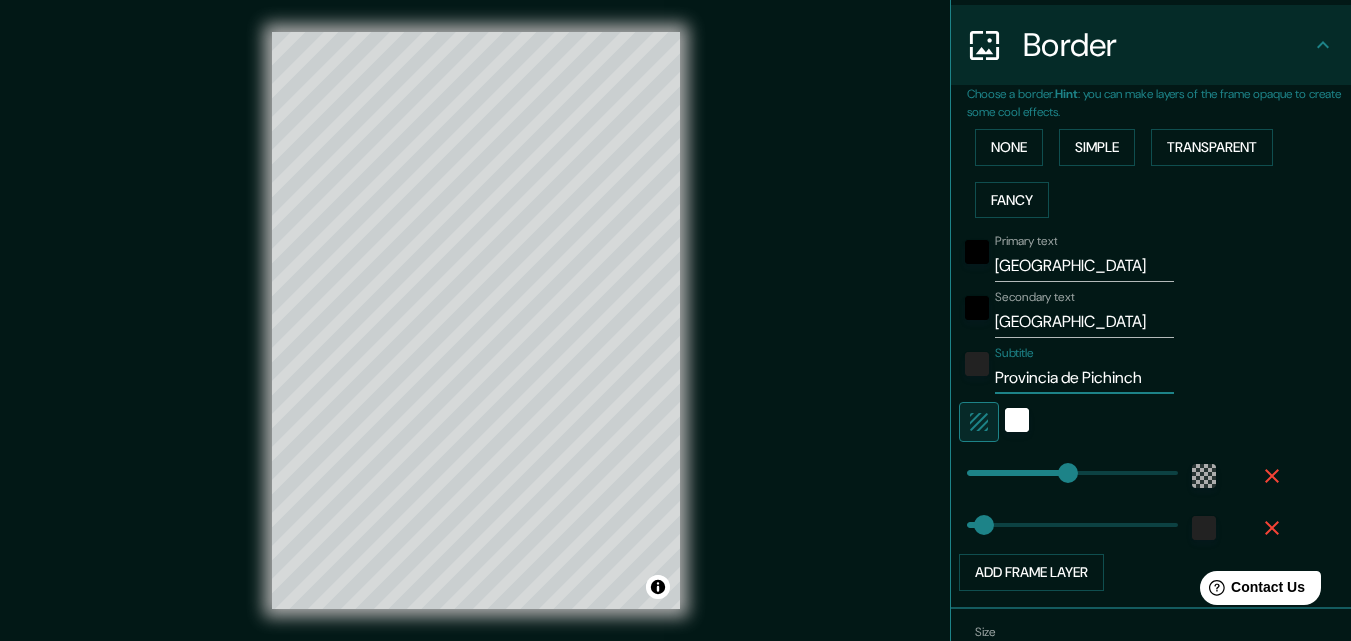 type on "Provincia de Pichincha" 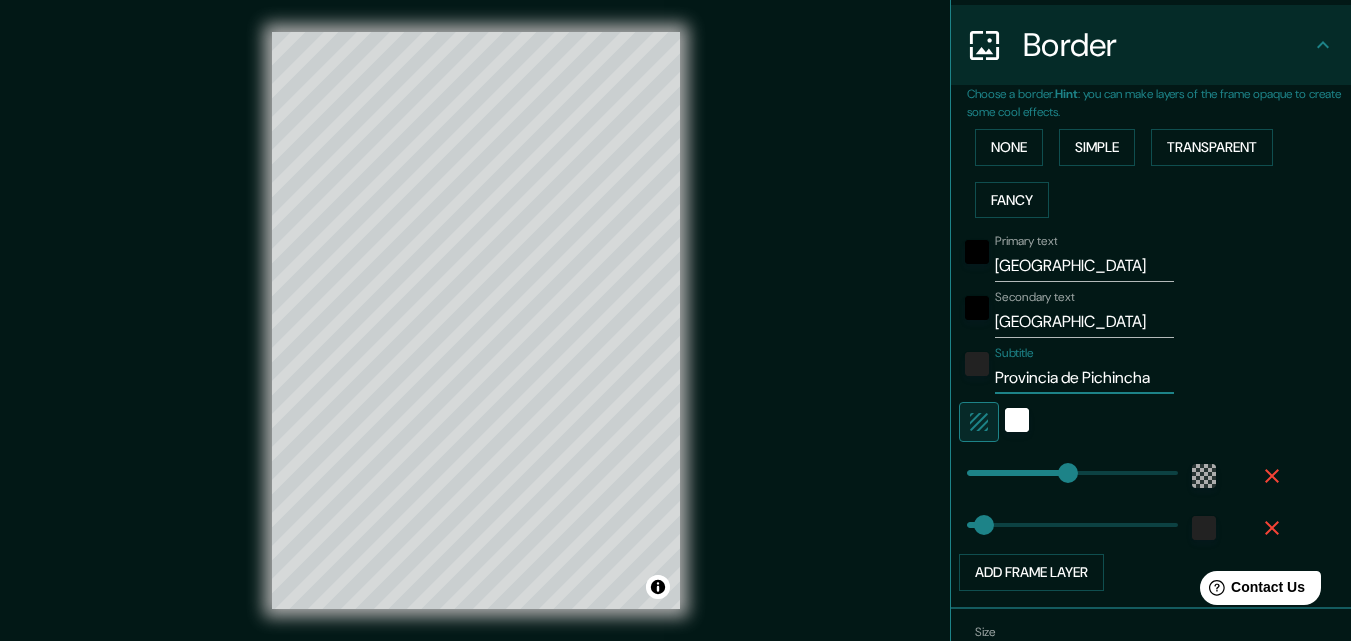 type on "196" 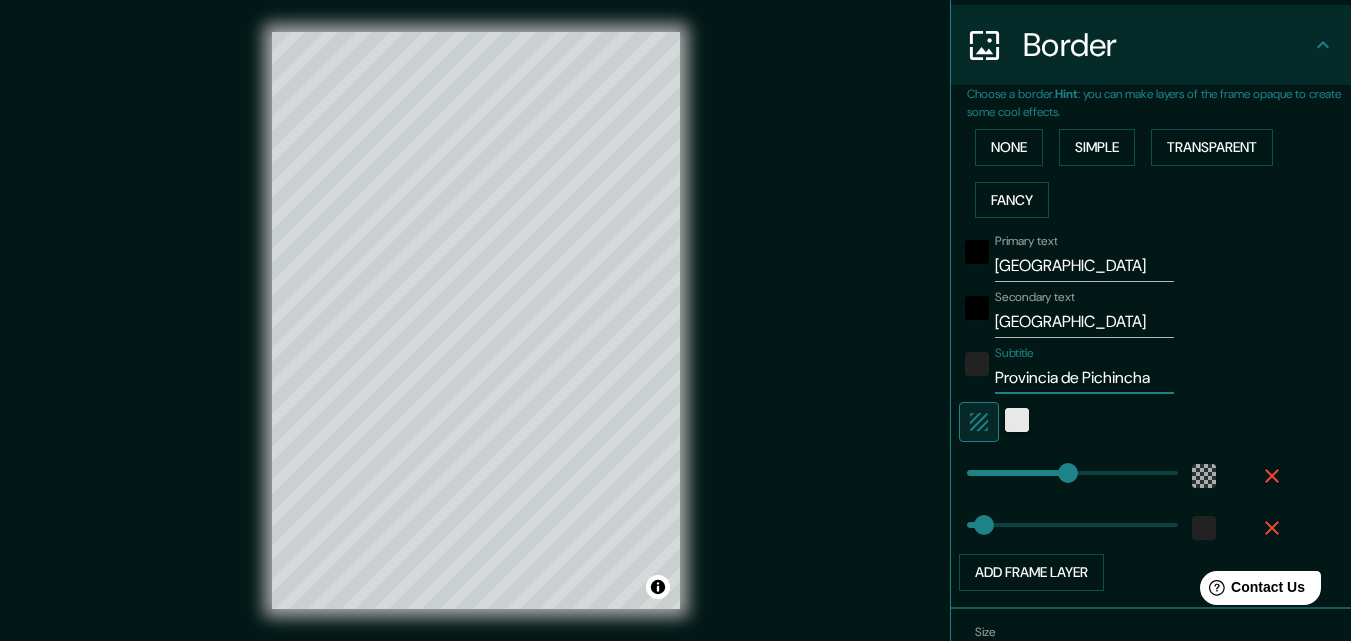 type on "Provincia de Pichincha" 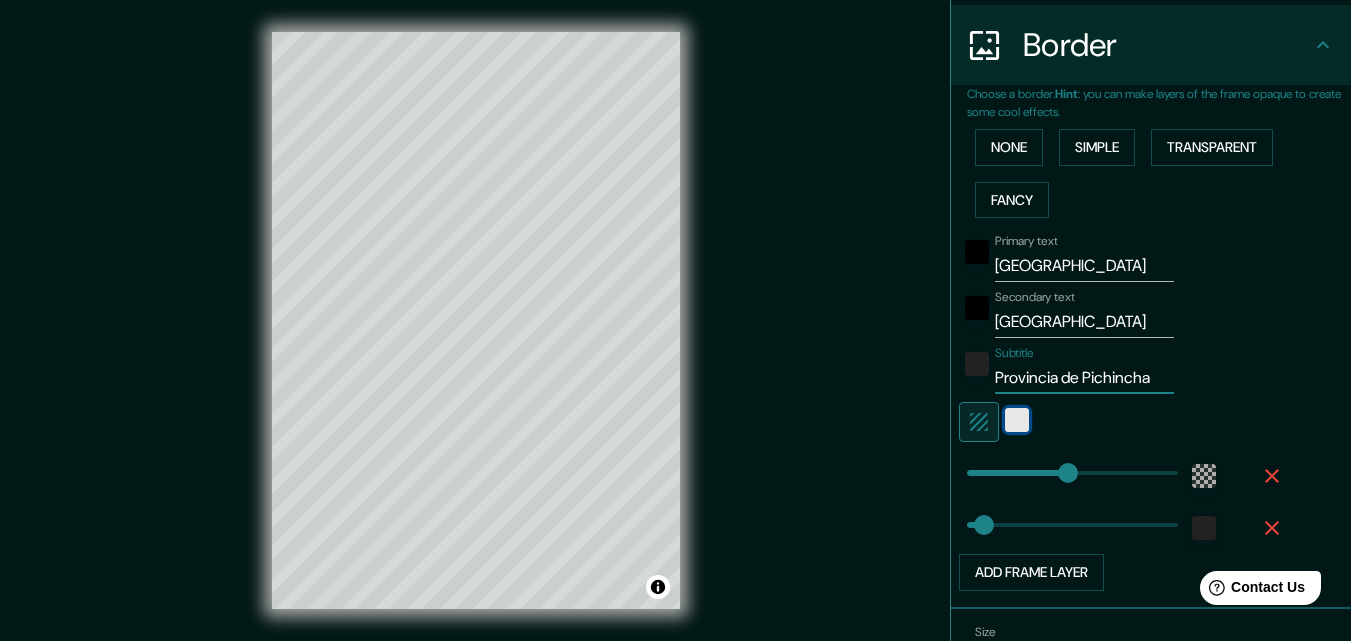 click at bounding box center [1017, 420] 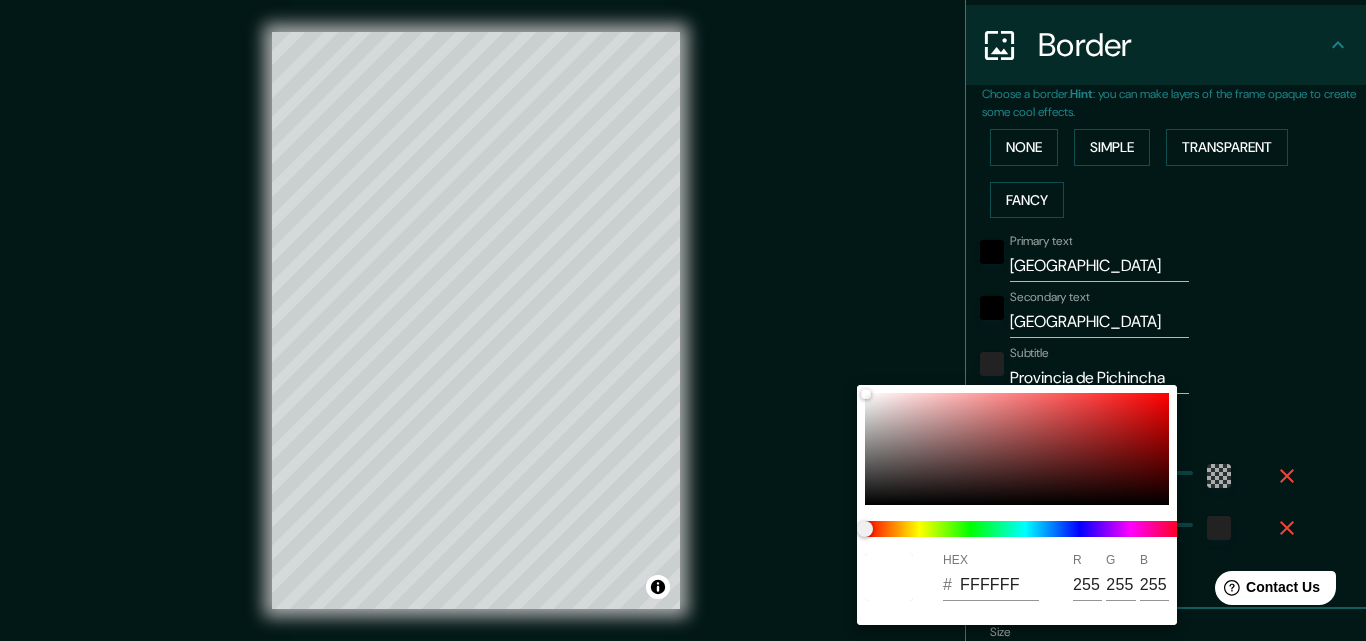 click at bounding box center (683, 320) 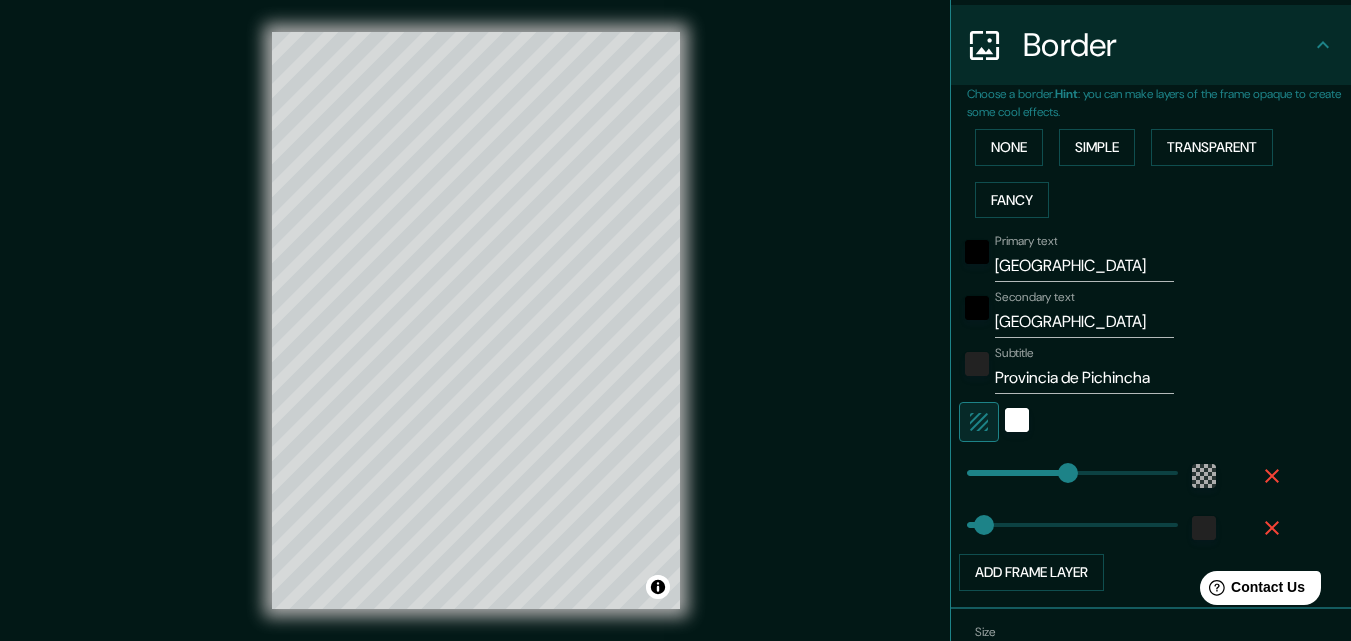 type on "196" 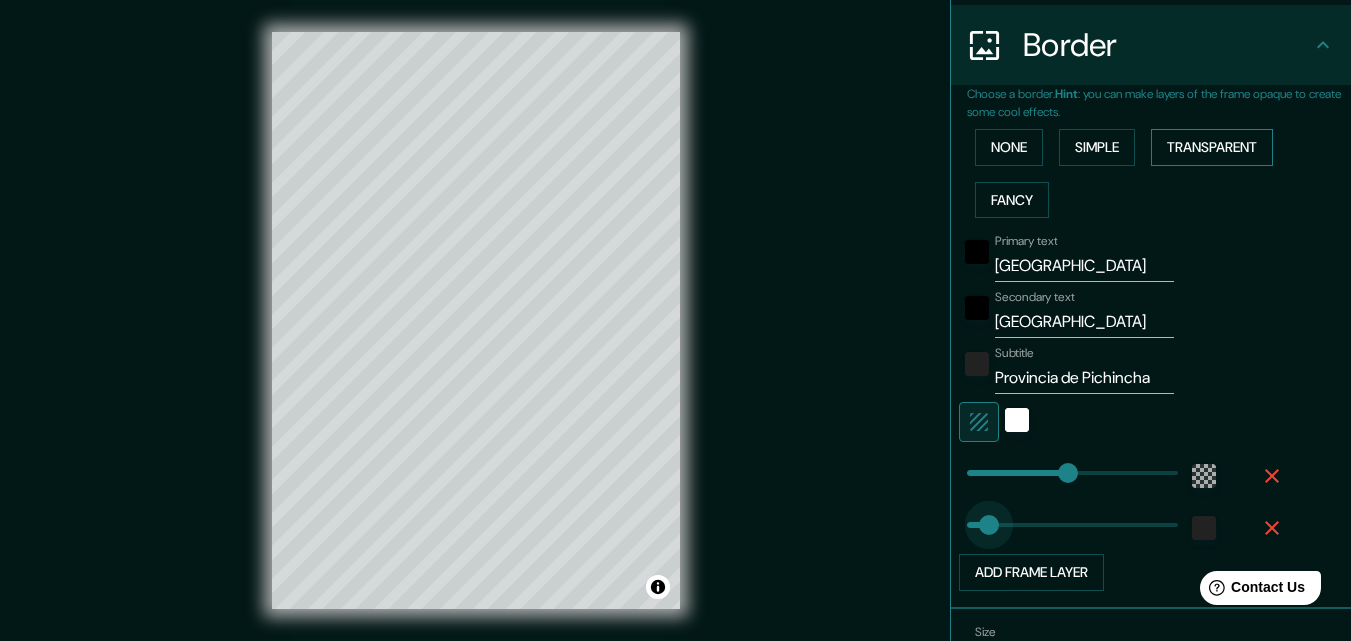 type on "41" 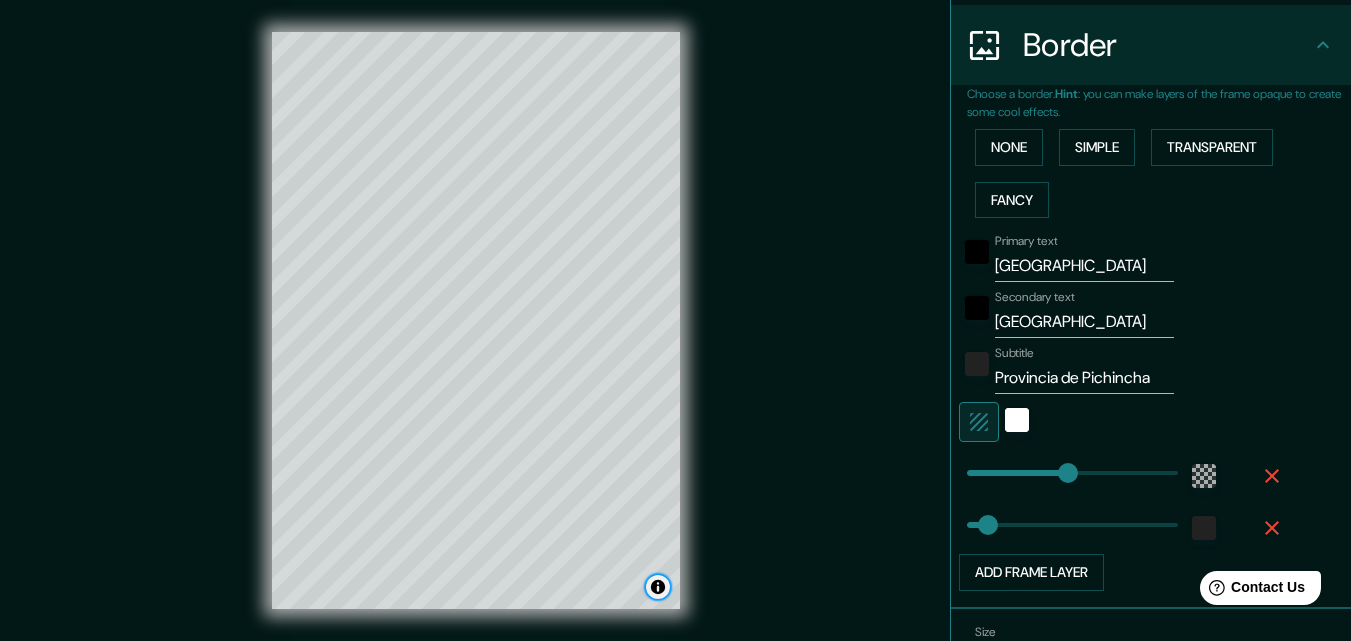 click at bounding box center [658, 587] 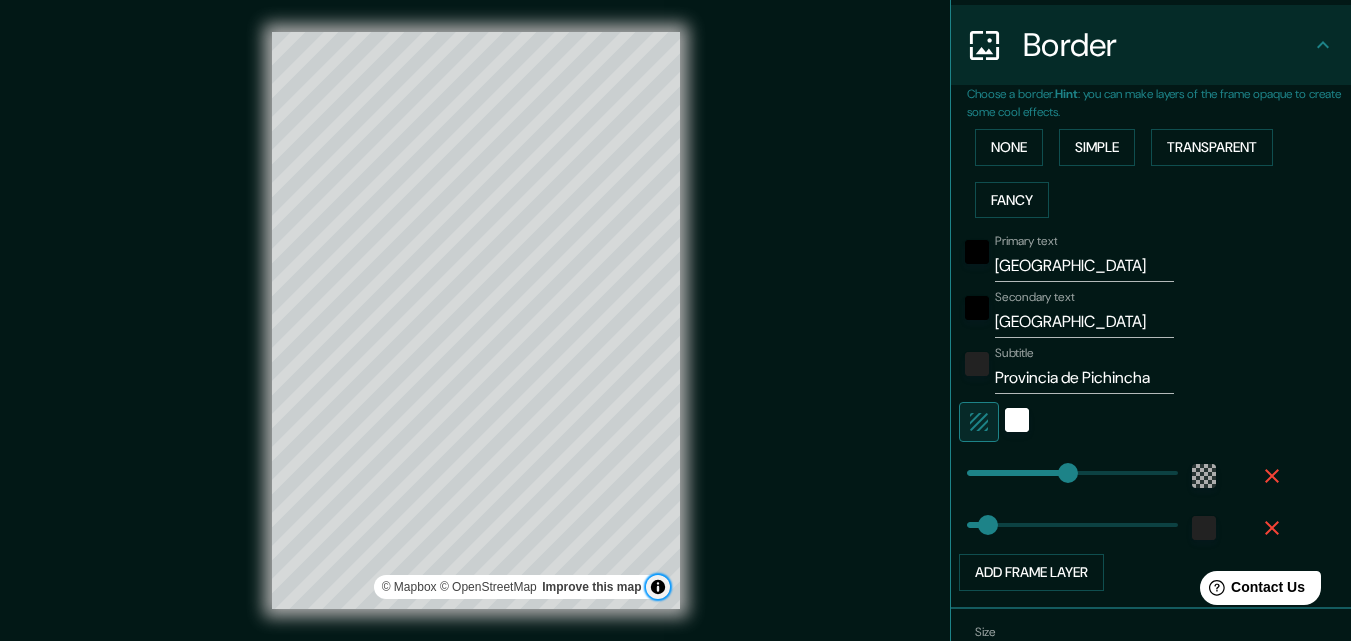 click at bounding box center [658, 587] 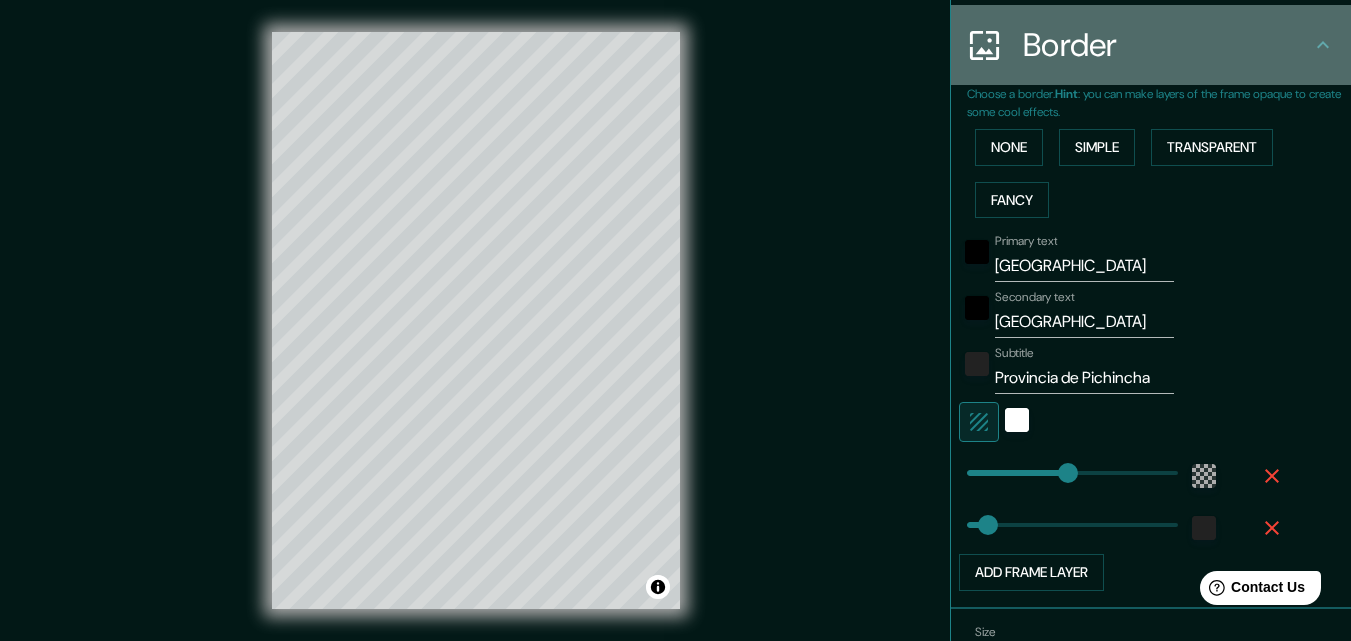 click 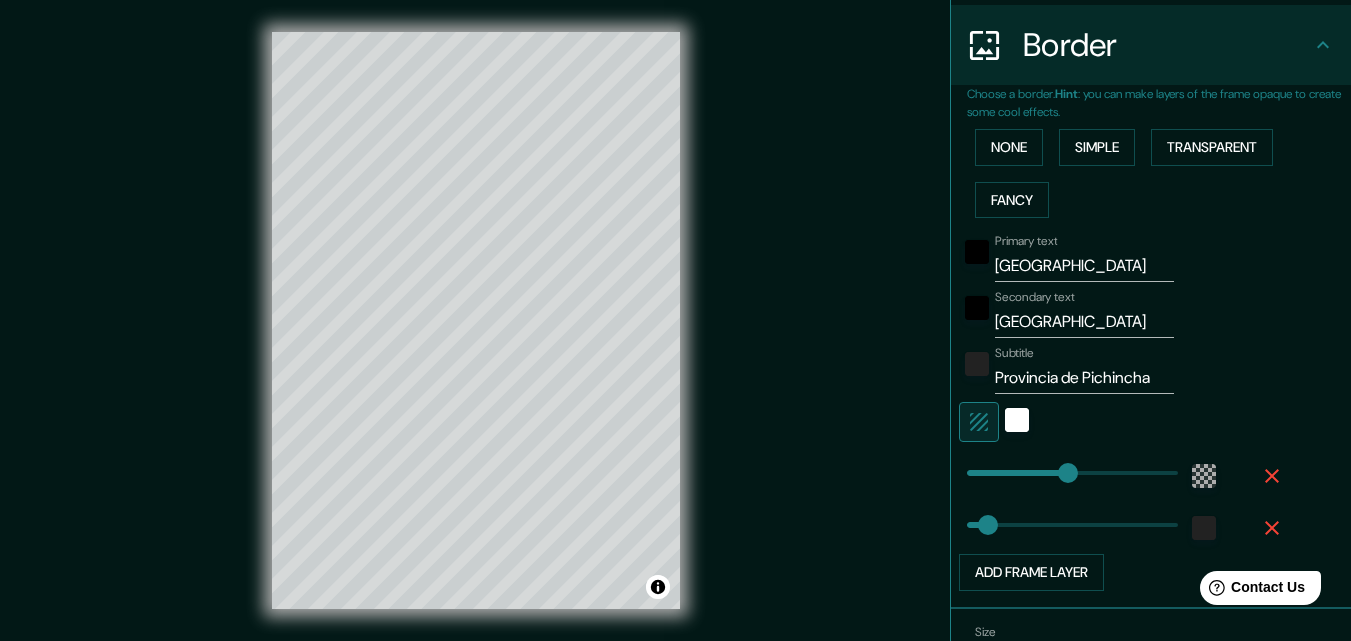 click 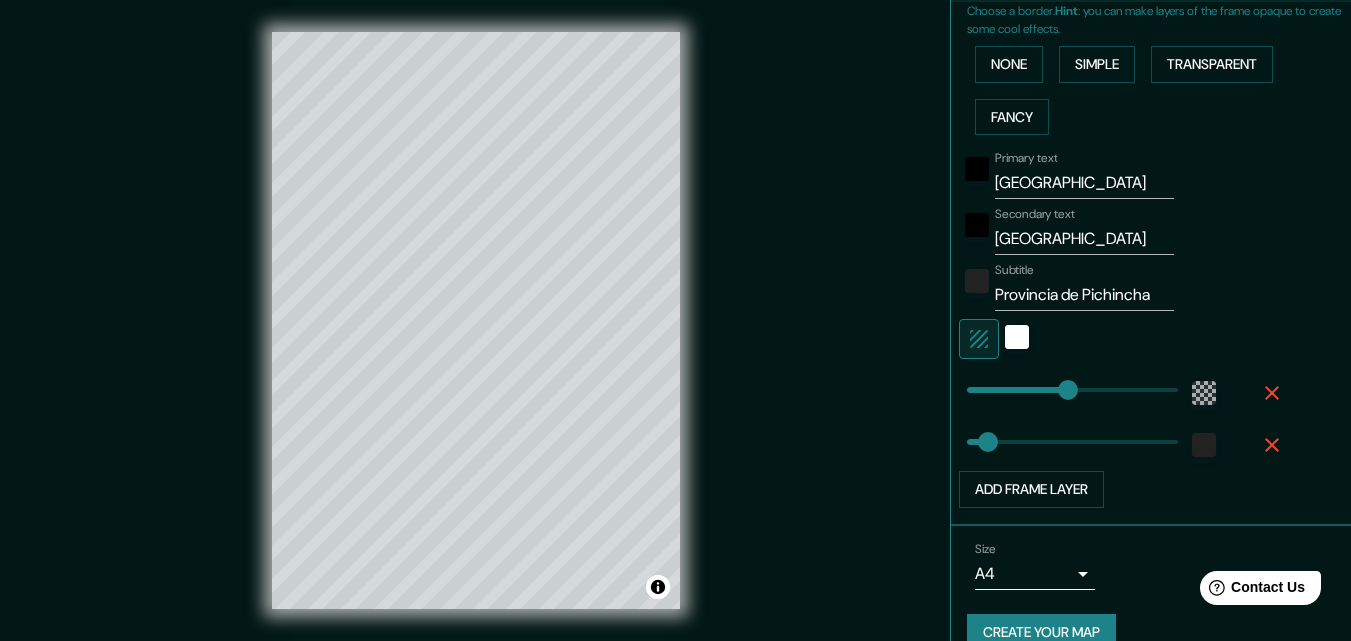 scroll, scrollTop: 497, scrollLeft: 0, axis: vertical 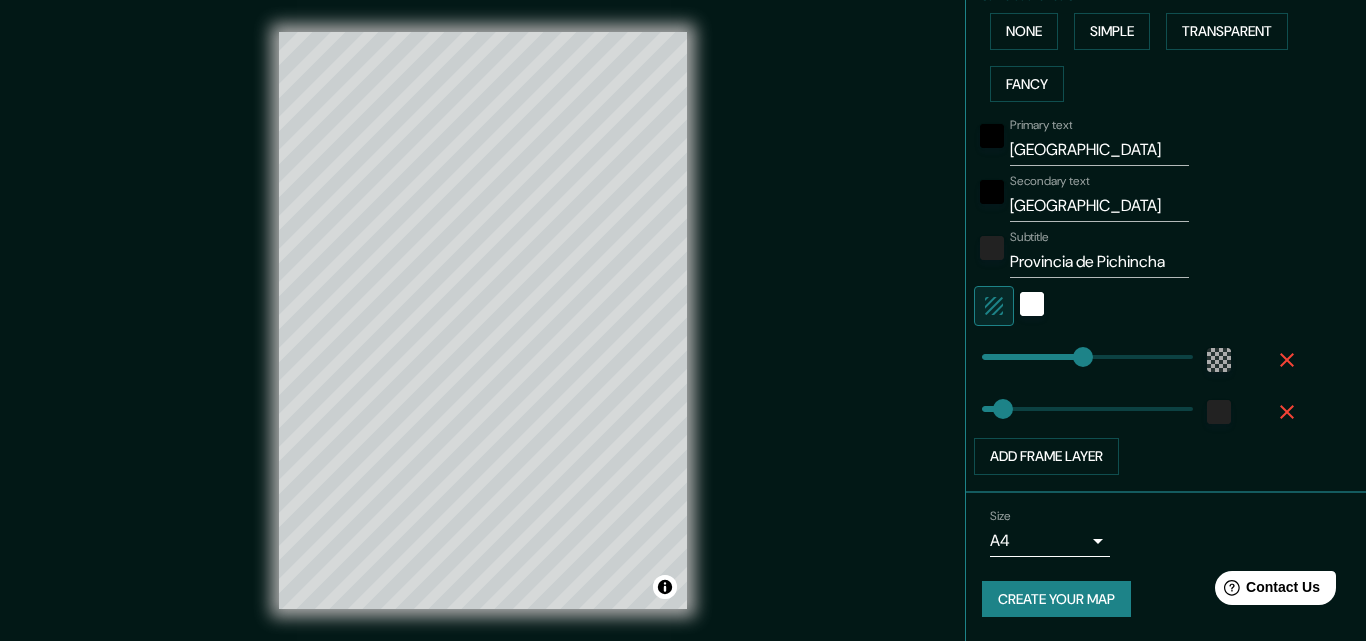 click on "Mappin Location Quito, Pichincha, Ecuador Pins Style Layout Border Choose a border.  Hint : you can make layers of the frame opaque to create some cool effects. None Simple Transparent Fancy Primary text Quito Secondary text Ecuador Subtitle Provincia de Pichincha Add frame layer Size A4 single Create your map © Mapbox   © OpenStreetMap   Improve this map Any problems, suggestions, or concerns please email    help@mappin.pro . . ." at bounding box center [683, 320] 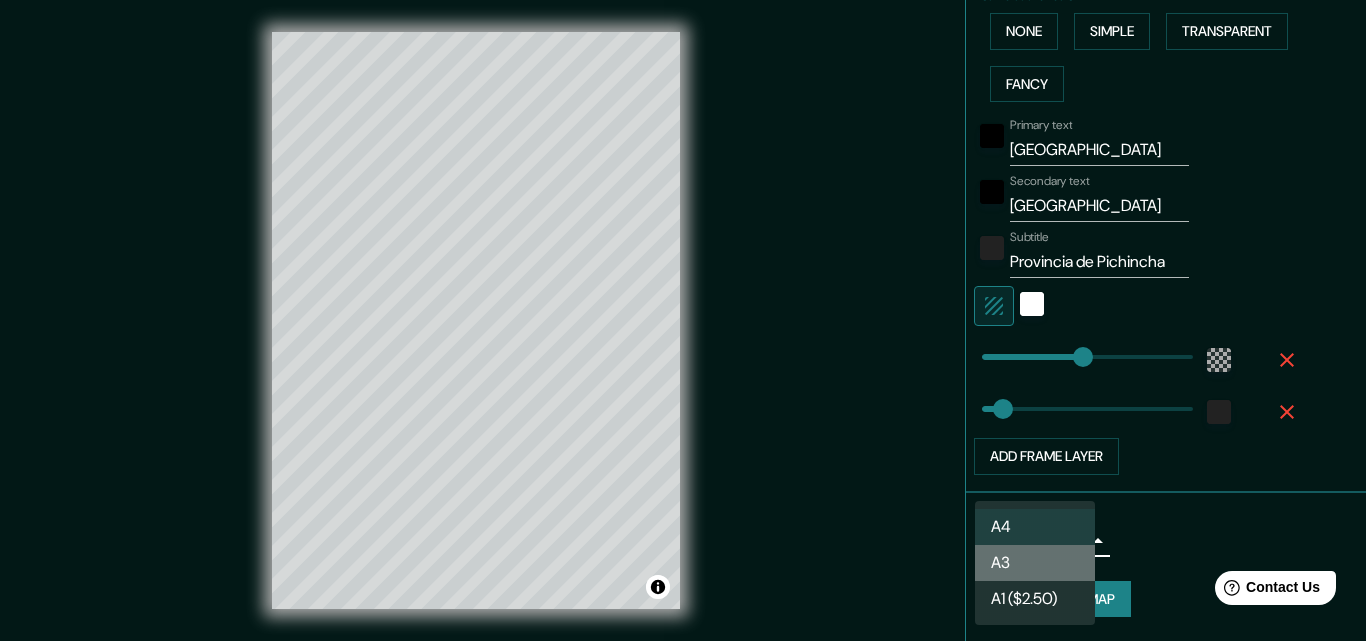 click on "A3" at bounding box center [1035, 563] 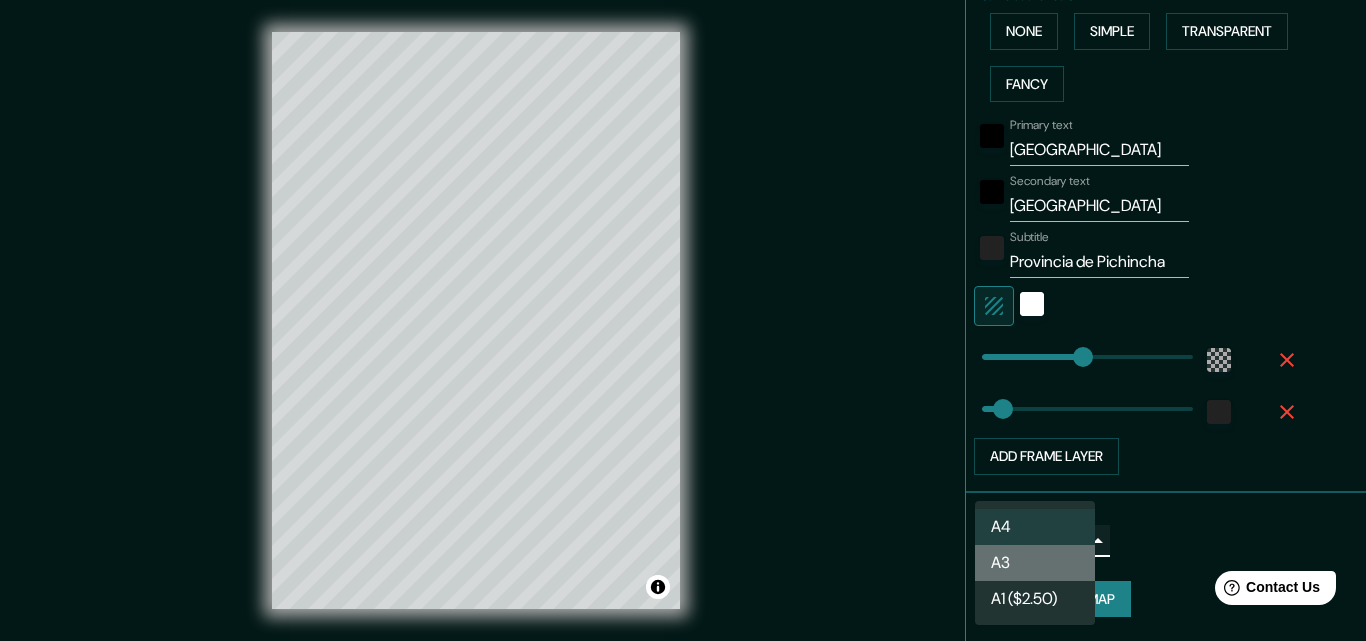 type on "a4" 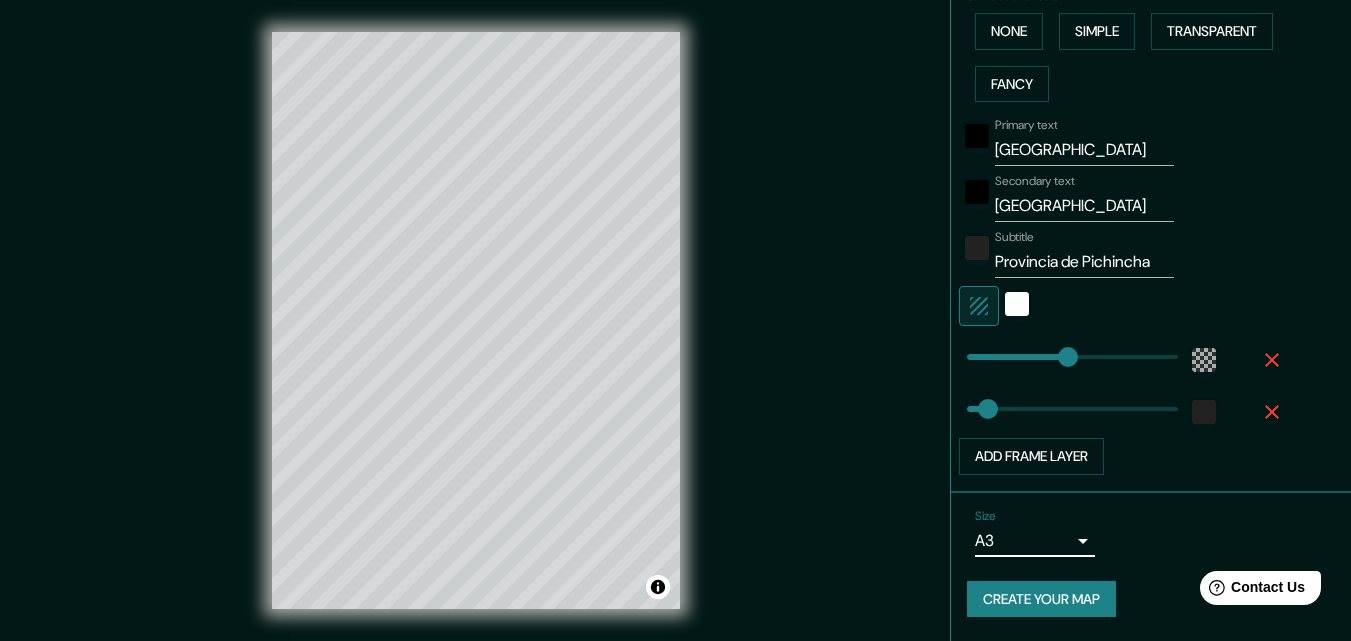 click on "Create your map" at bounding box center (1041, 599) 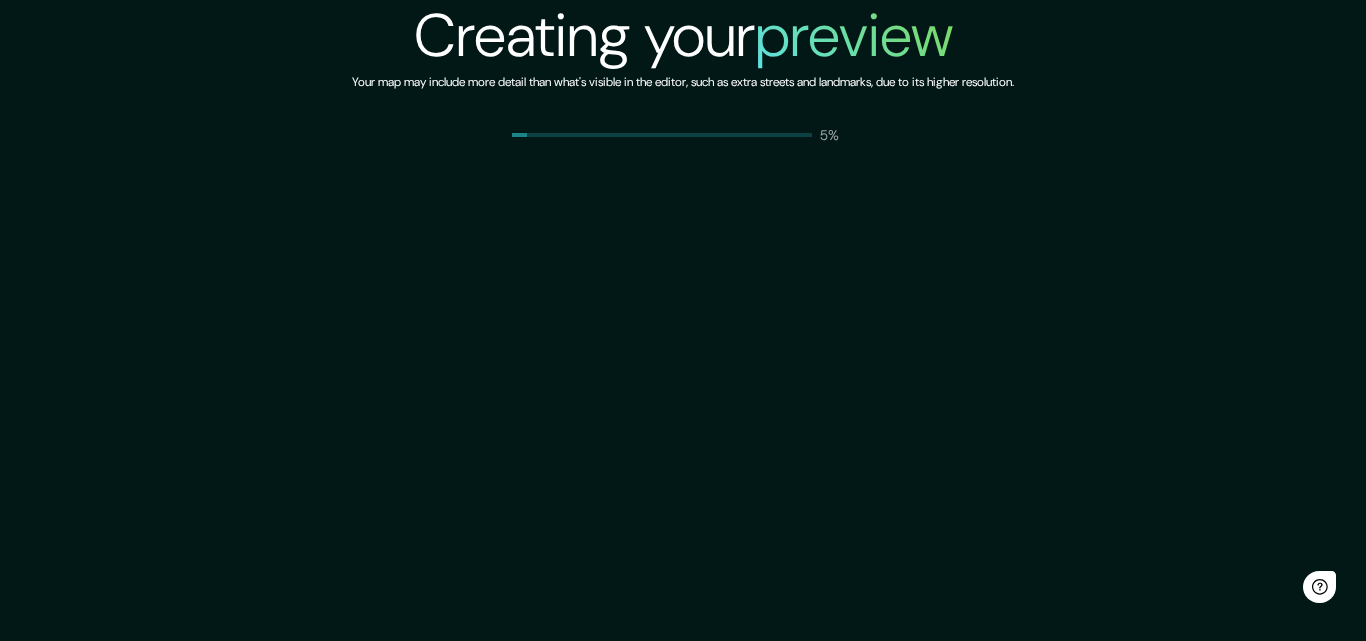 scroll, scrollTop: 0, scrollLeft: 0, axis: both 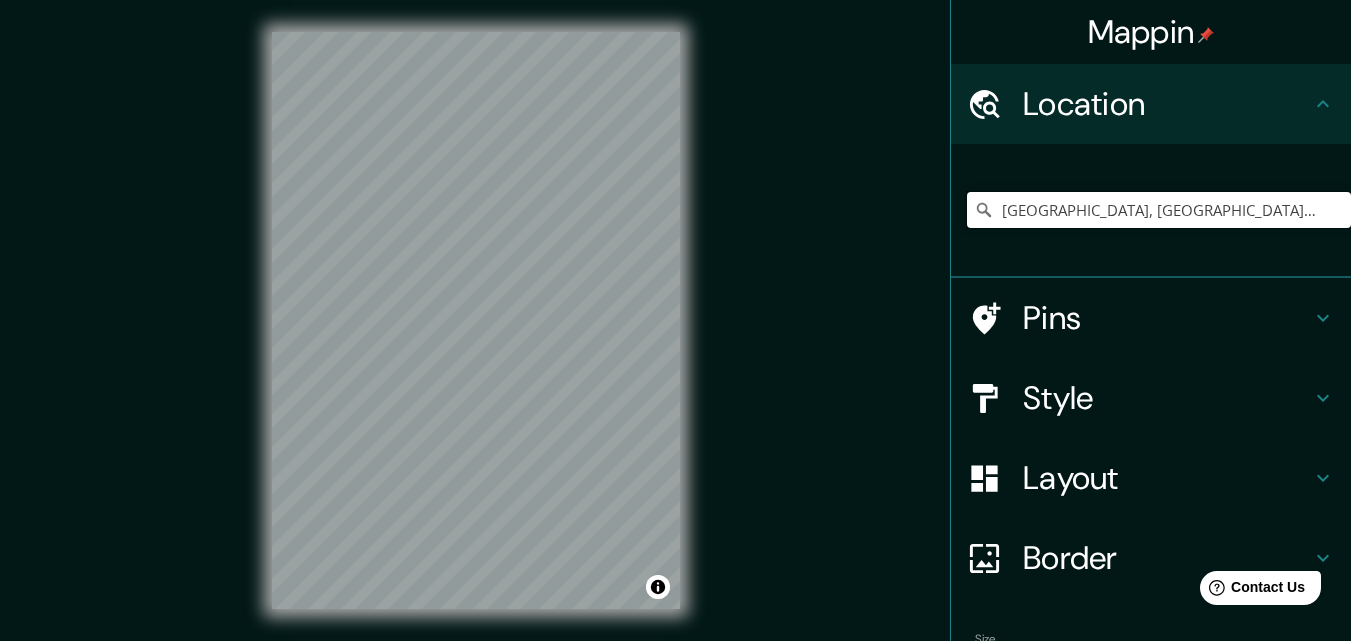 click on "Quito, Pichincha, Ecuador" at bounding box center [1159, 210] 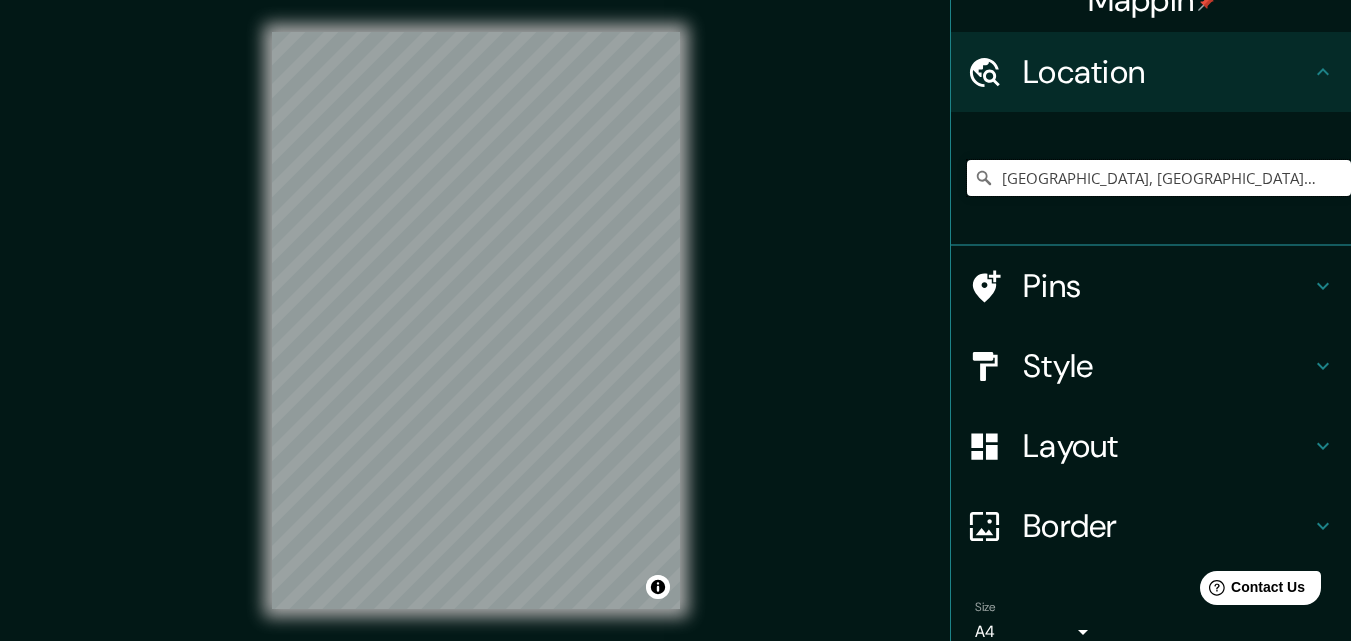scroll, scrollTop: 23, scrollLeft: 0, axis: vertical 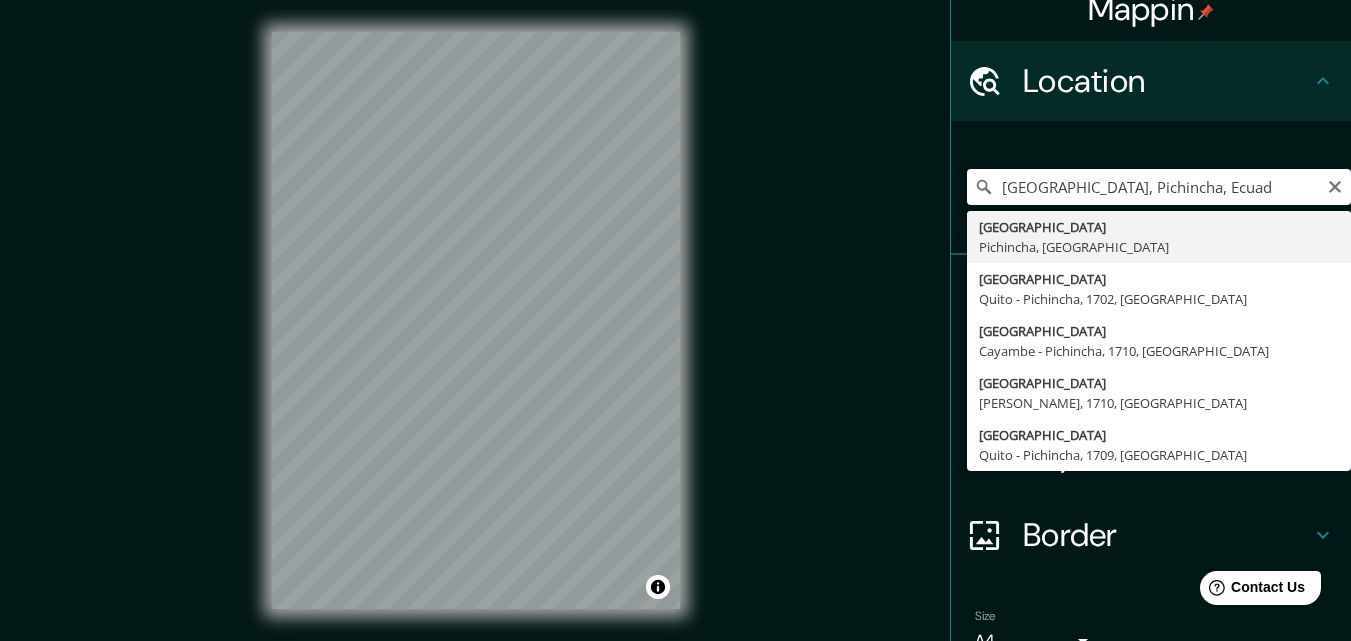type on "Quito, Pichincha, Ecuador" 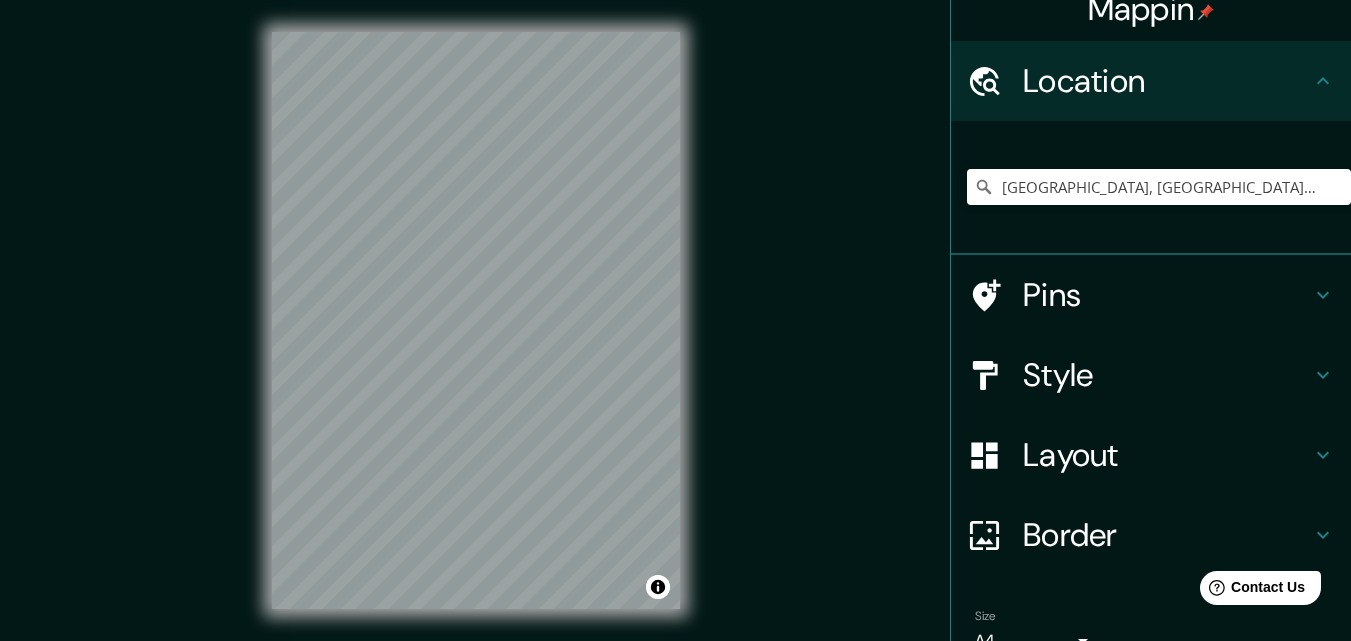 click on "Style" at bounding box center [1167, 375] 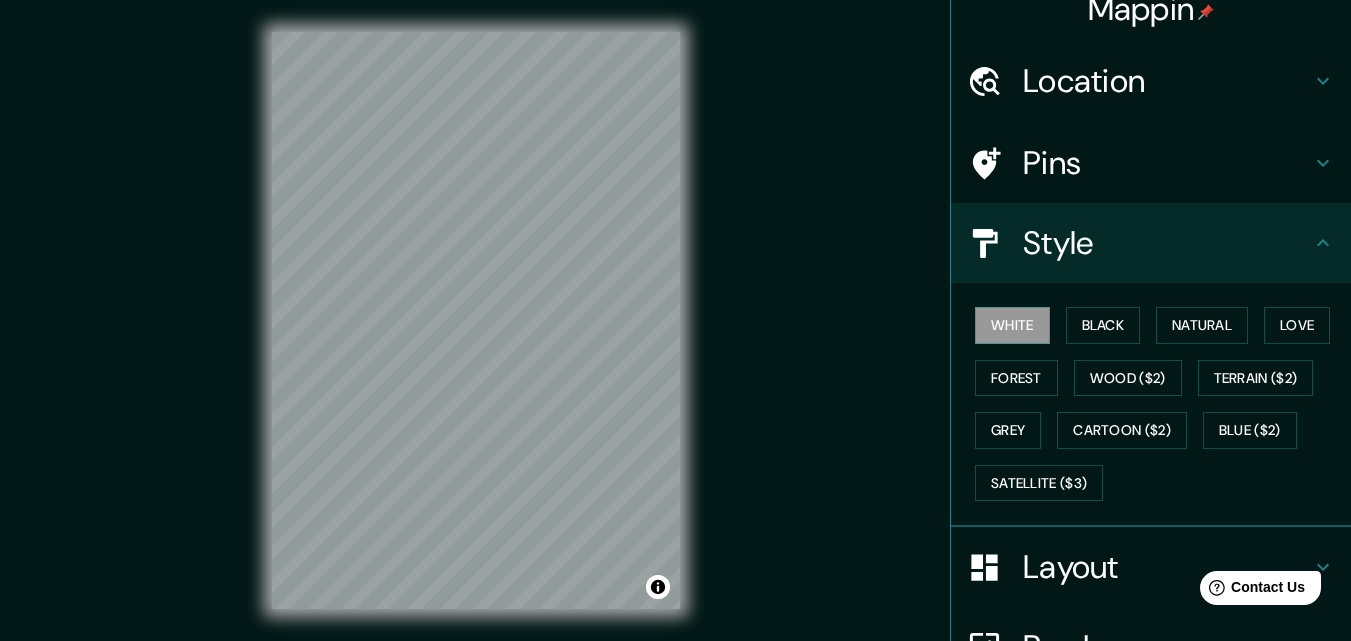 click 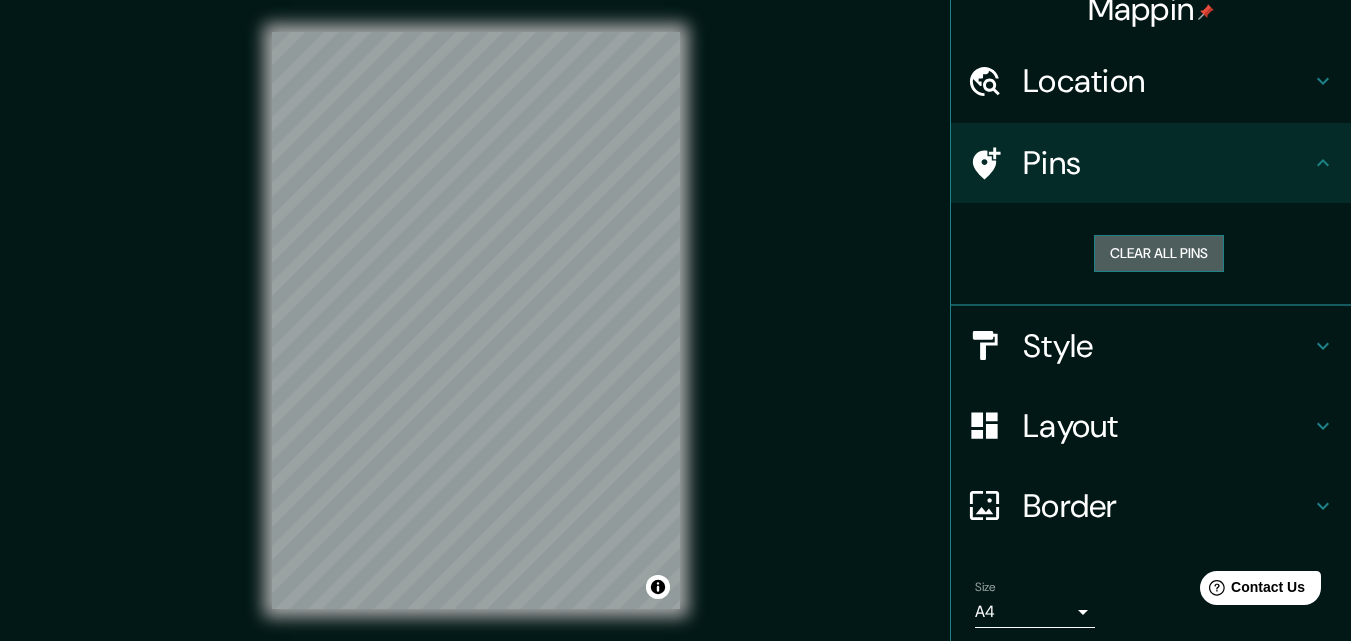 click on "Clear all pins" at bounding box center (1159, 253) 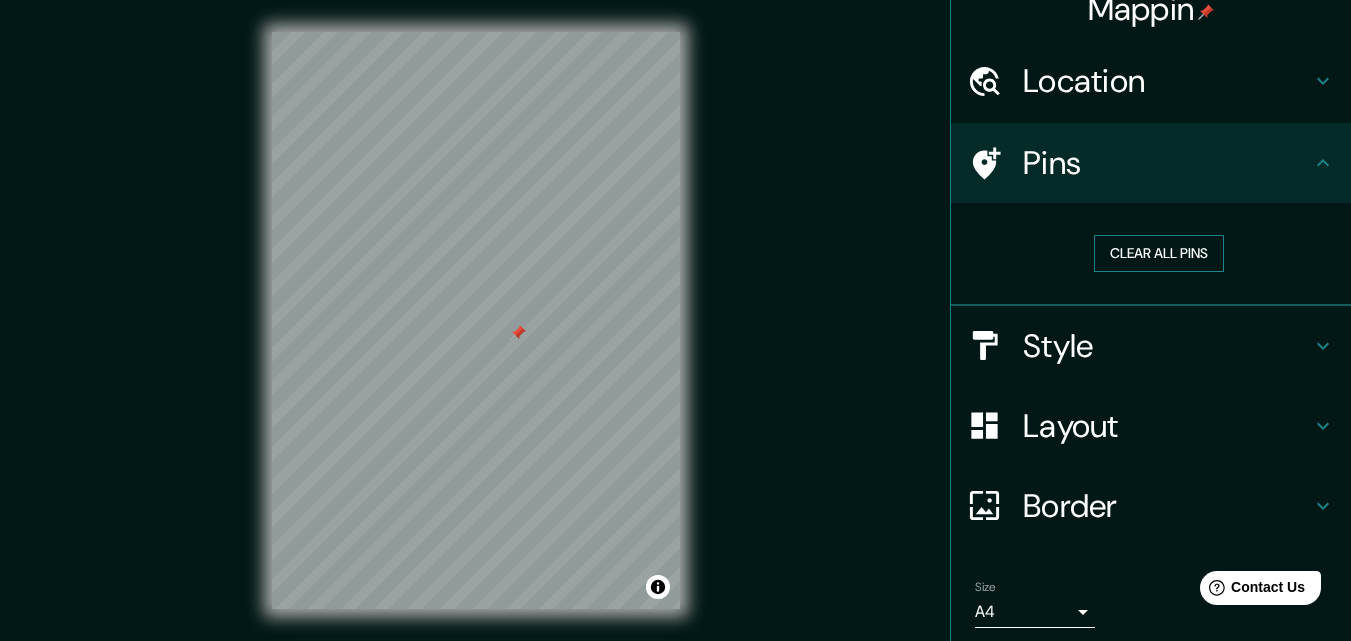 click on "Clear all pins" at bounding box center (1159, 253) 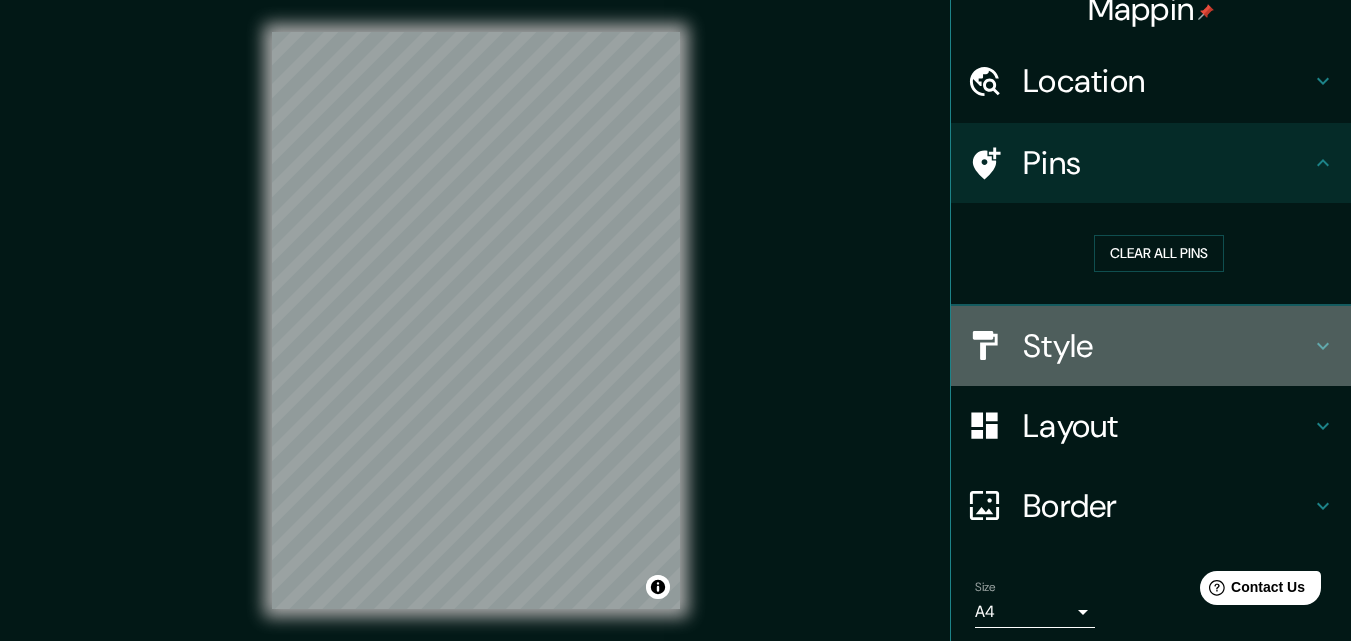 click on "Style" at bounding box center (1167, 346) 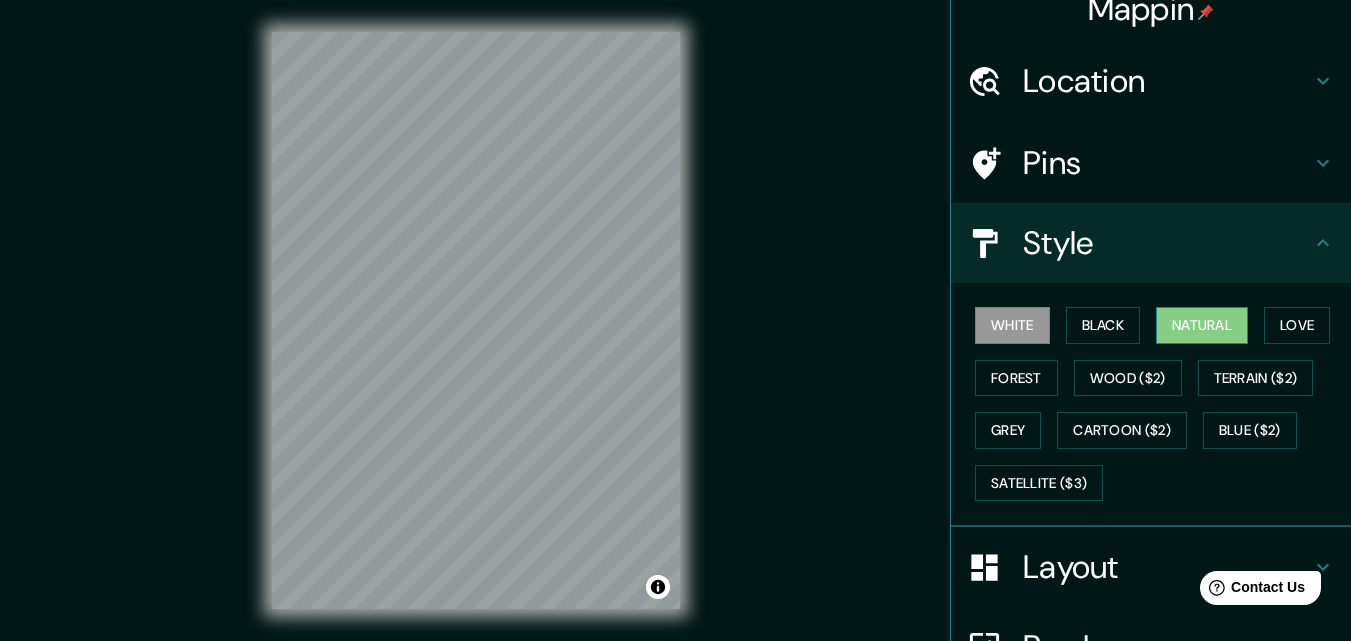 click on "Natural" at bounding box center [1202, 325] 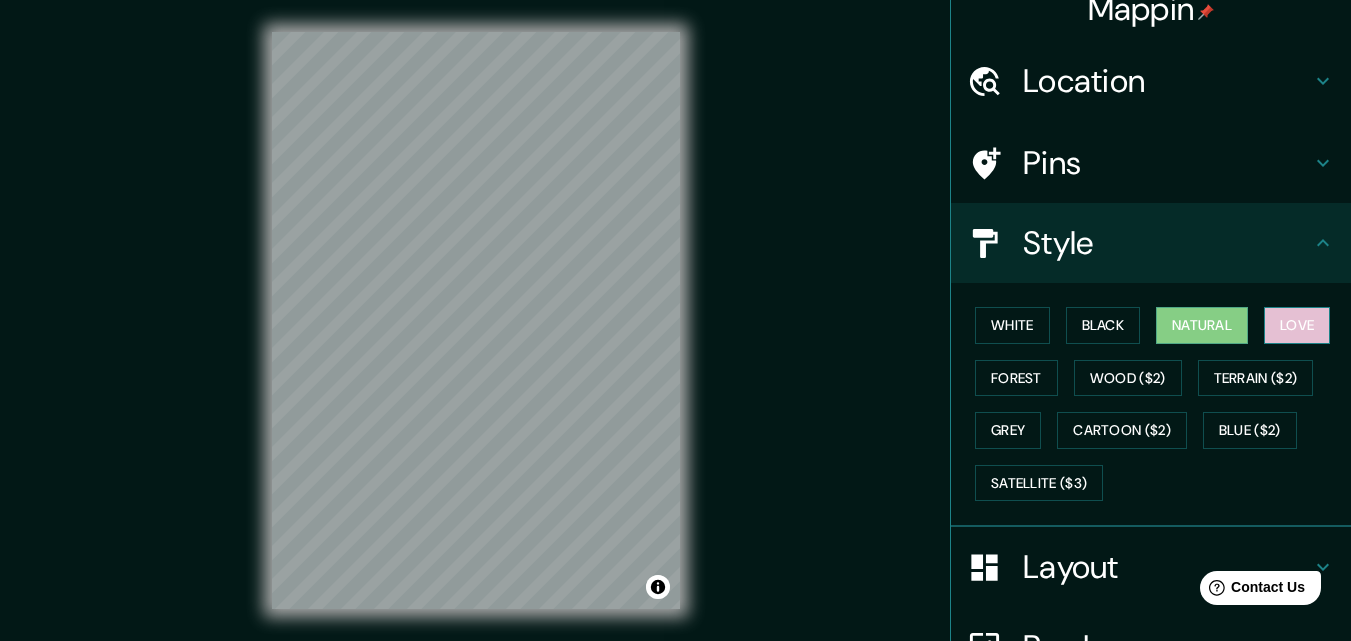 click on "Love" at bounding box center [1297, 325] 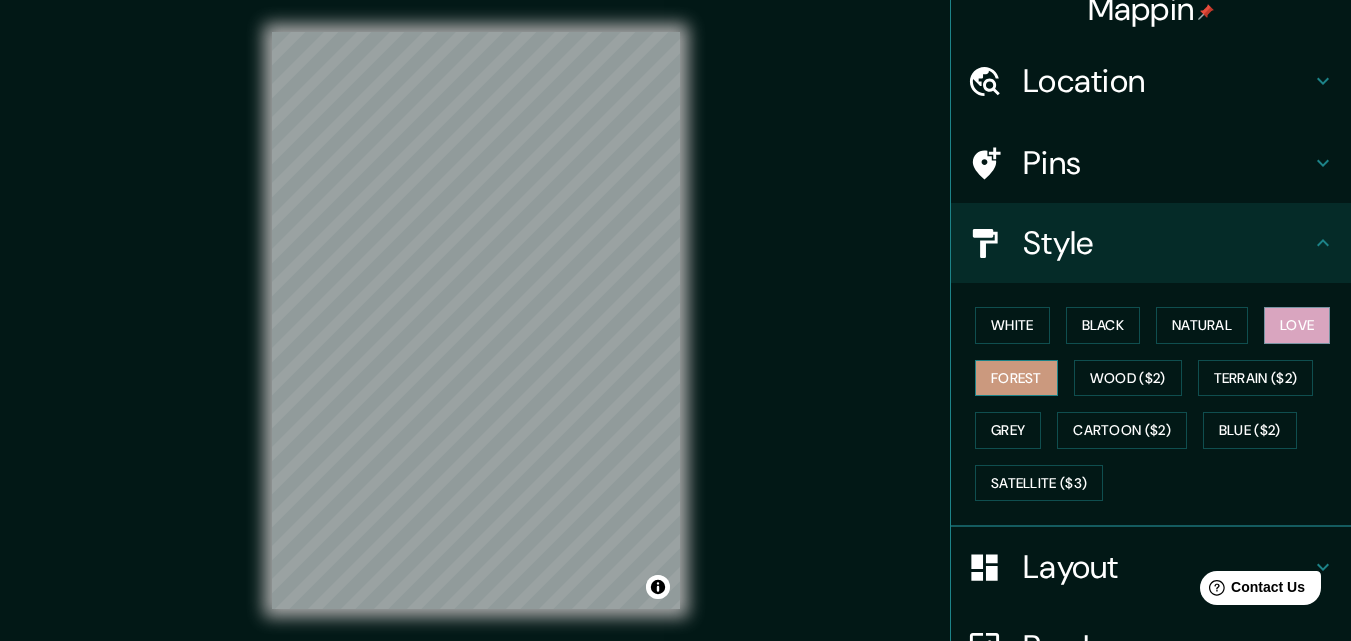 click on "Forest" at bounding box center (1016, 378) 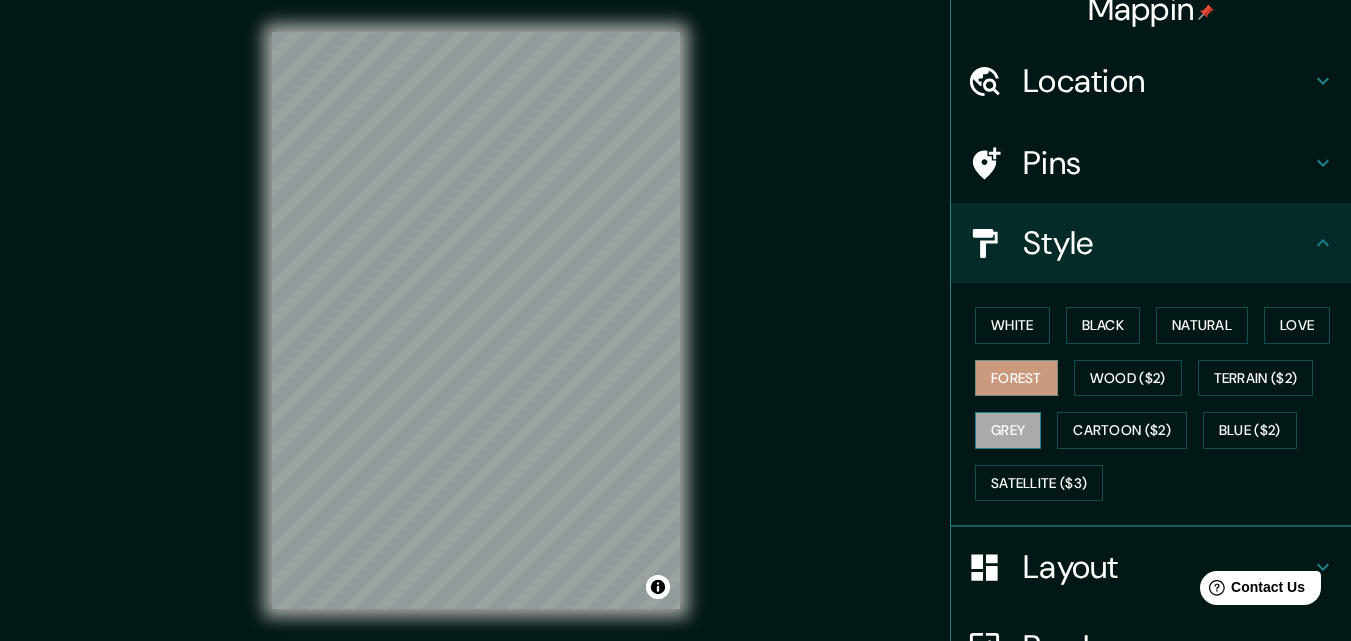 click on "Grey" at bounding box center [1008, 430] 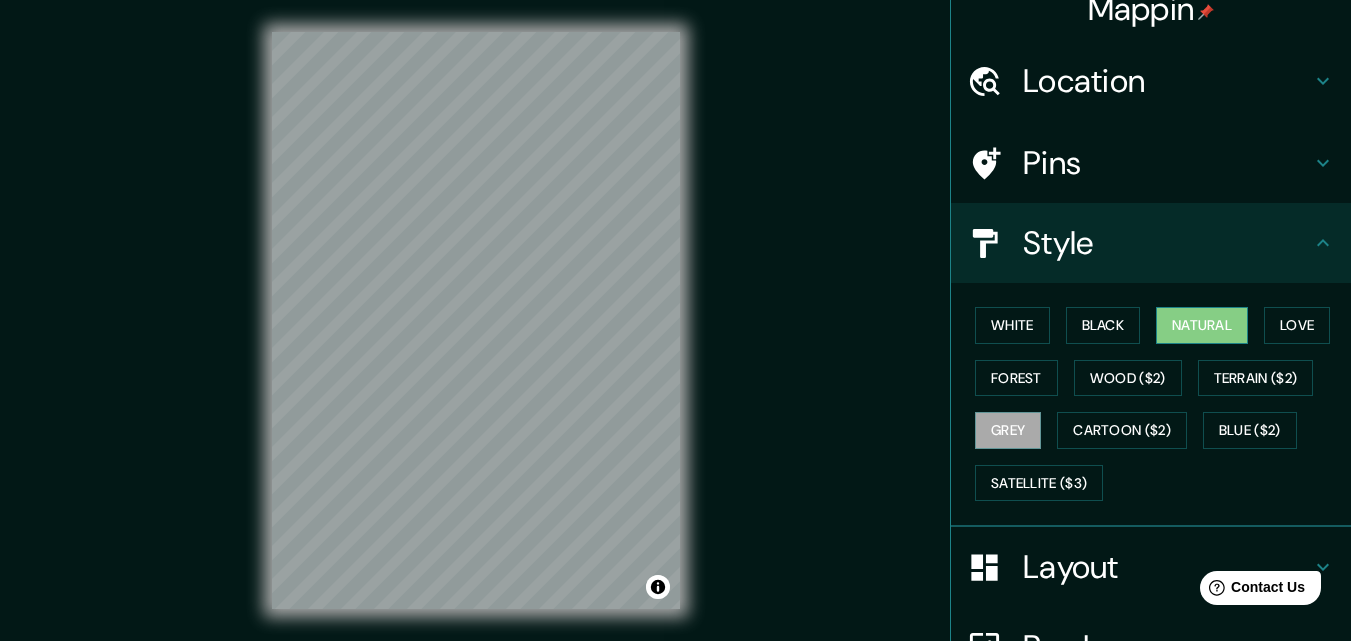click on "Natural" at bounding box center (1202, 325) 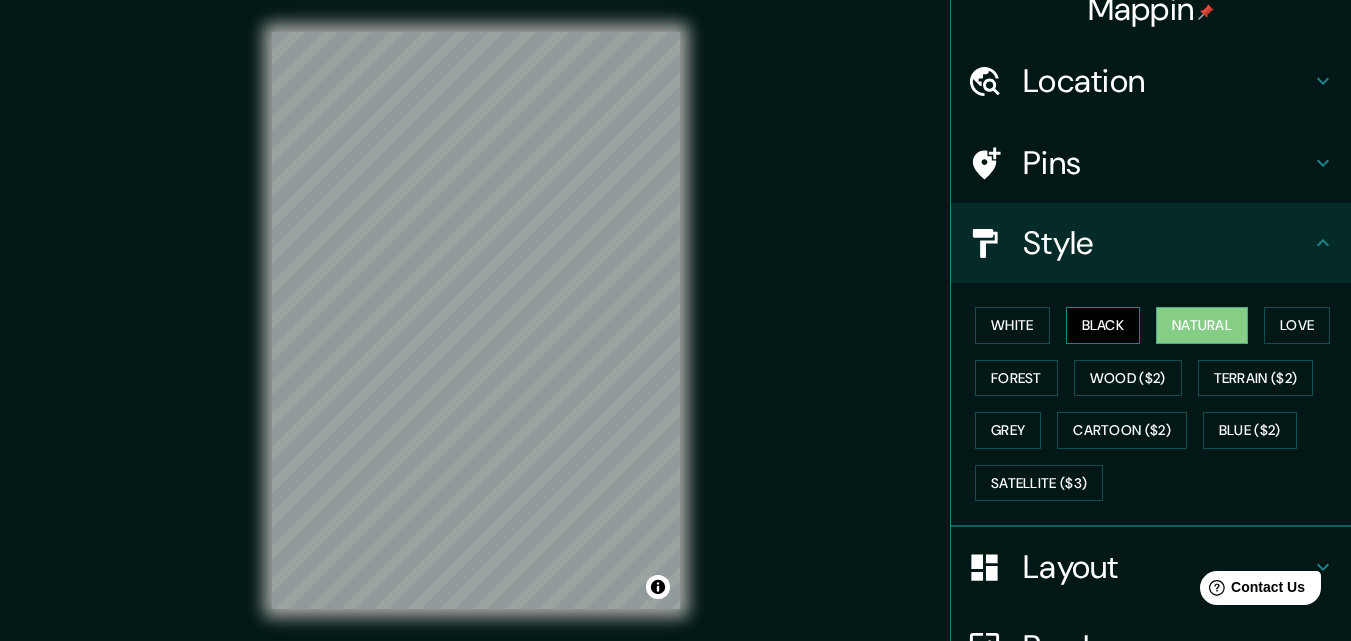 click on "Black" at bounding box center (1103, 325) 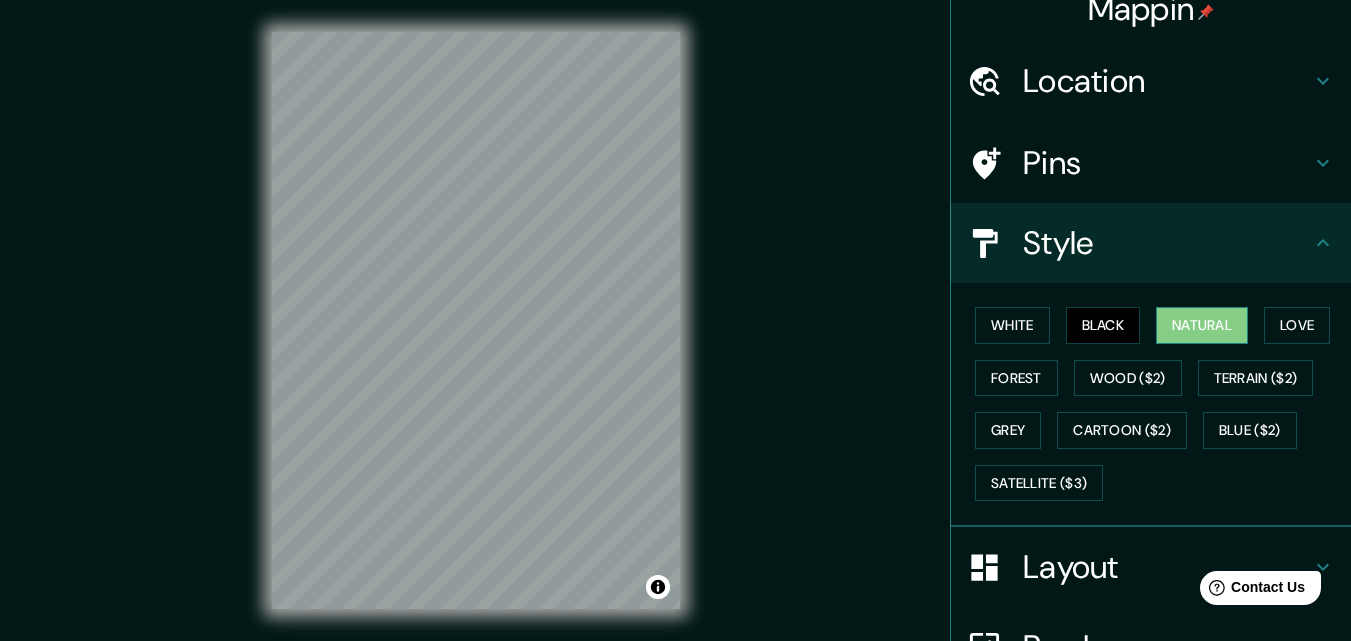 click on "Natural" at bounding box center [1202, 325] 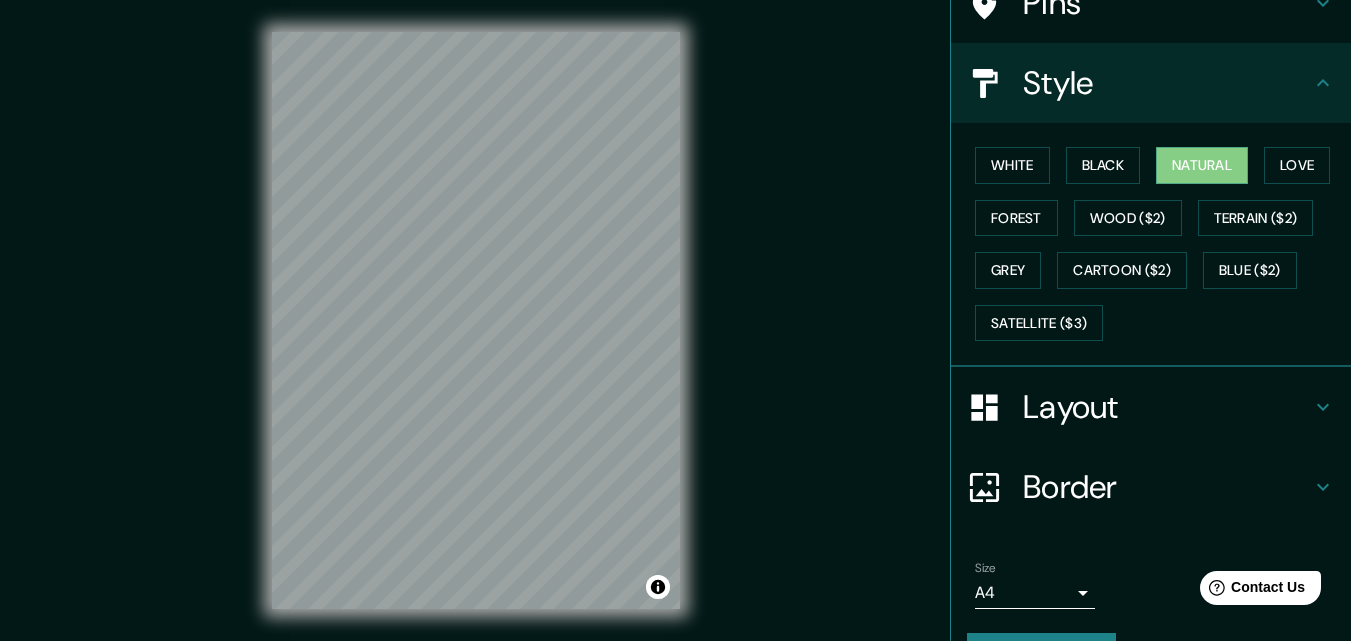 scroll, scrollTop: 236, scrollLeft: 0, axis: vertical 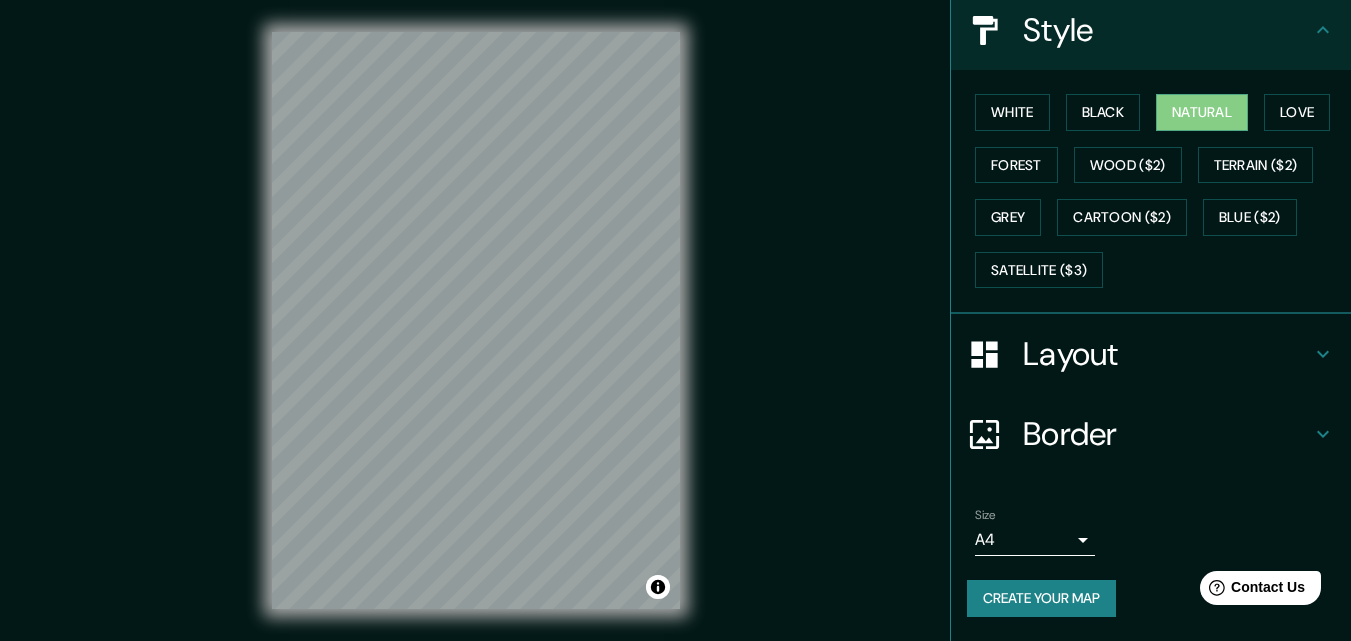 click on "Layout" at bounding box center [1167, 354] 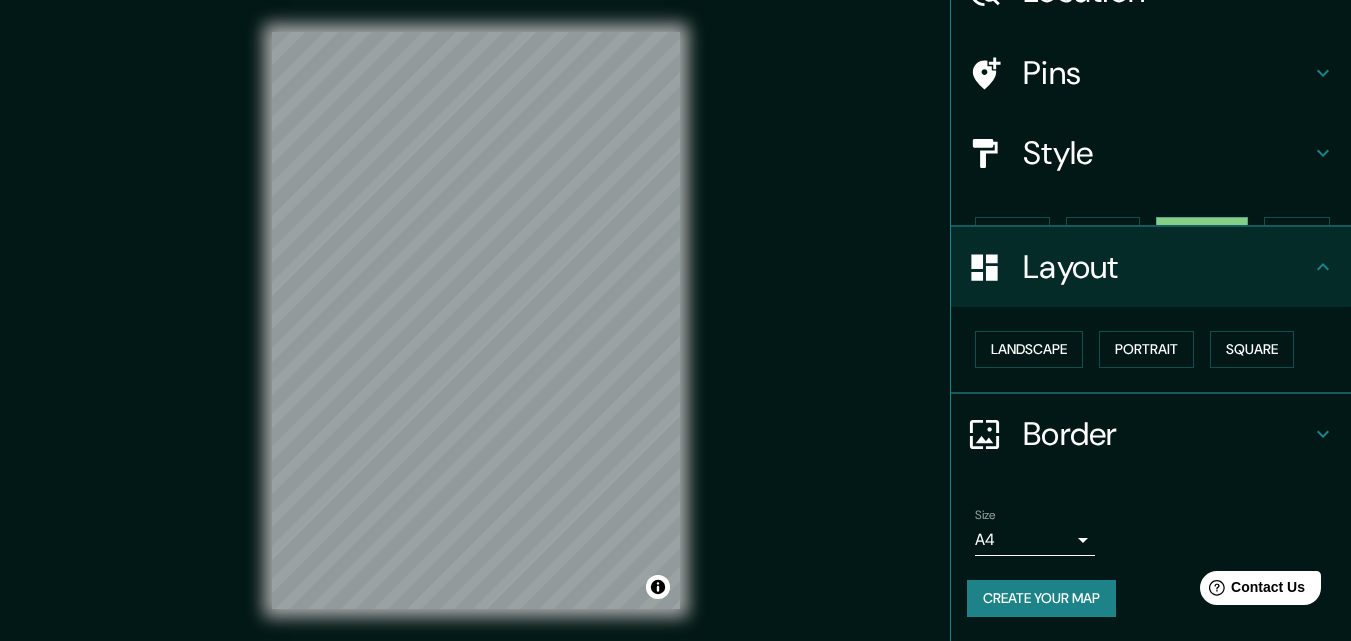 scroll, scrollTop: 78, scrollLeft: 0, axis: vertical 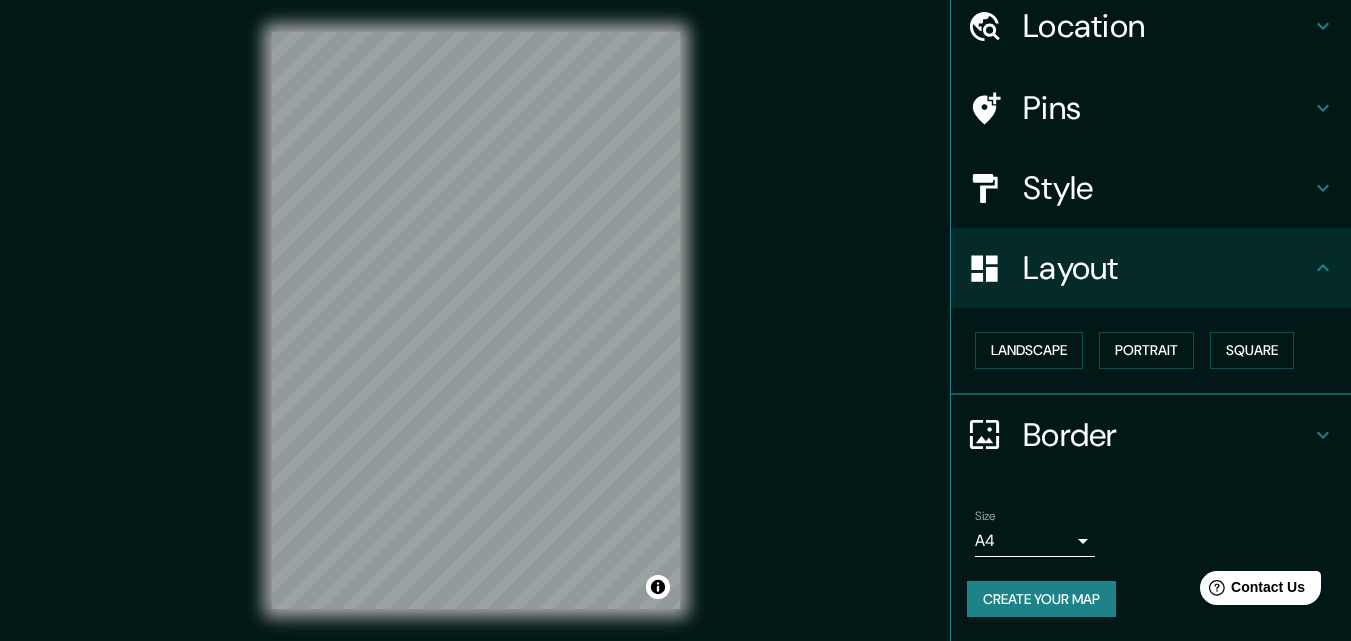 click on "Layout" at bounding box center [1167, 268] 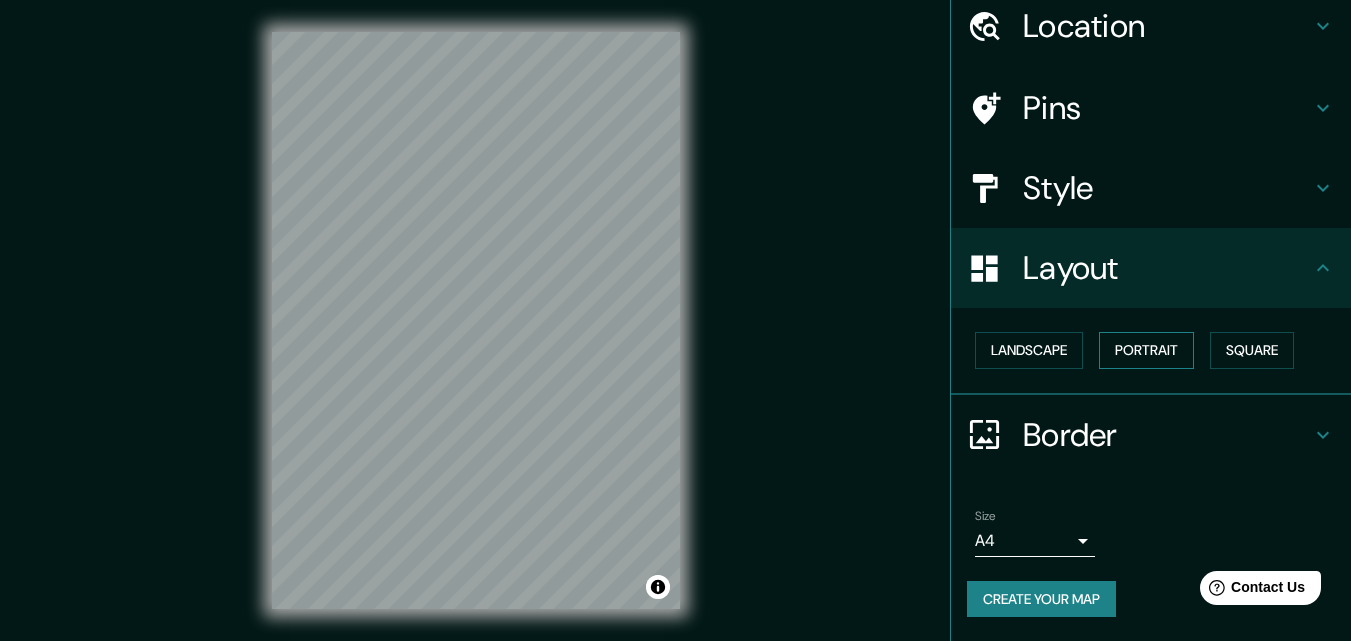 click on "Portrait" at bounding box center [1146, 350] 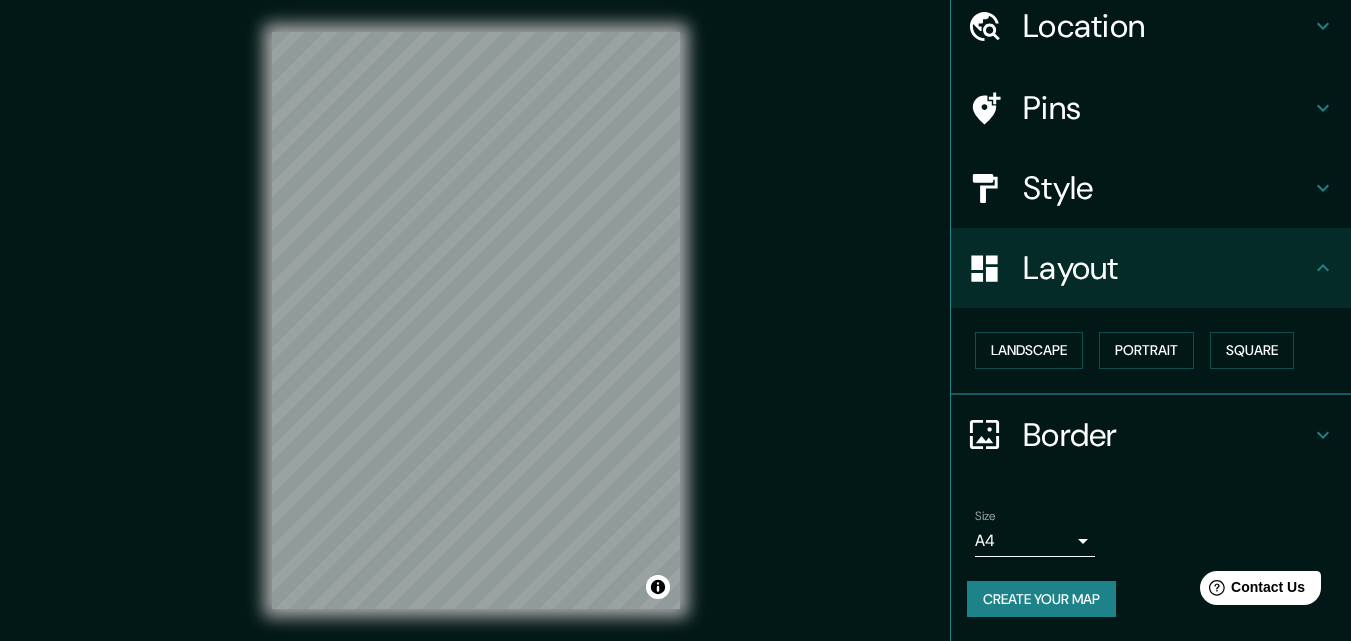click 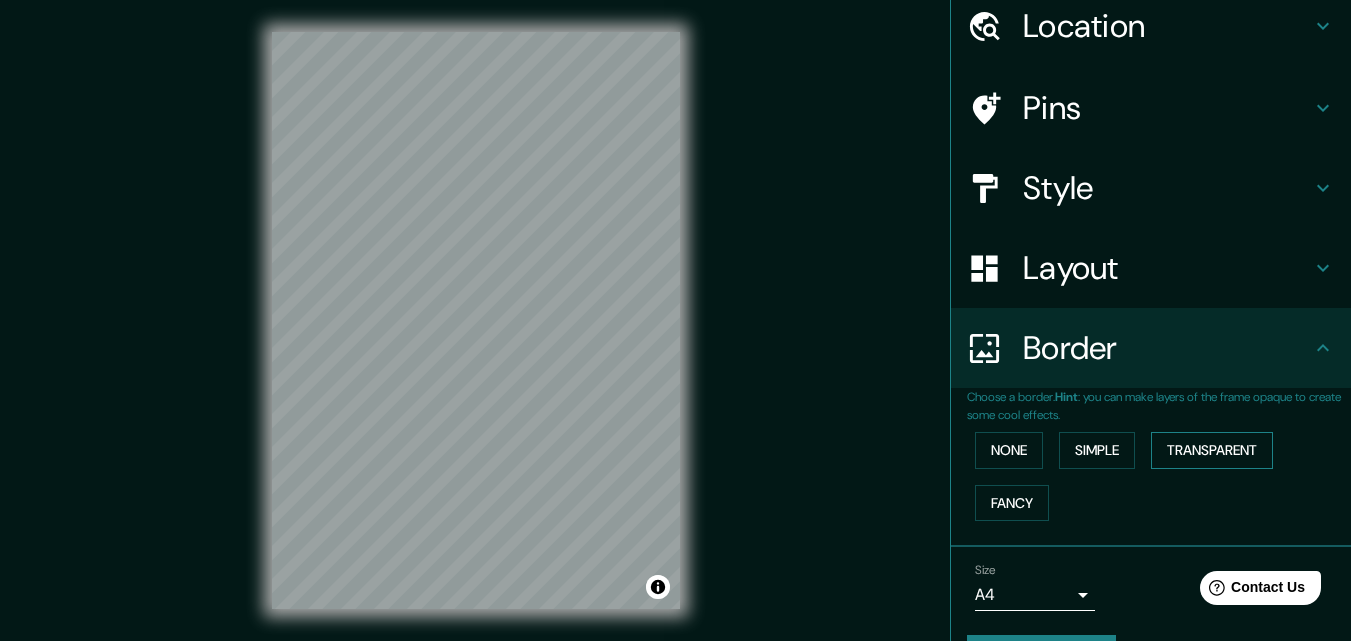 click on "Transparent" at bounding box center (1212, 450) 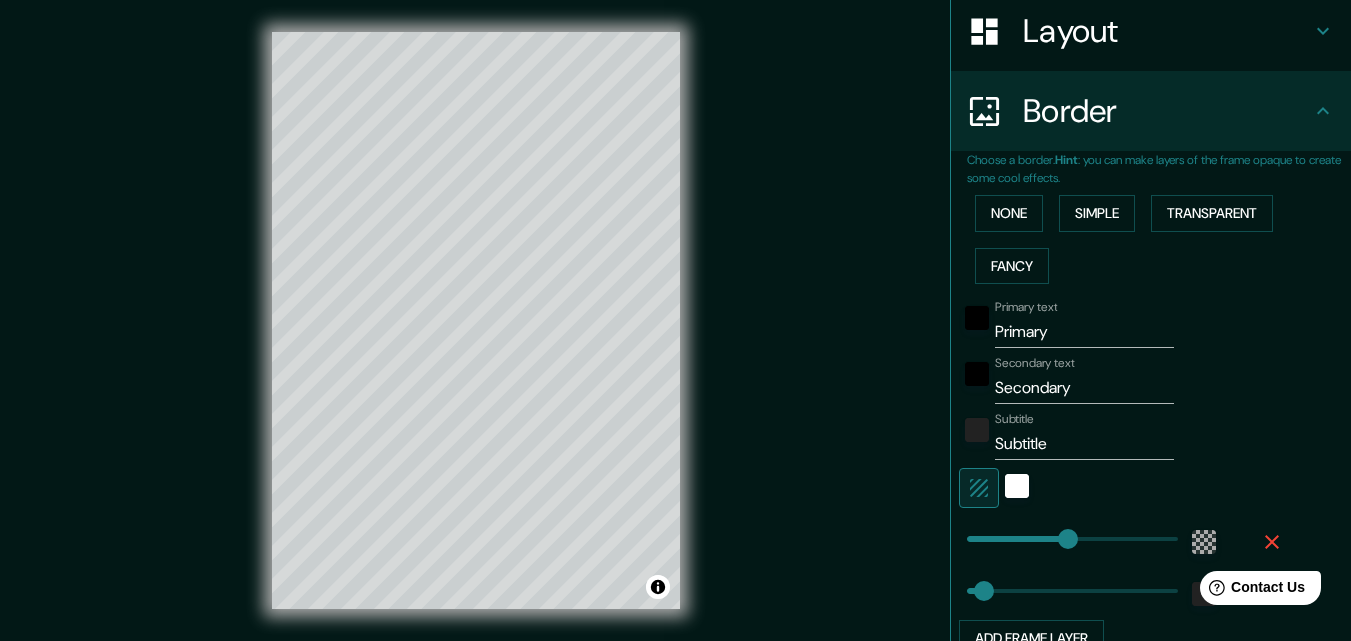 scroll, scrollTop: 313, scrollLeft: 0, axis: vertical 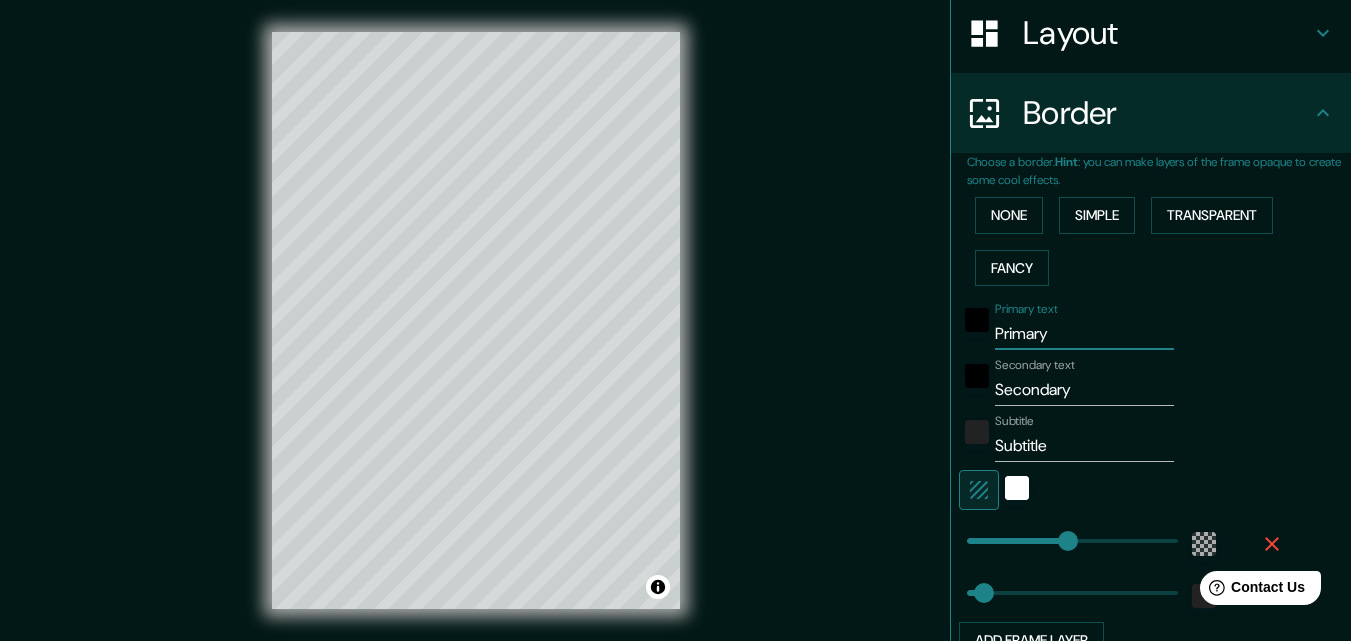 click on "Primary" at bounding box center (1084, 334) 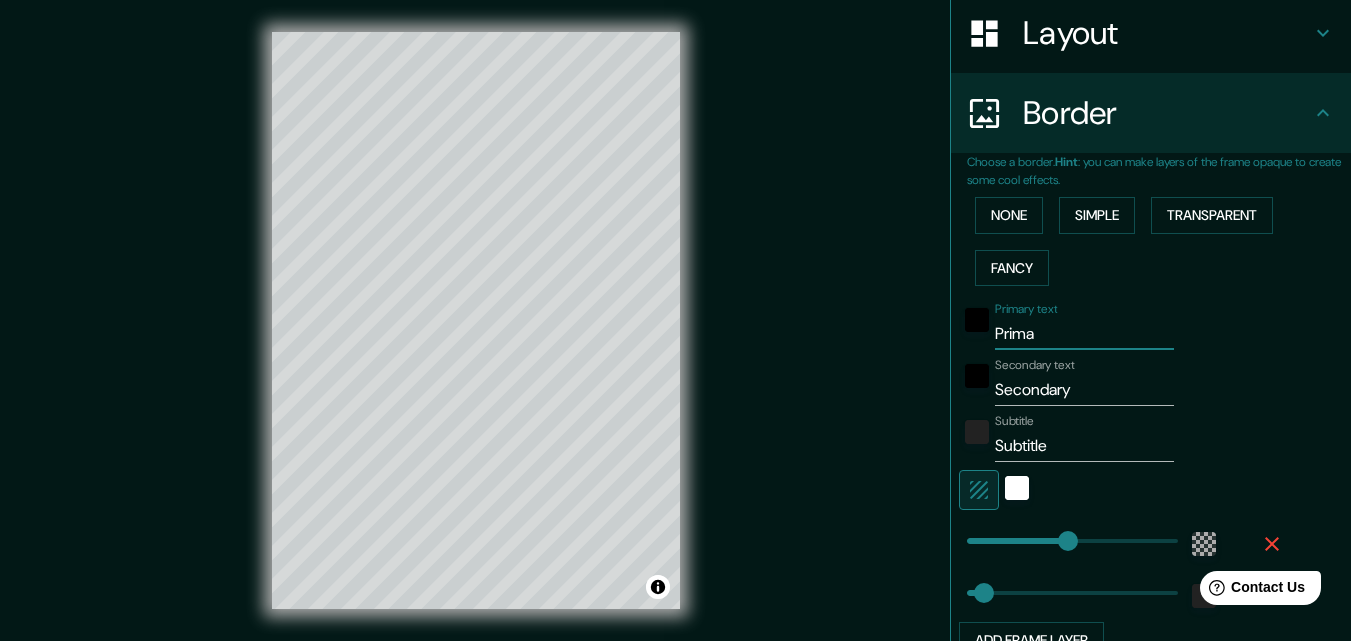 type on "Prim" 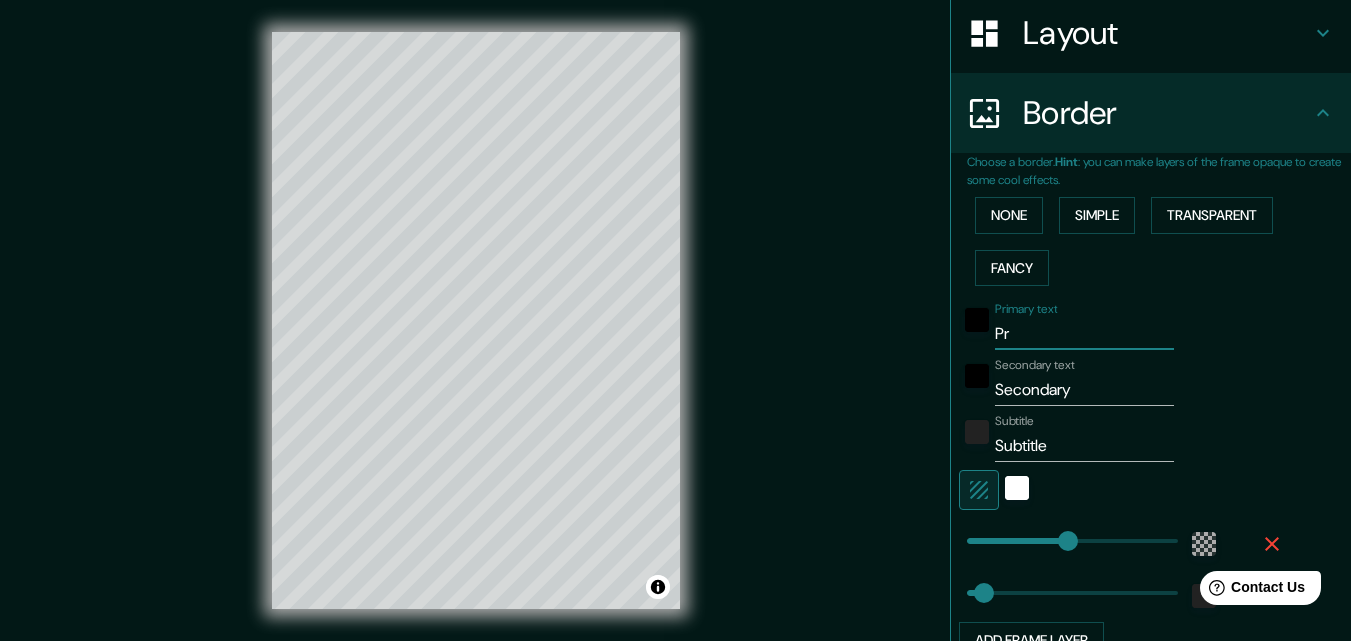 type on "P" 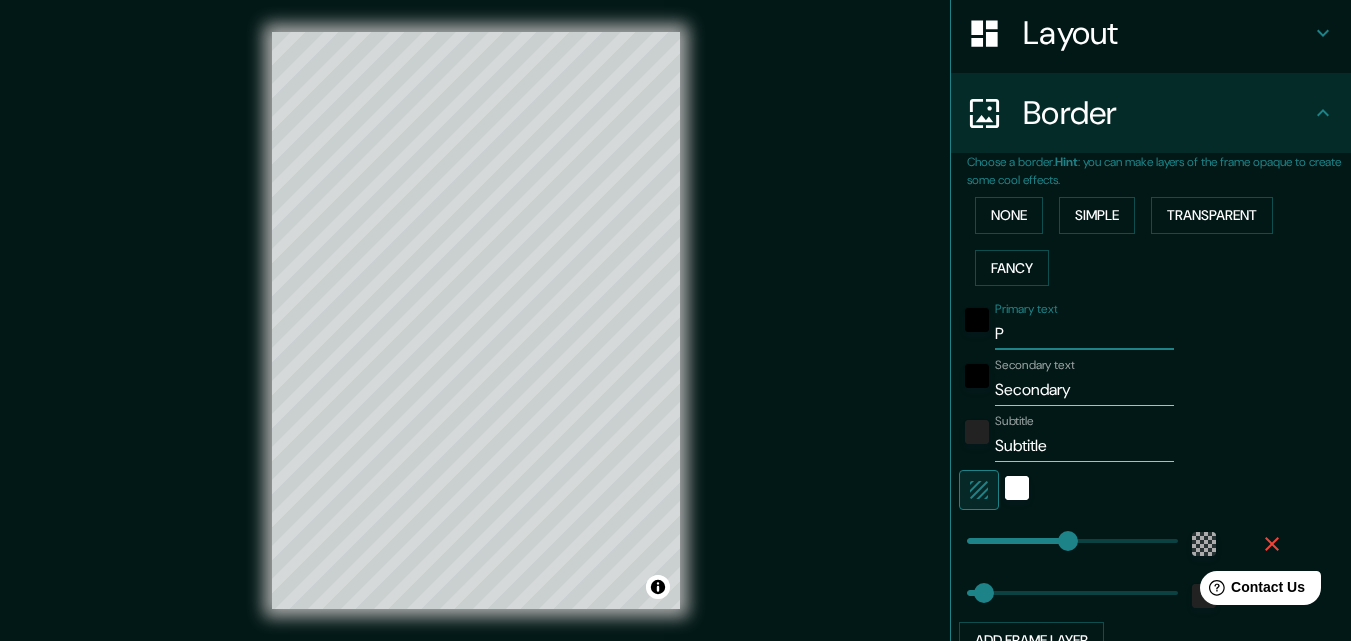 type 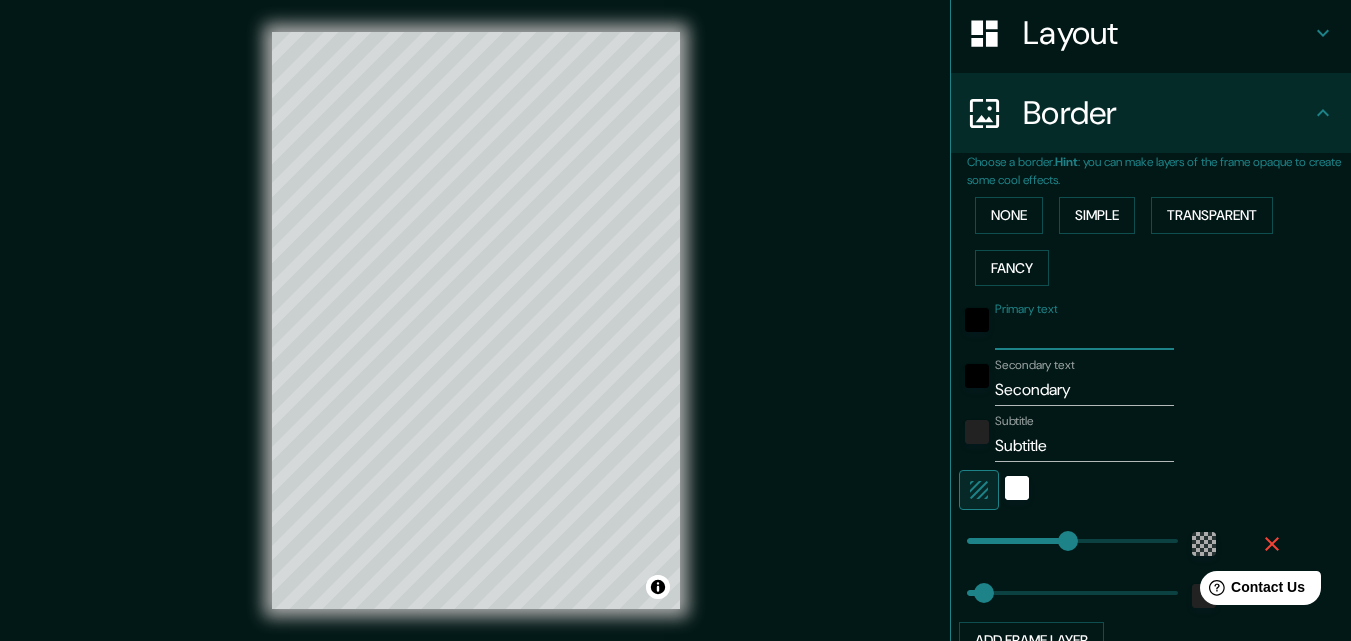 type on "Q" 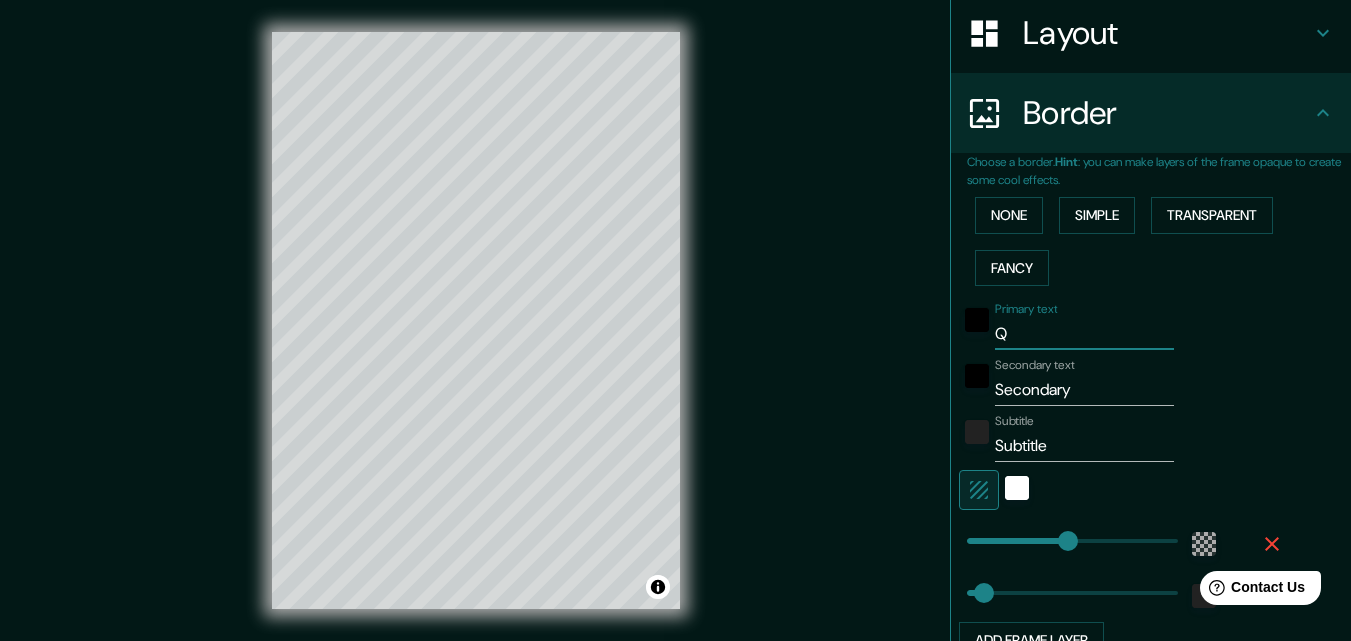 type on "Qu" 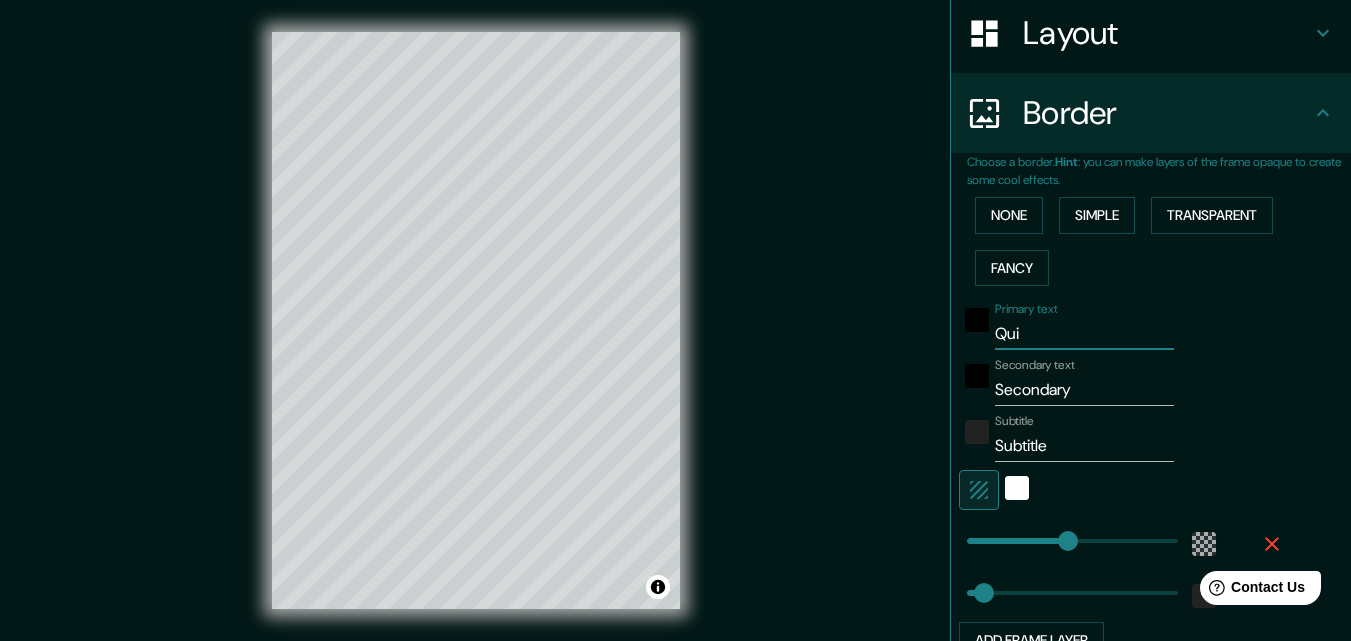 type on "Quit" 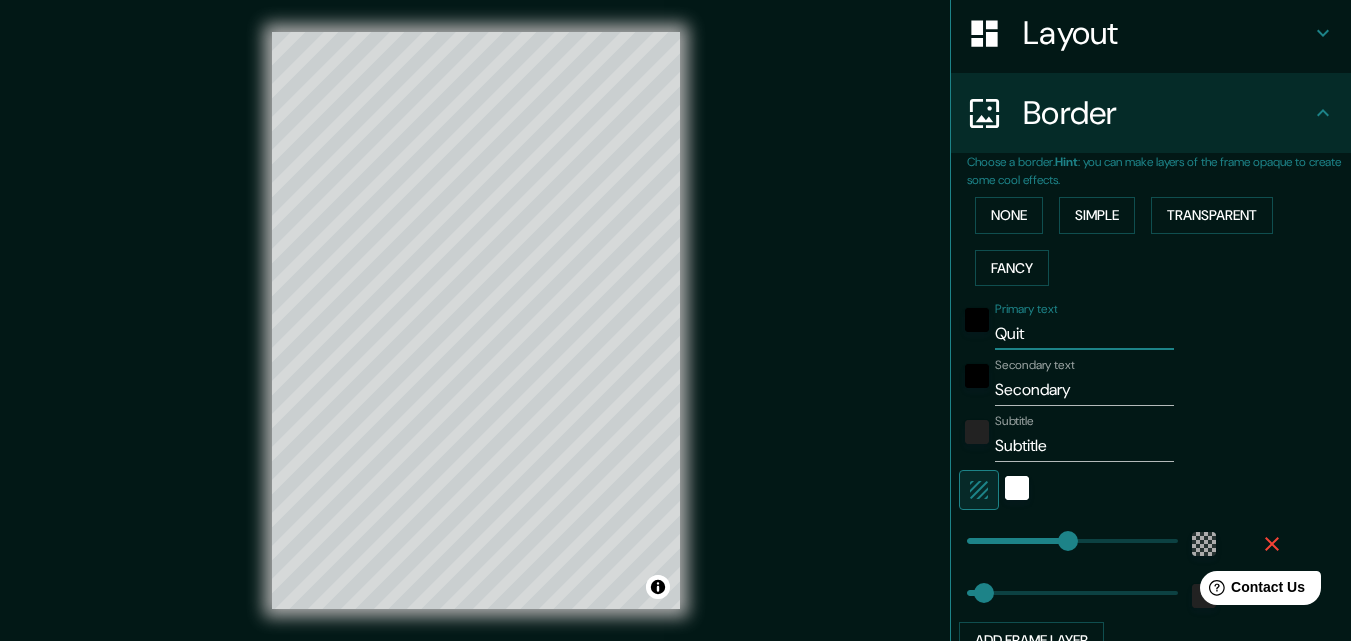 type on "Quito" 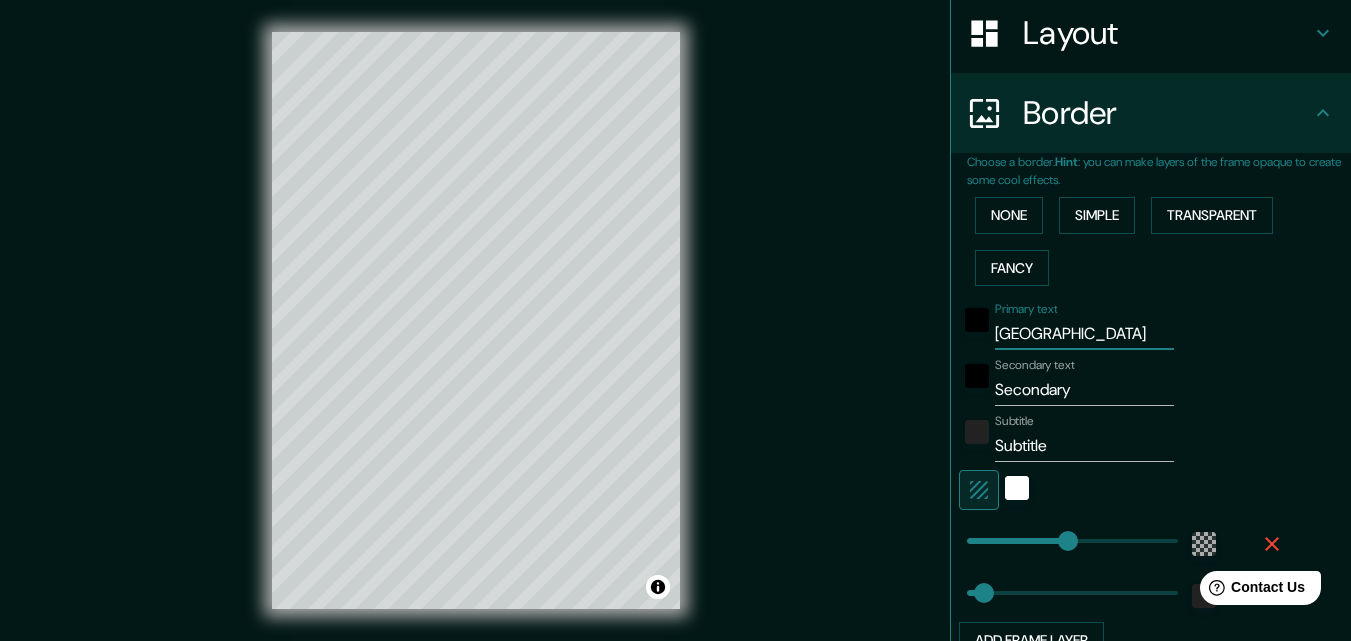 type on "196" 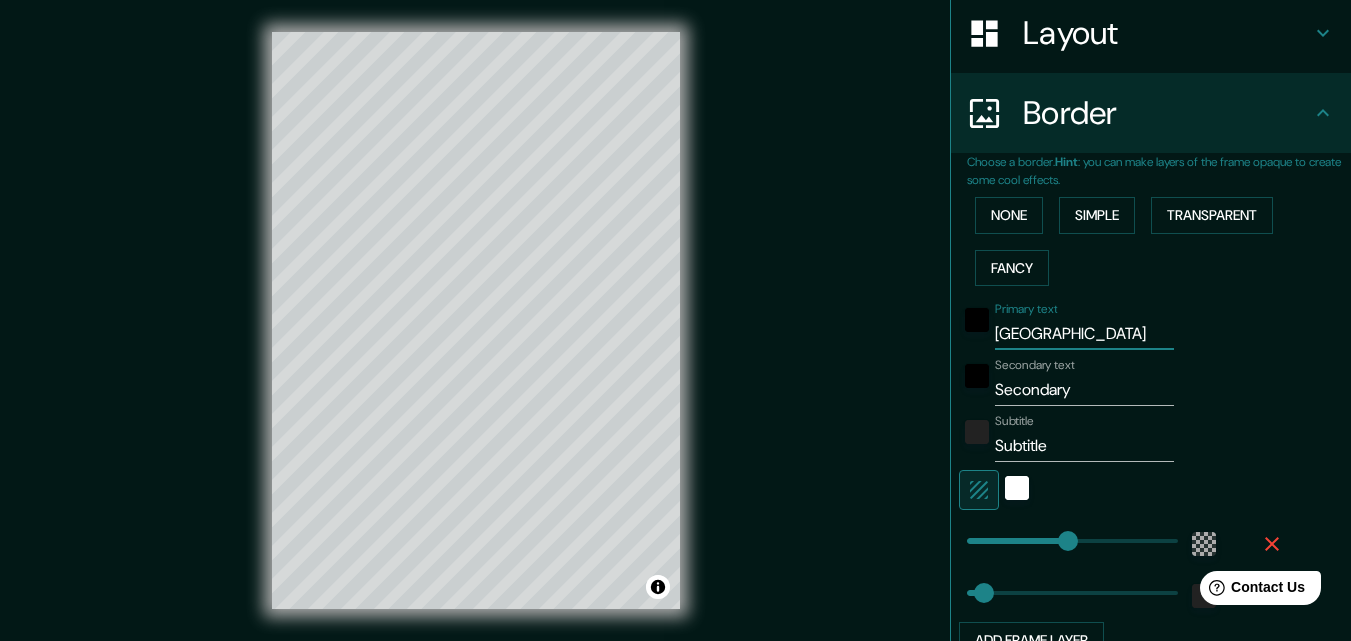 type on "quito" 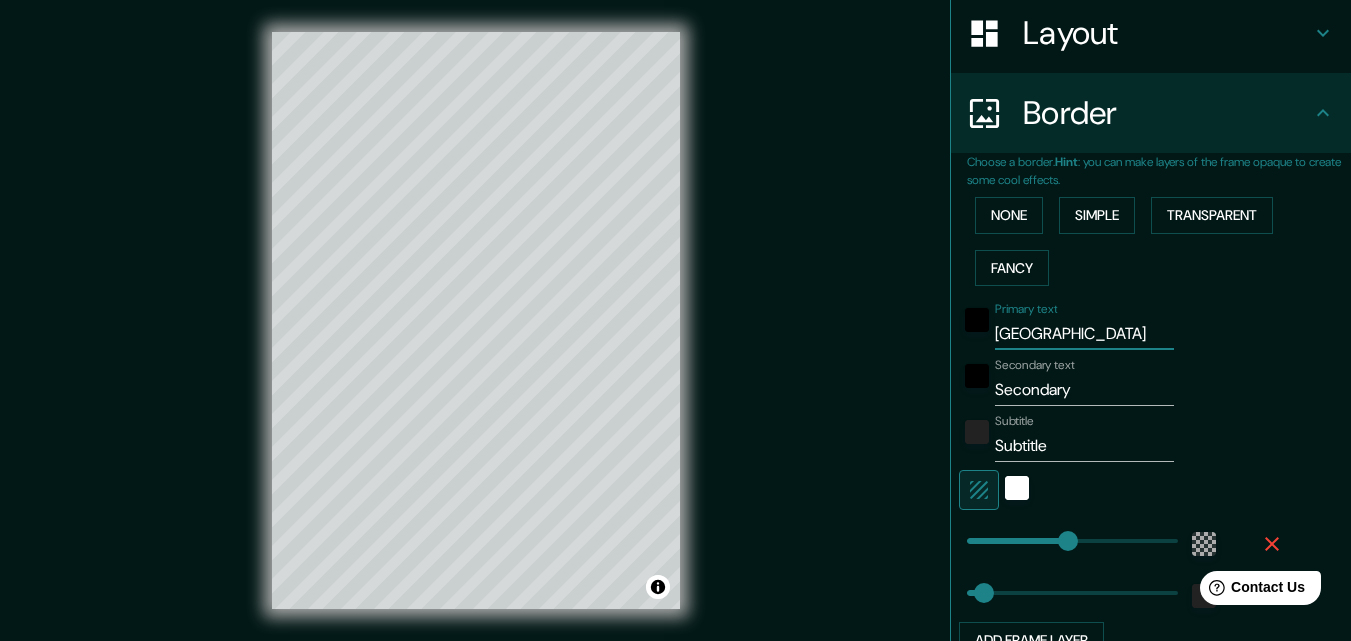 click on "quito" at bounding box center (1084, 334) 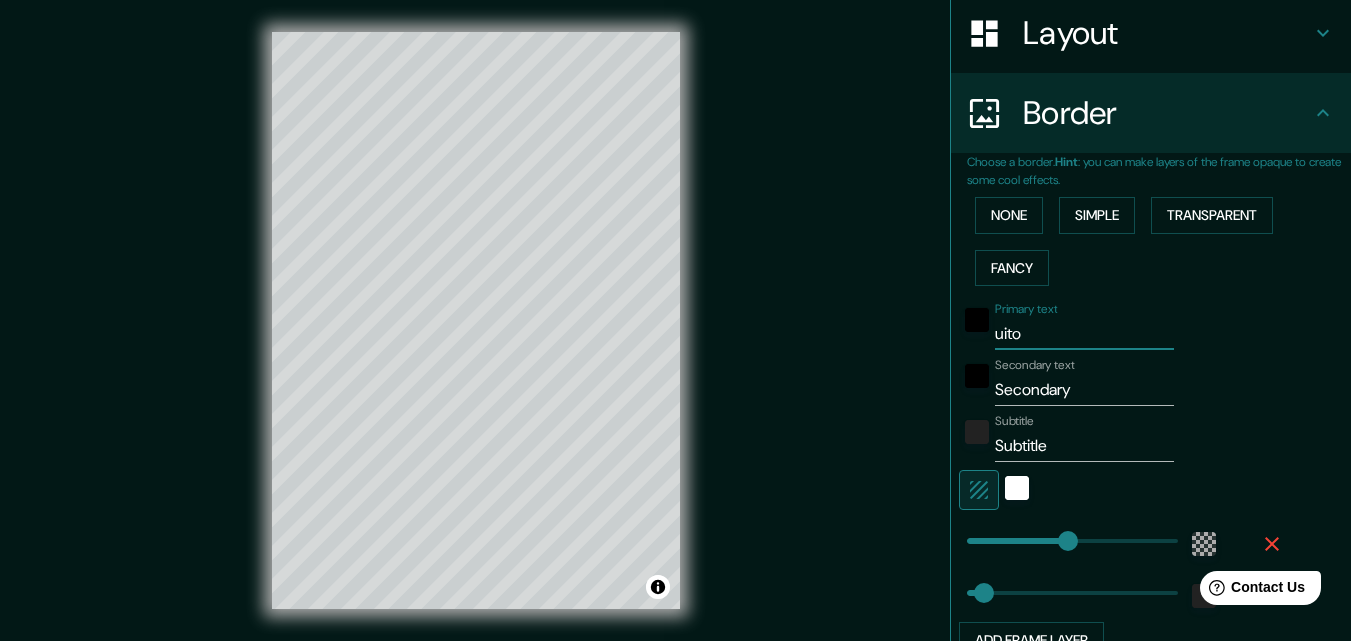 type on "196" 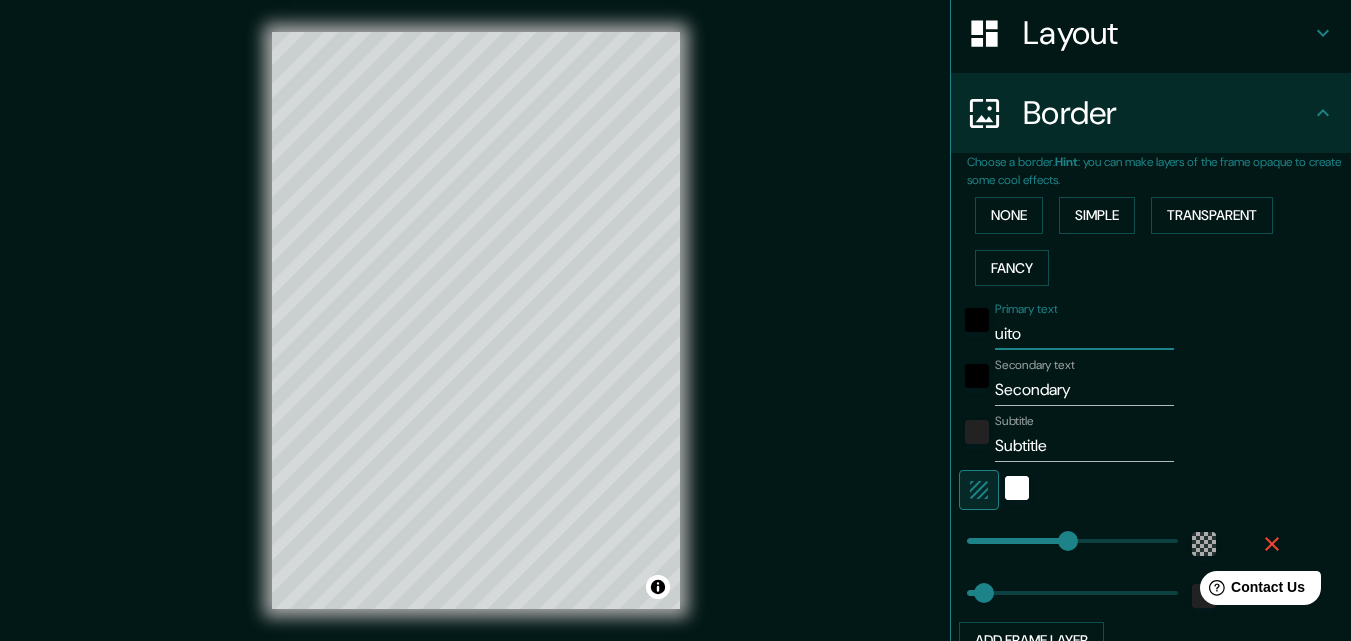 type on "Quito" 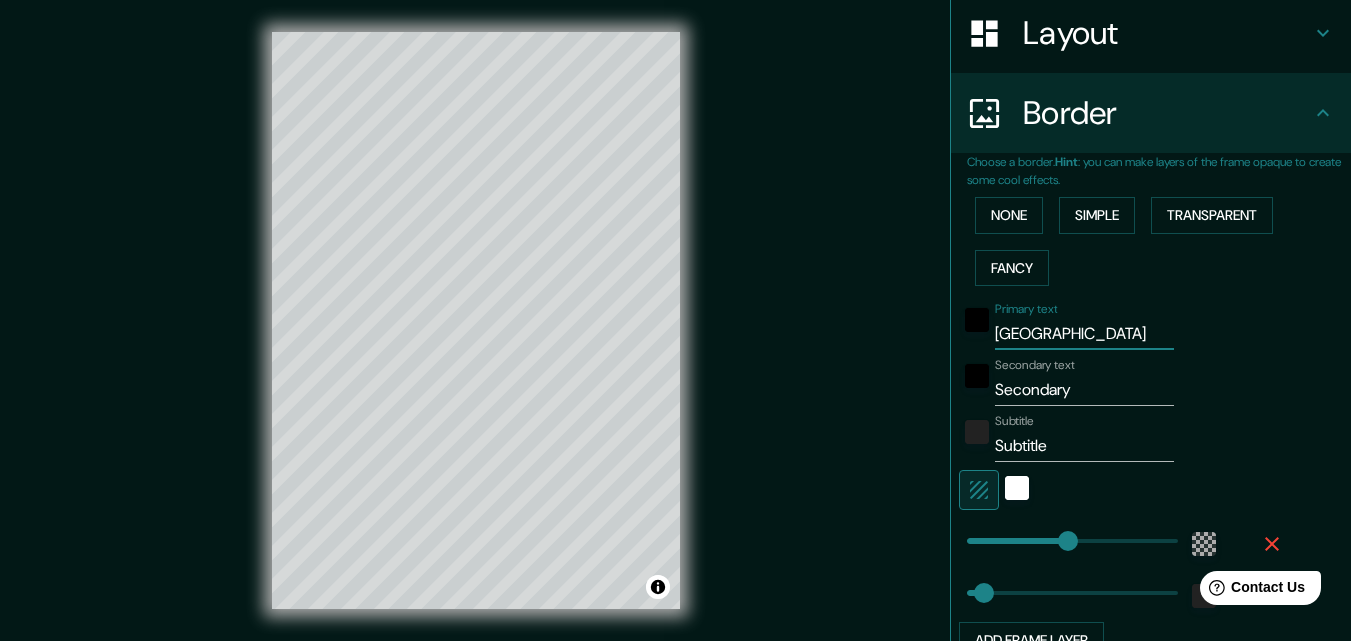 type on "196" 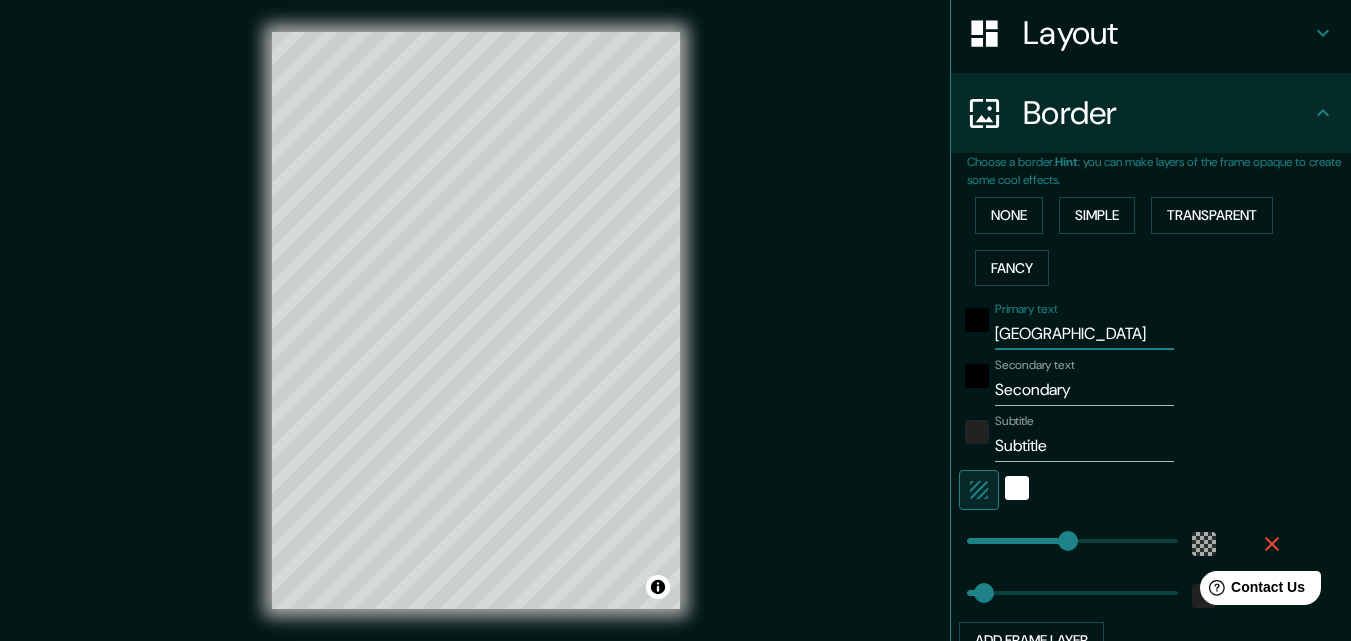 type on "Quito" 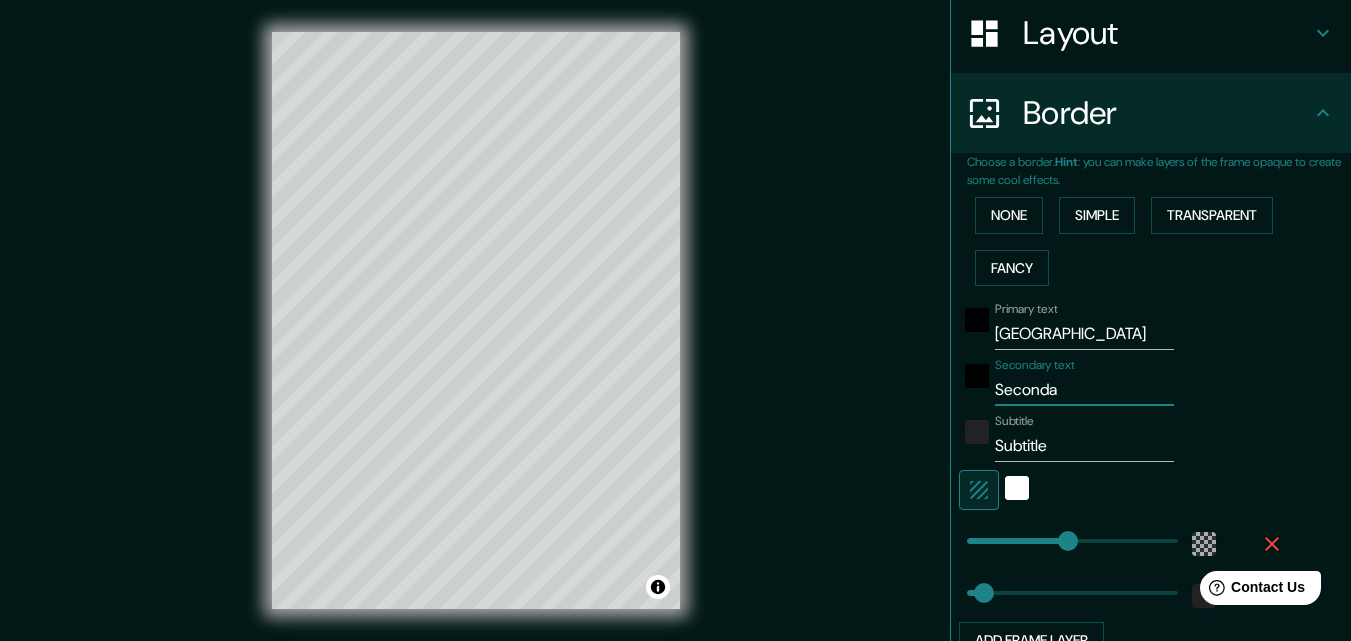 type on "Second" 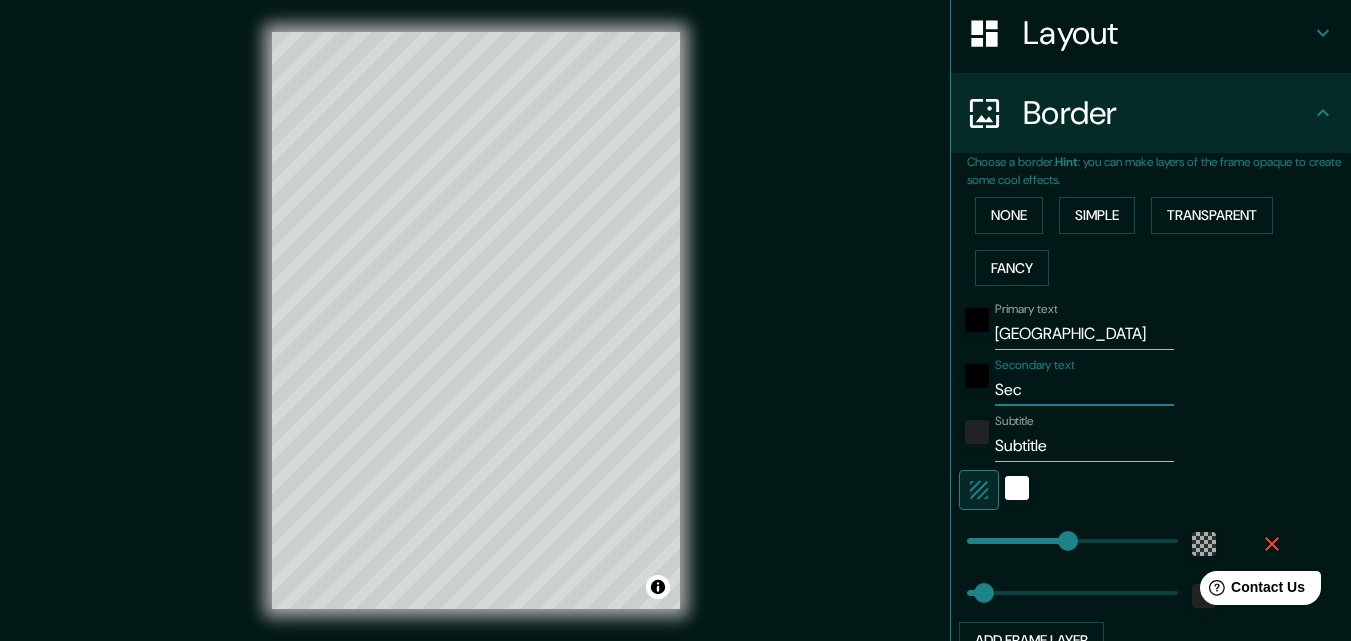 type on "Se" 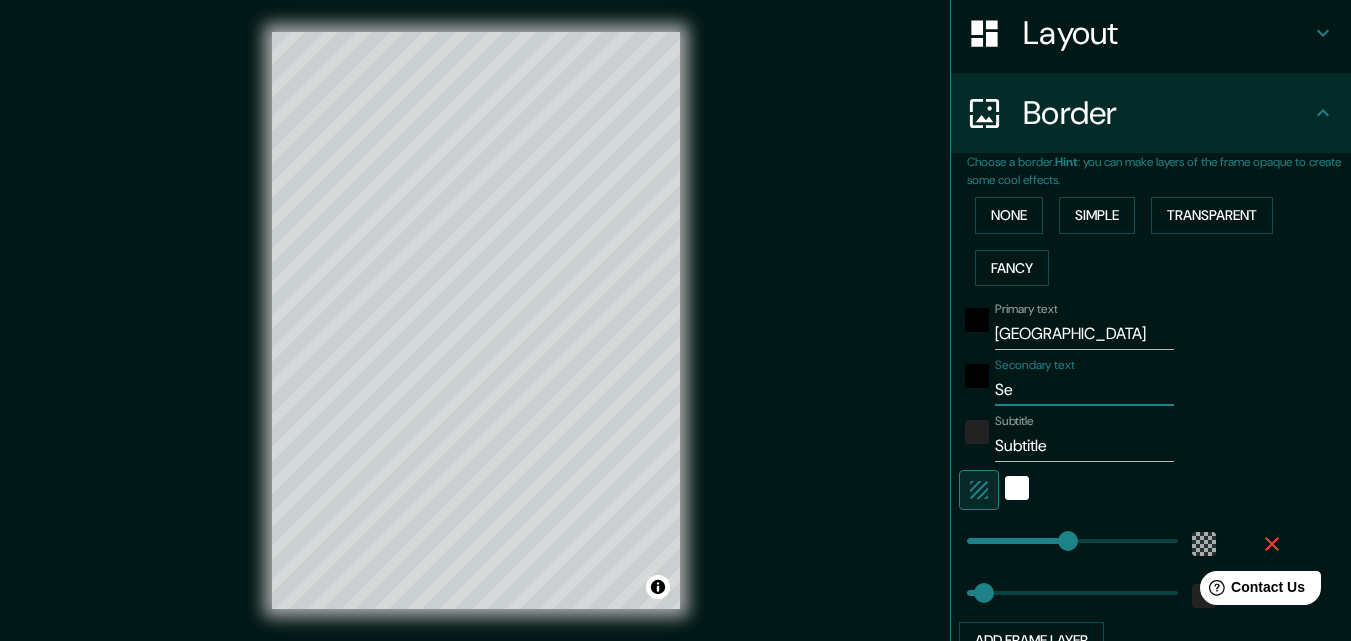 type on "196" 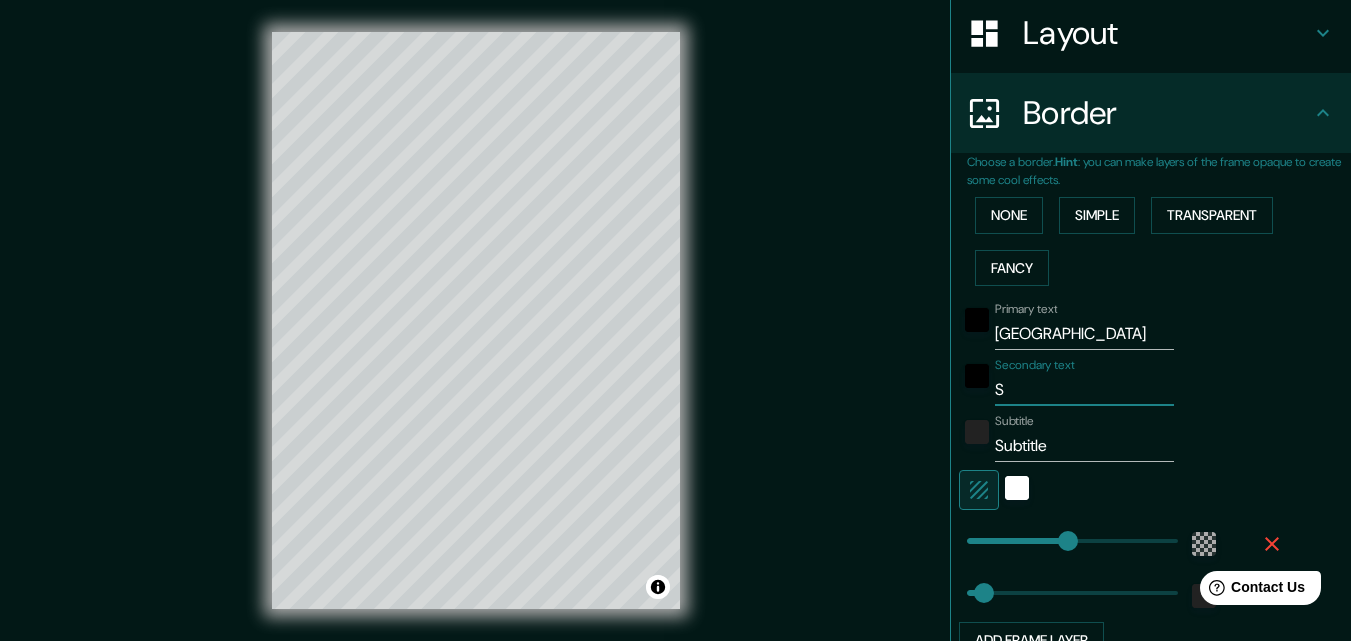 type 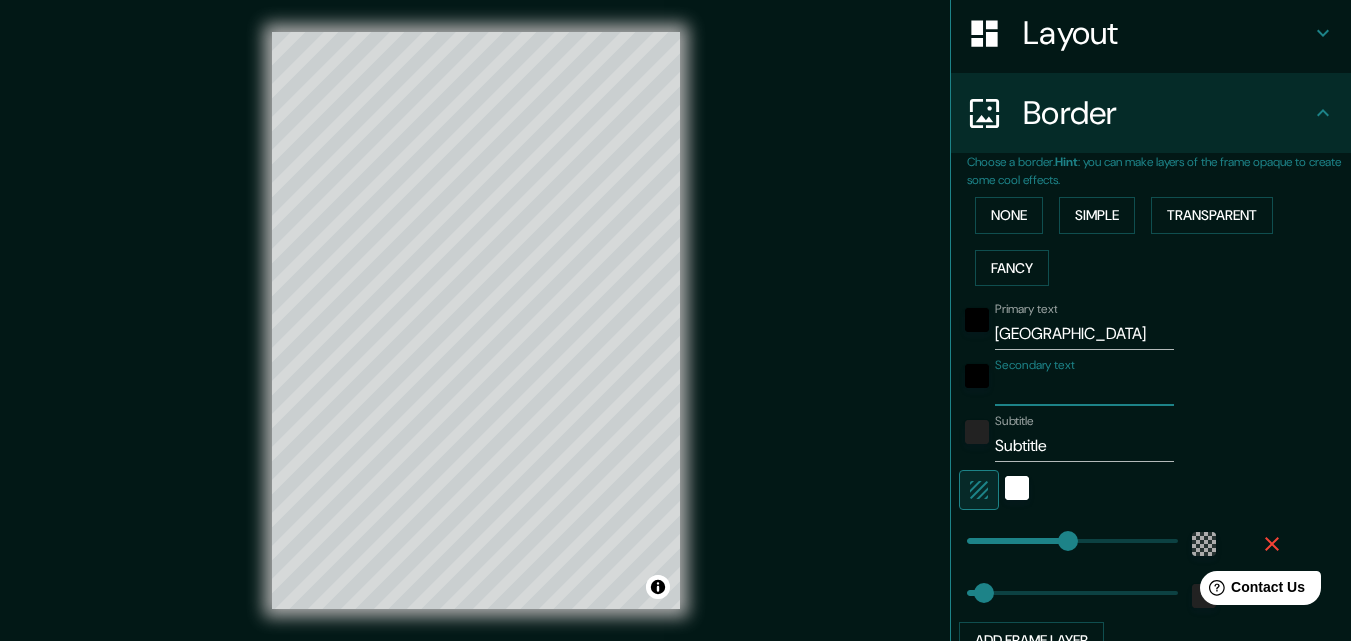 type on "196" 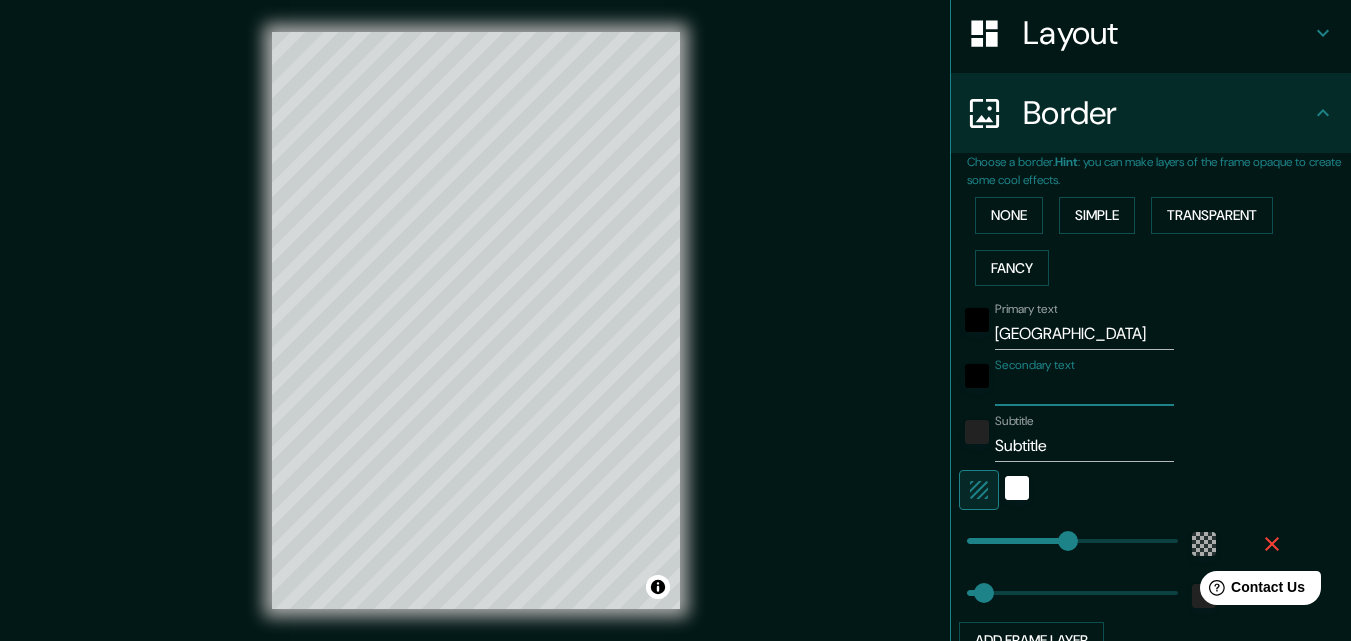 type on "E" 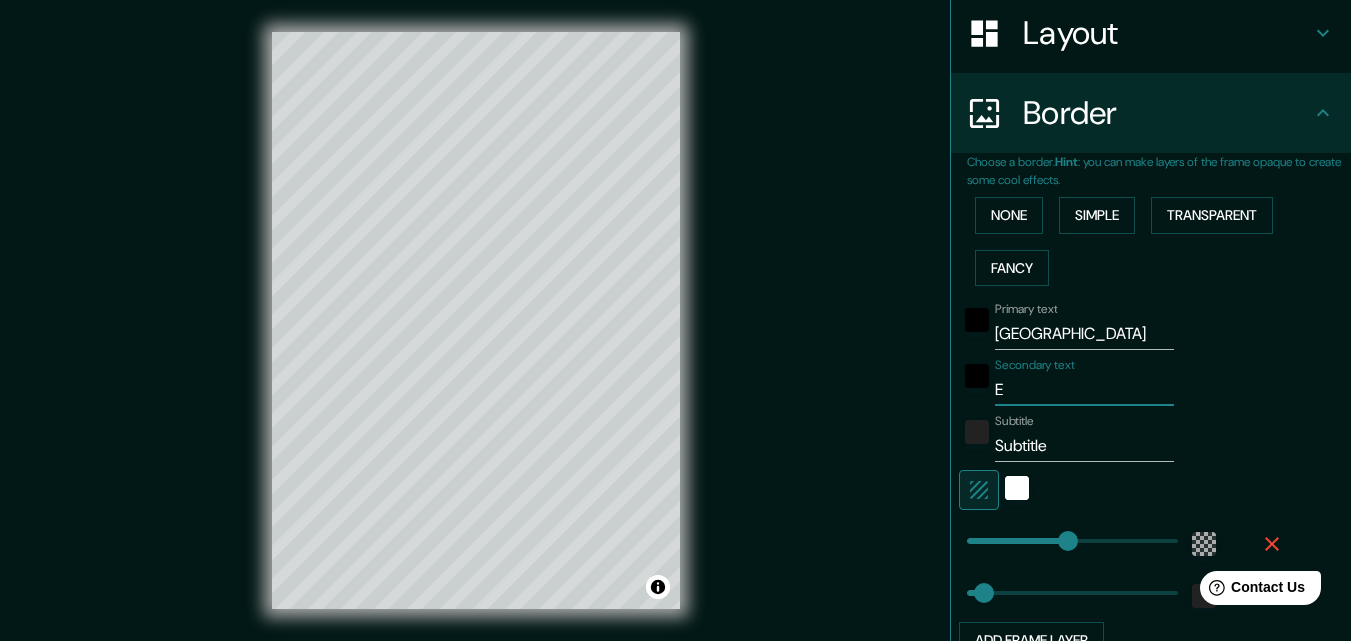 type on "196" 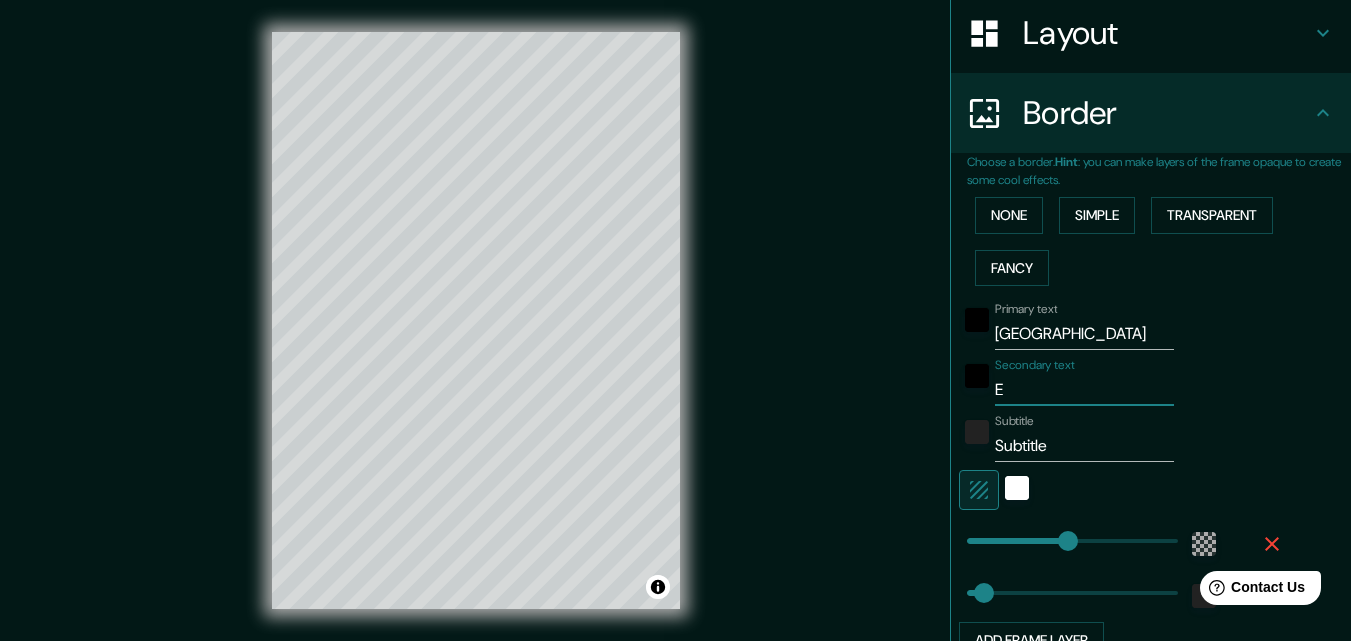 type on "Ec" 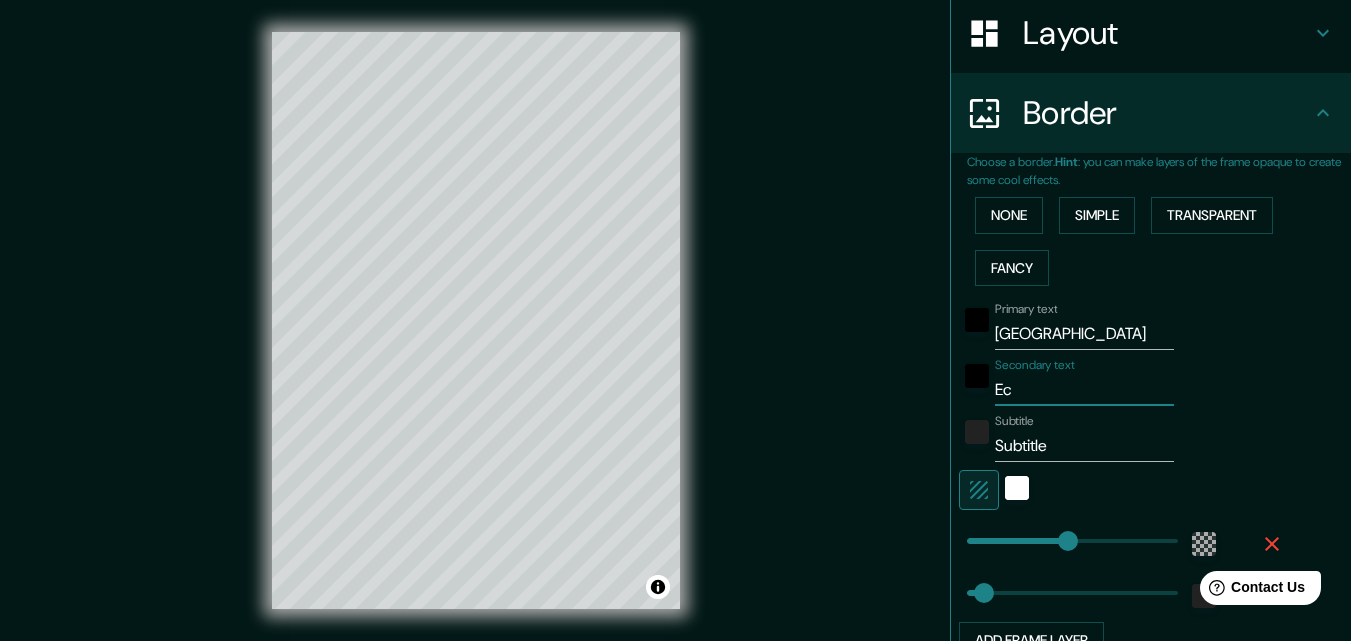 type on "196" 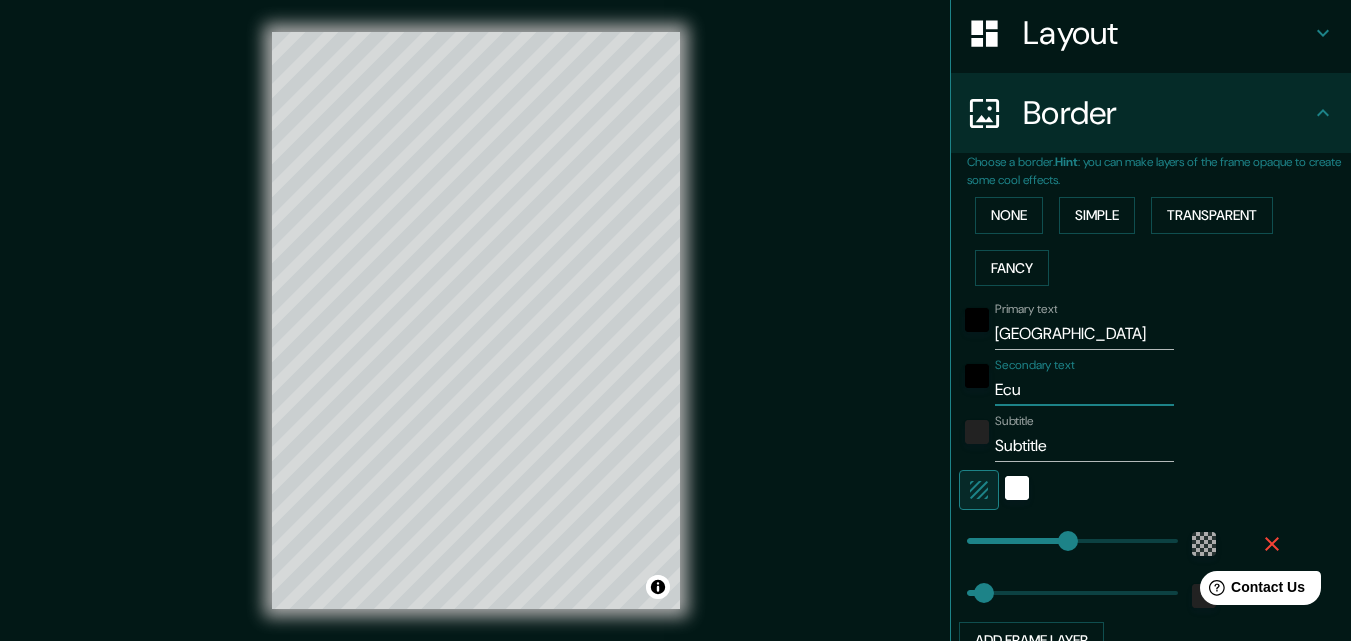 type on "196" 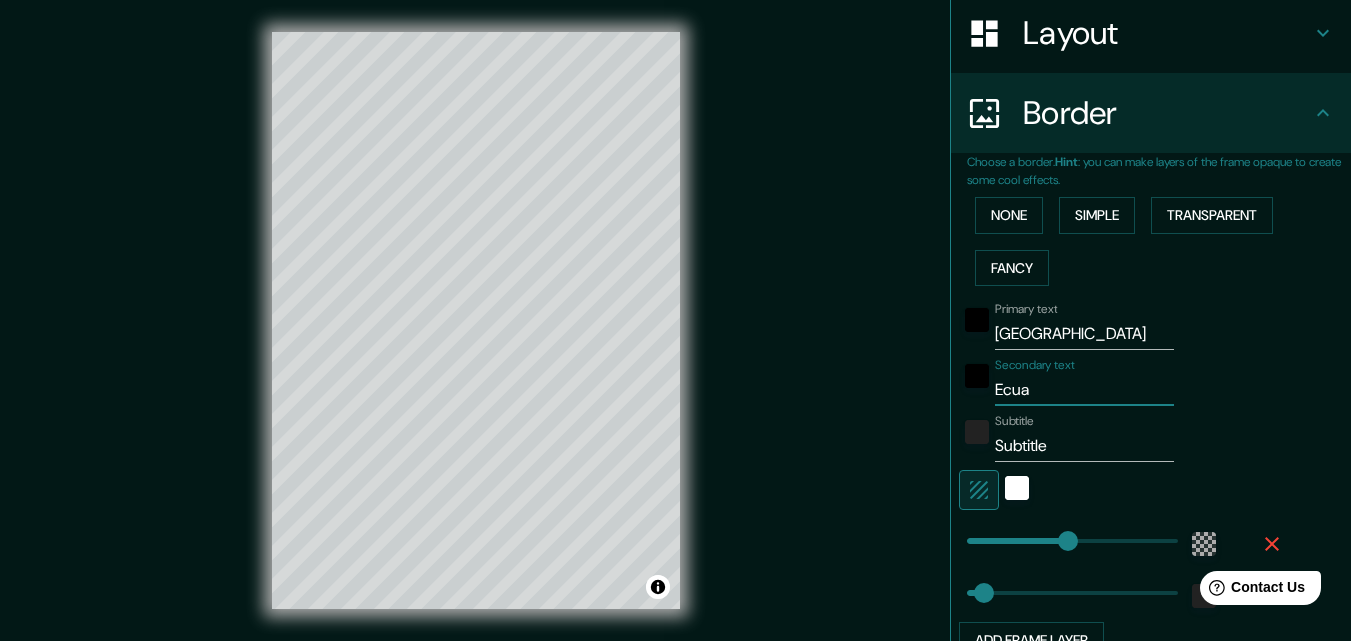 type on "196" 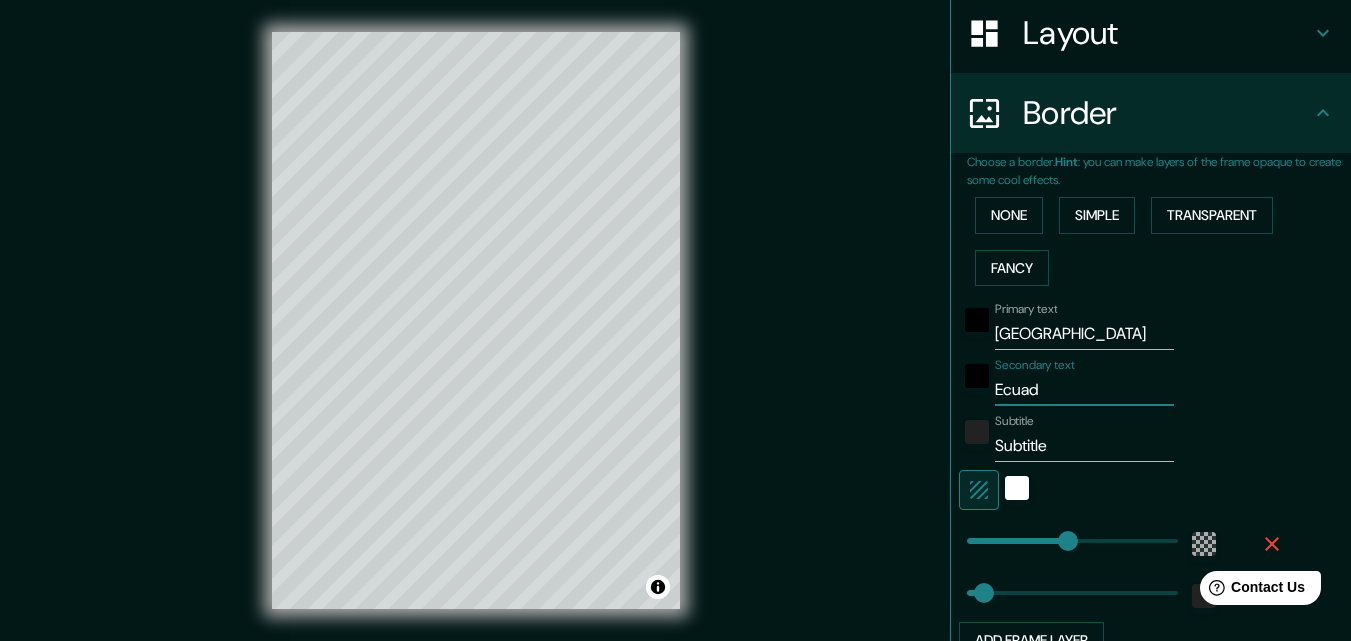type on "Ecuado" 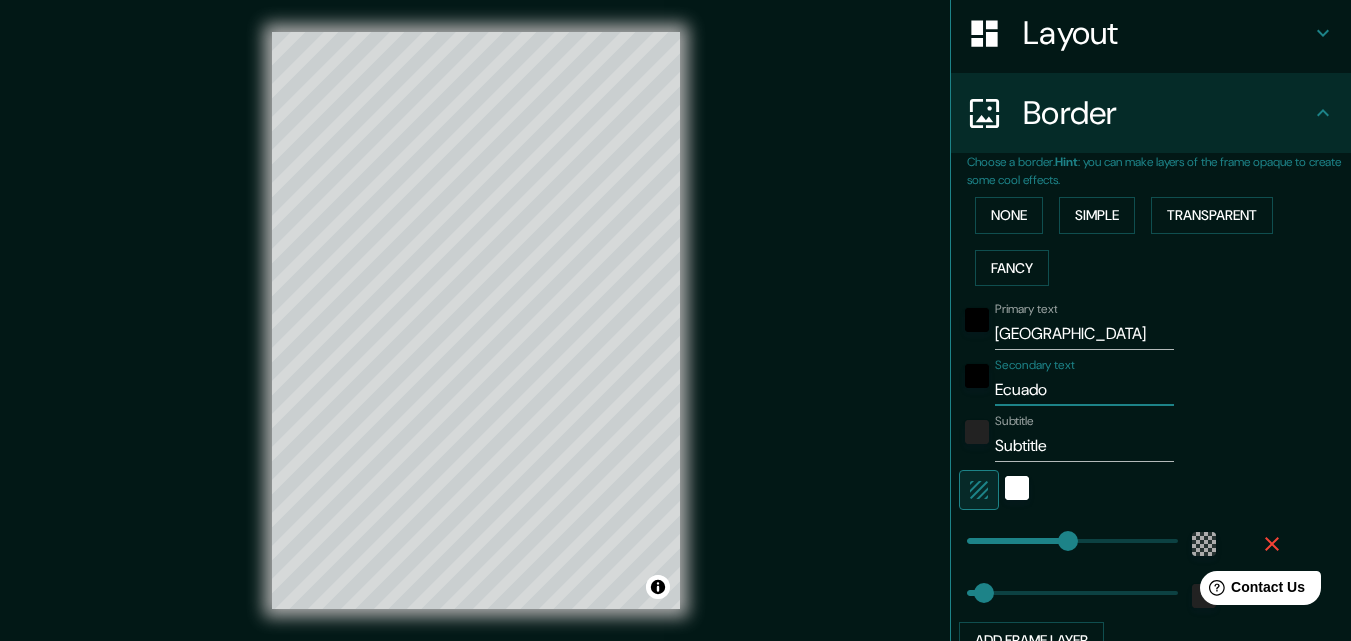 type on "Ecuador" 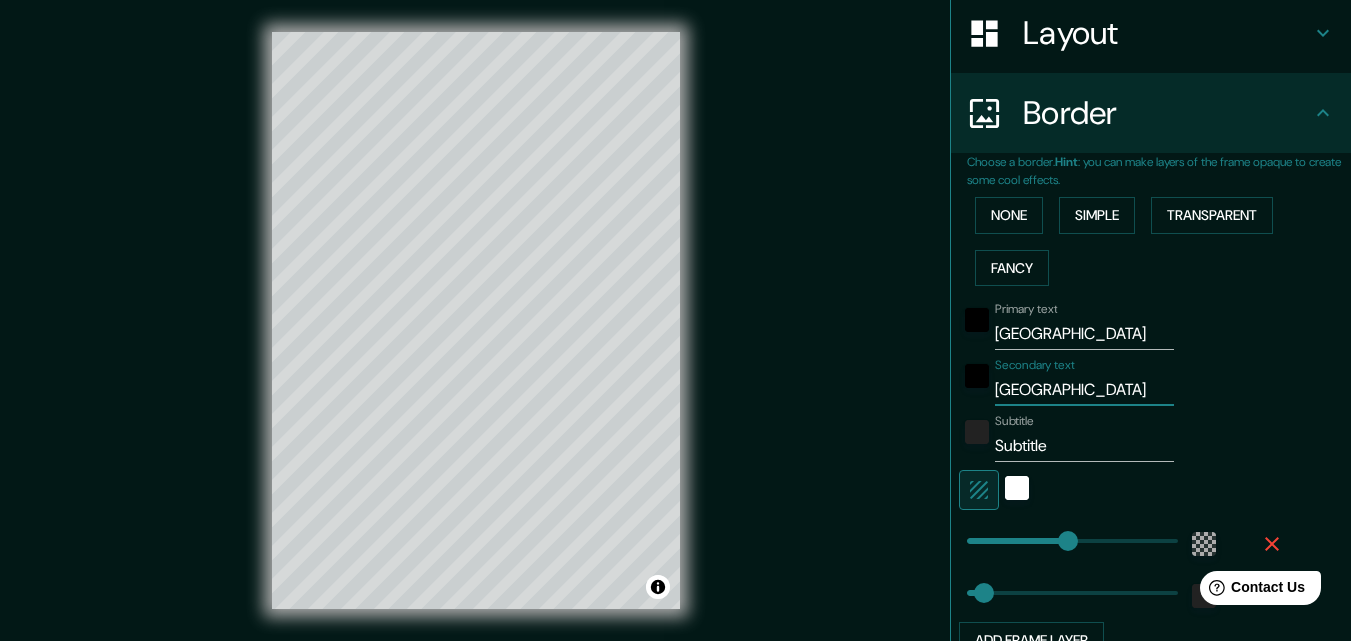 type on "196" 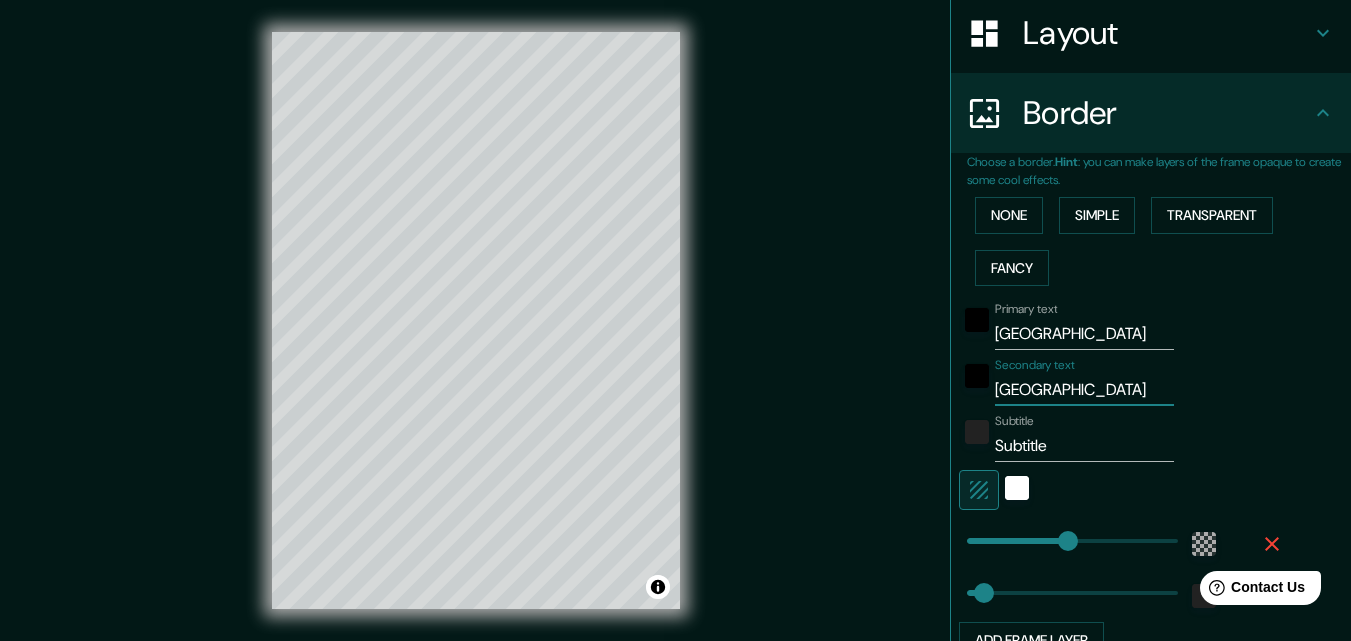 type on "Ecuador" 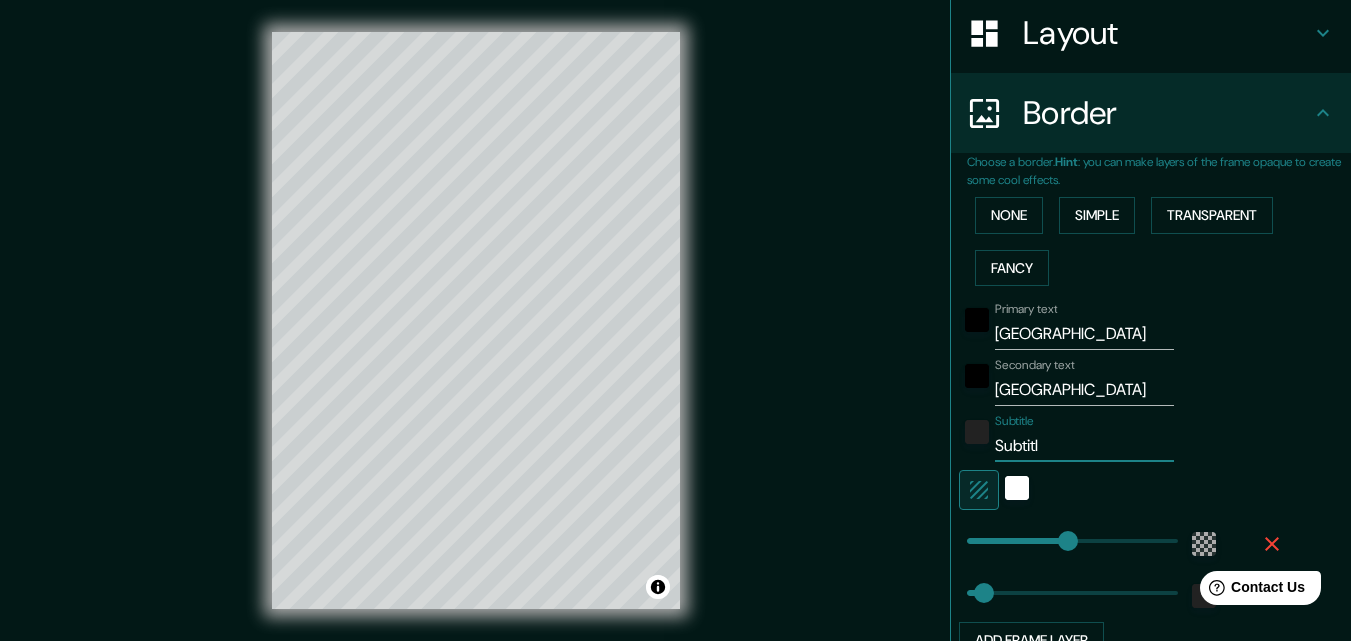 type on "Subtit" 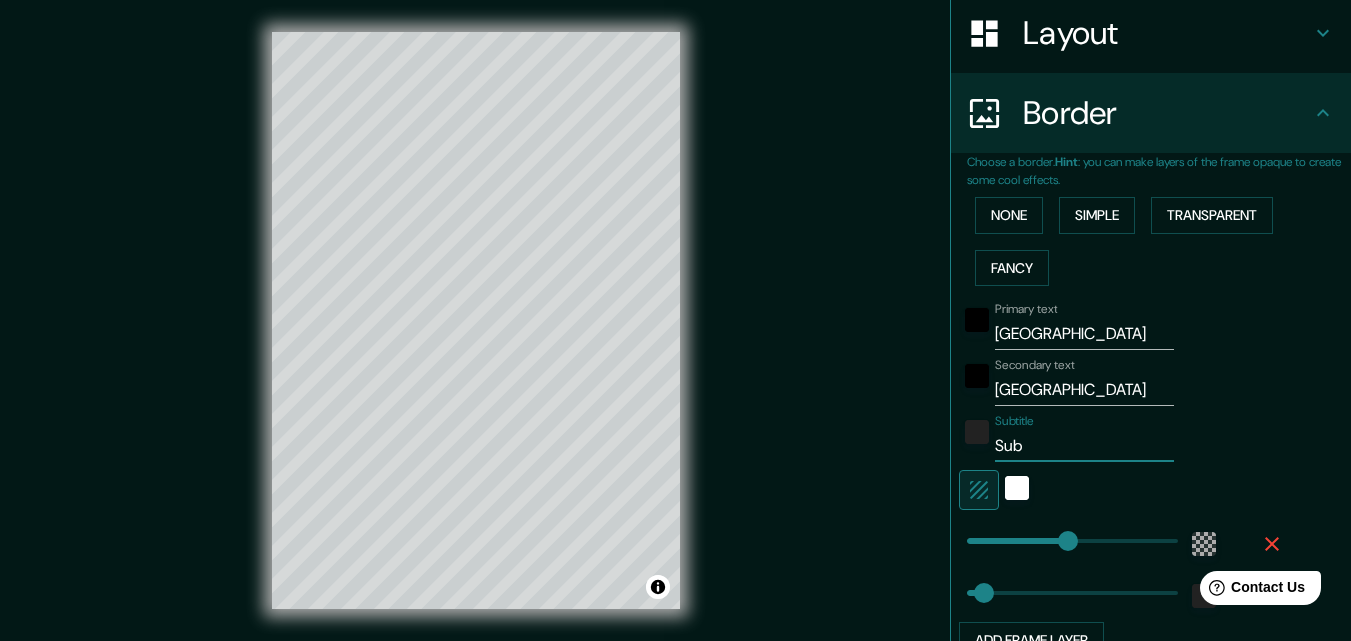 type on "Su" 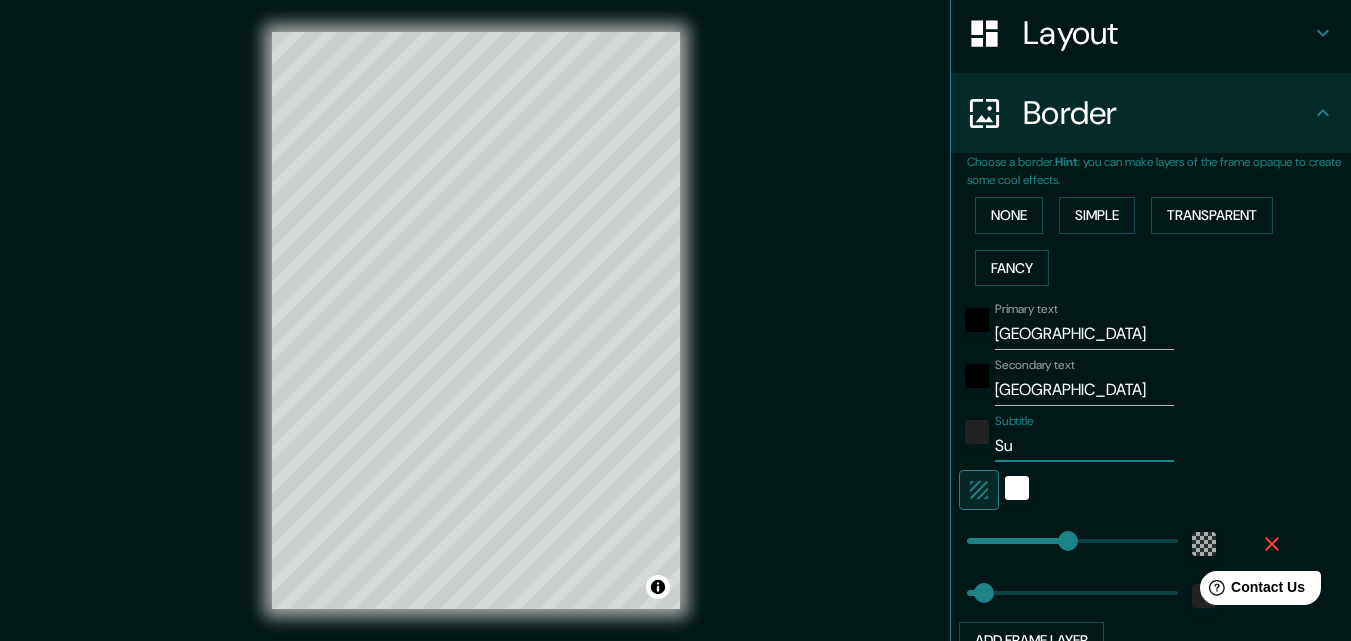 type on "S" 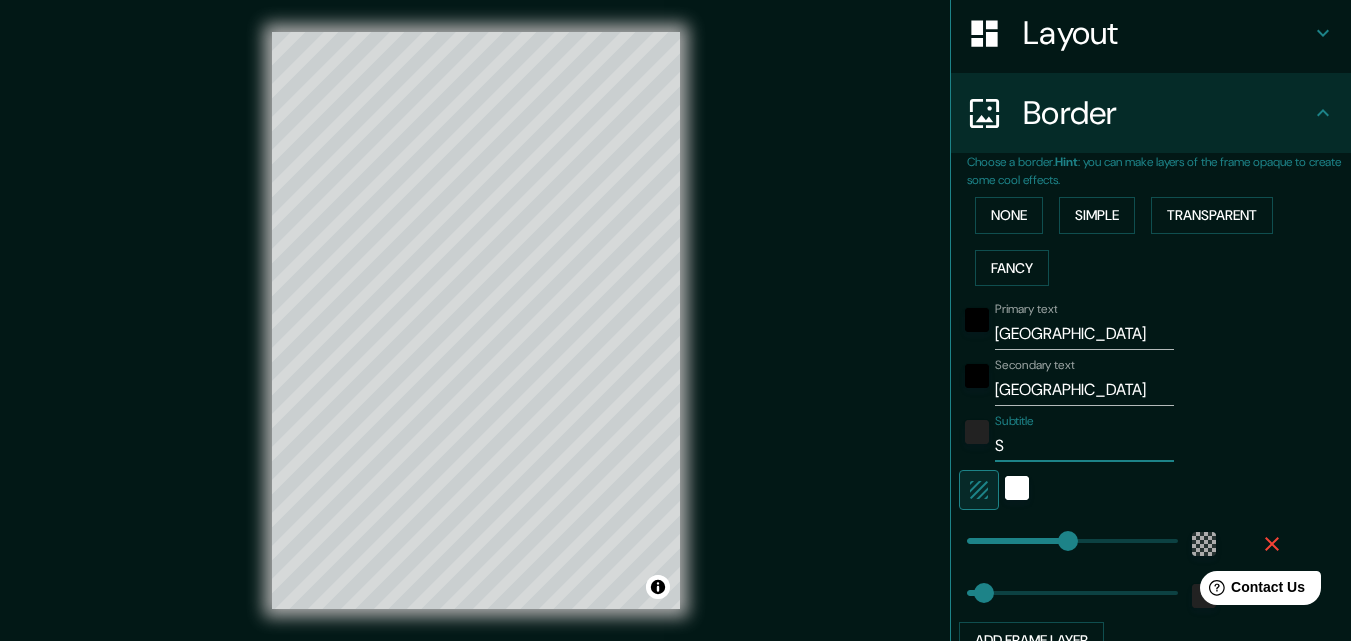 type 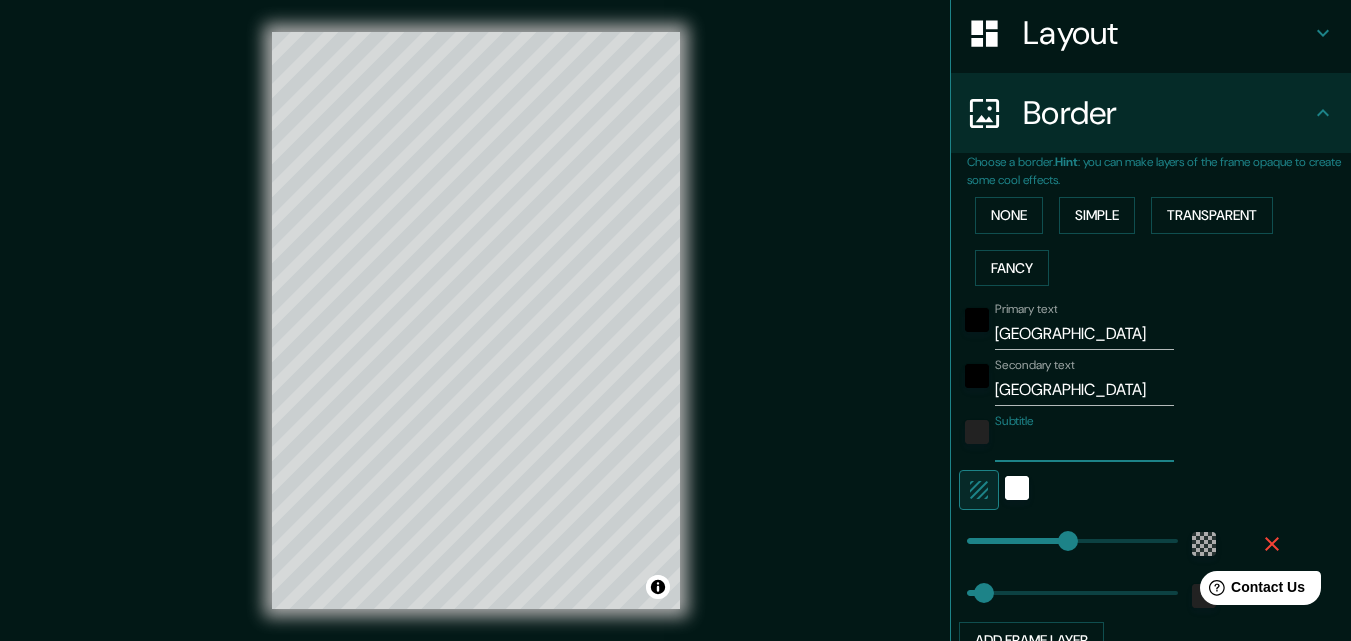 type on "196" 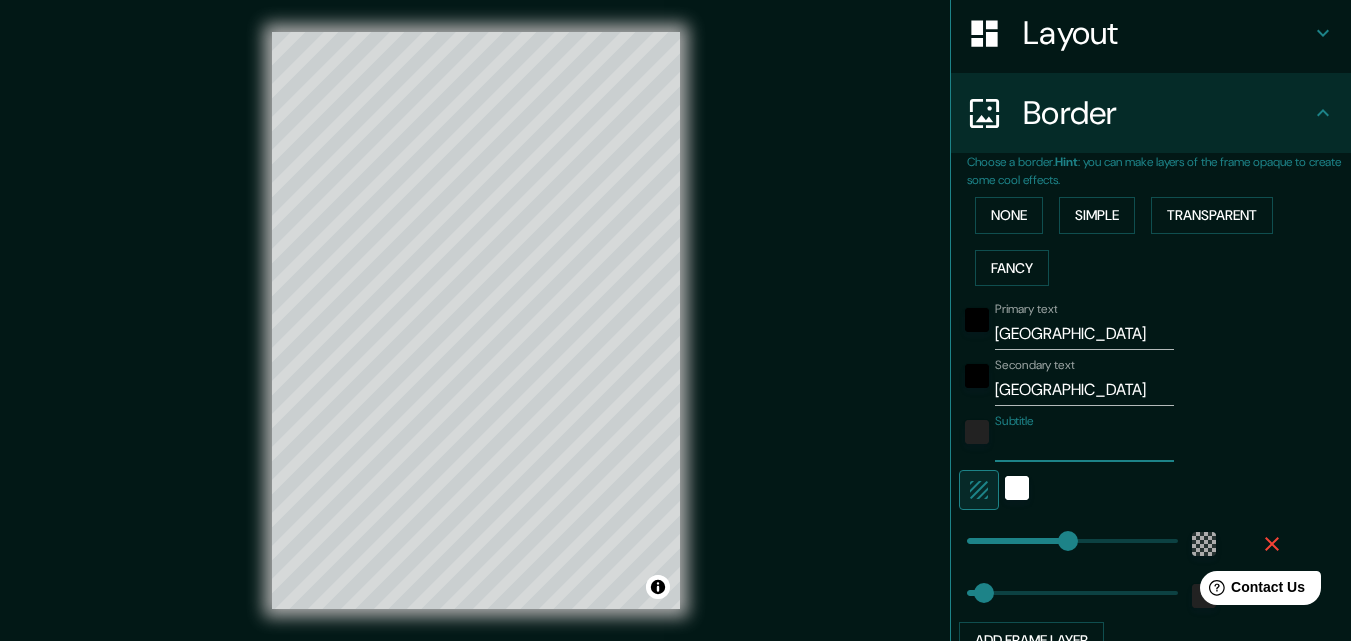 type on "P" 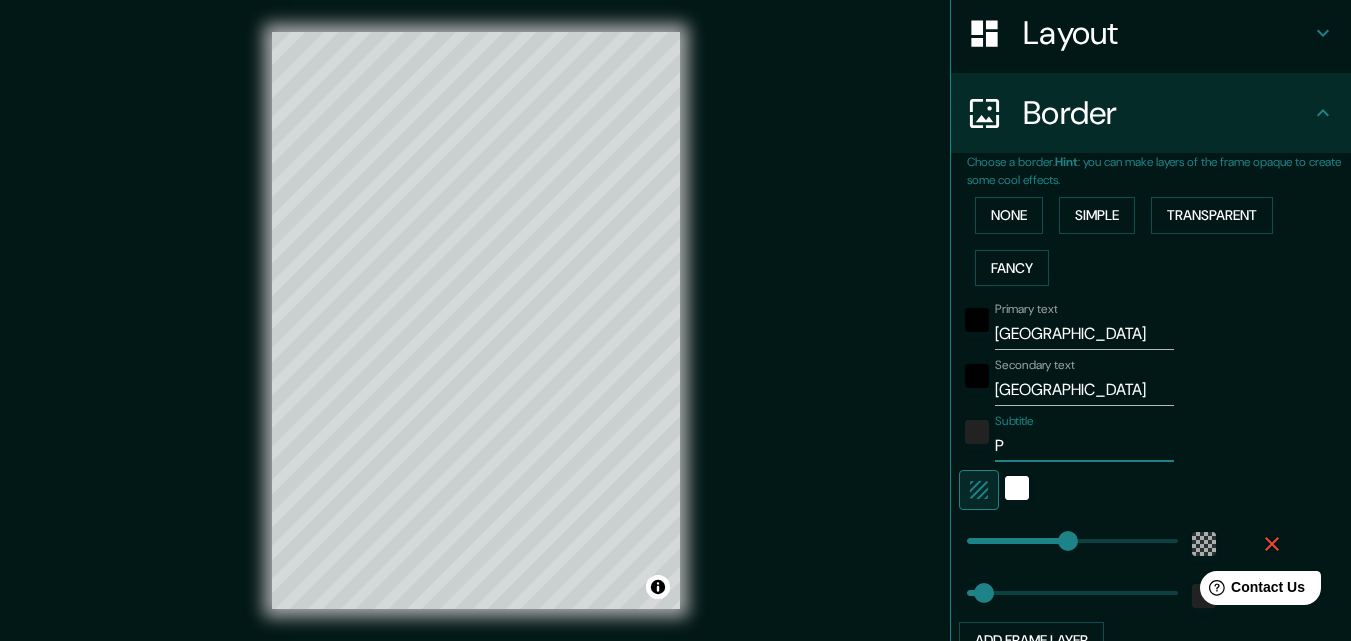 type on "Pr" 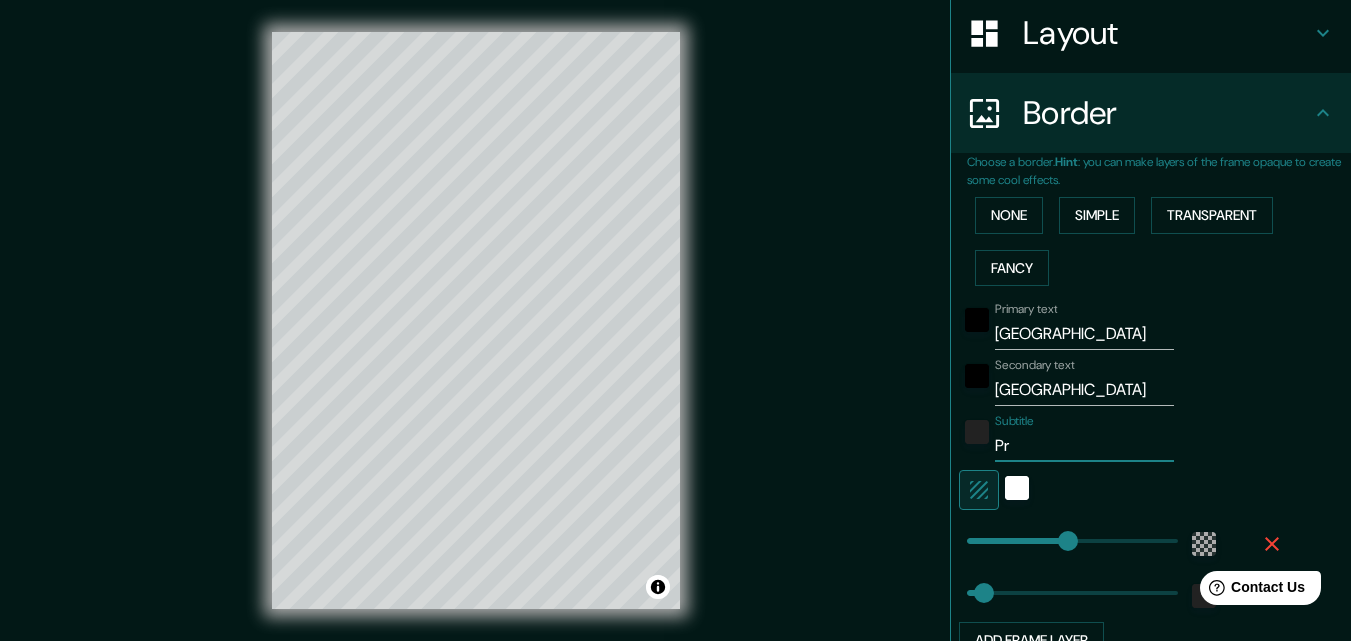 type on "196" 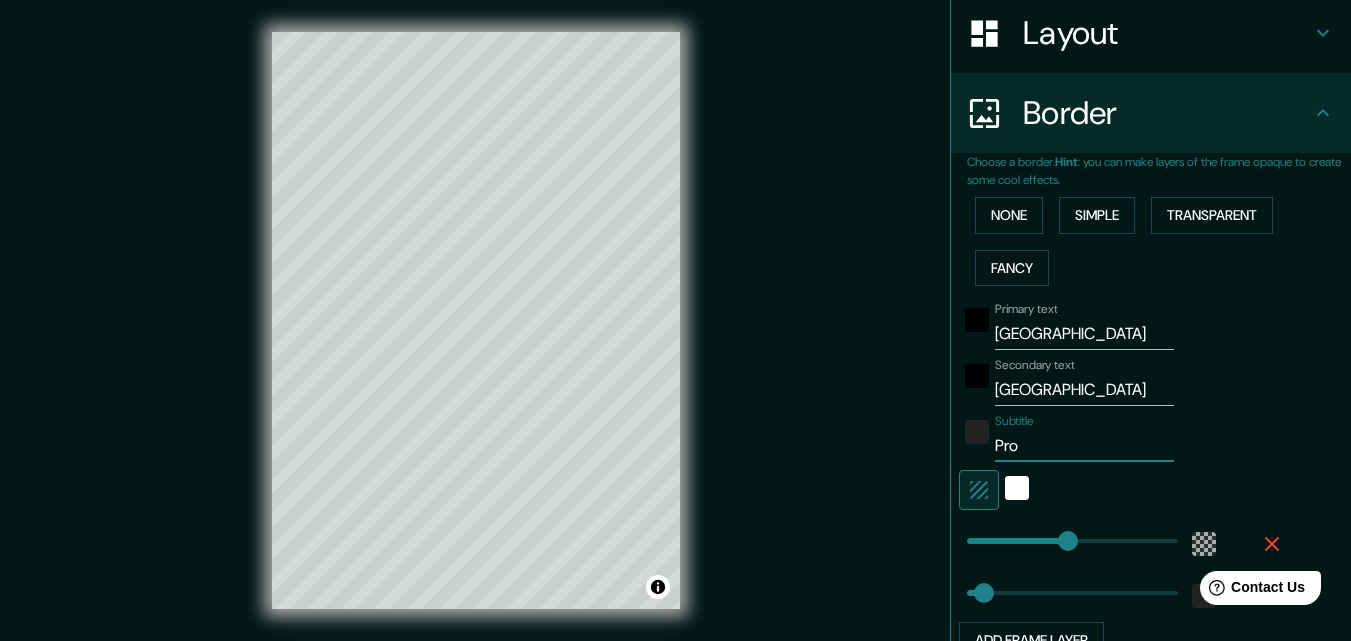 type on "196" 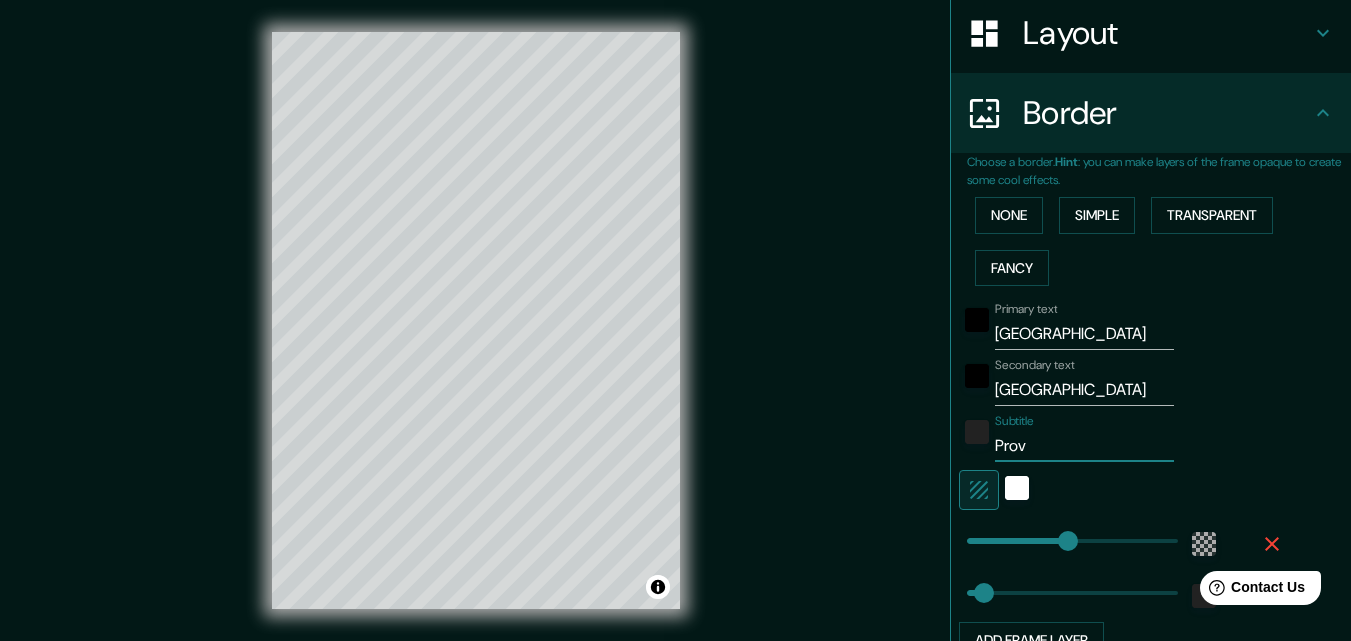 type on "196" 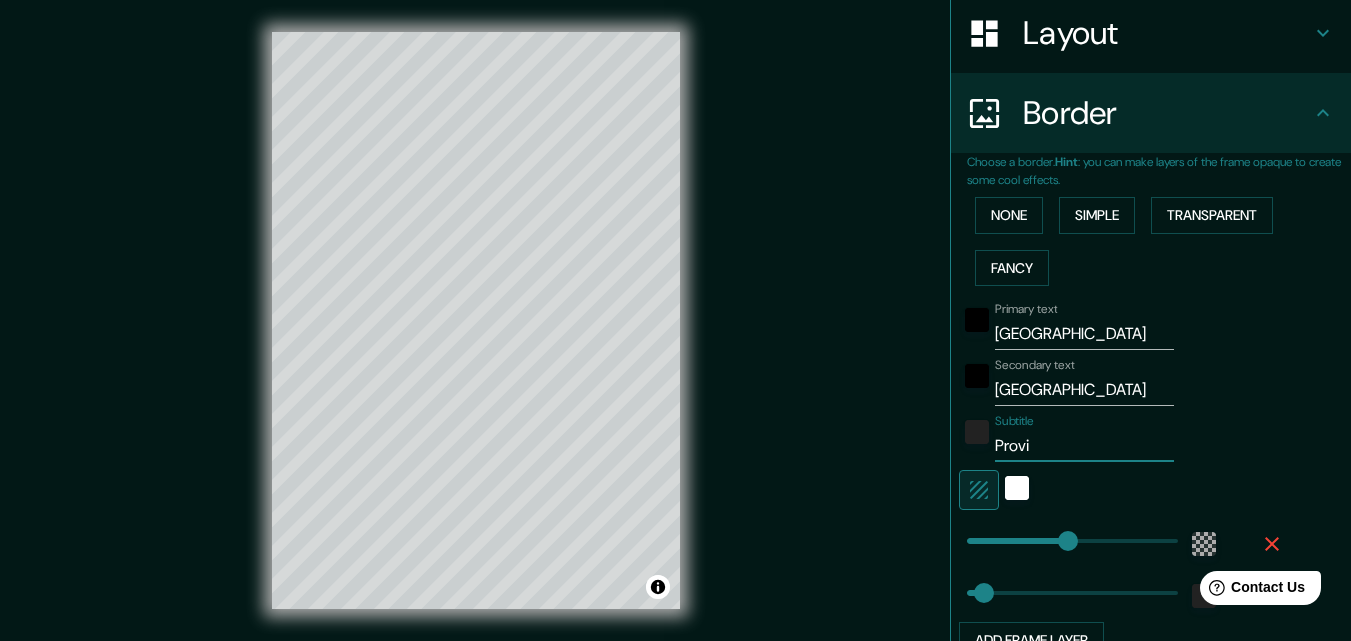 type on "196" 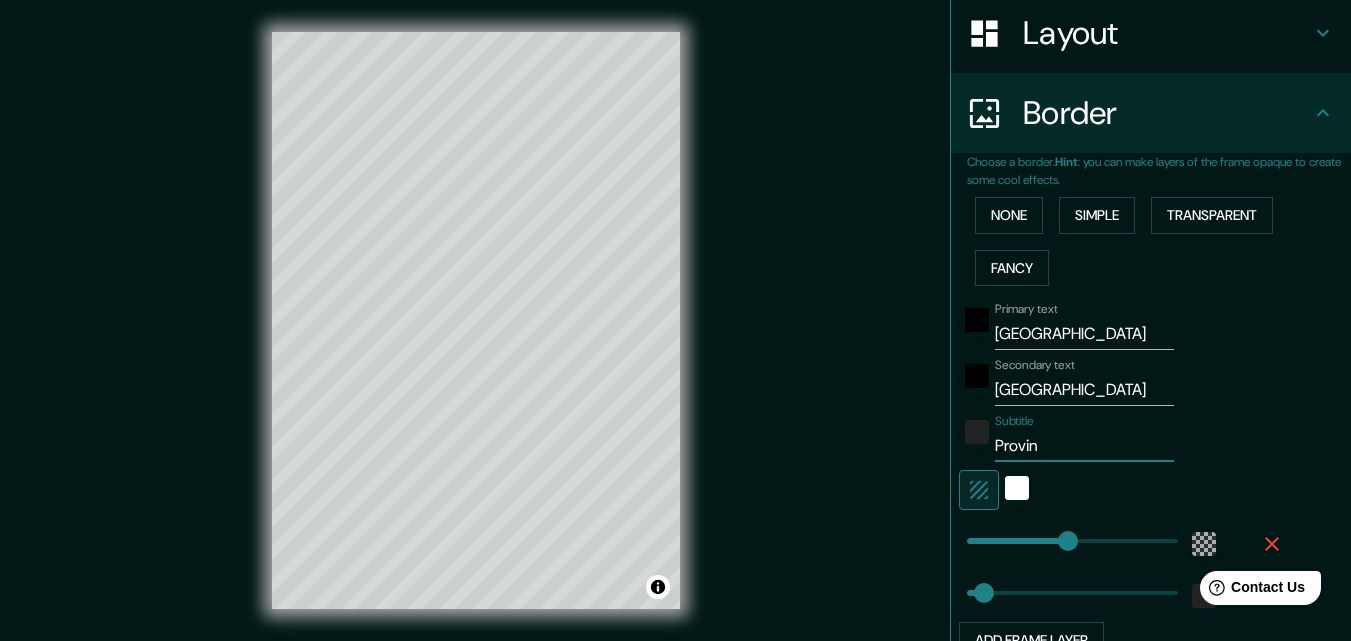 type on "196" 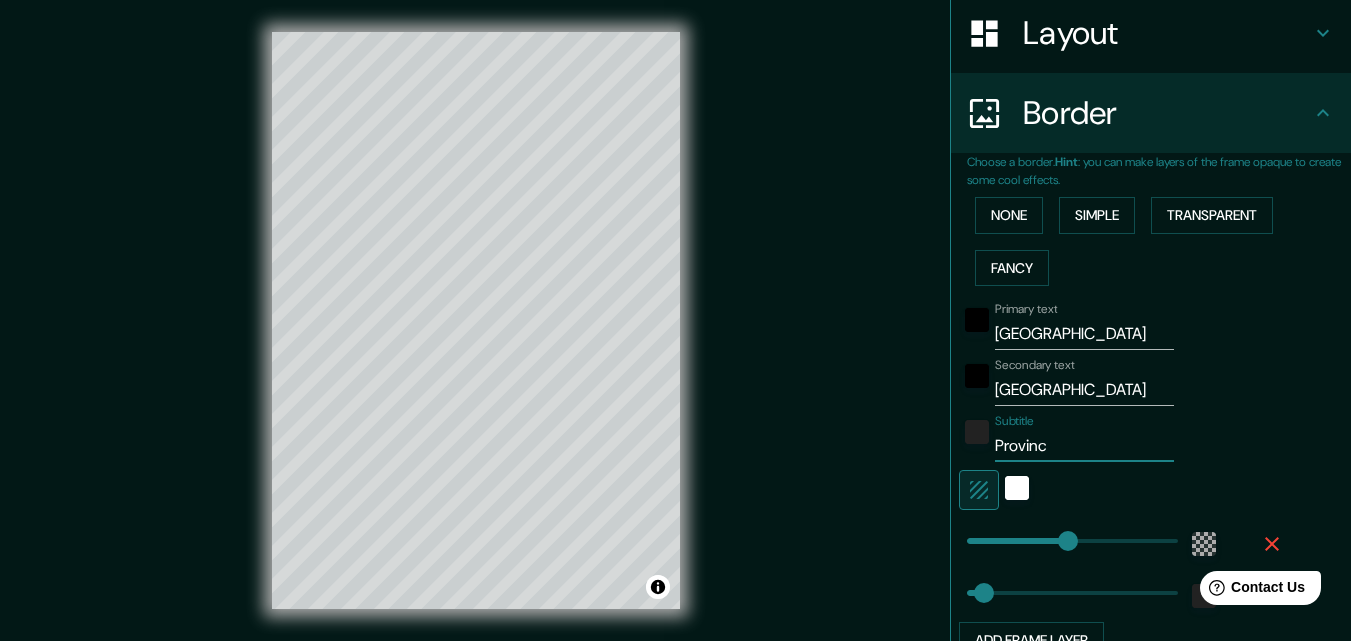 type on "Provinci" 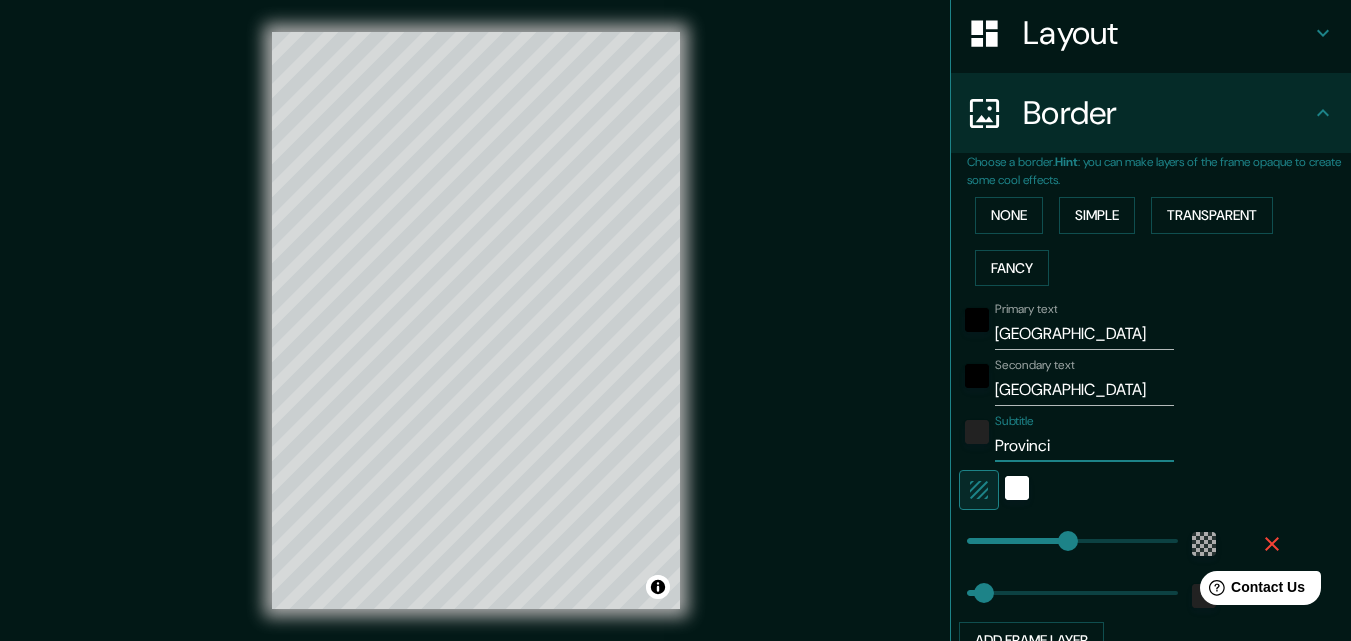 type on "Provincia" 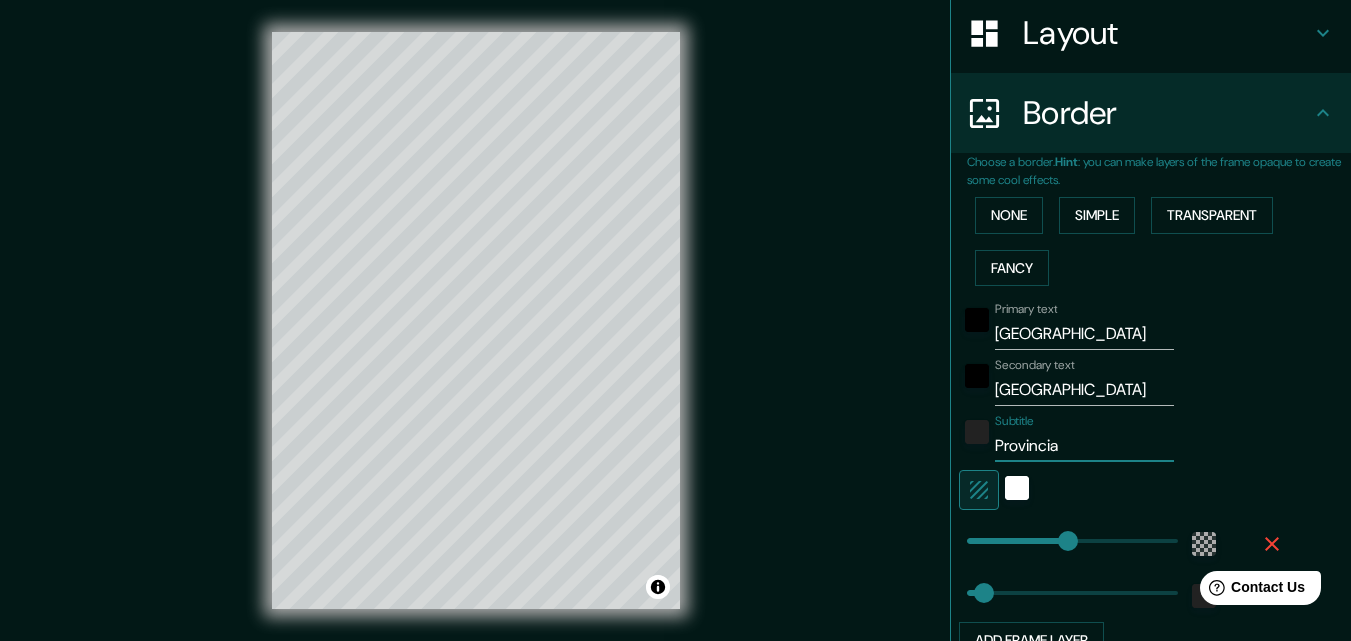 type on "196" 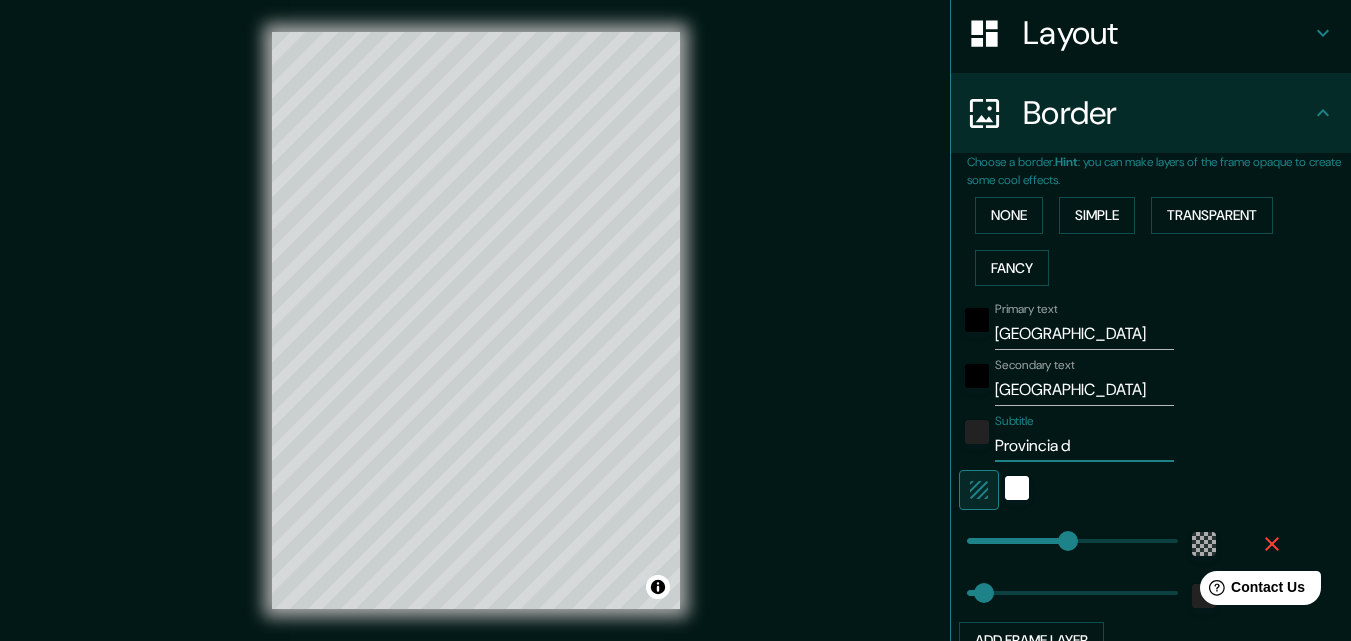 type on "196" 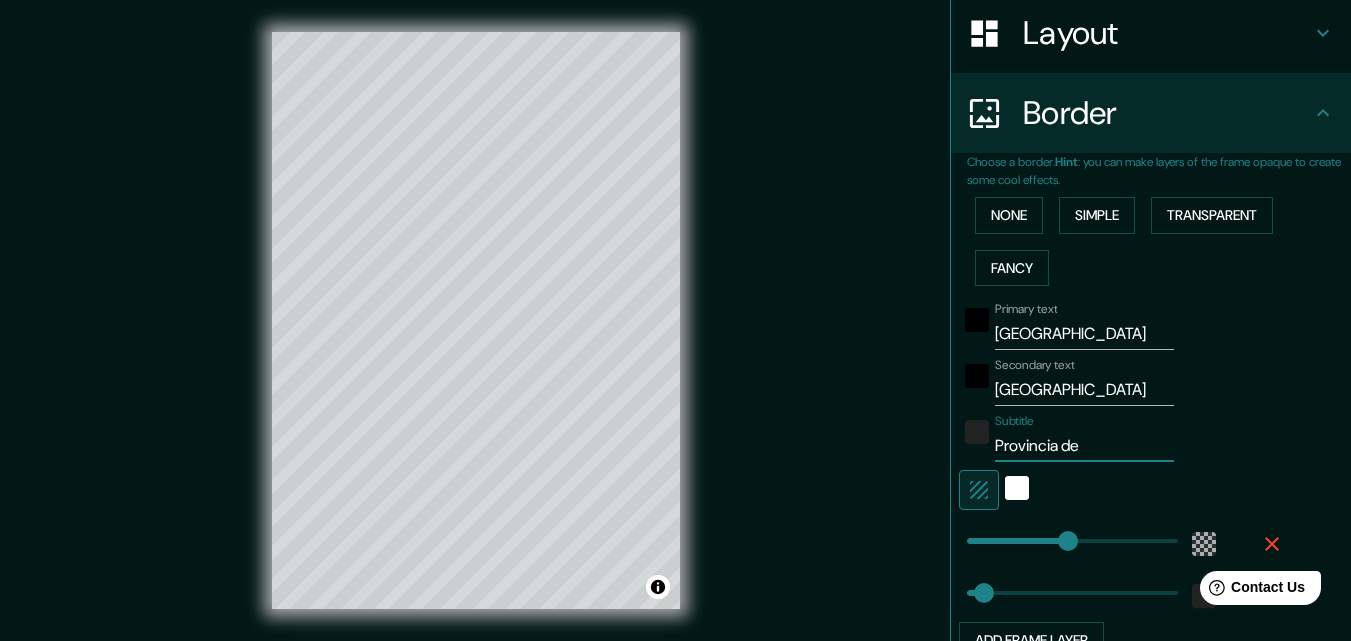 type on "196" 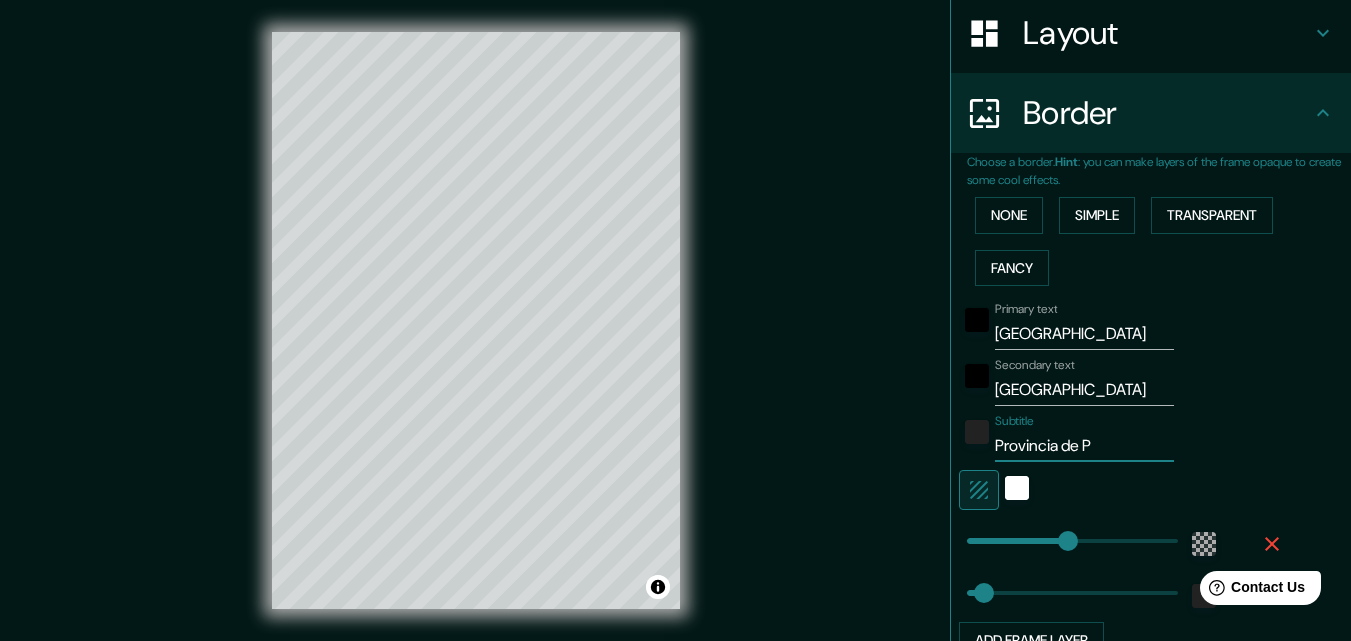 type on "196" 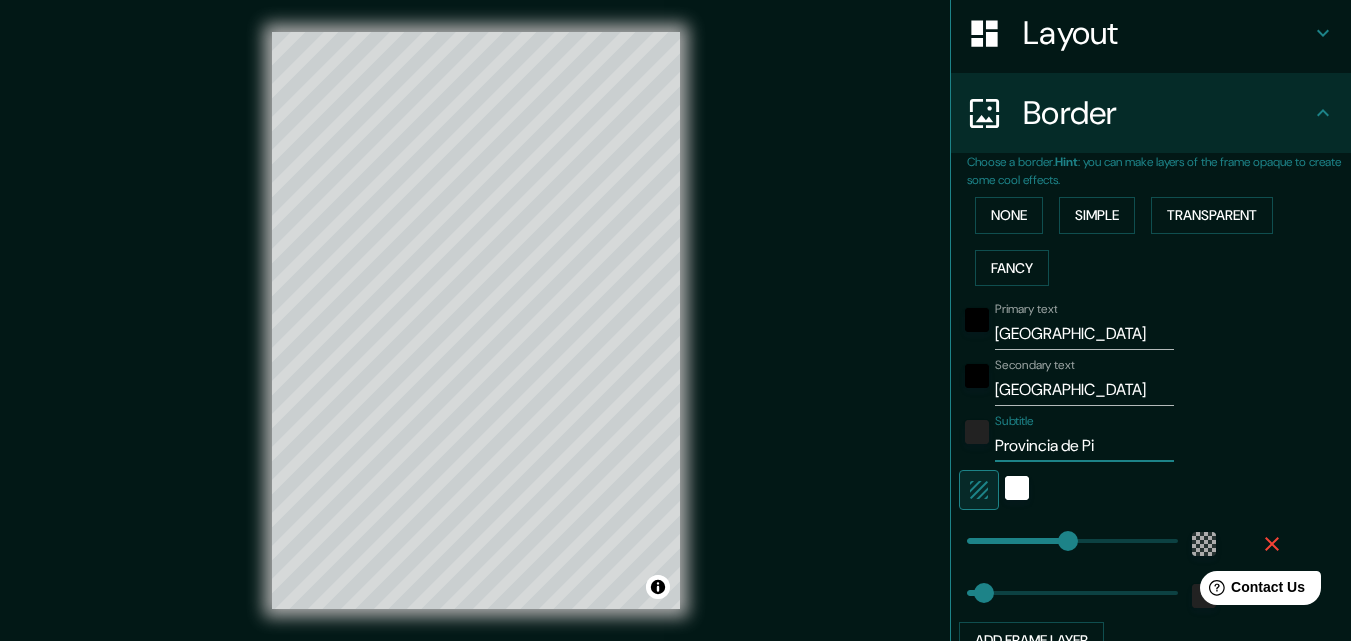 type on "196" 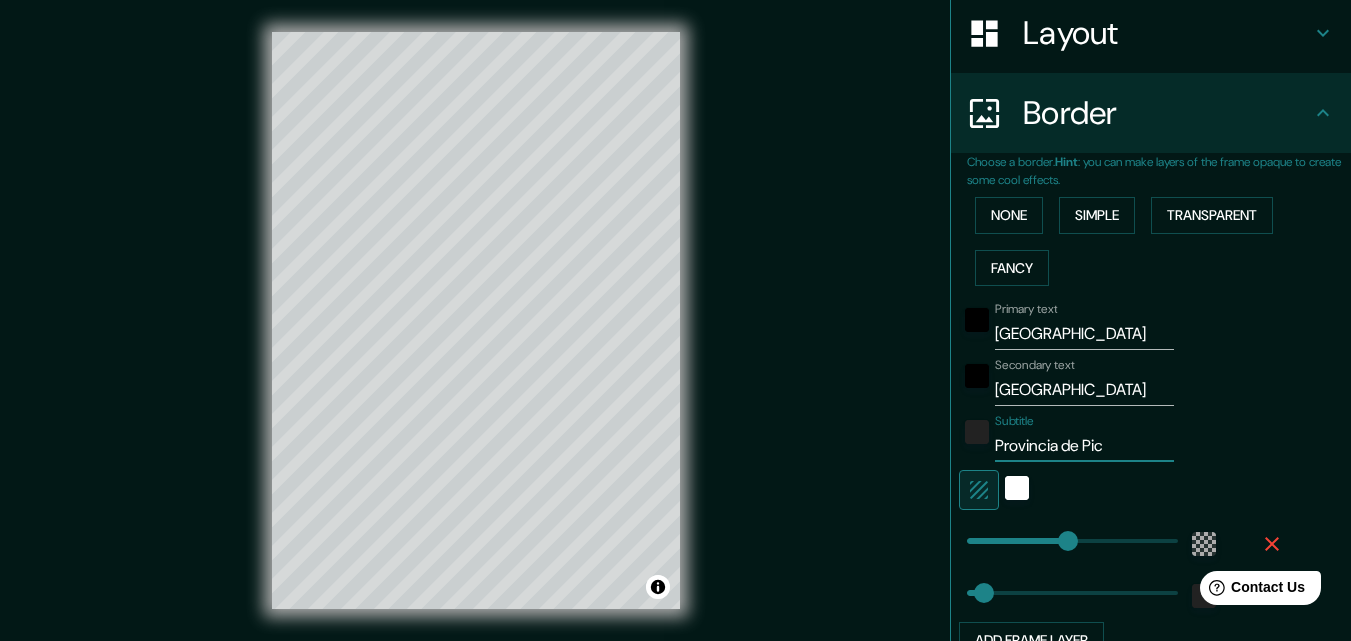type on "Provincia de Pich" 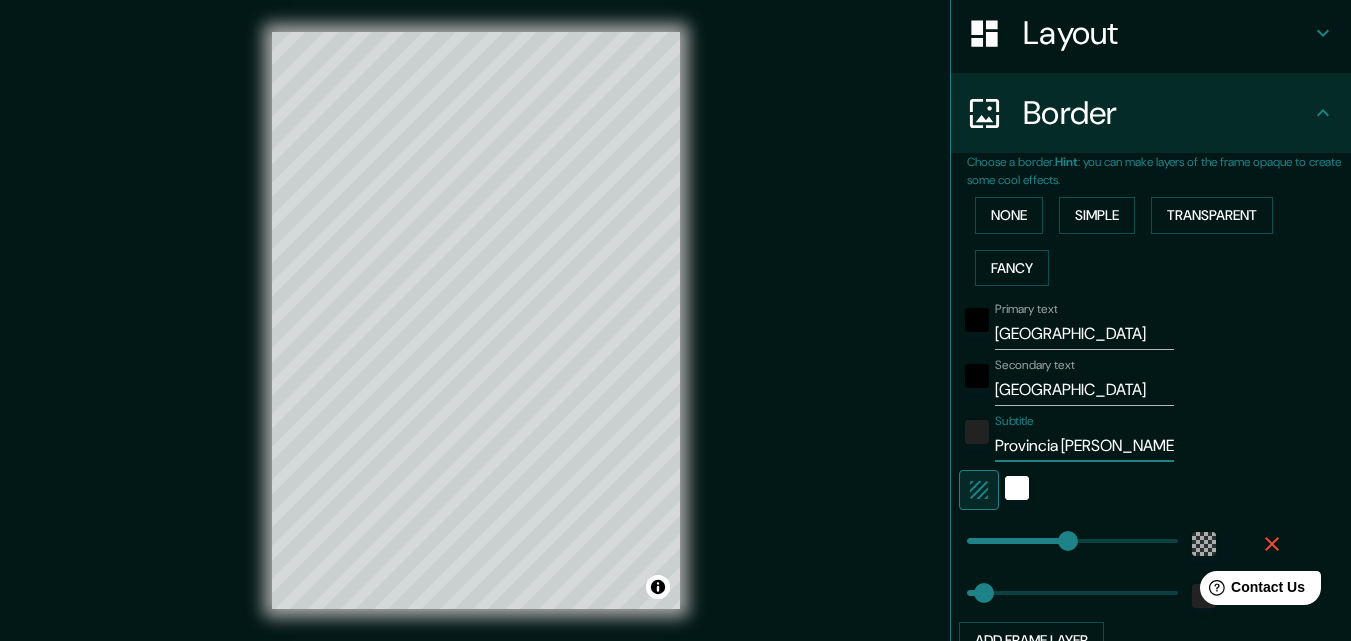 type on "Provincia de Pichi" 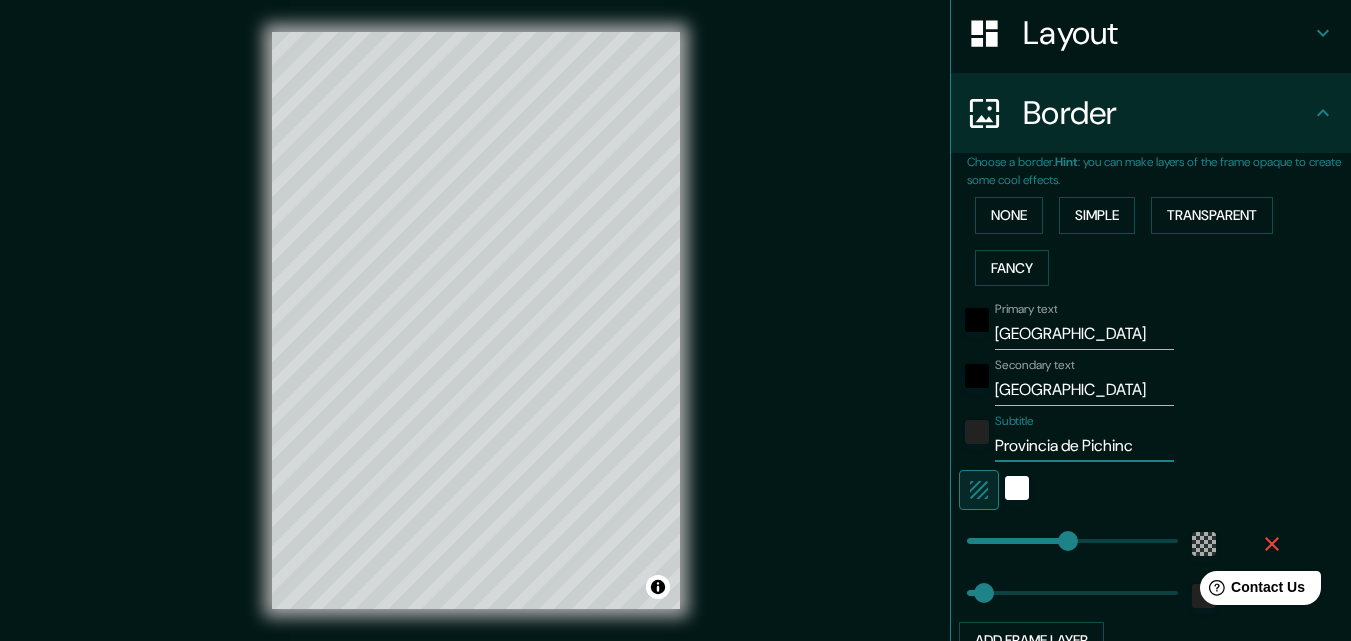 type on "Provincia de Pichinch" 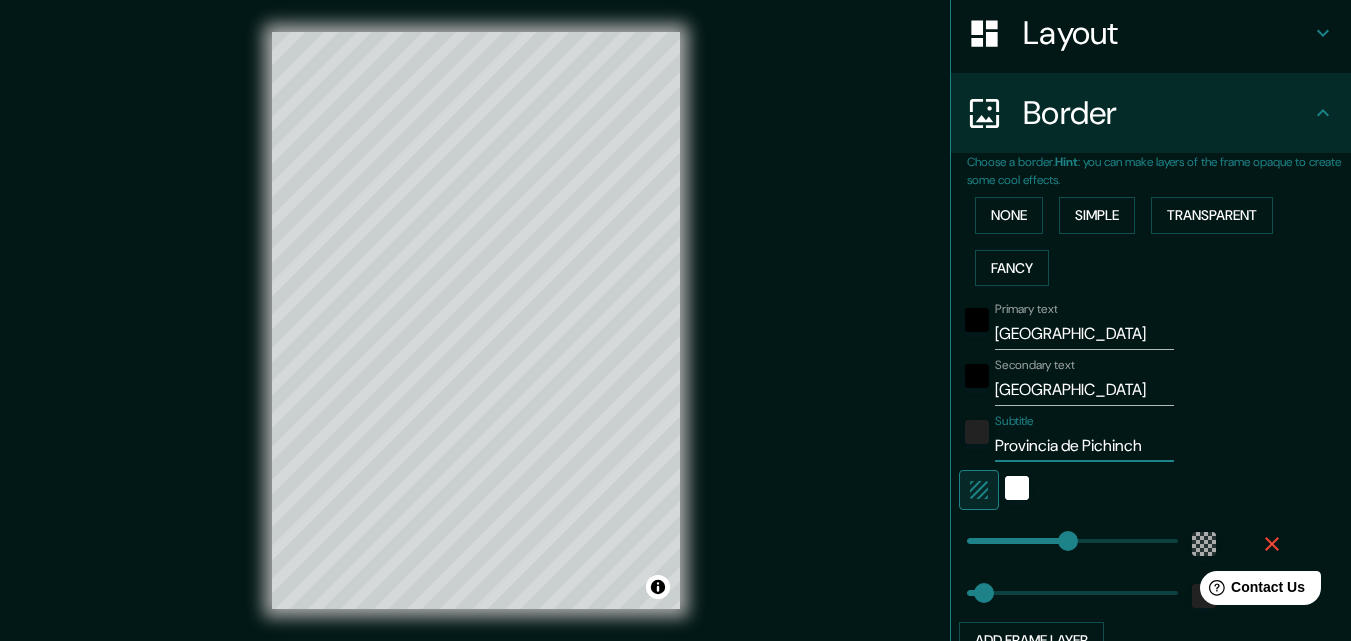 type on "Provincia de Pichincha" 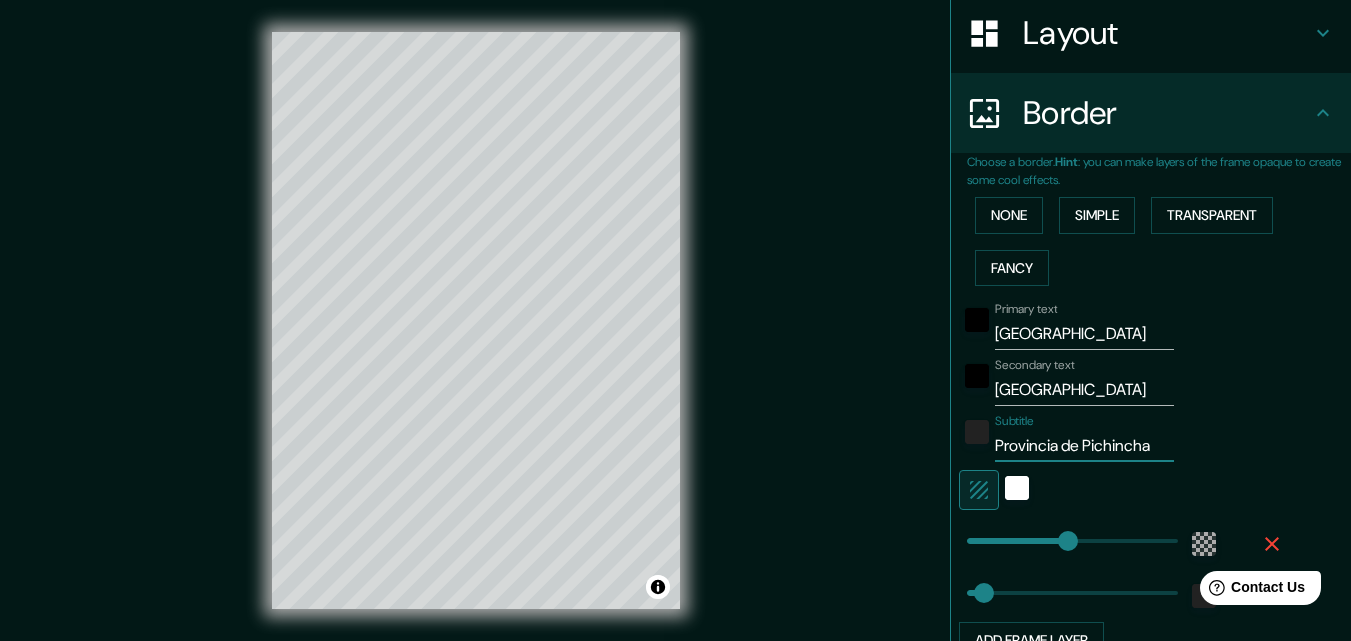 type on "196" 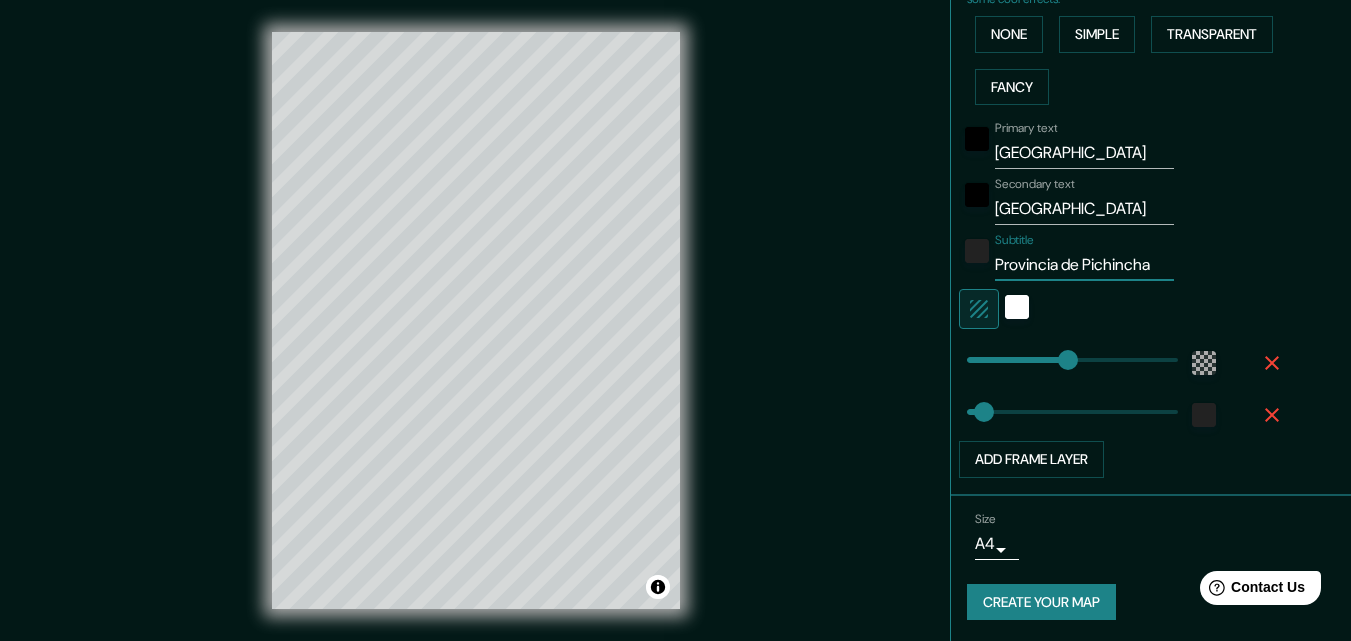 scroll, scrollTop: 497, scrollLeft: 0, axis: vertical 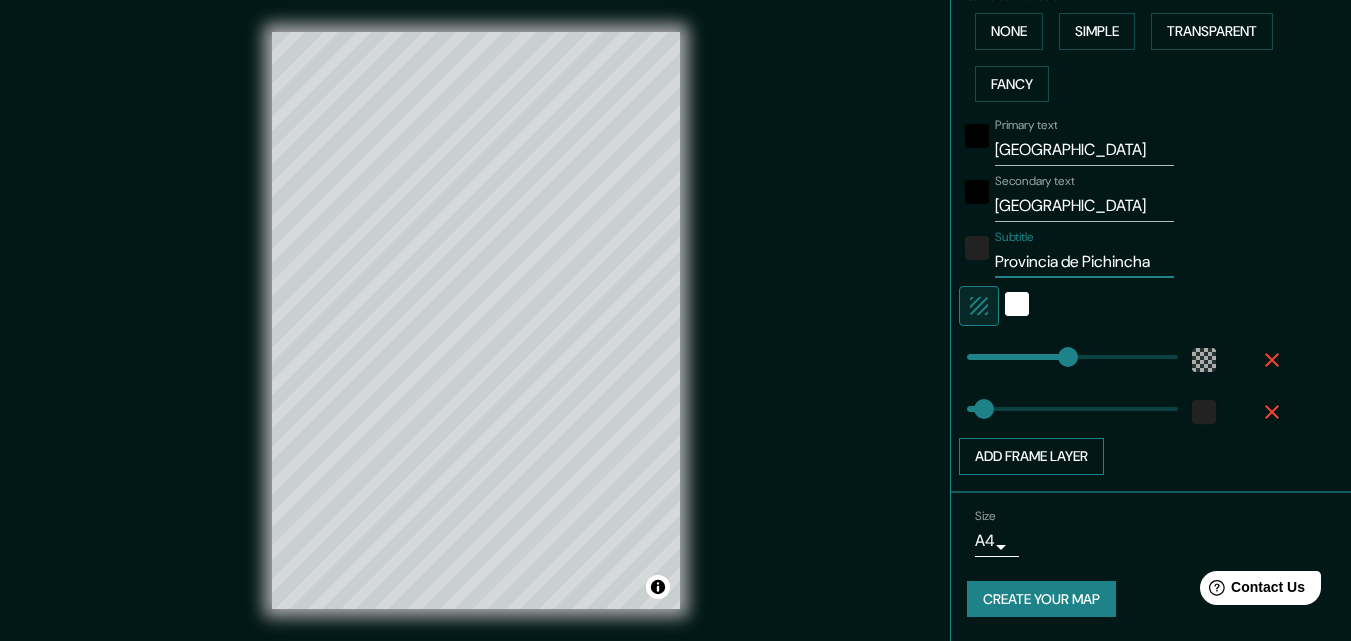 type on "Provincia de Pichincha" 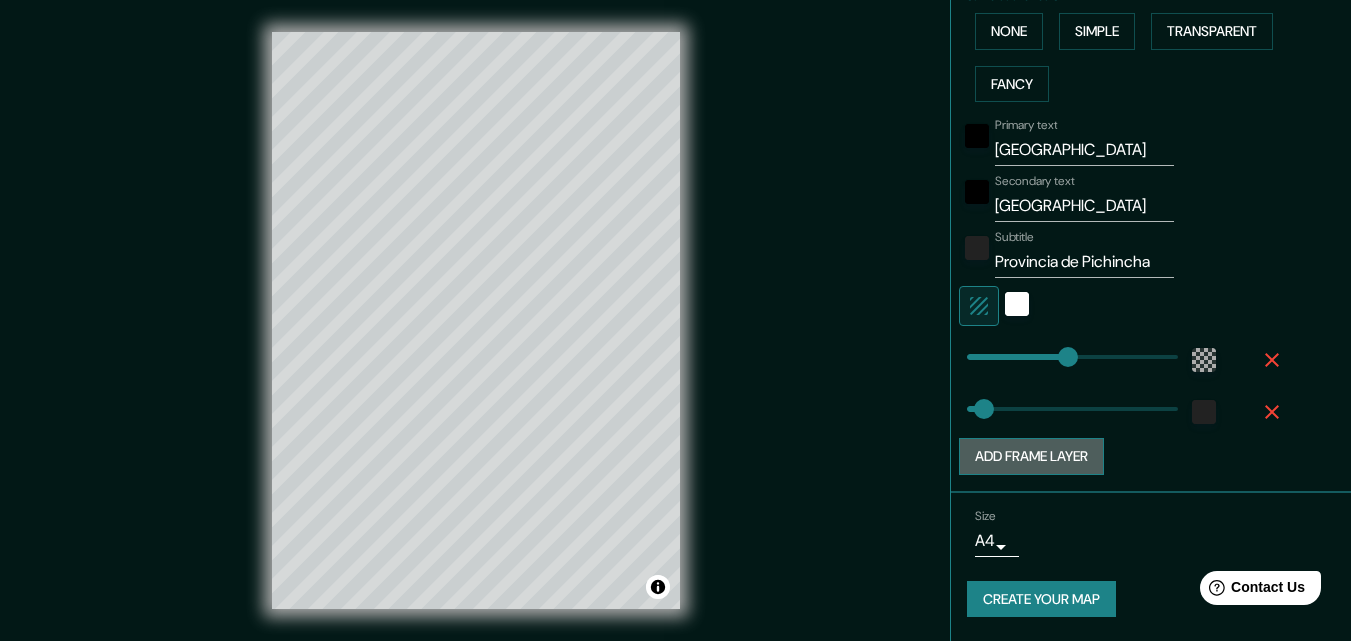 click on "Add frame layer" at bounding box center (1031, 456) 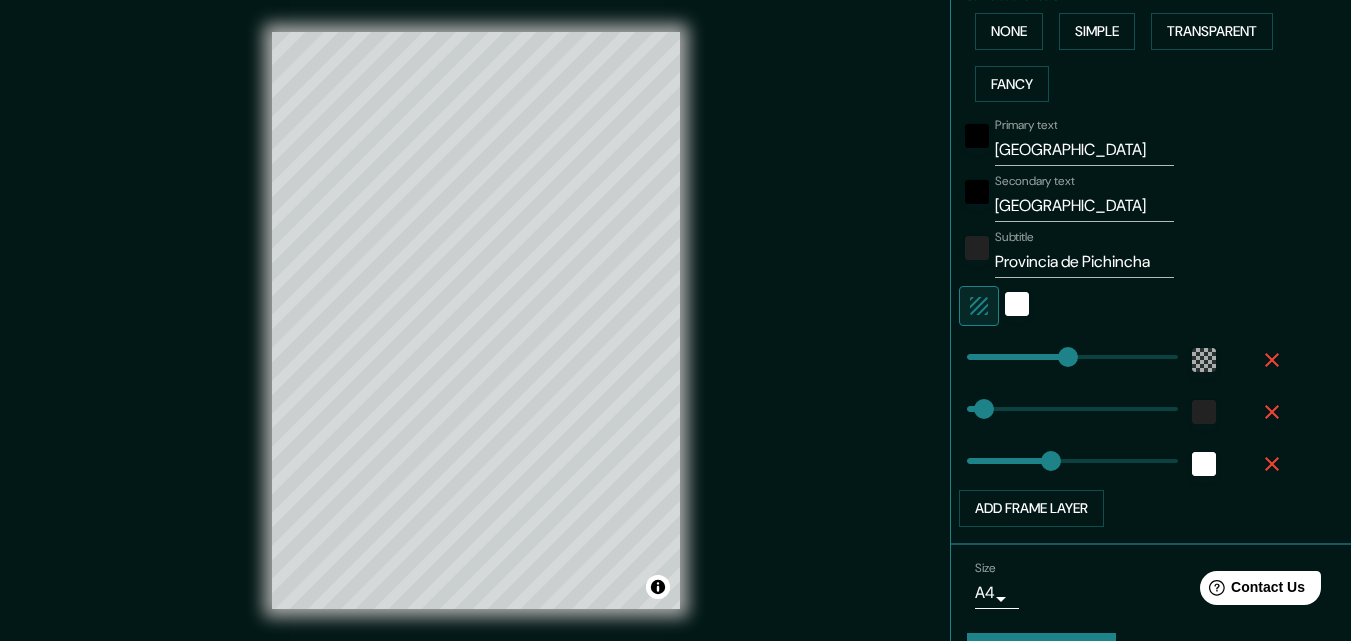 type on "163" 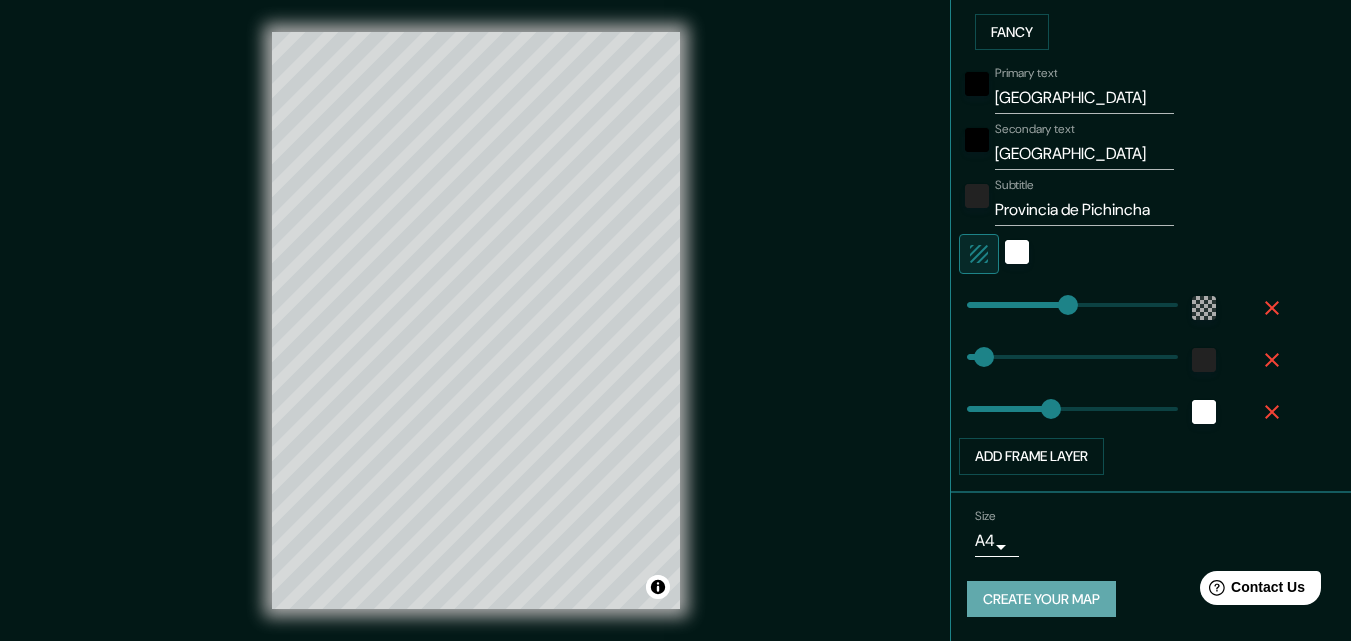 click on "Create your map" at bounding box center (1041, 599) 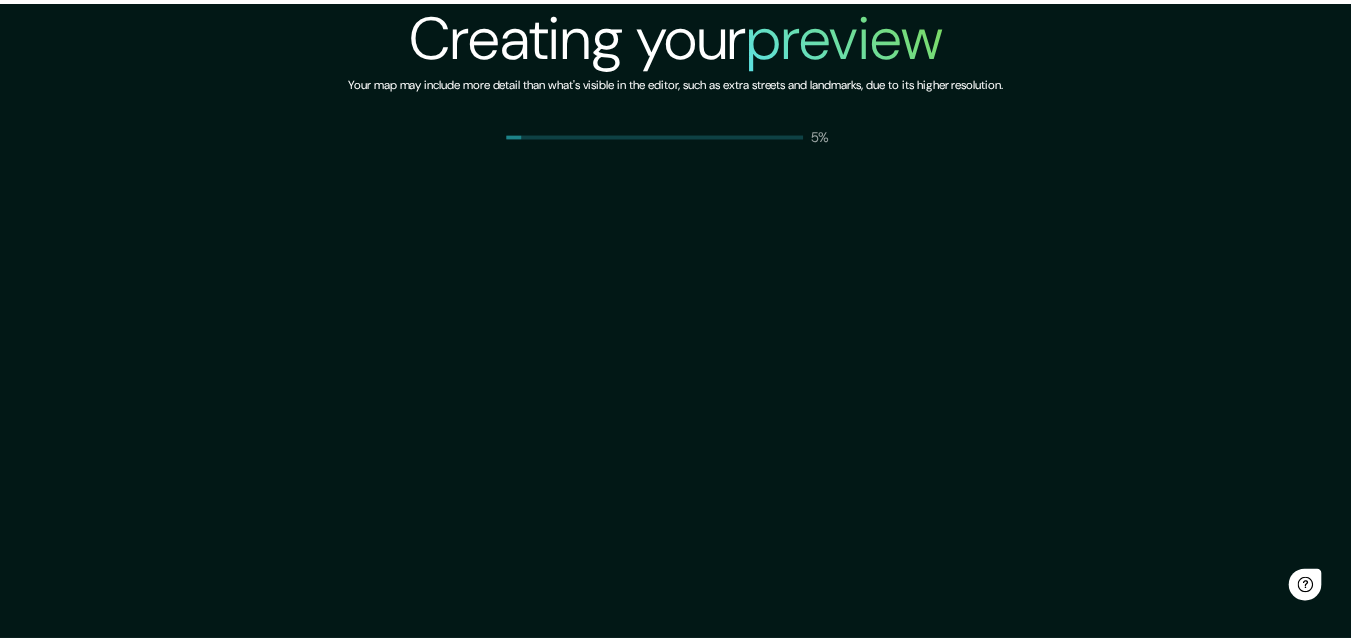 scroll, scrollTop: 0, scrollLeft: 0, axis: both 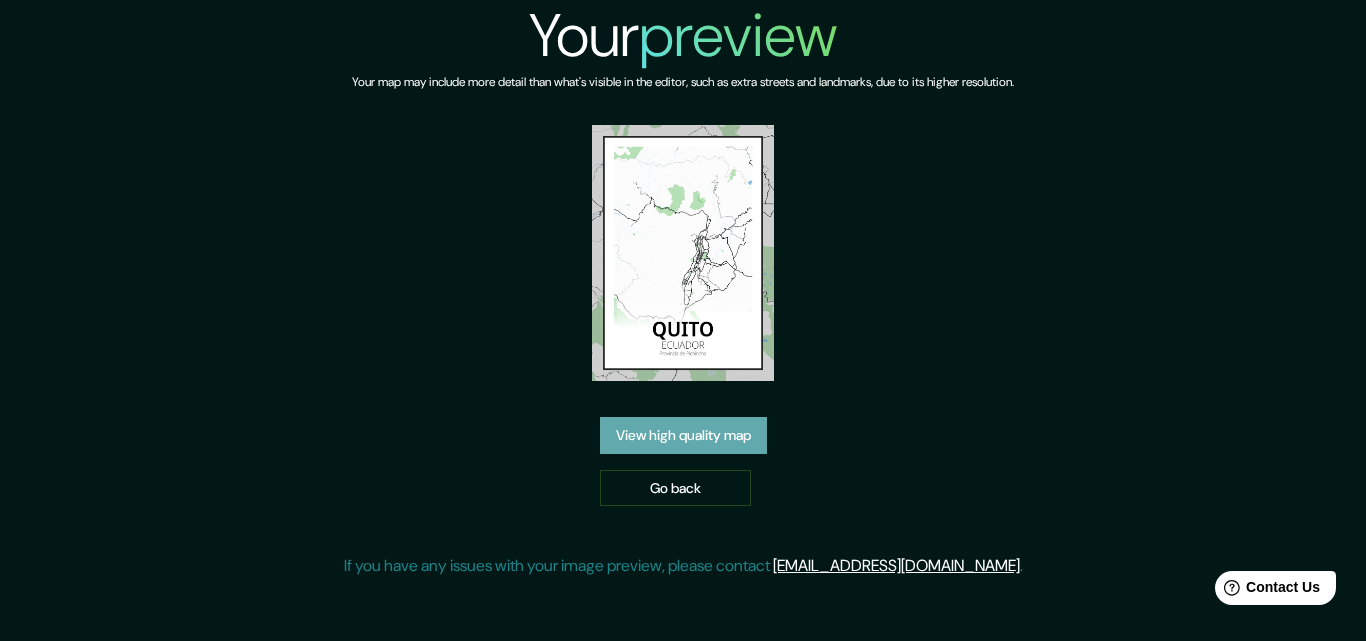 click on "View high quality map" at bounding box center [683, 435] 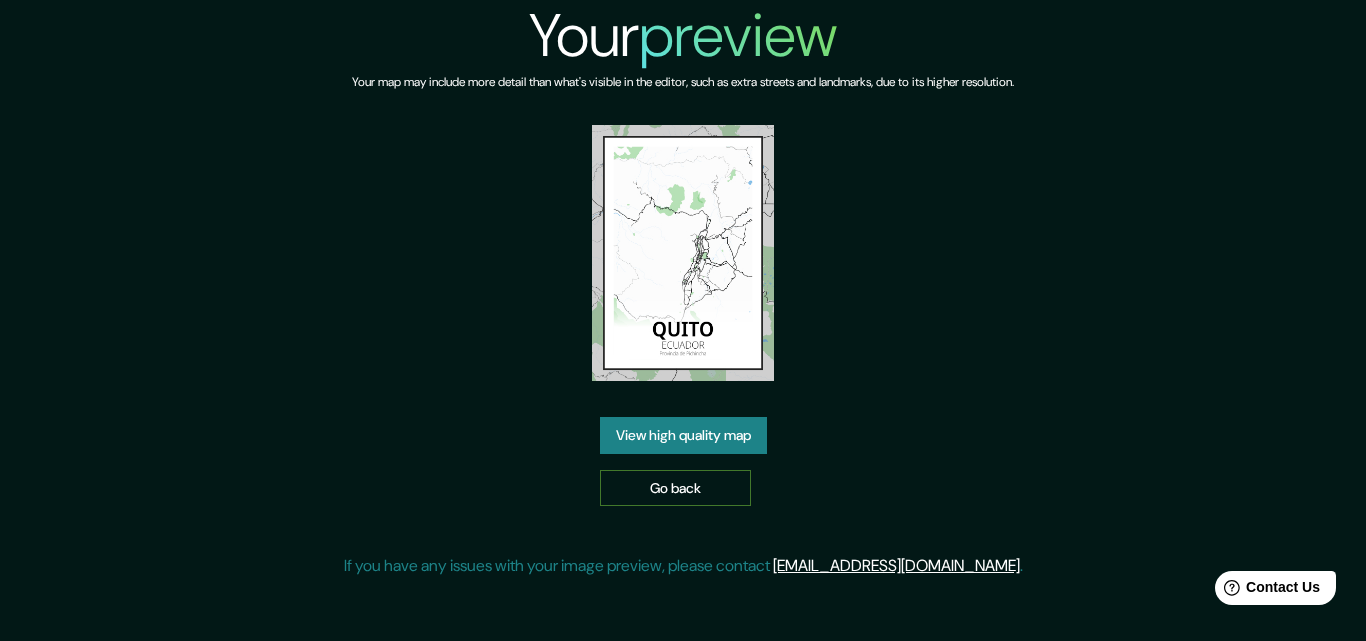 click on "Go back" at bounding box center (675, 488) 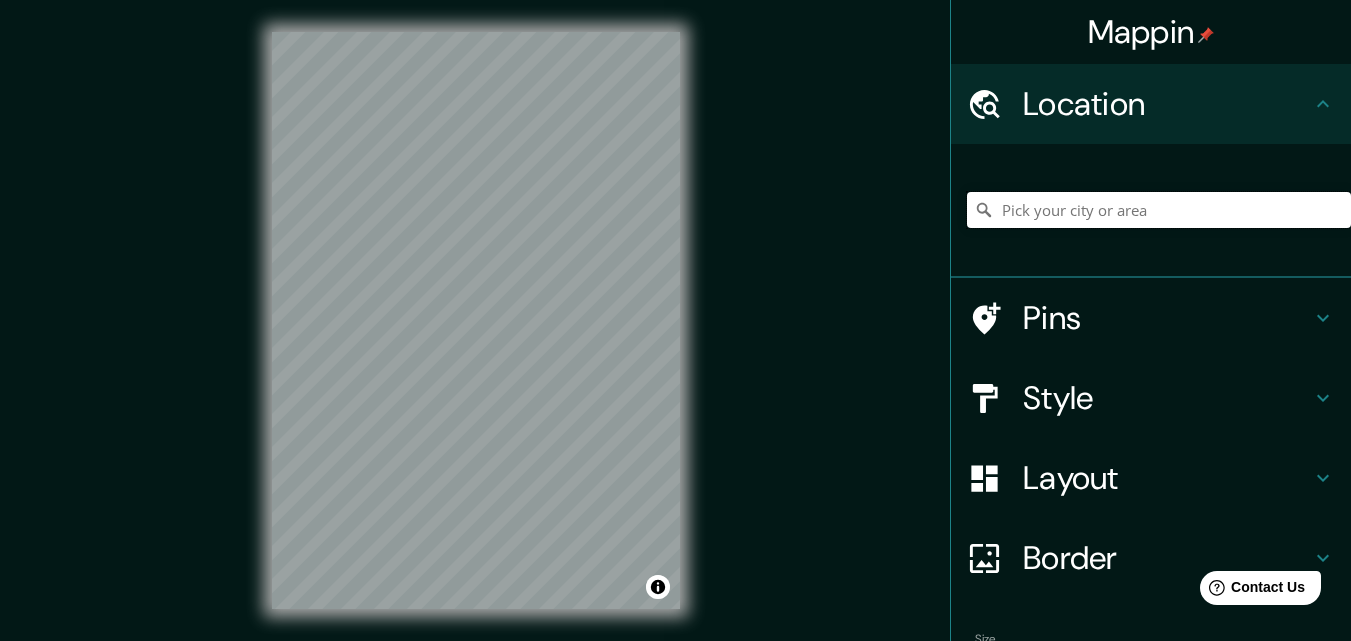 click at bounding box center [1159, 210] 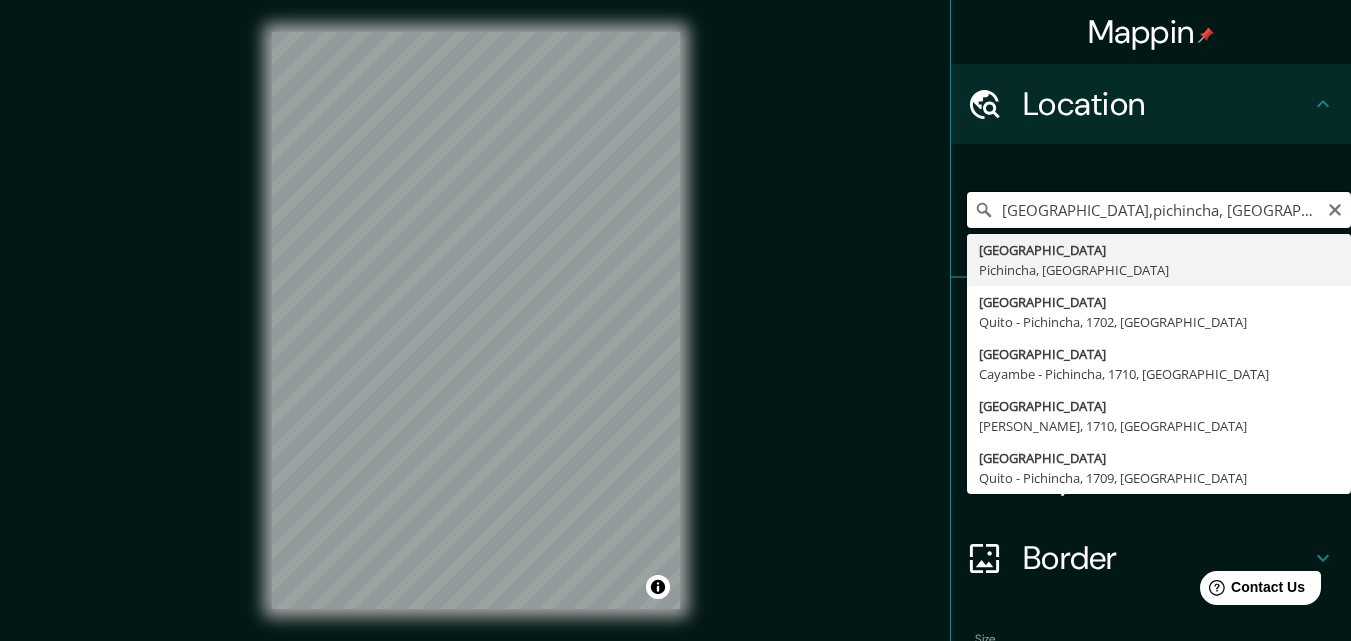 click on "quito,pichincha, ecuador" at bounding box center [1159, 210] 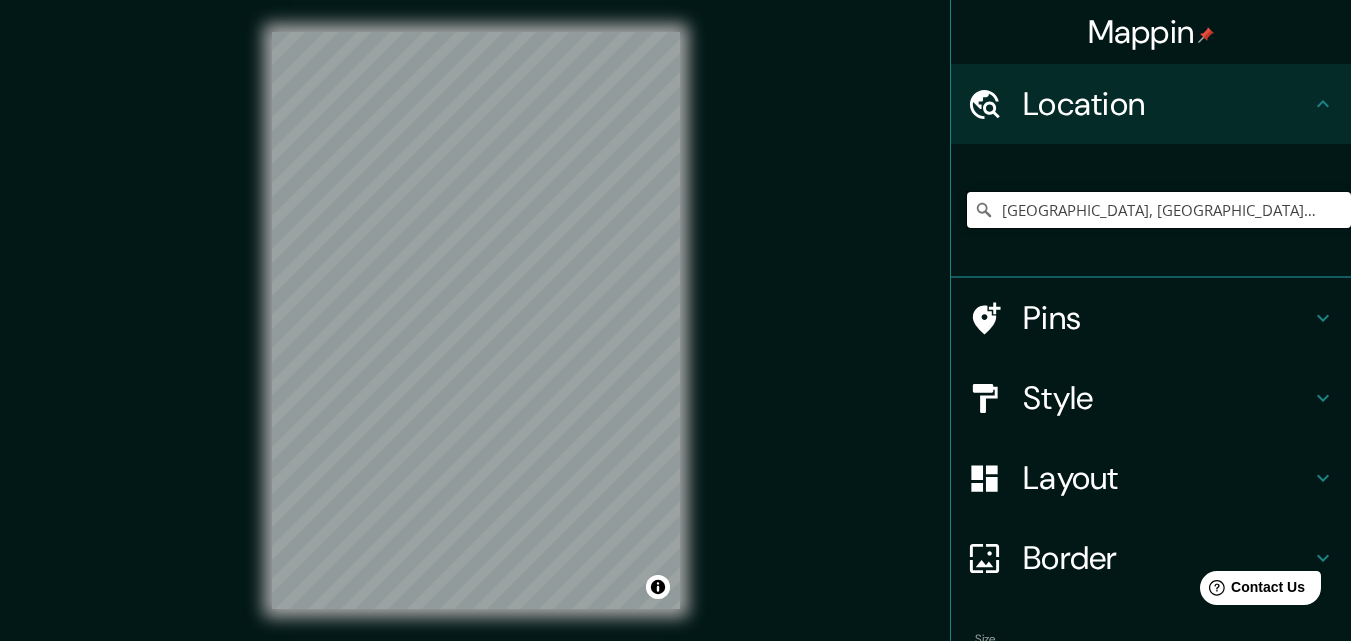 drag, startPoint x: 1267, startPoint y: 220, endPoint x: 958, endPoint y: 229, distance: 309.13104 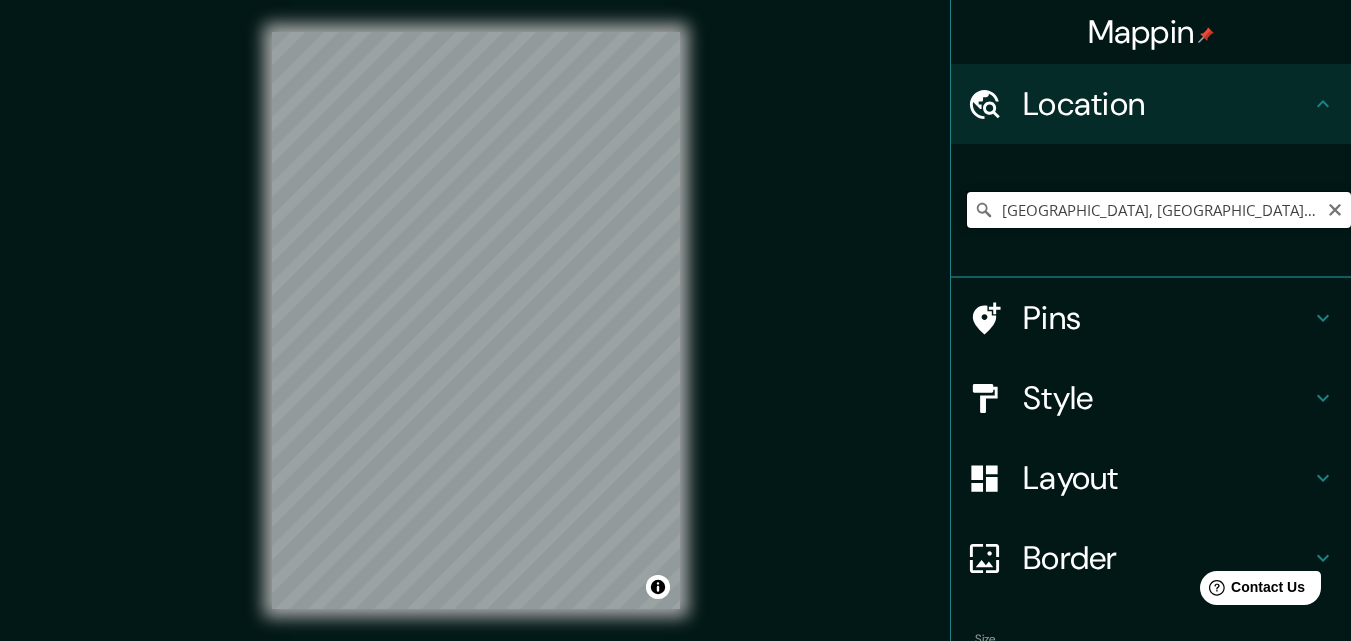 click on "Santiago De Chile, Valparaíso, Región de Valparaíso 2340000, Chile" at bounding box center [1159, 210] 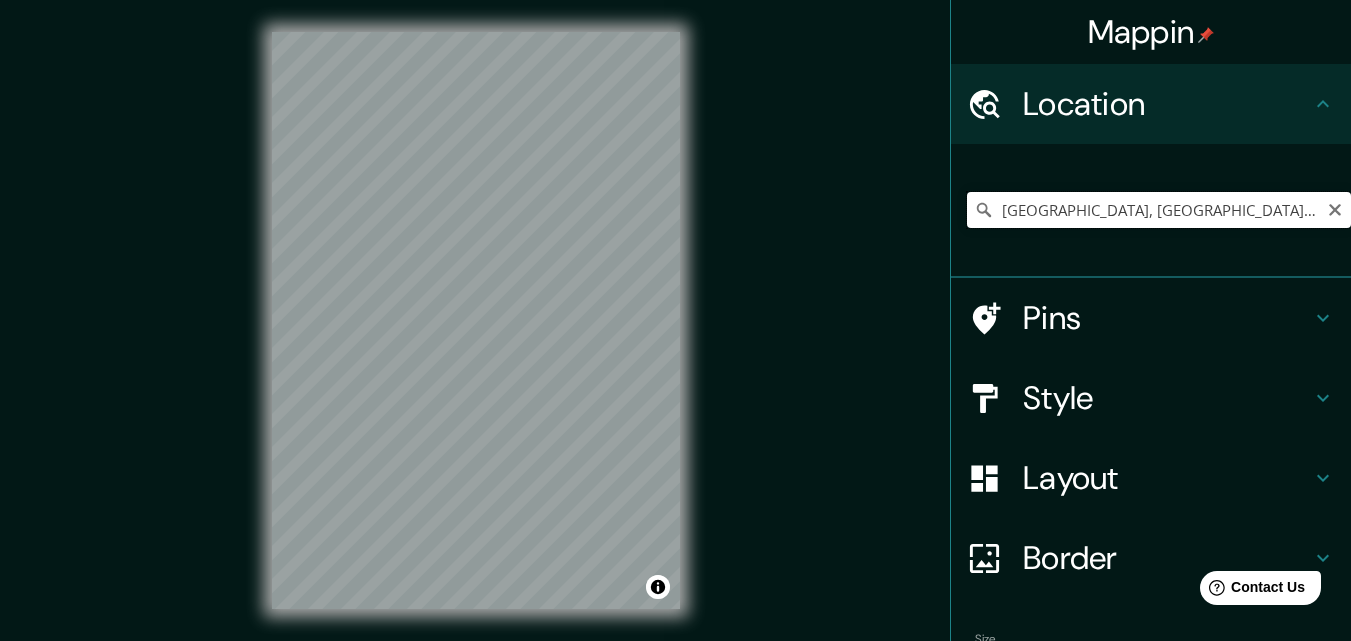 click on "Santiago De Chile, Valparaíso, Región de Valparaíso 2340000, Chile" at bounding box center [1159, 210] 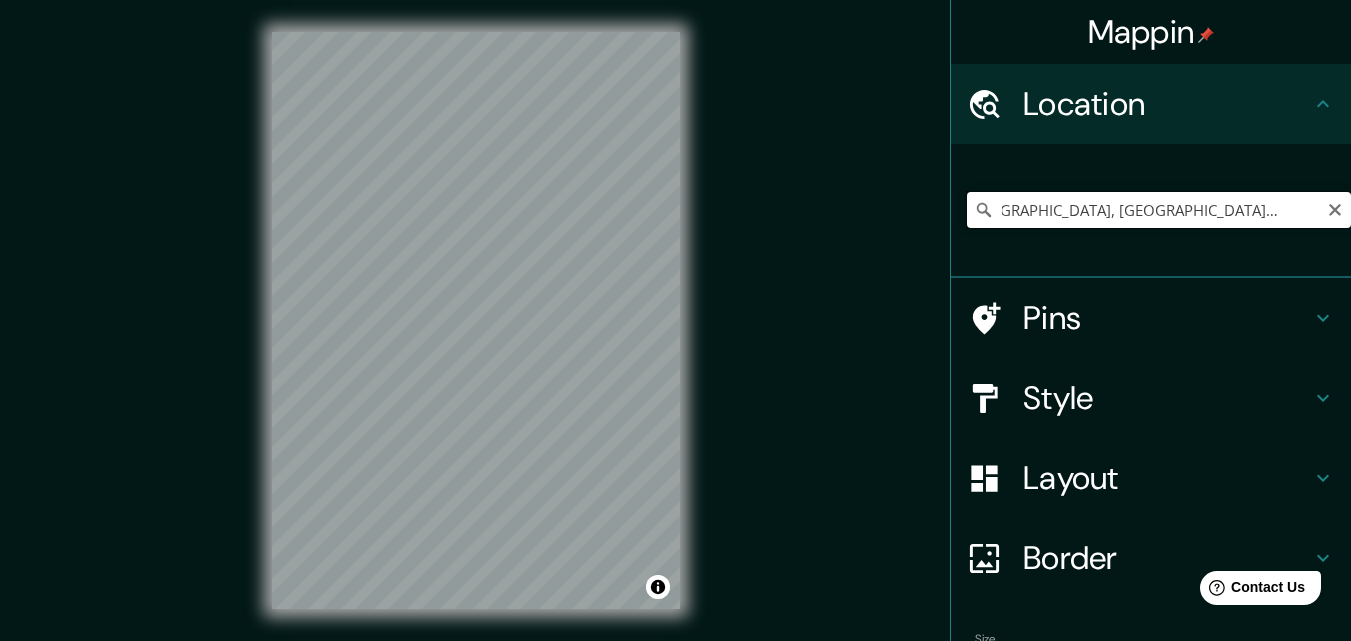scroll, scrollTop: 0, scrollLeft: 149, axis: horizontal 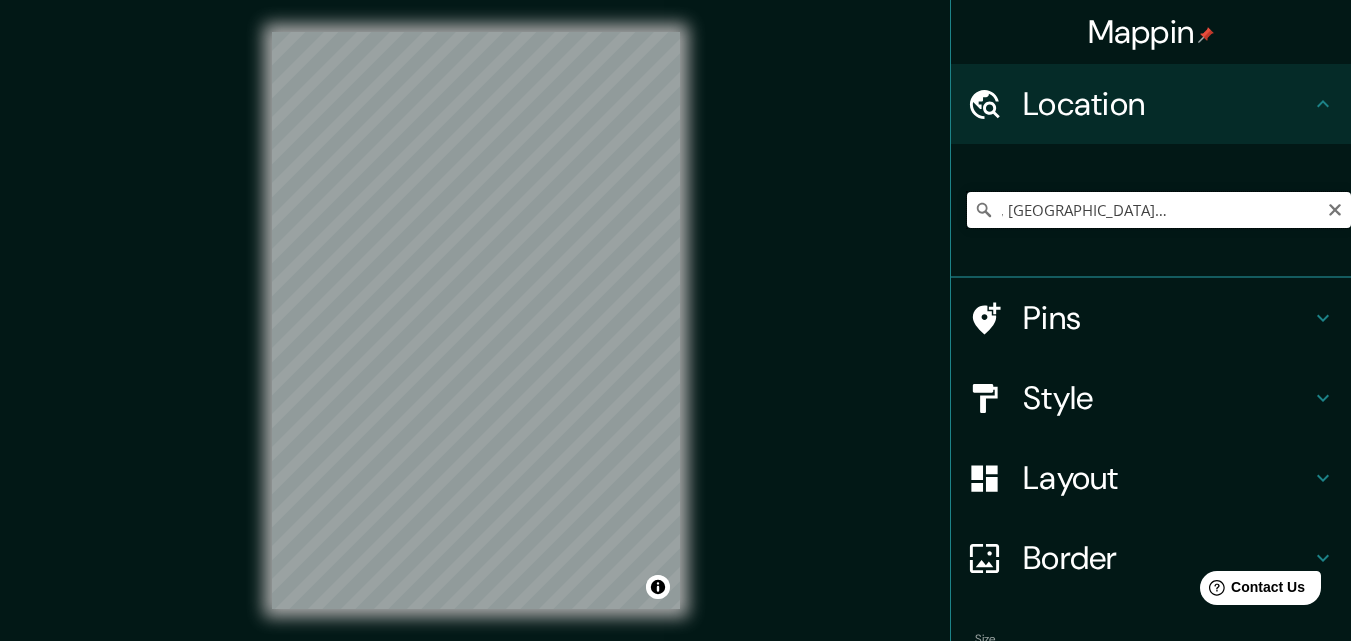 drag, startPoint x: 1138, startPoint y: 208, endPoint x: 1298, endPoint y: 225, distance: 160.90059 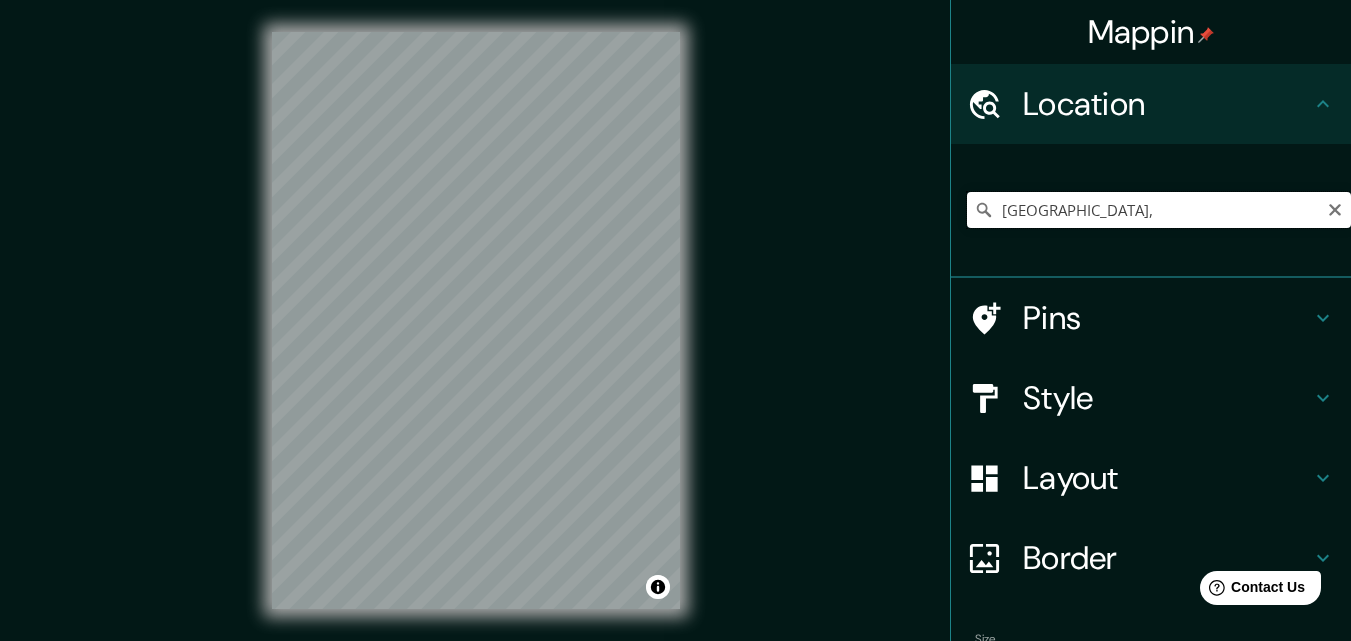 scroll, scrollTop: 0, scrollLeft: 0, axis: both 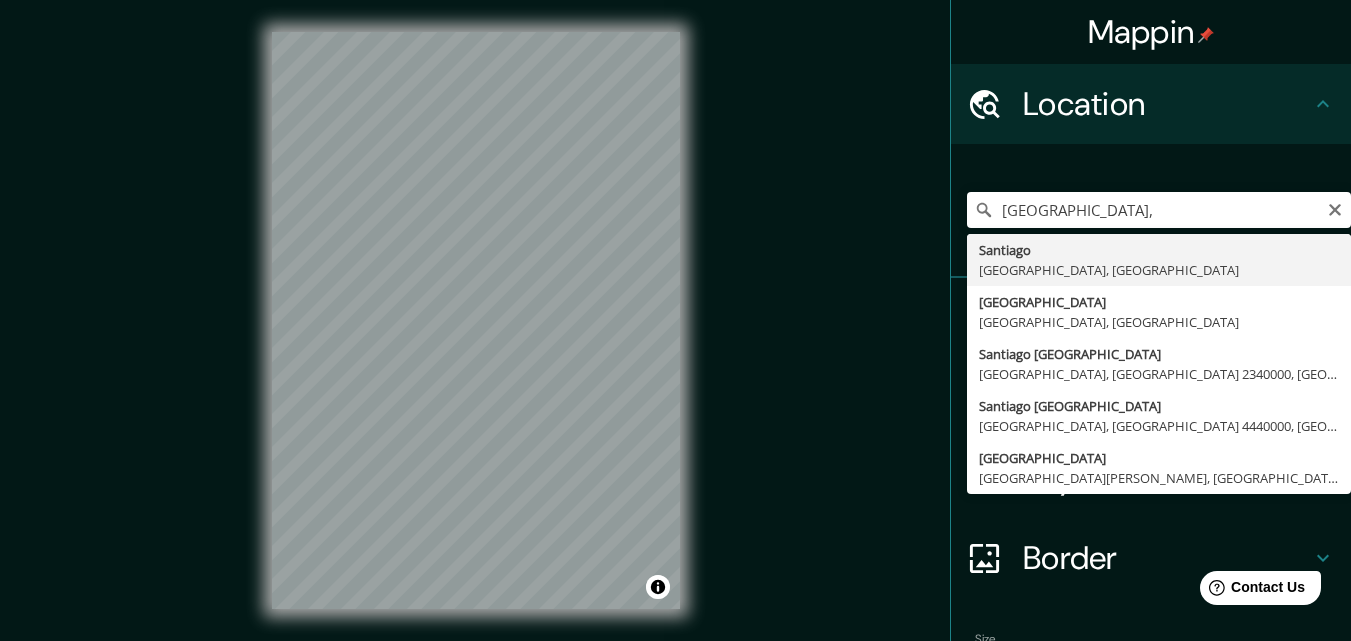 type on "Santiago, Región Metropolitana de Santiago, Chile" 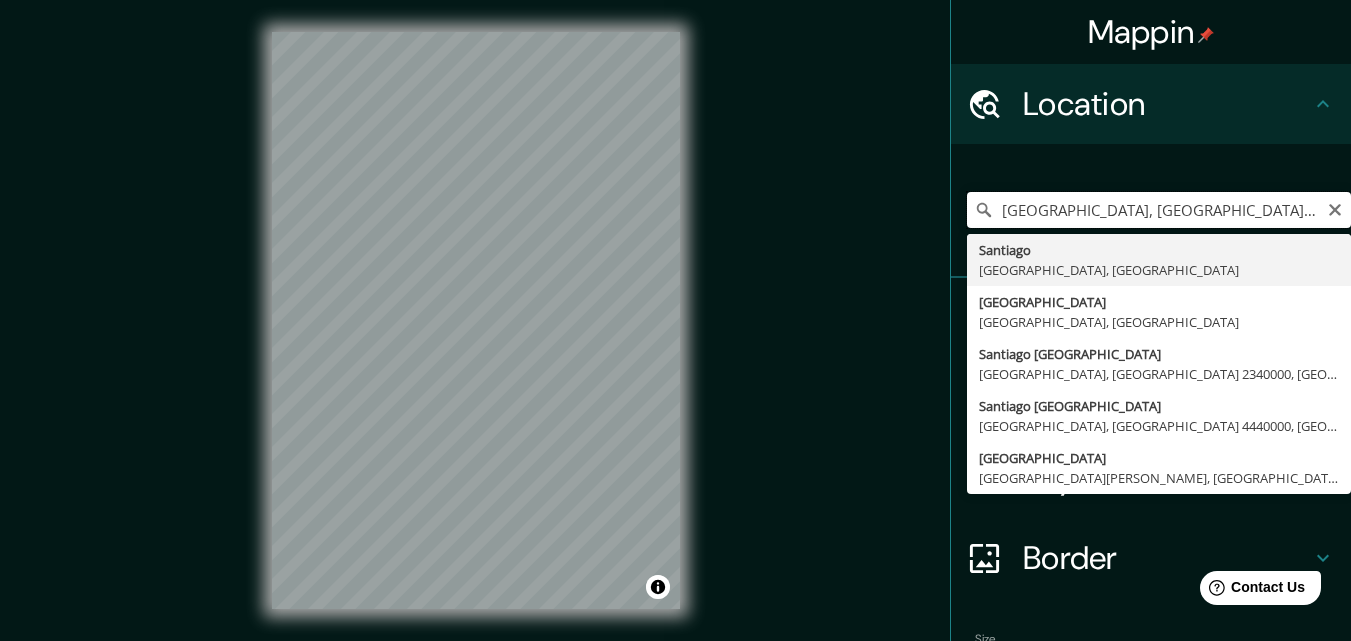 scroll, scrollTop: 0, scrollLeft: 0, axis: both 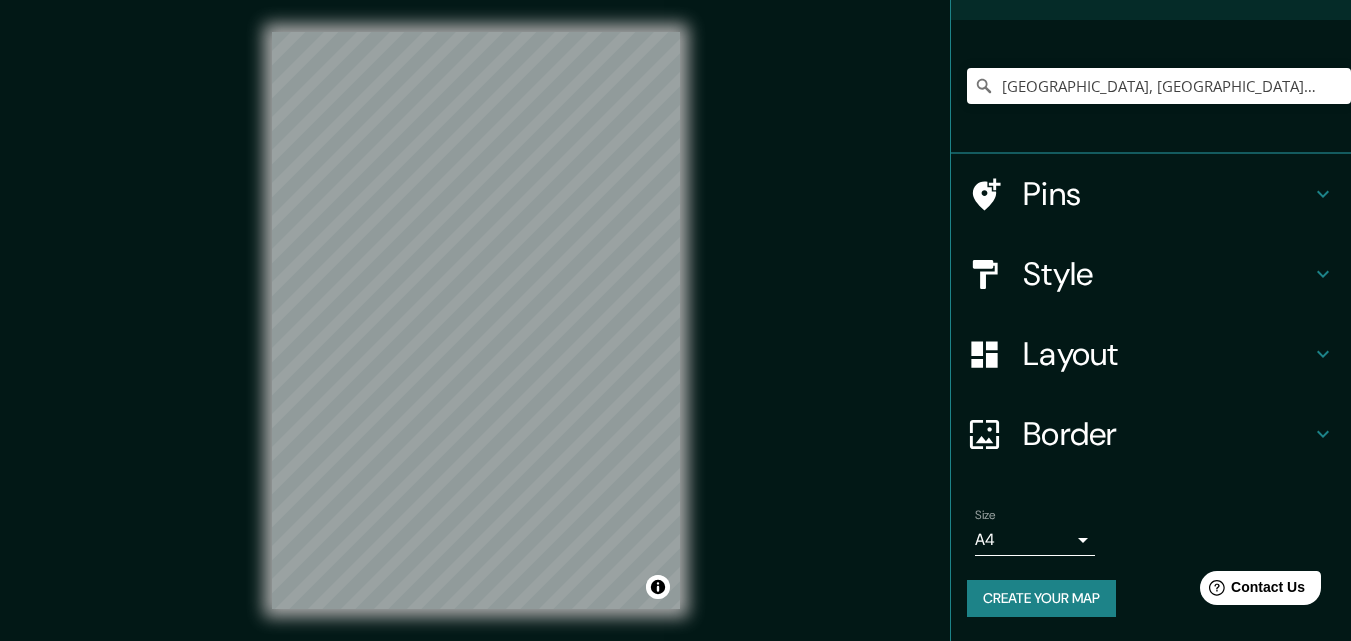 click on "Border" at bounding box center [1167, 434] 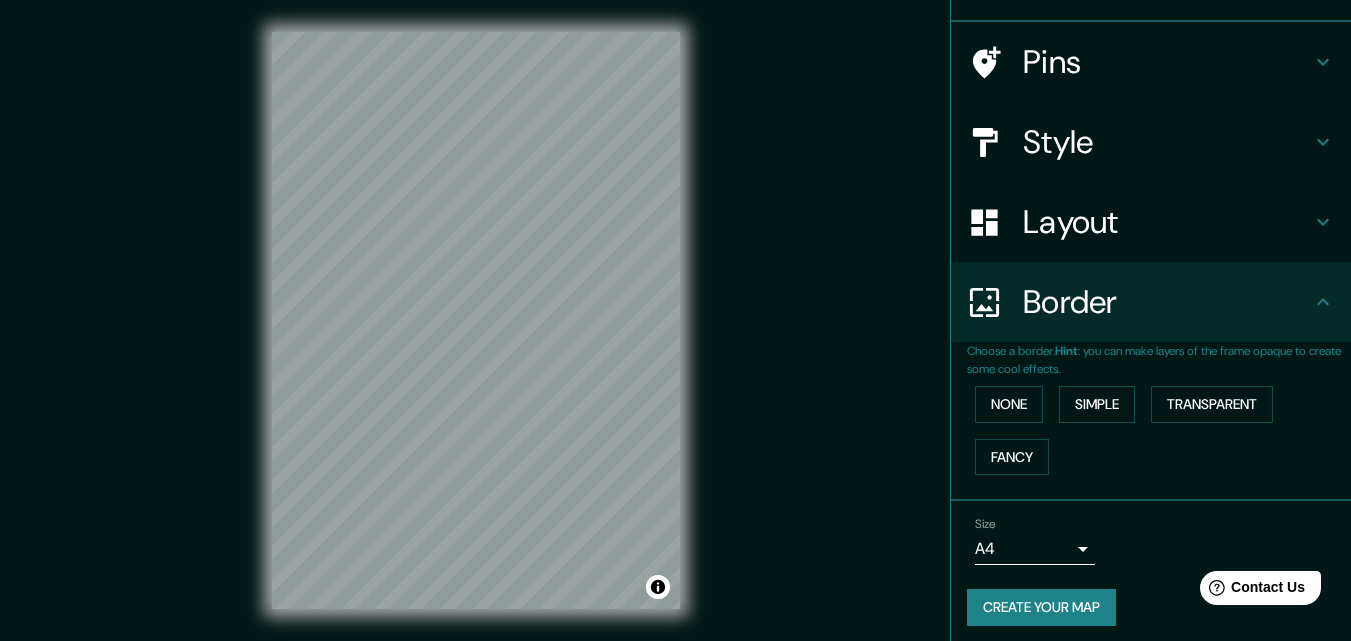 scroll, scrollTop: 124, scrollLeft: 0, axis: vertical 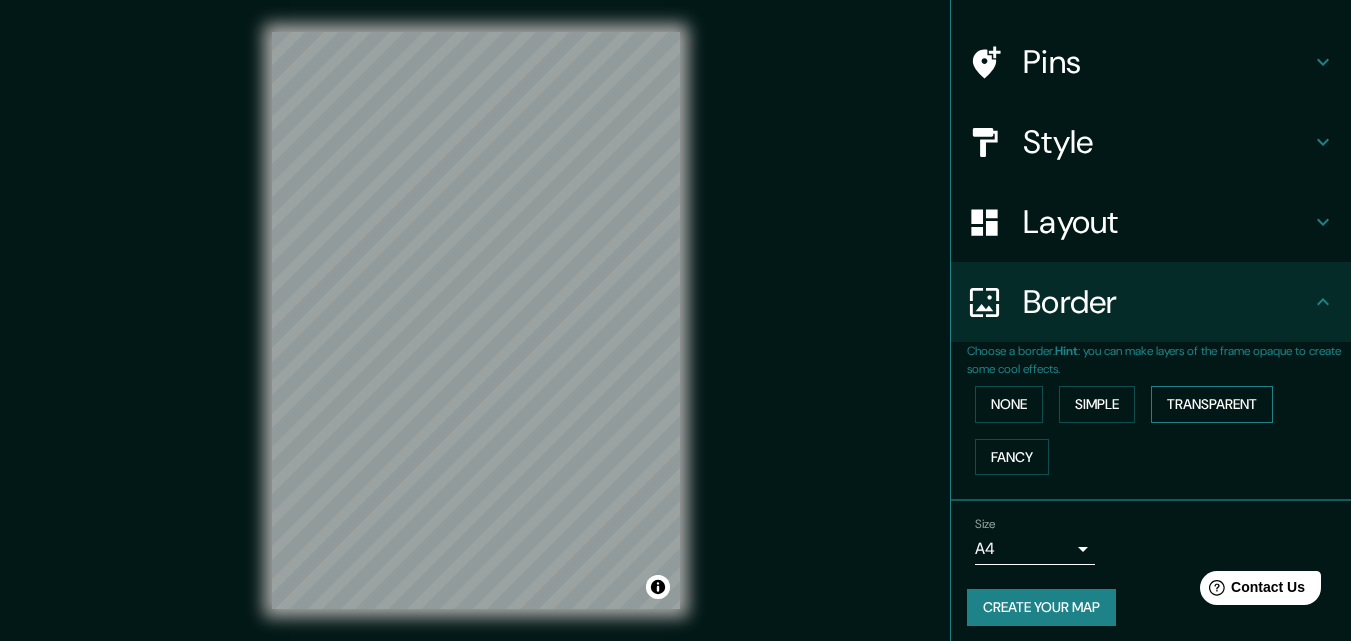 click on "Transparent" at bounding box center (1212, 404) 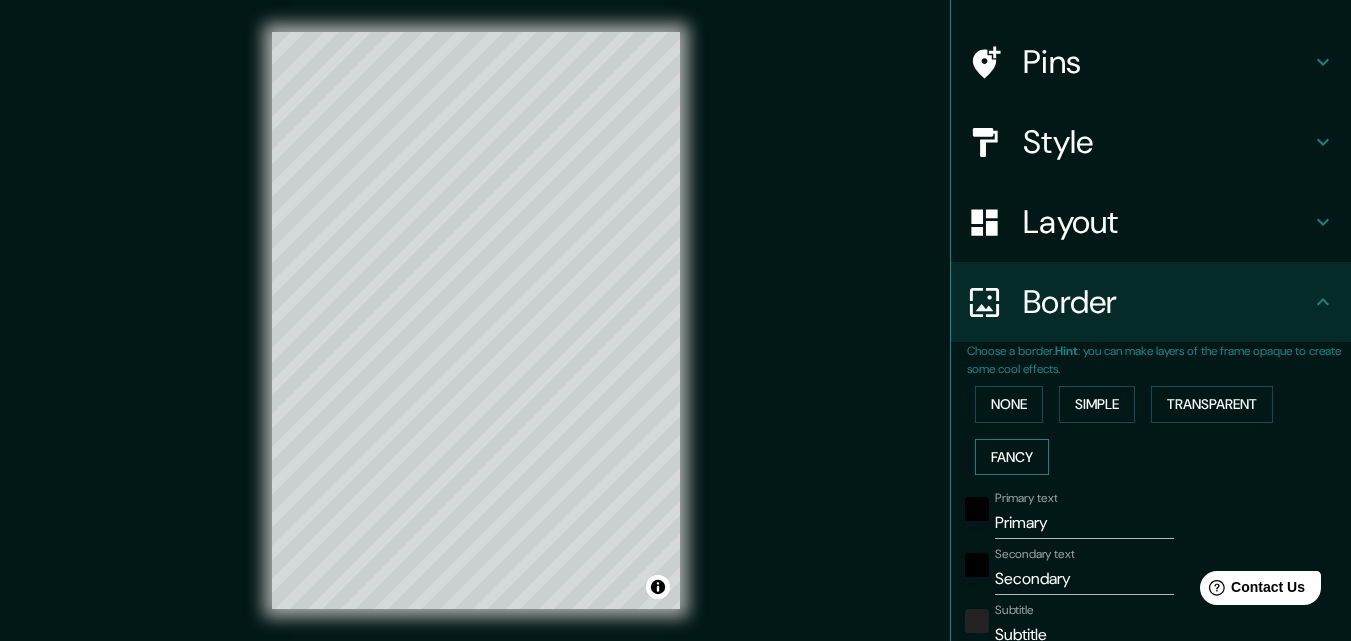 click on "Fancy" at bounding box center (1012, 457) 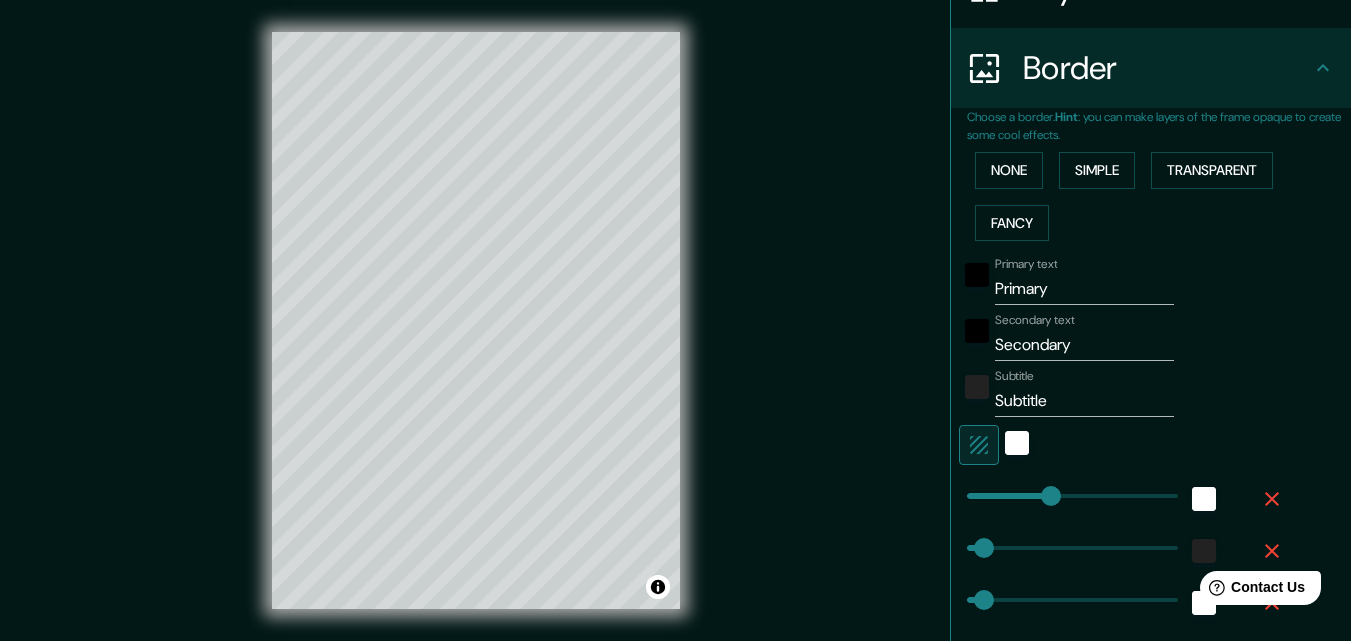 scroll, scrollTop: 360, scrollLeft: 0, axis: vertical 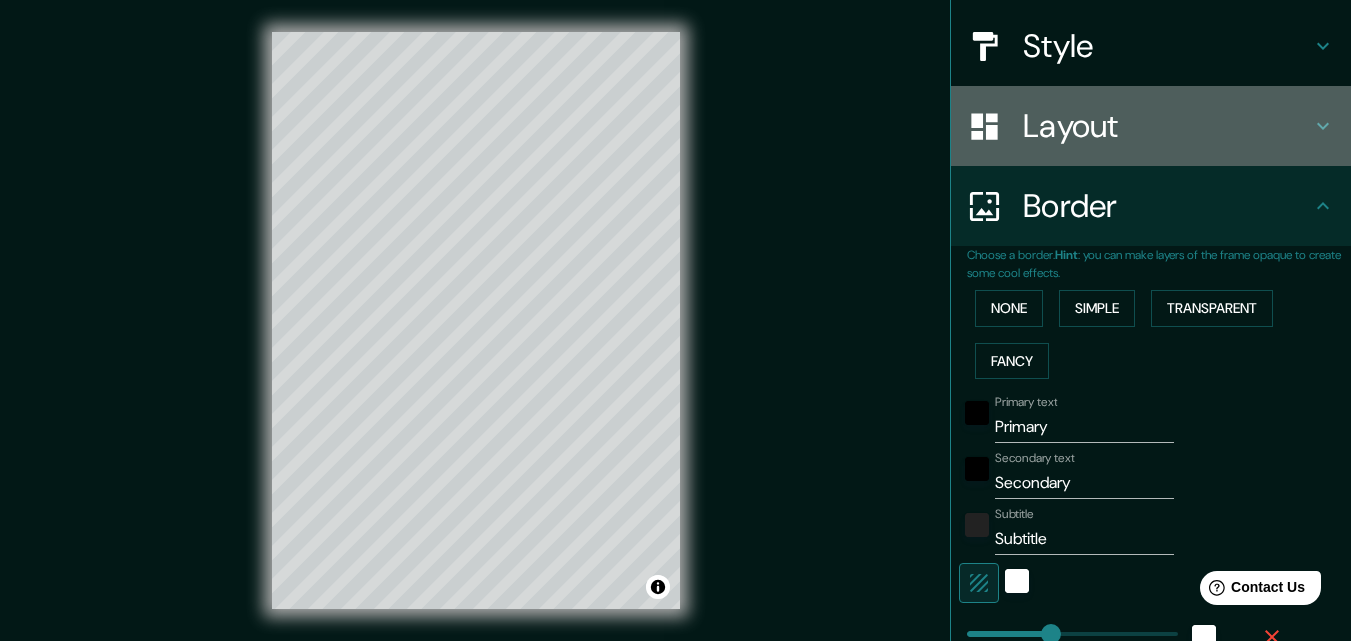 click on "Layout" at bounding box center (1167, 126) 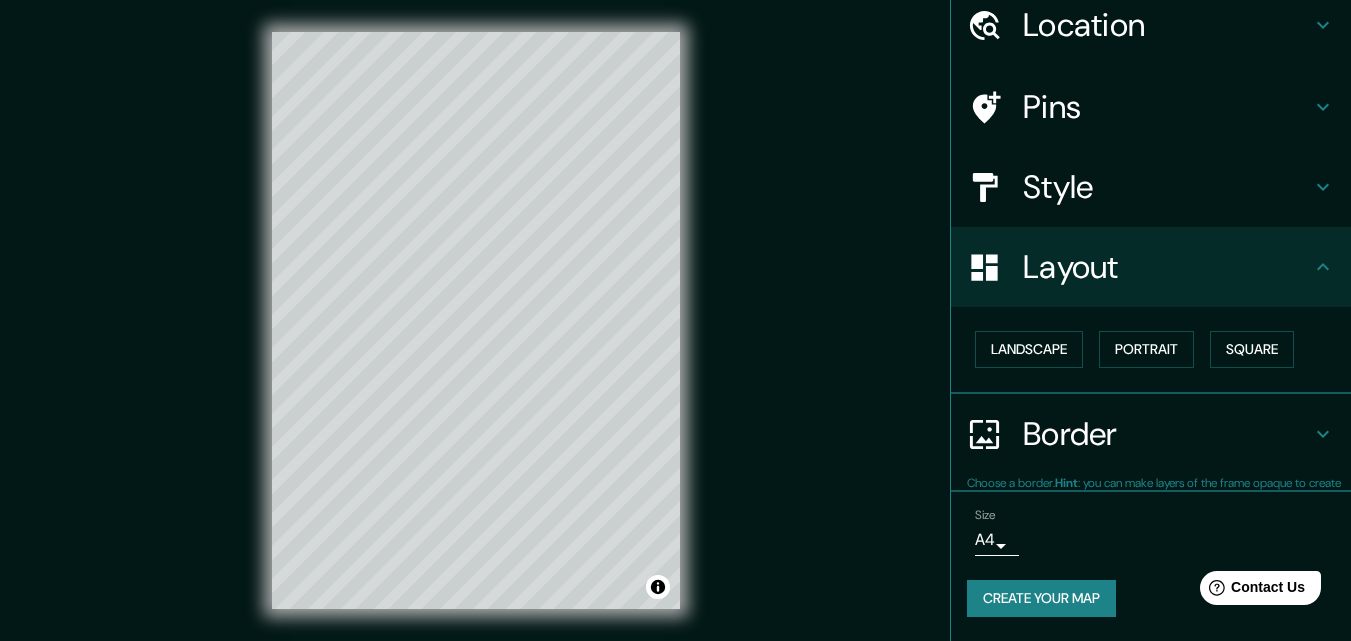 scroll, scrollTop: 78, scrollLeft: 0, axis: vertical 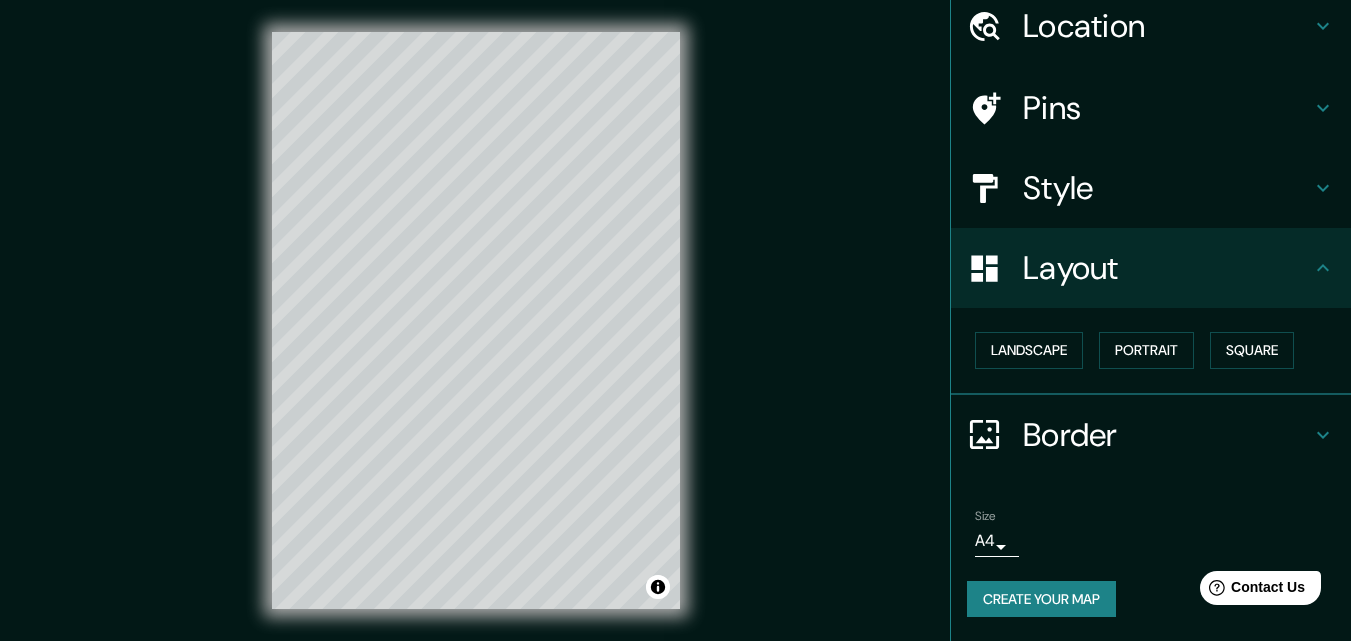 click on "Style" at bounding box center [1167, 188] 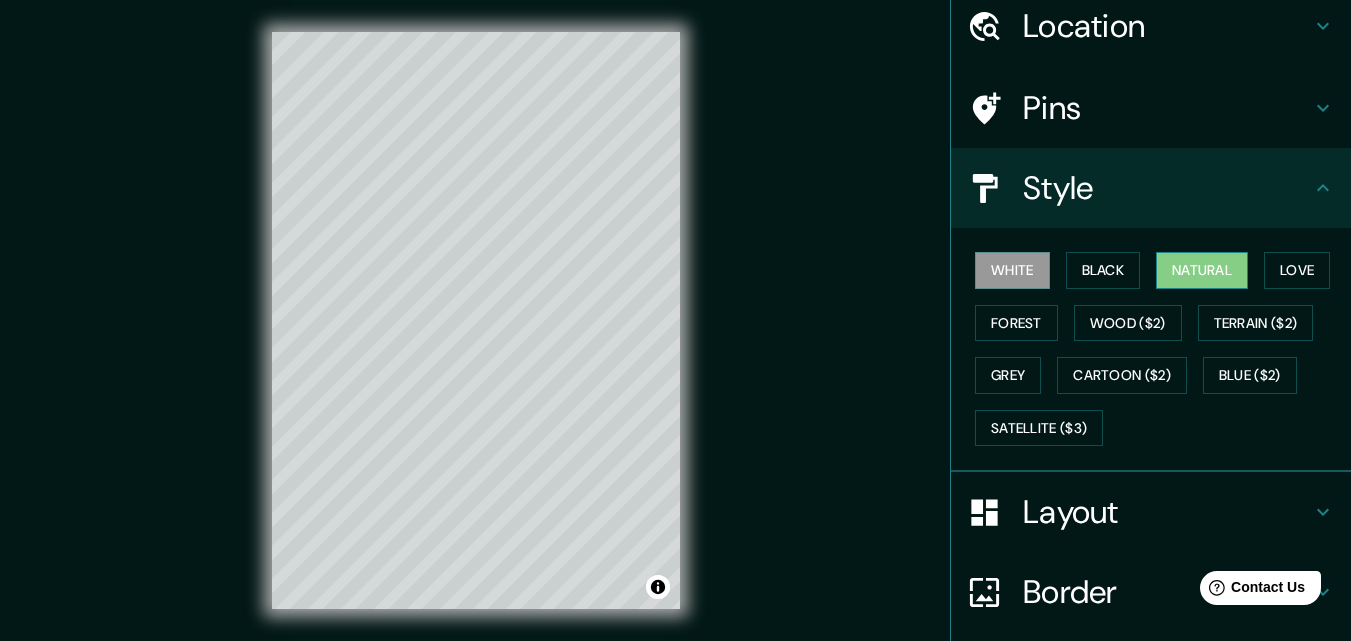 click on "Natural" at bounding box center [1202, 270] 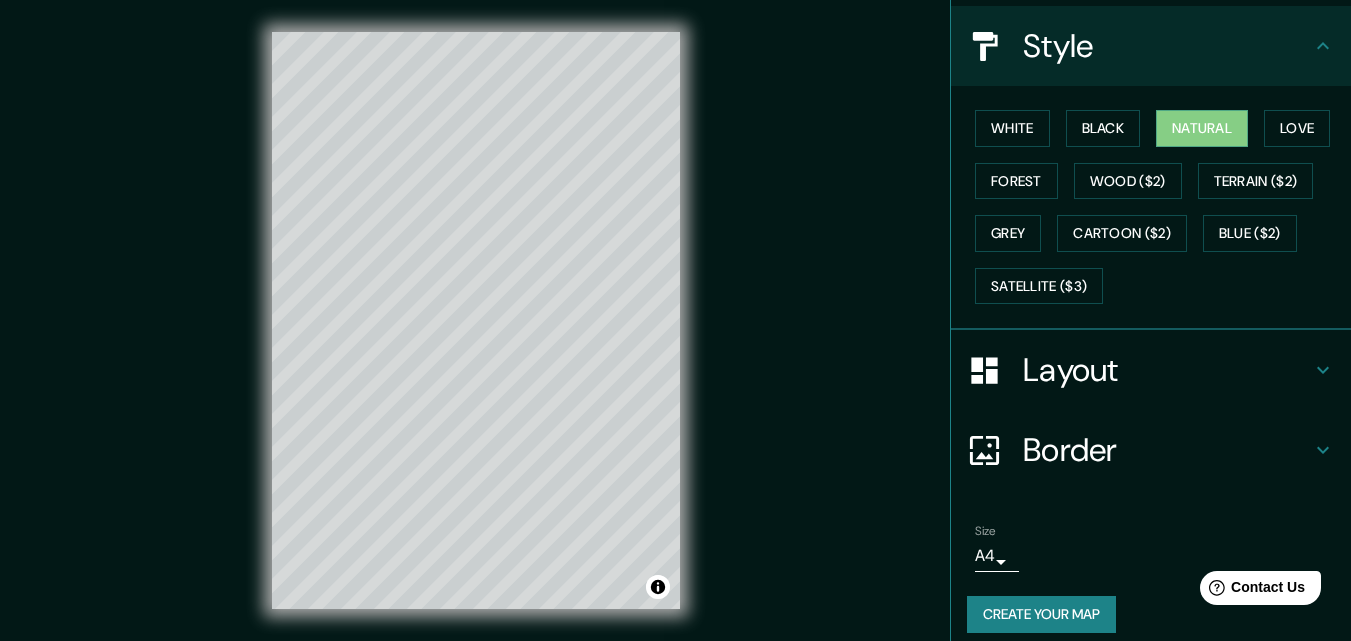 scroll, scrollTop: 236, scrollLeft: 0, axis: vertical 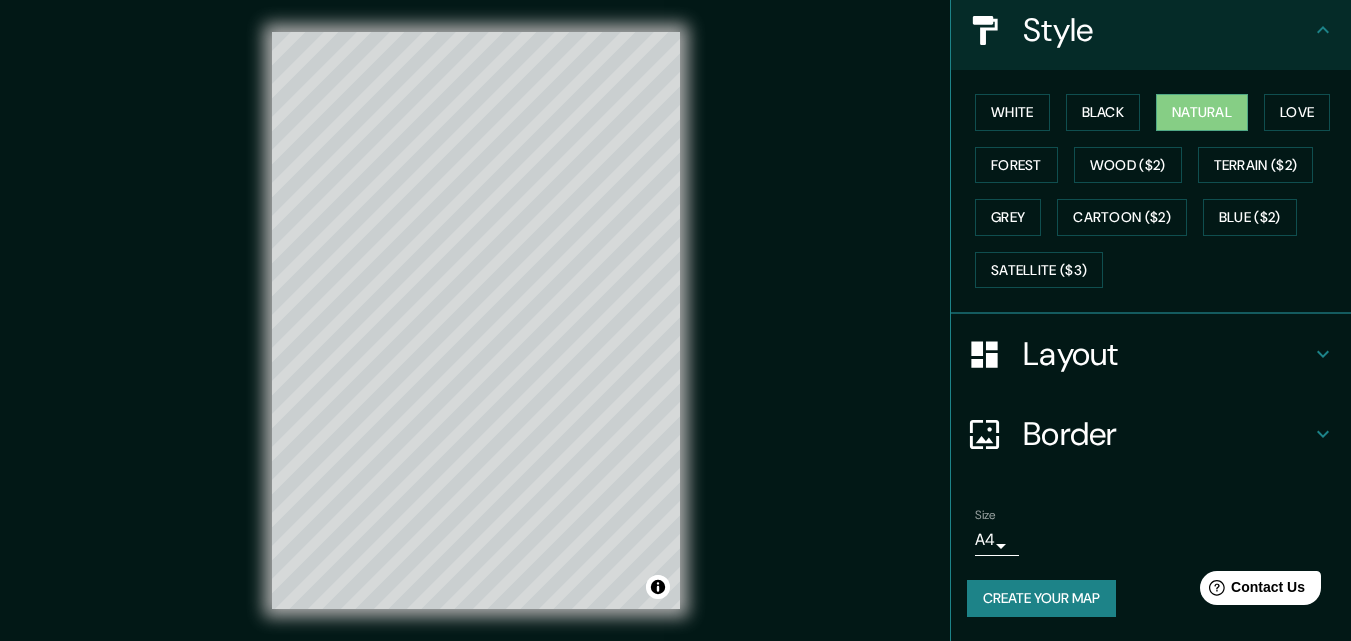click on "Border" at bounding box center (1167, 434) 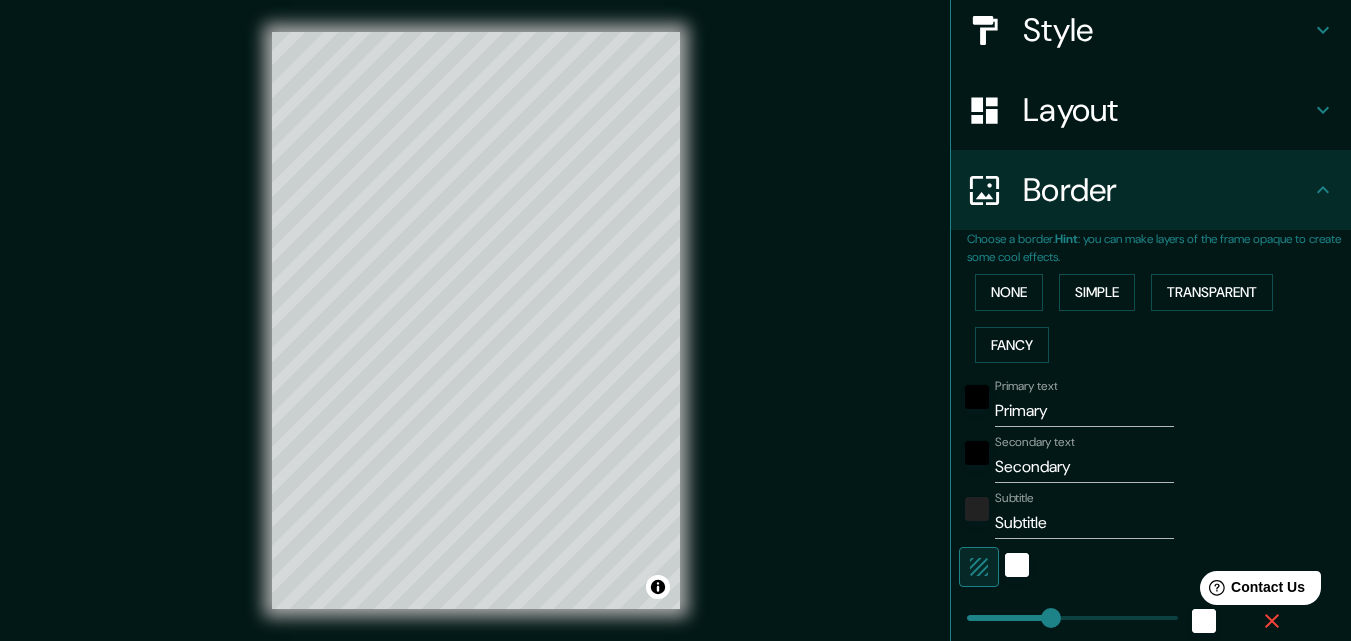 click on "Primary" at bounding box center [1084, 411] 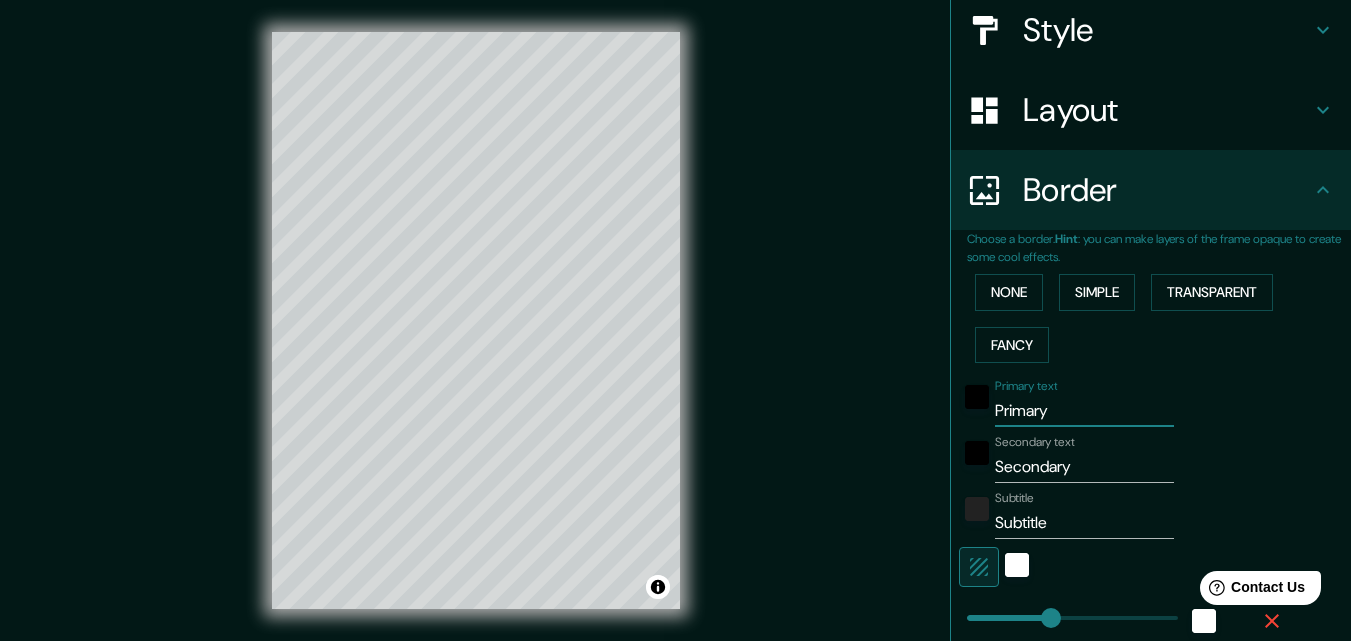 type on "S" 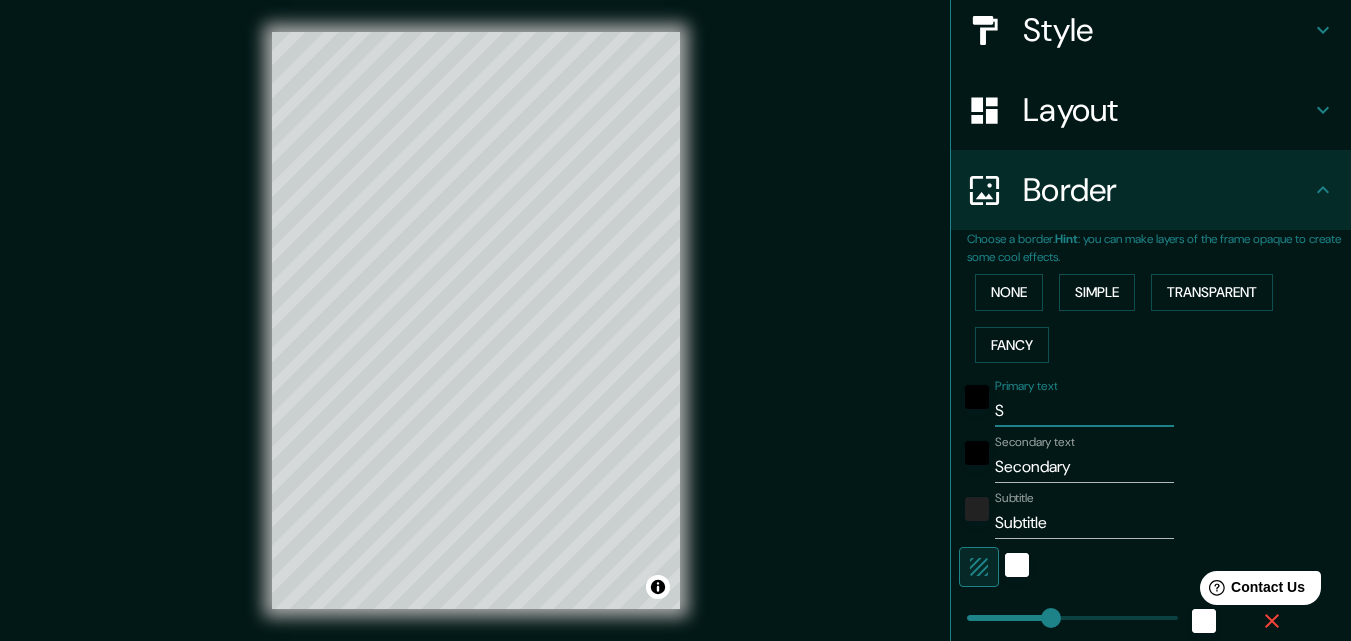 type on "163" 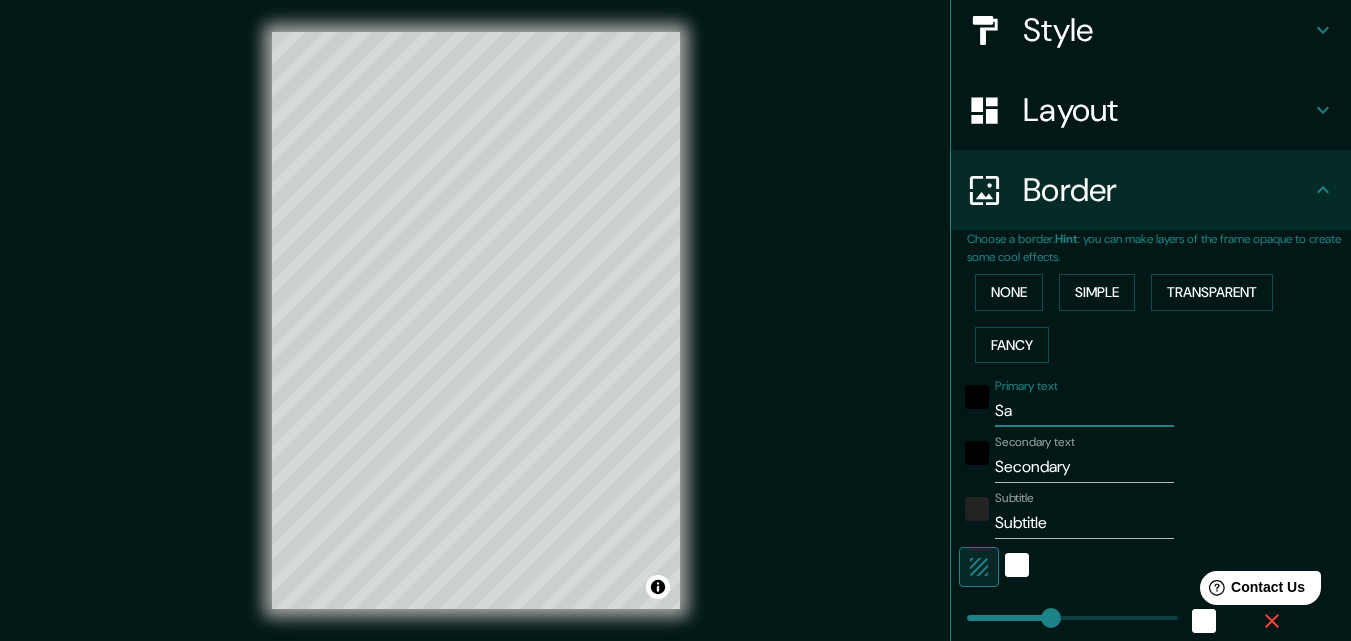 type on "163" 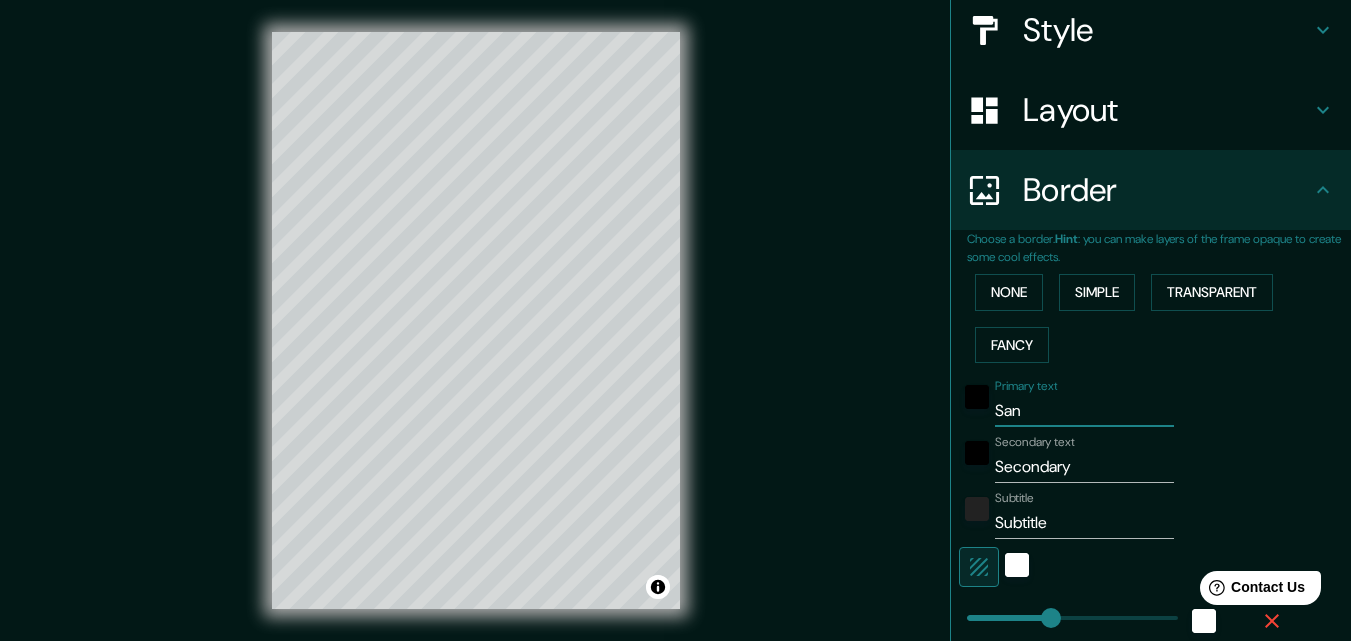 type on "Sant" 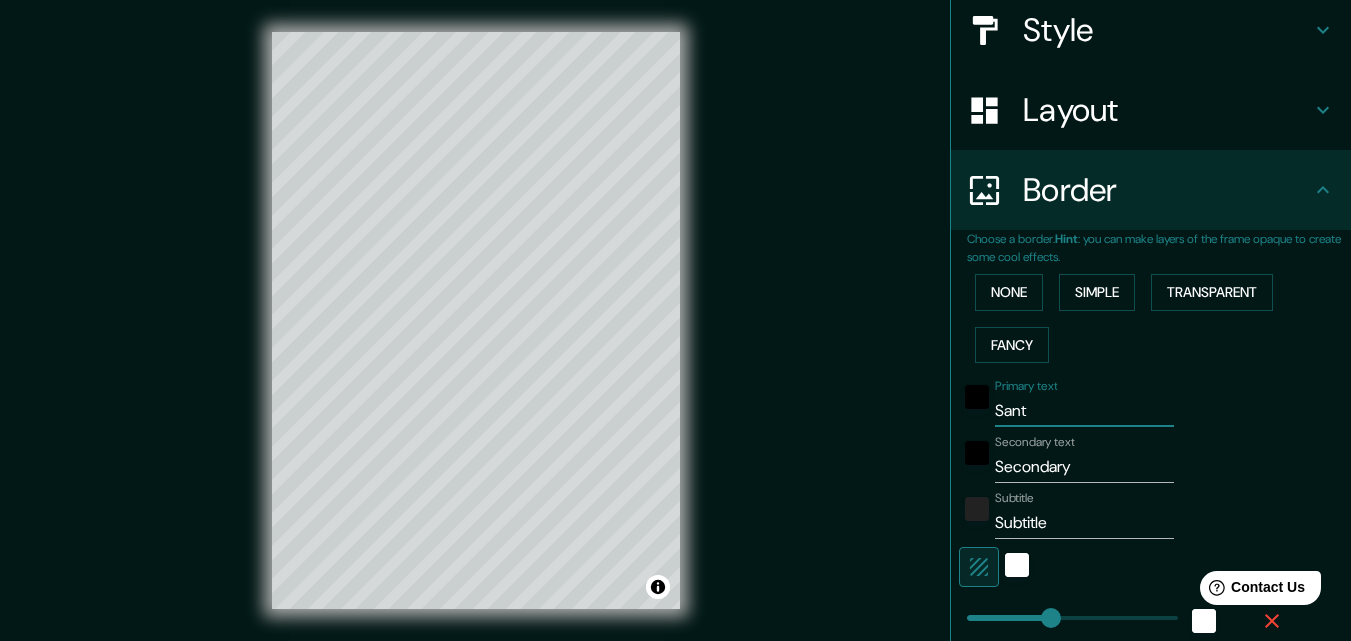 type on "Santi" 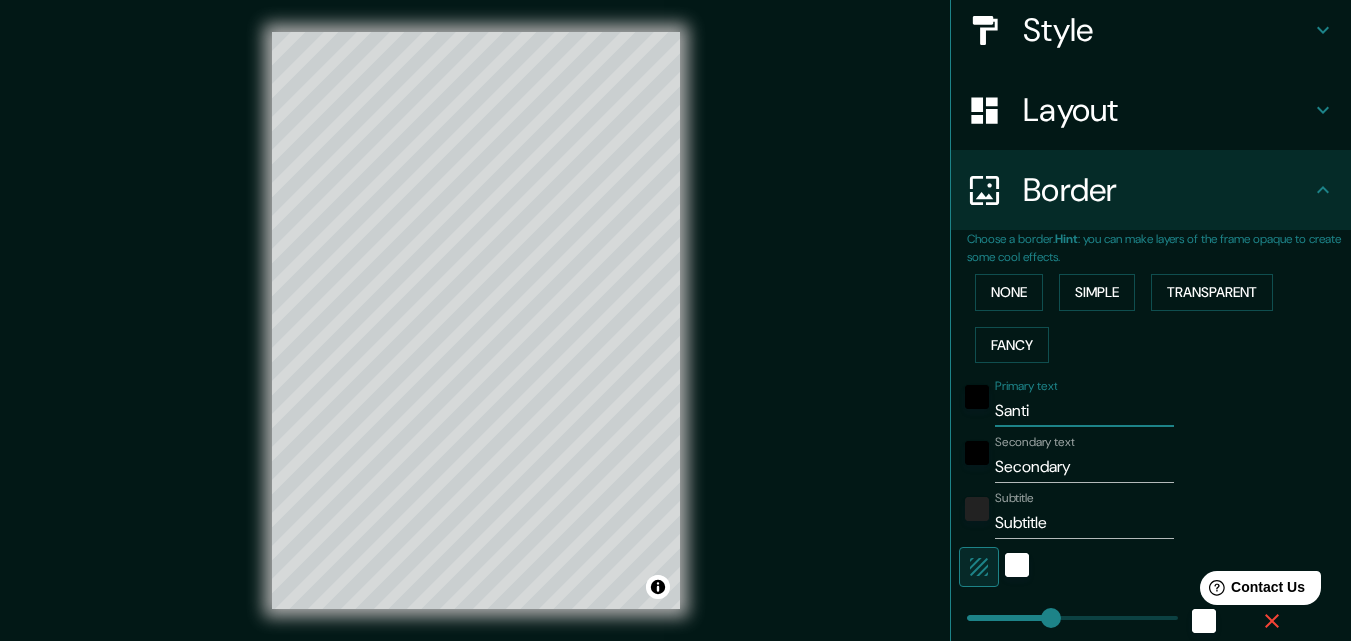 type on "163" 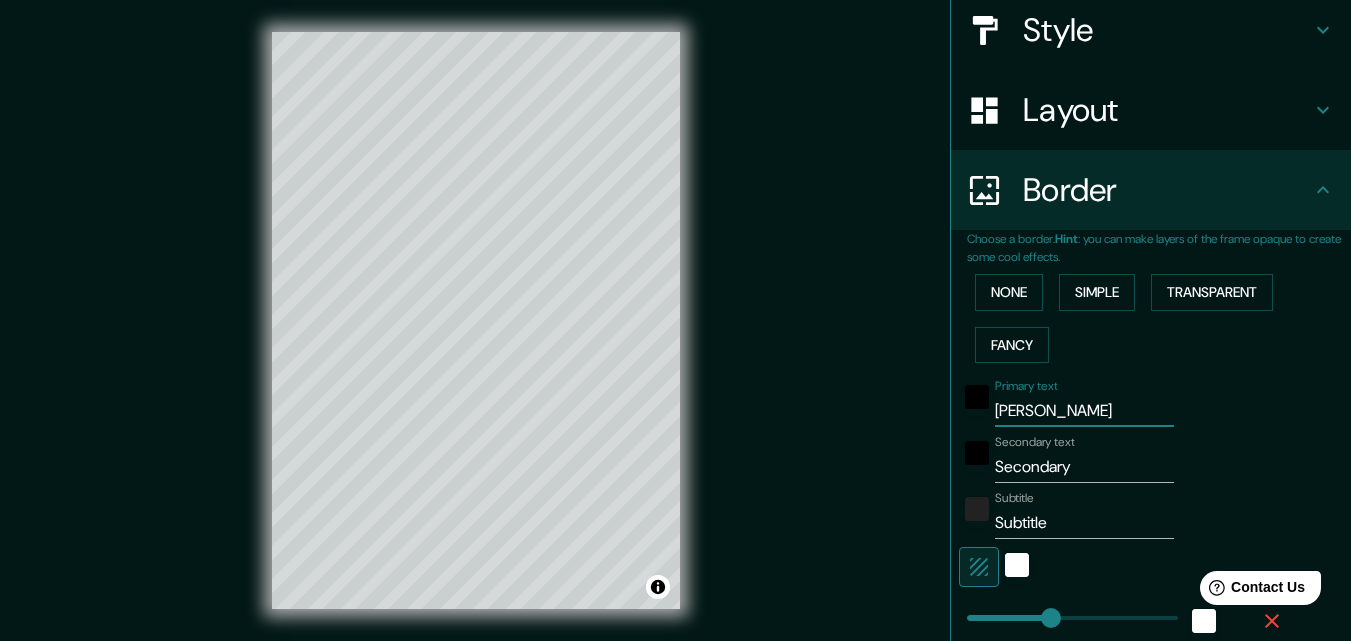 type on "Santiag" 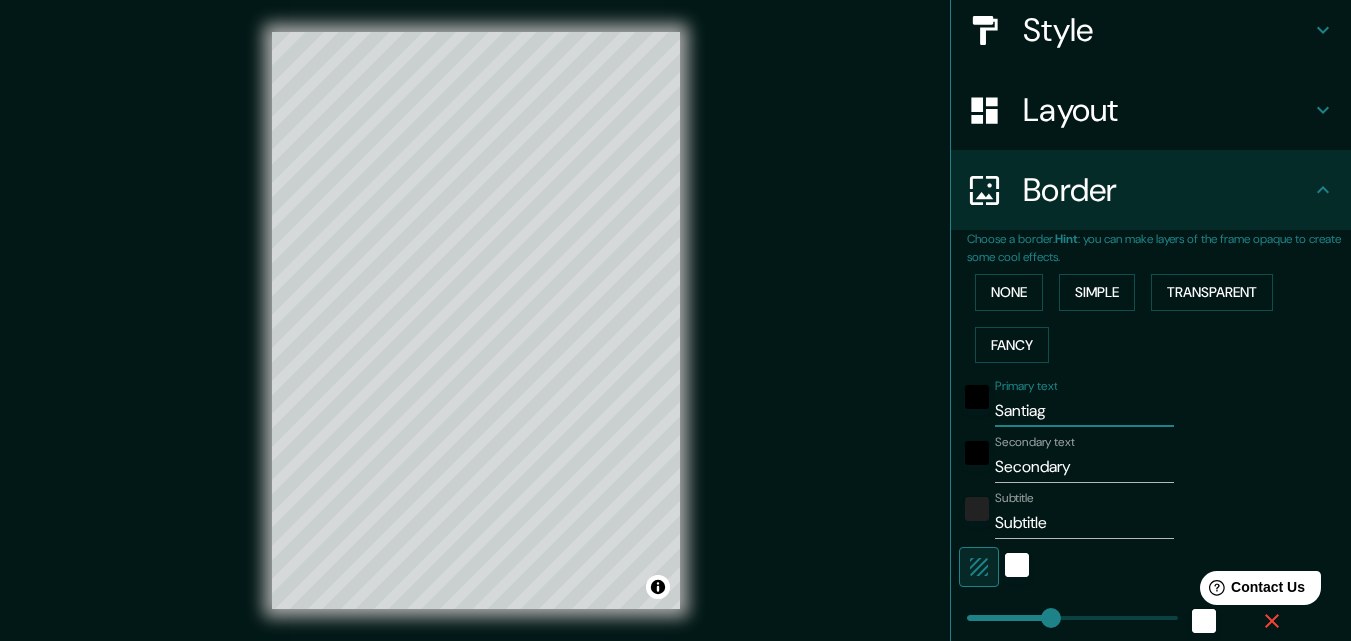 type on "Santiago" 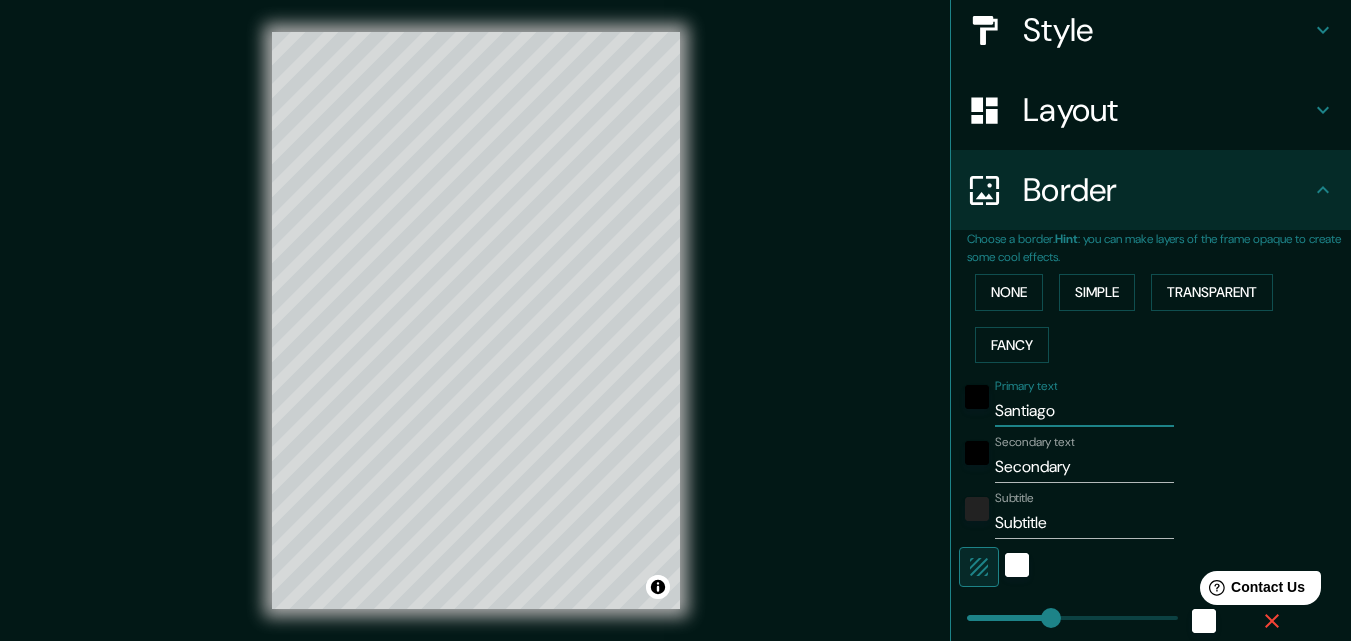 type on "163" 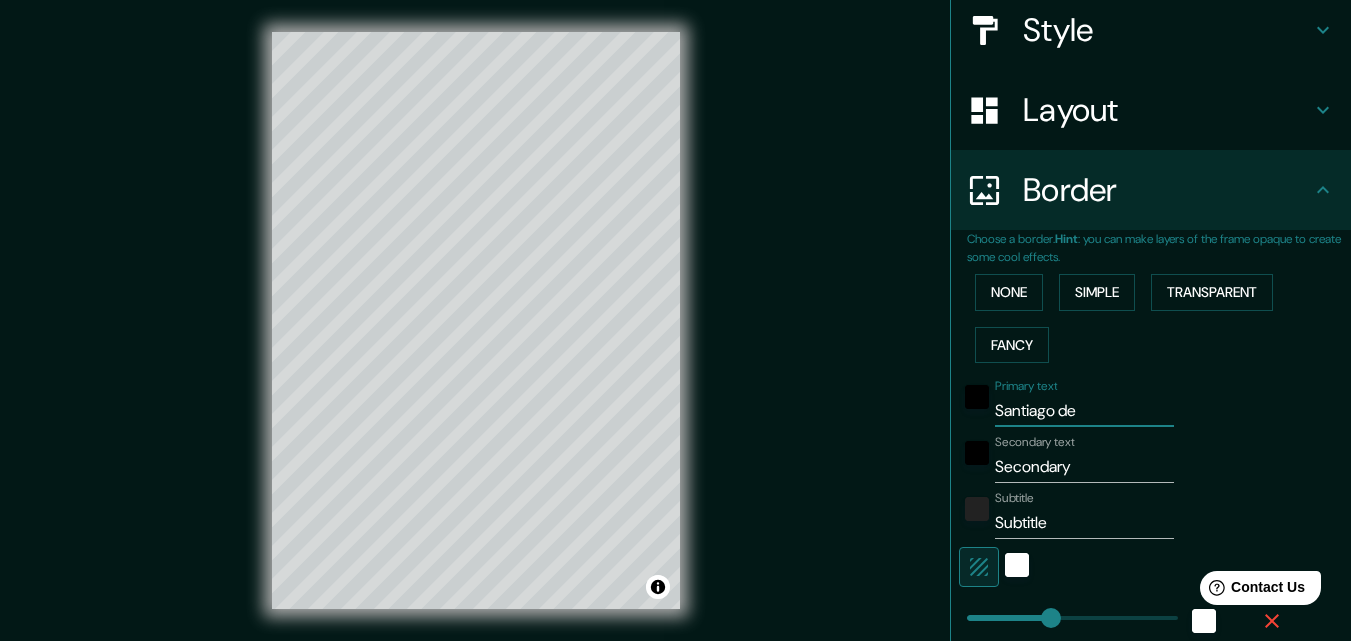 type on "Santiago de" 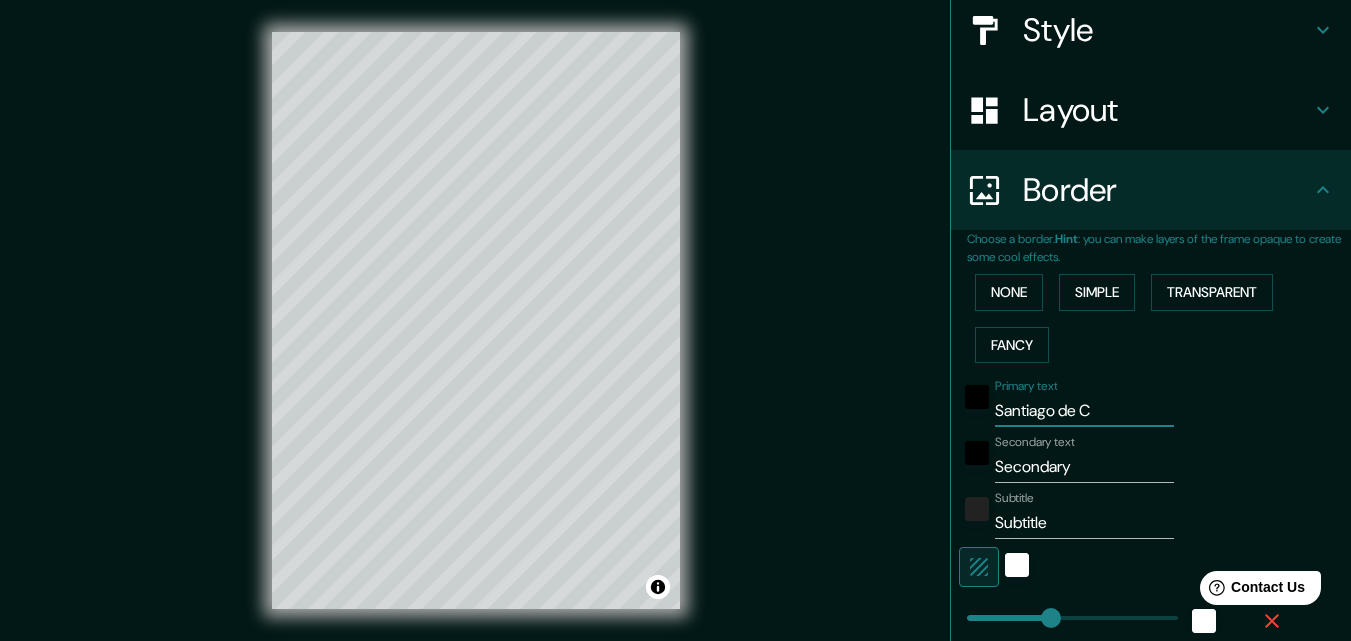 type on "163" 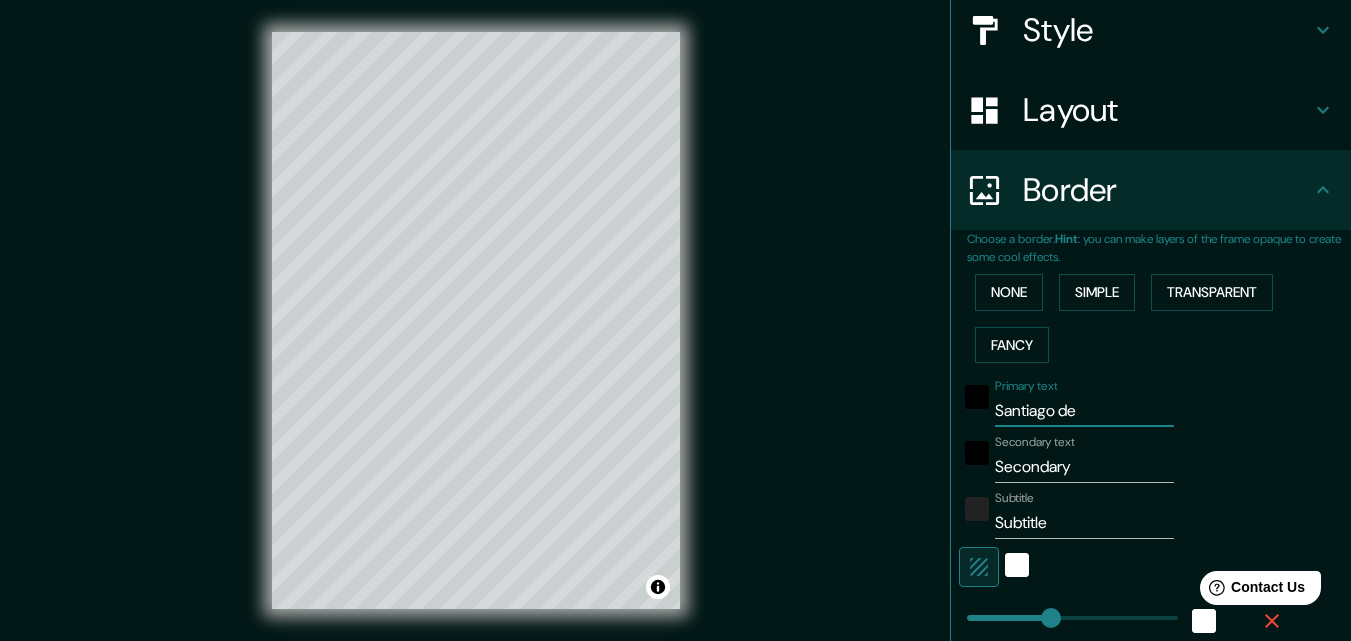 type on "Santiago de" 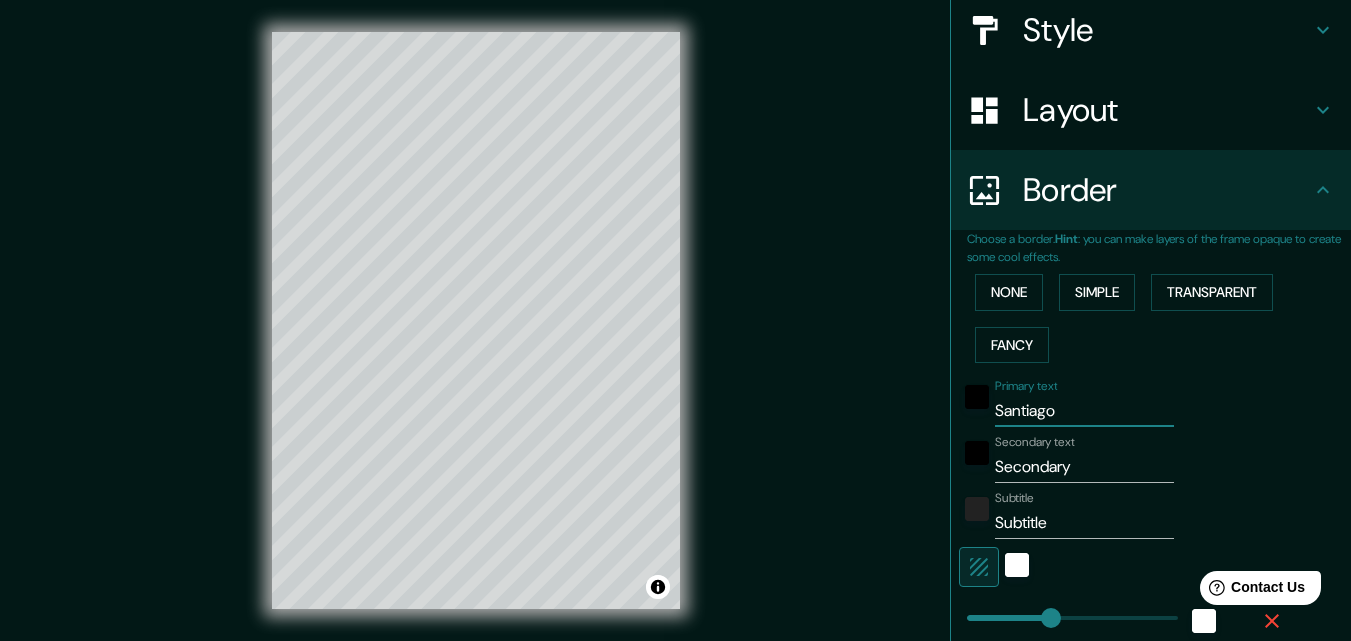 type on "Santiago" 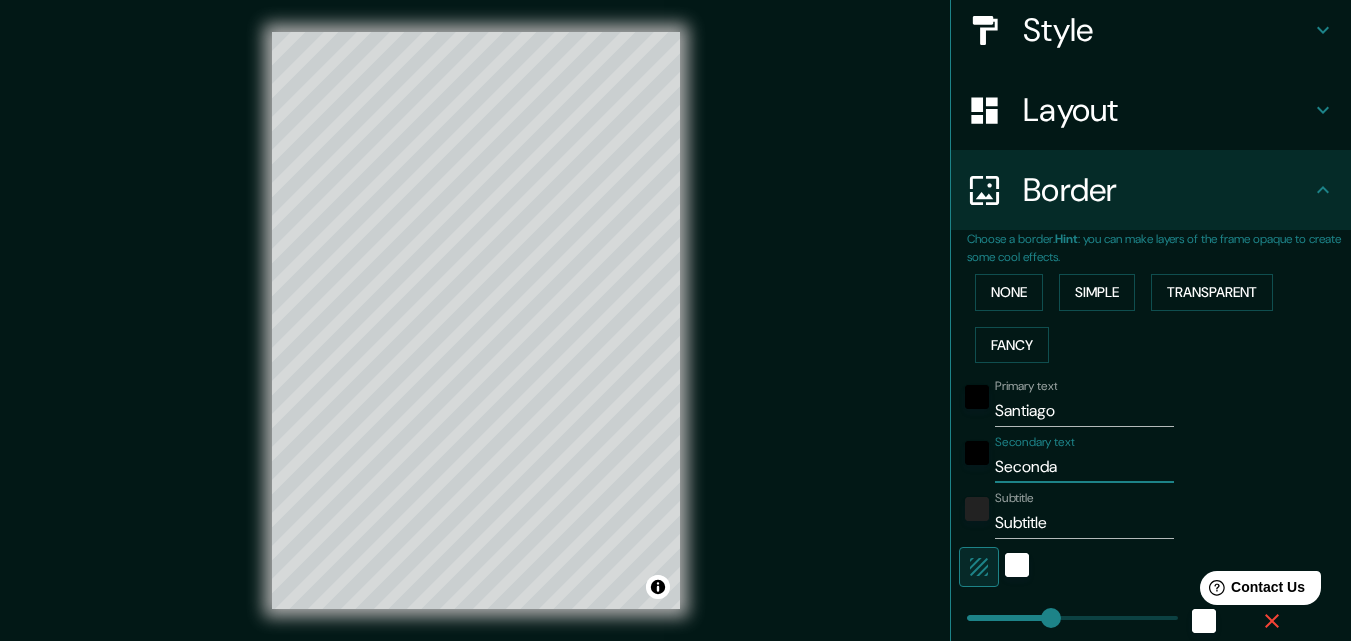 type on "Second" 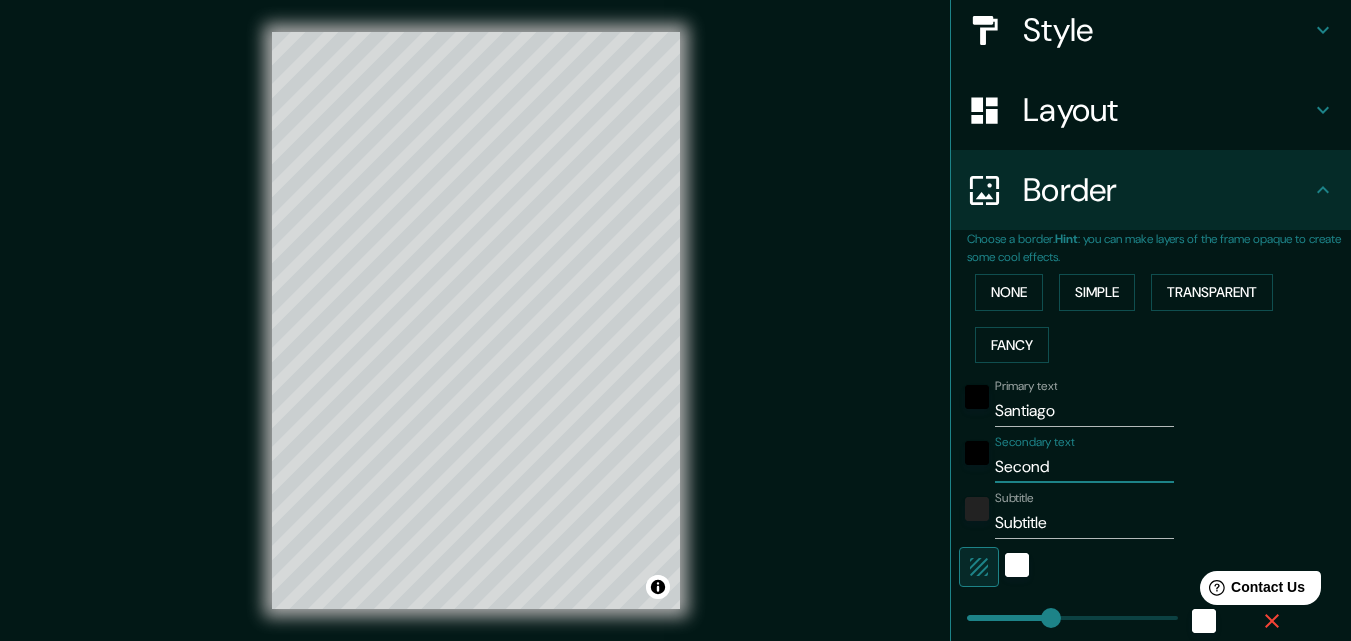 type on "163" 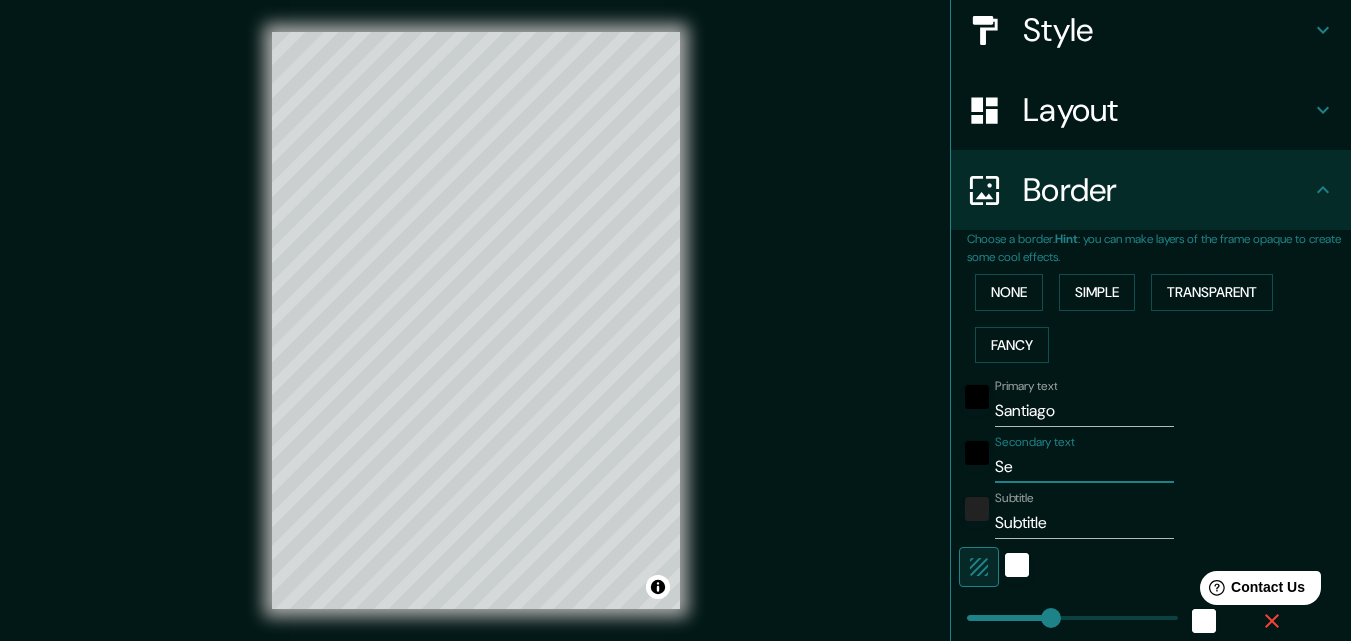 type on "S" 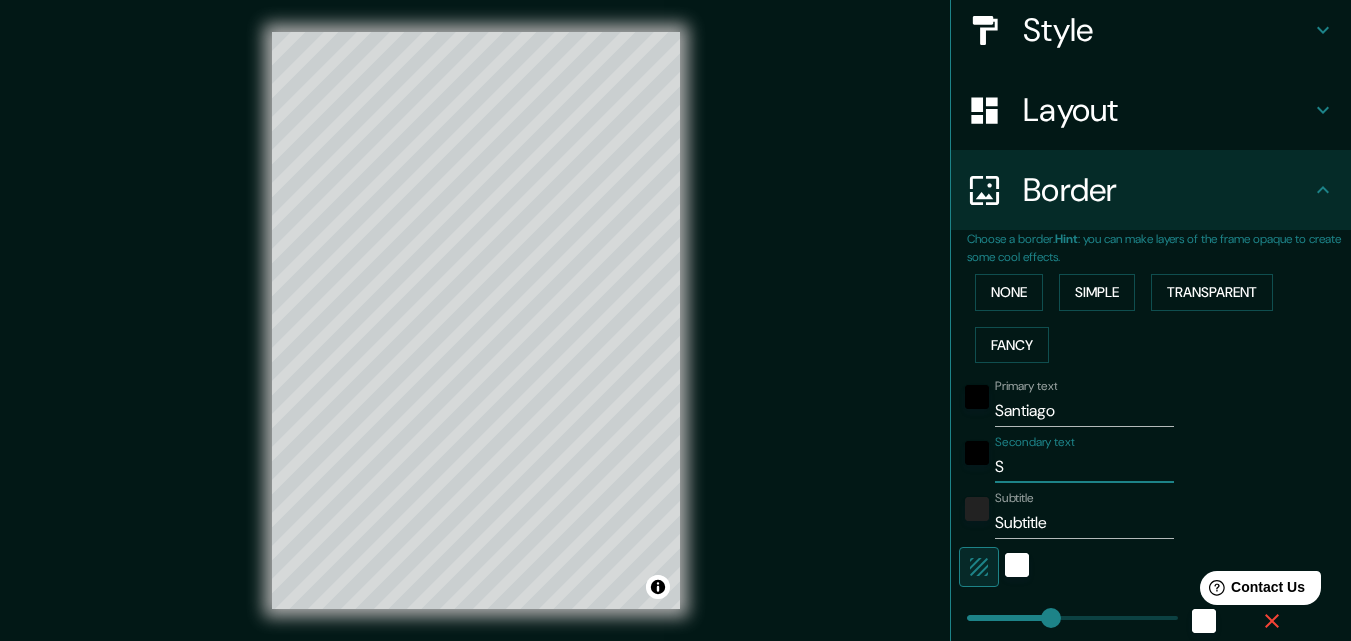 type 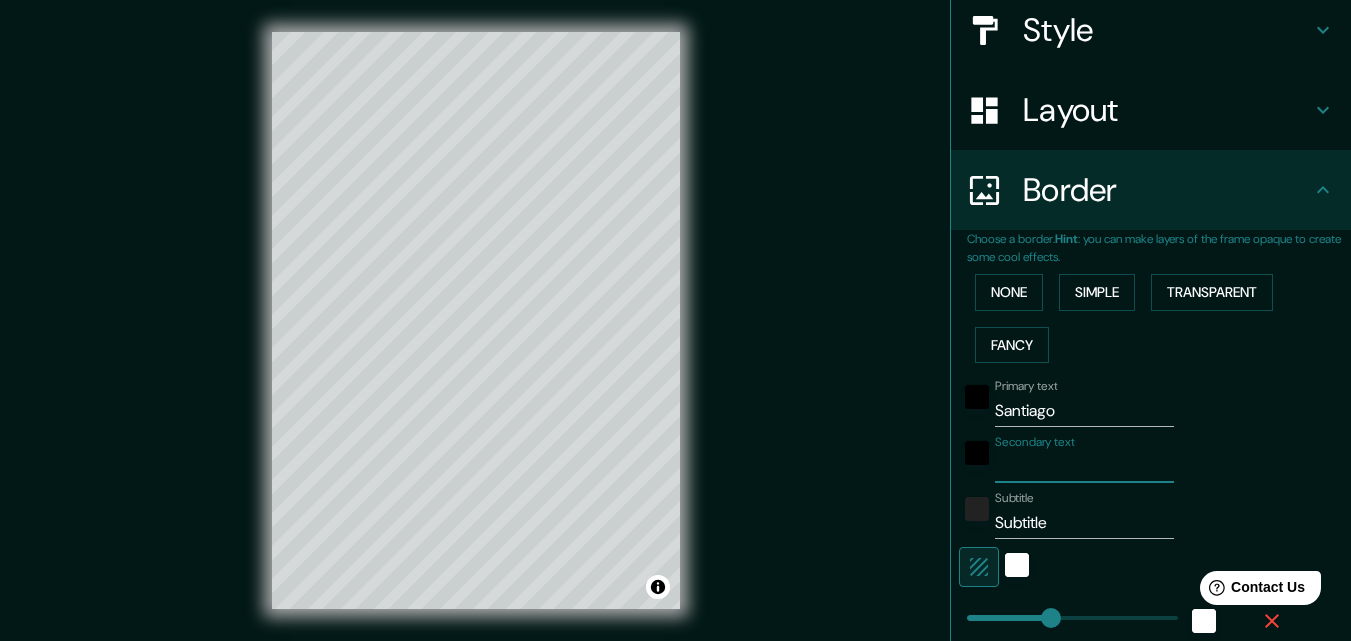 type on "163" 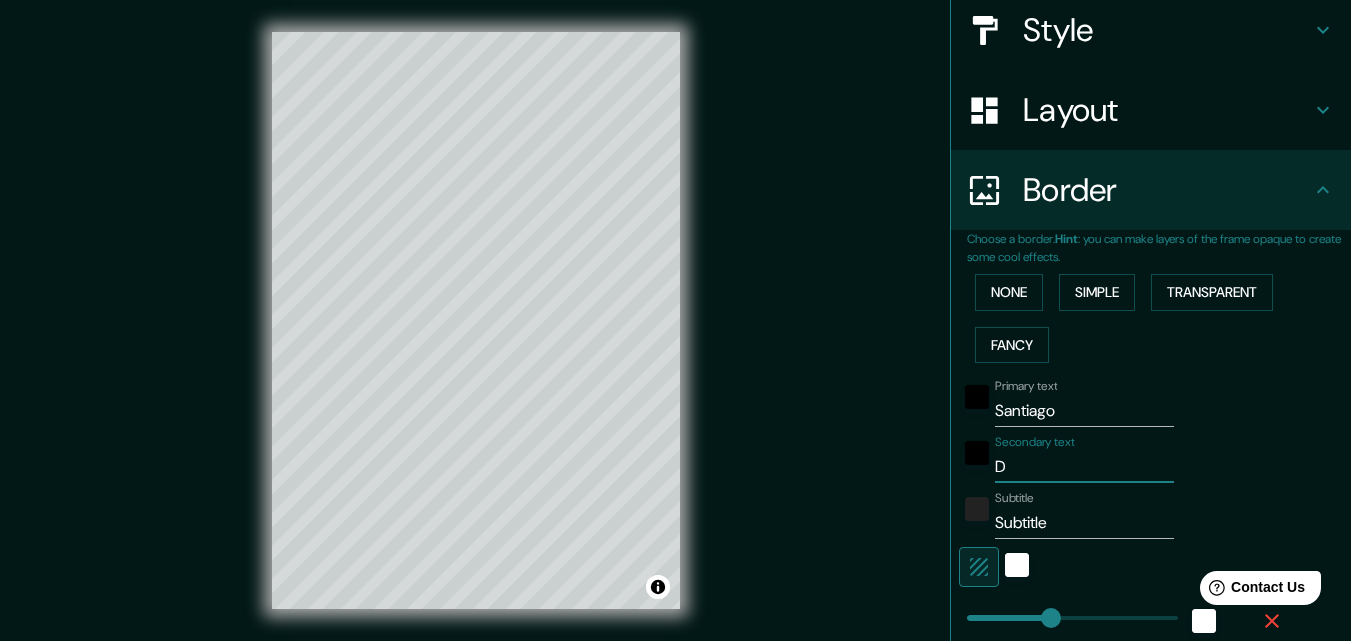 type on "163" 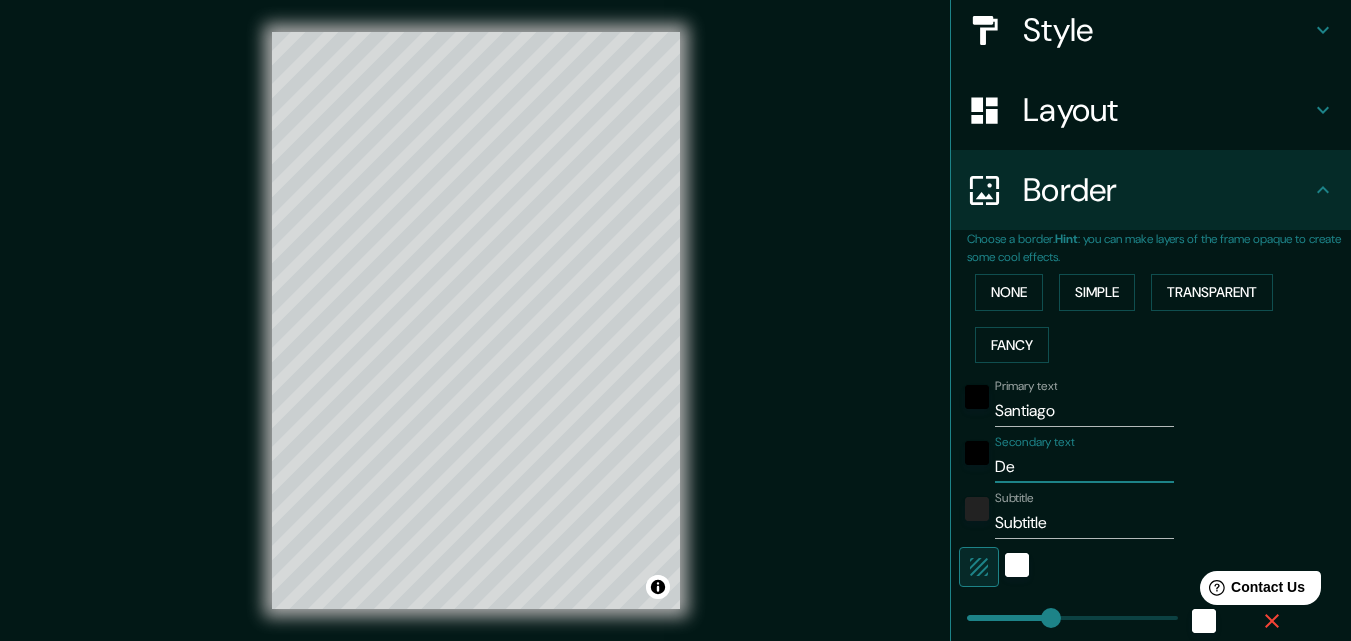 type on "163" 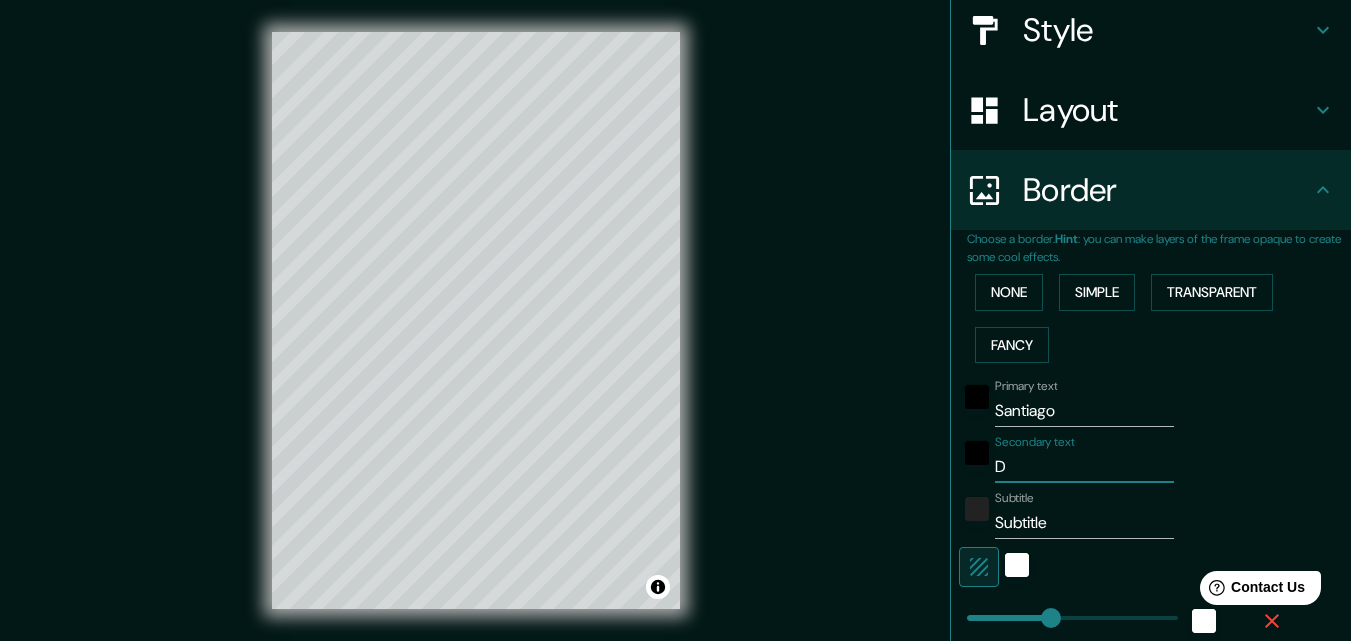 type 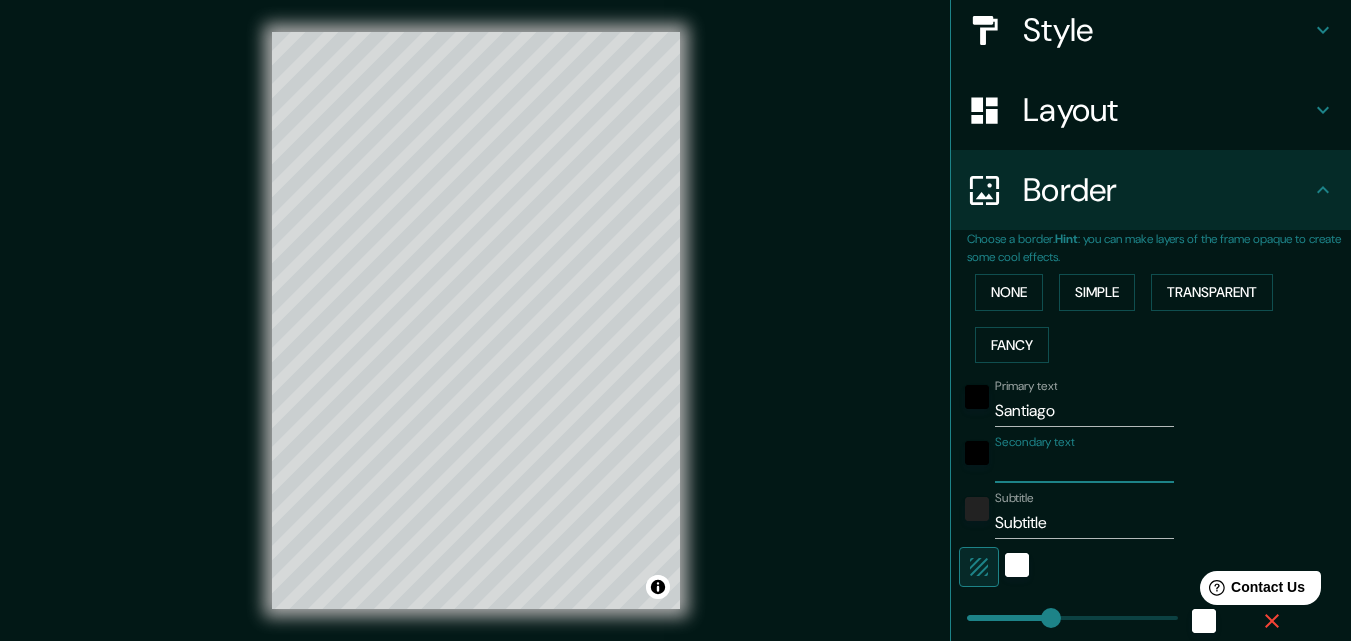 type on "163" 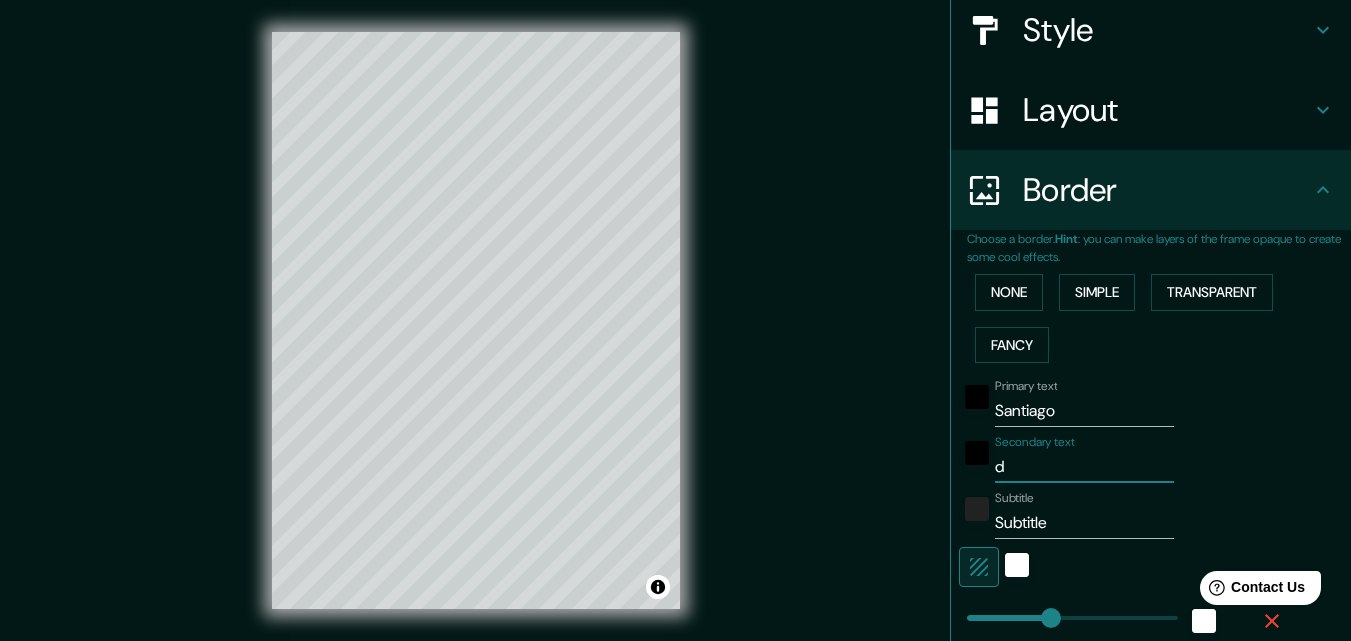 type on "163" 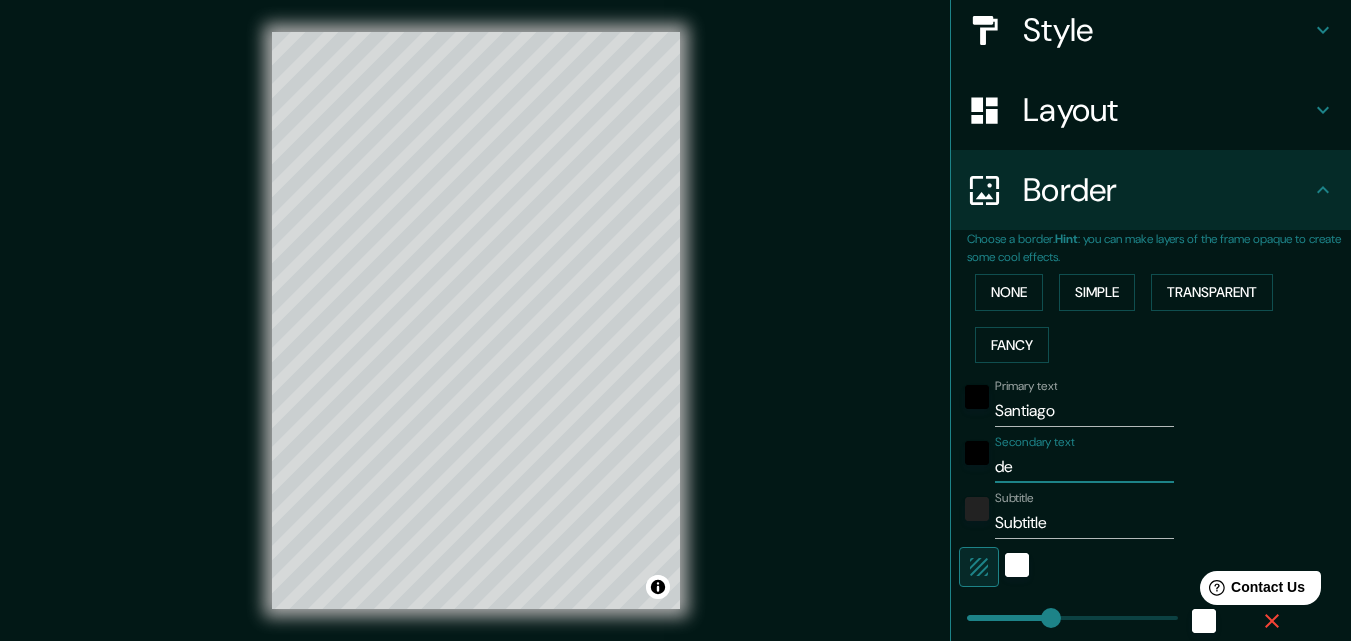 type on "163" 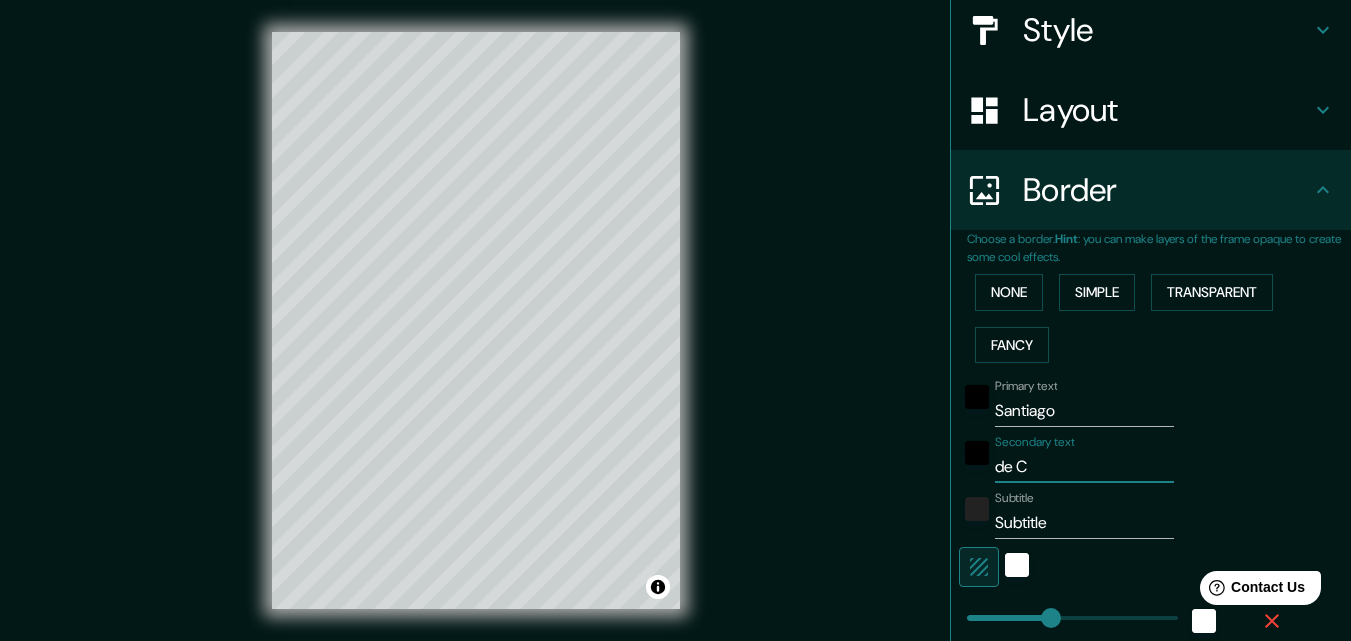 type on "163" 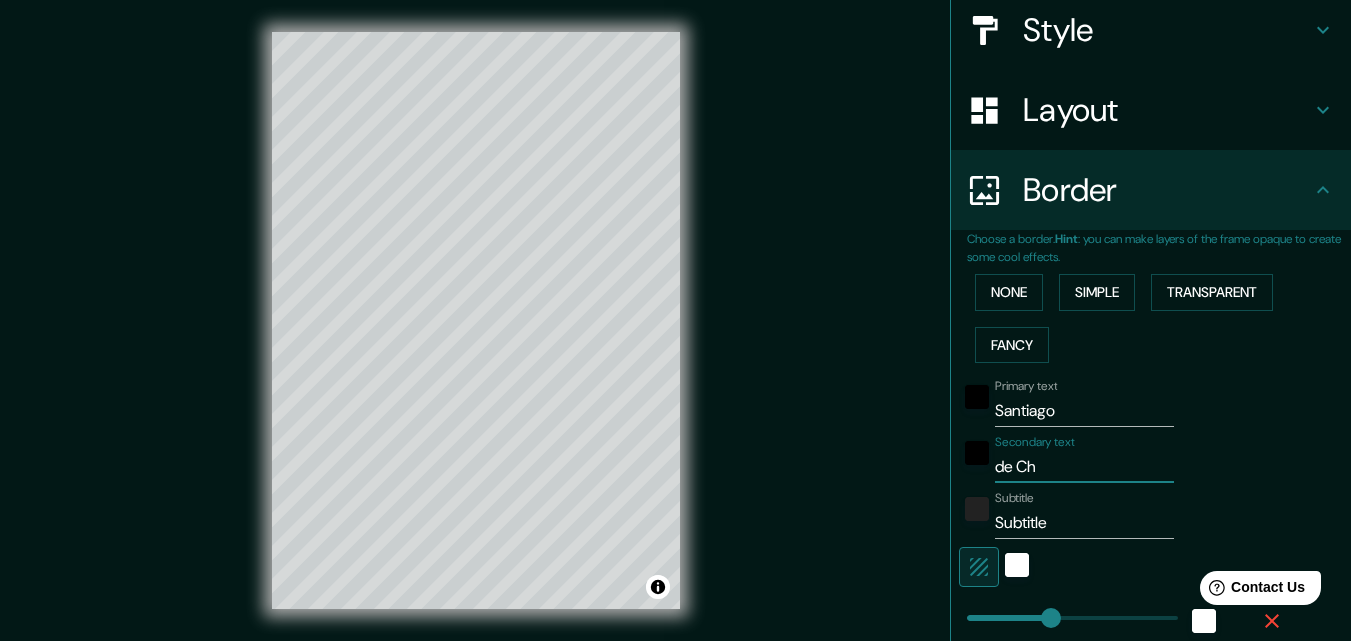 type on "163" 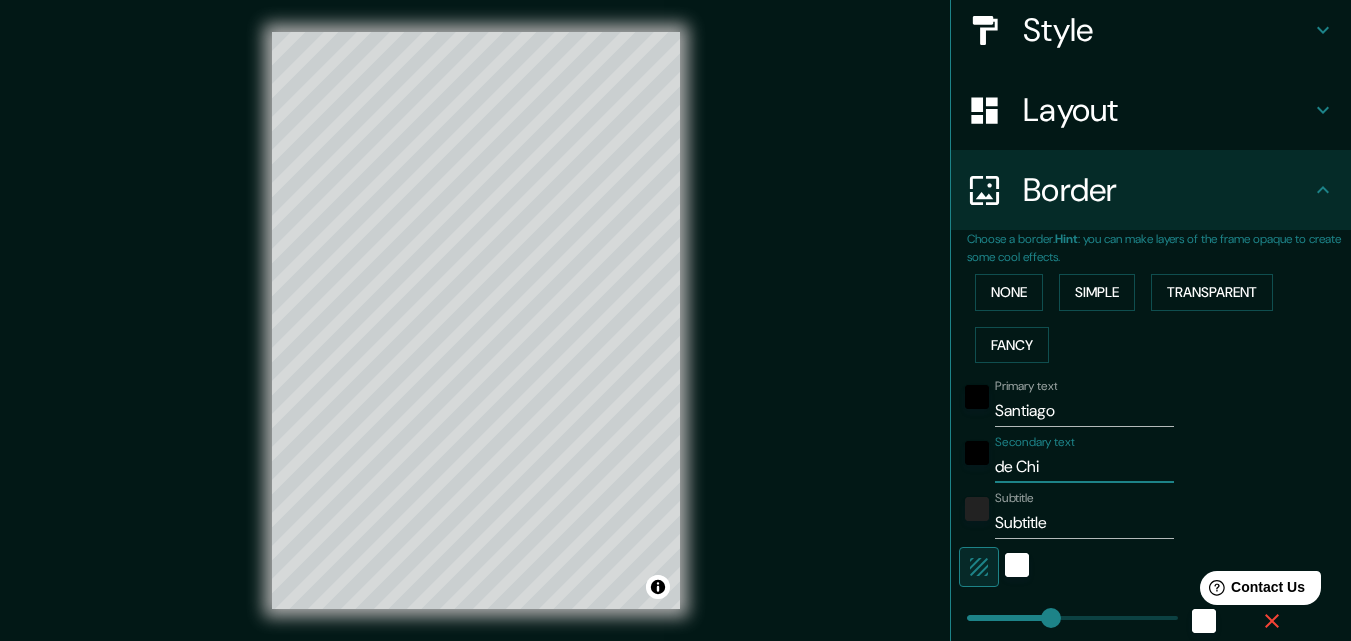 type on "163" 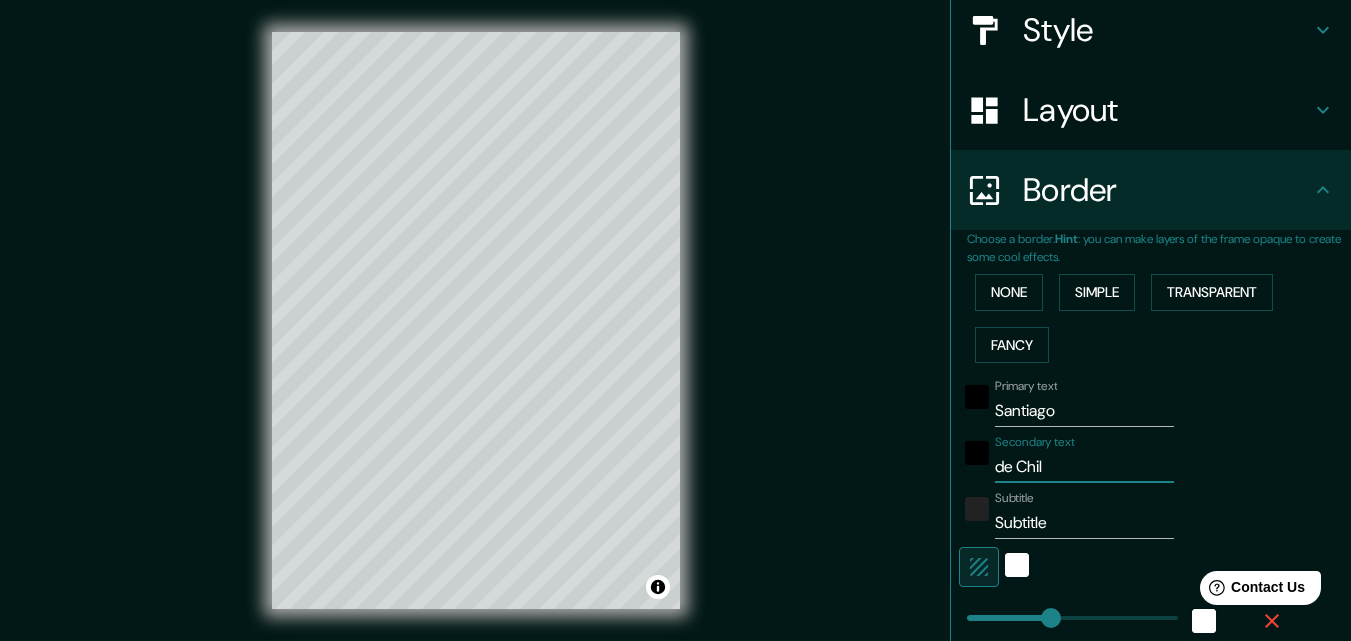 type on "163" 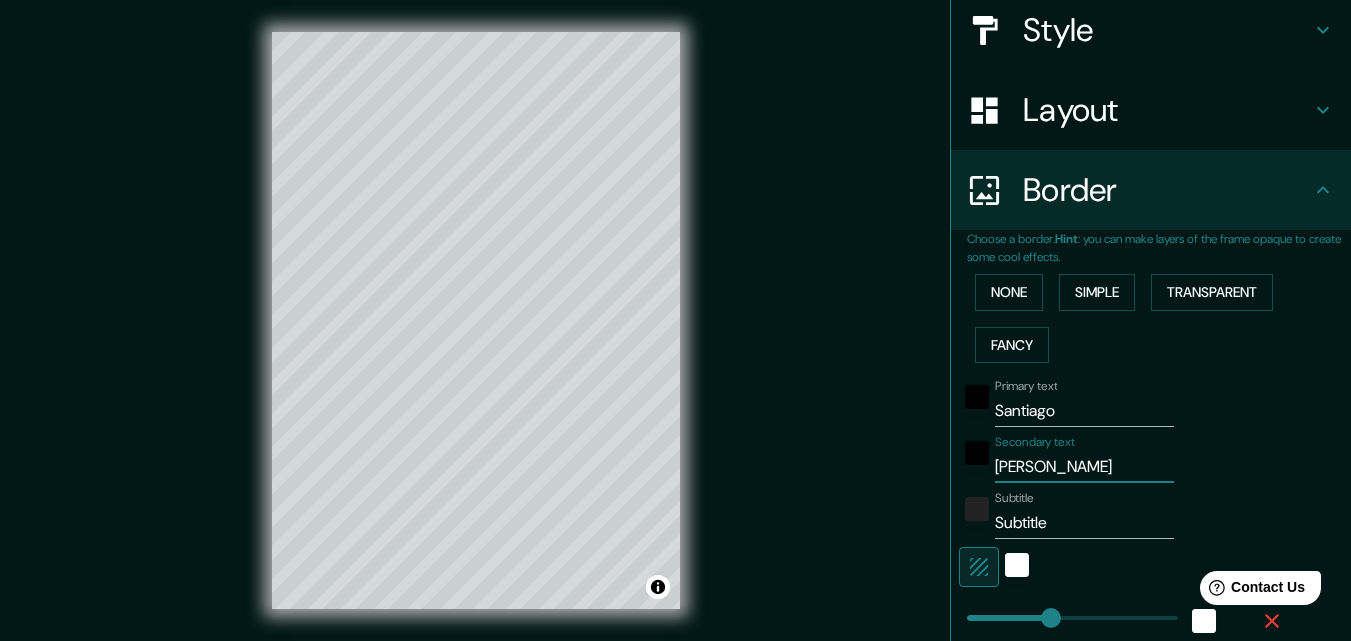 type on "163" 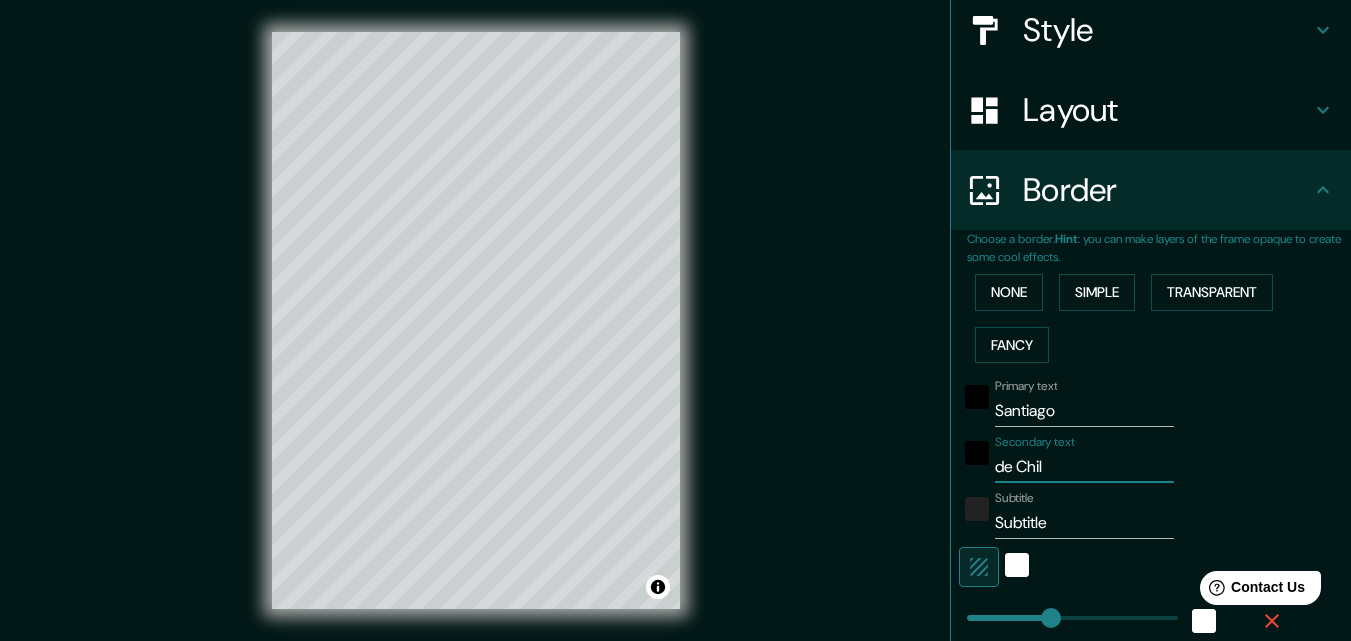type on "de Chile" 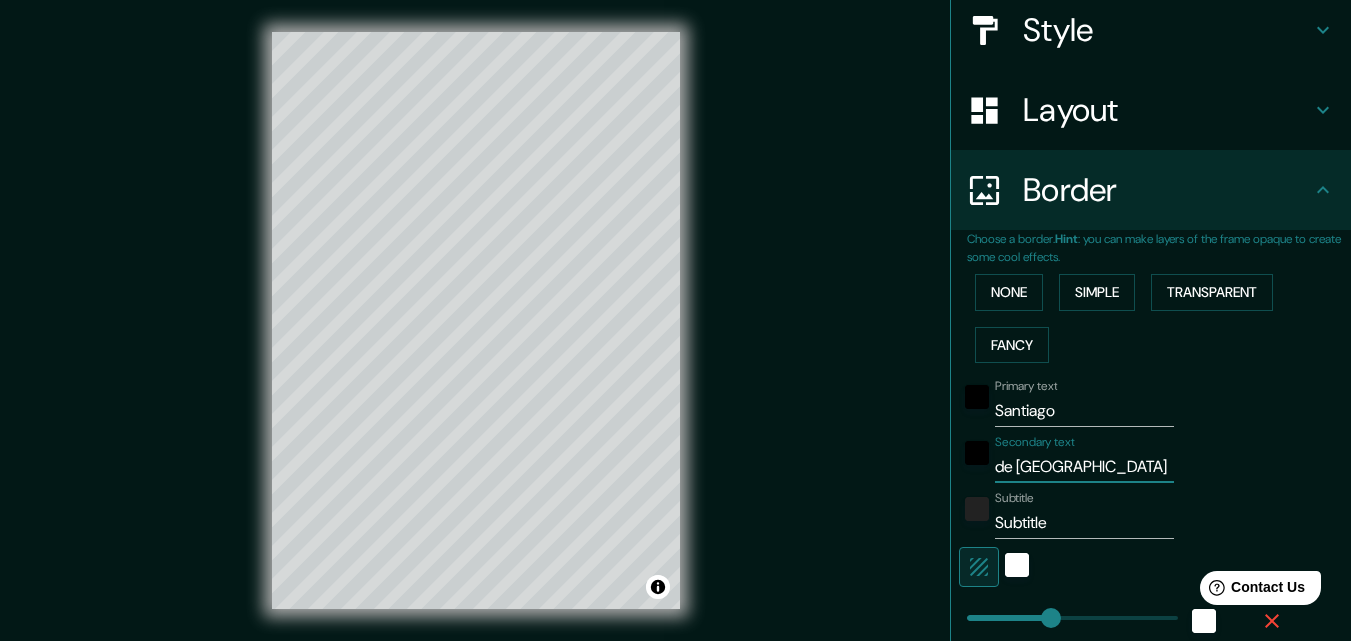 type on "163" 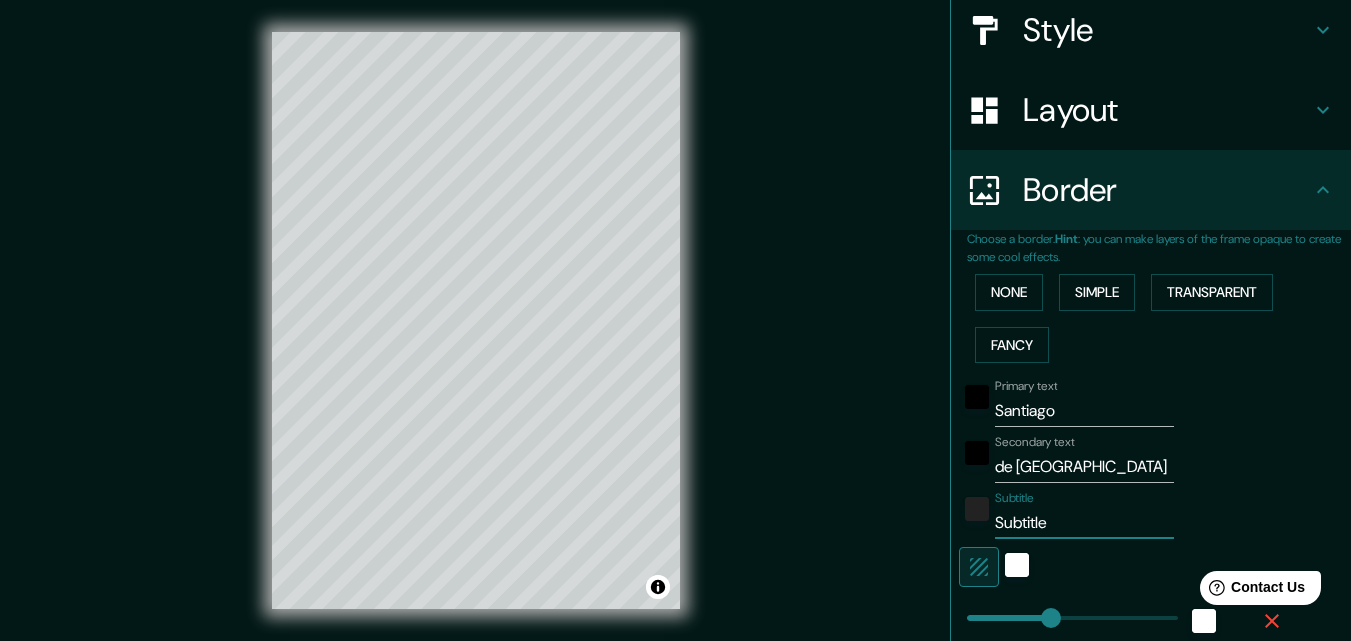 click on "Subtitle" at bounding box center (1084, 523) 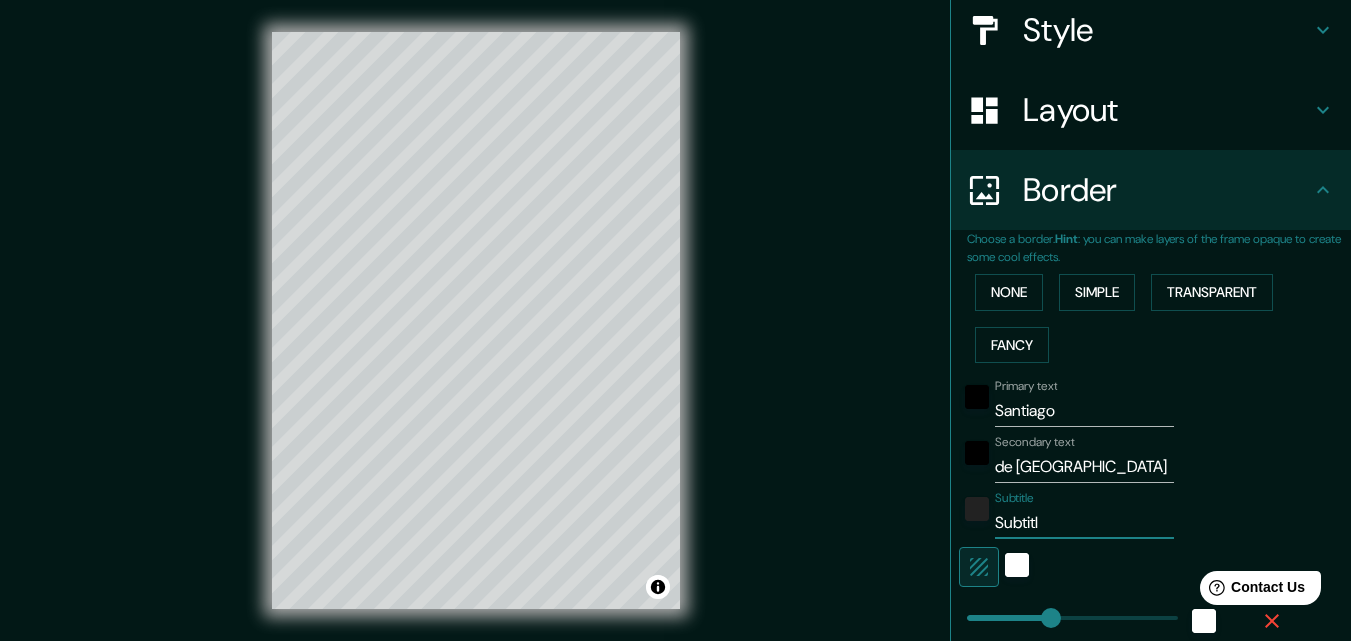 type on "Subtit" 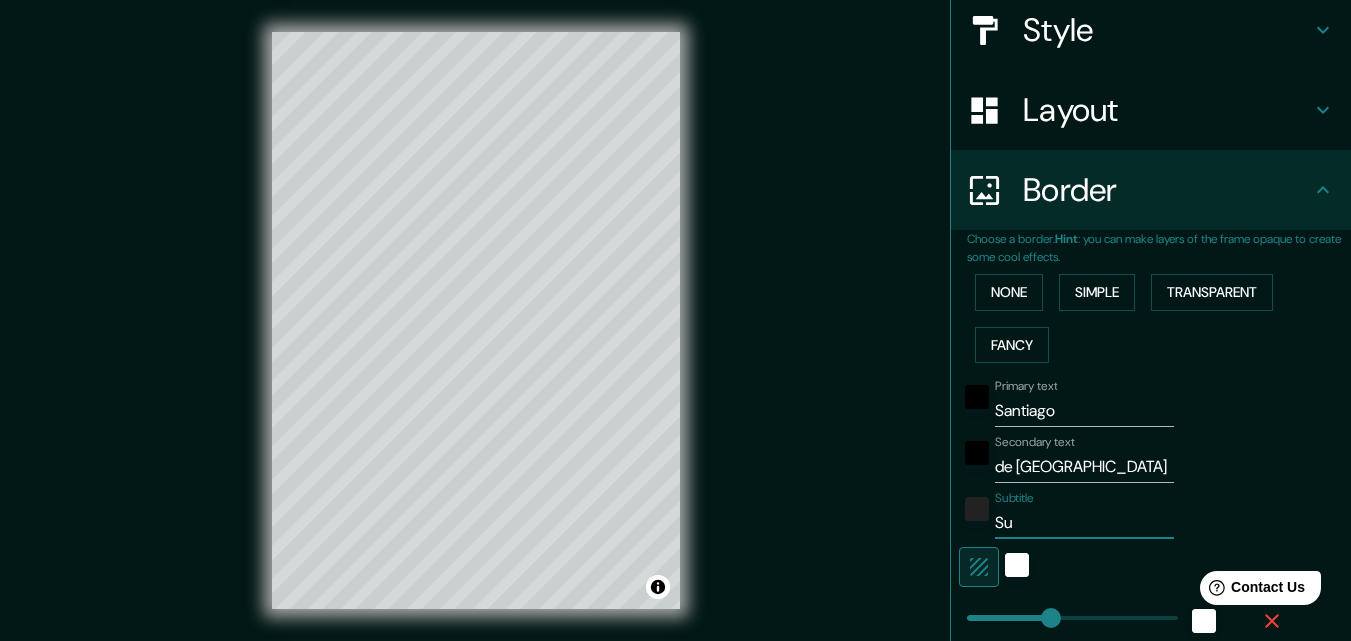 type on "S" 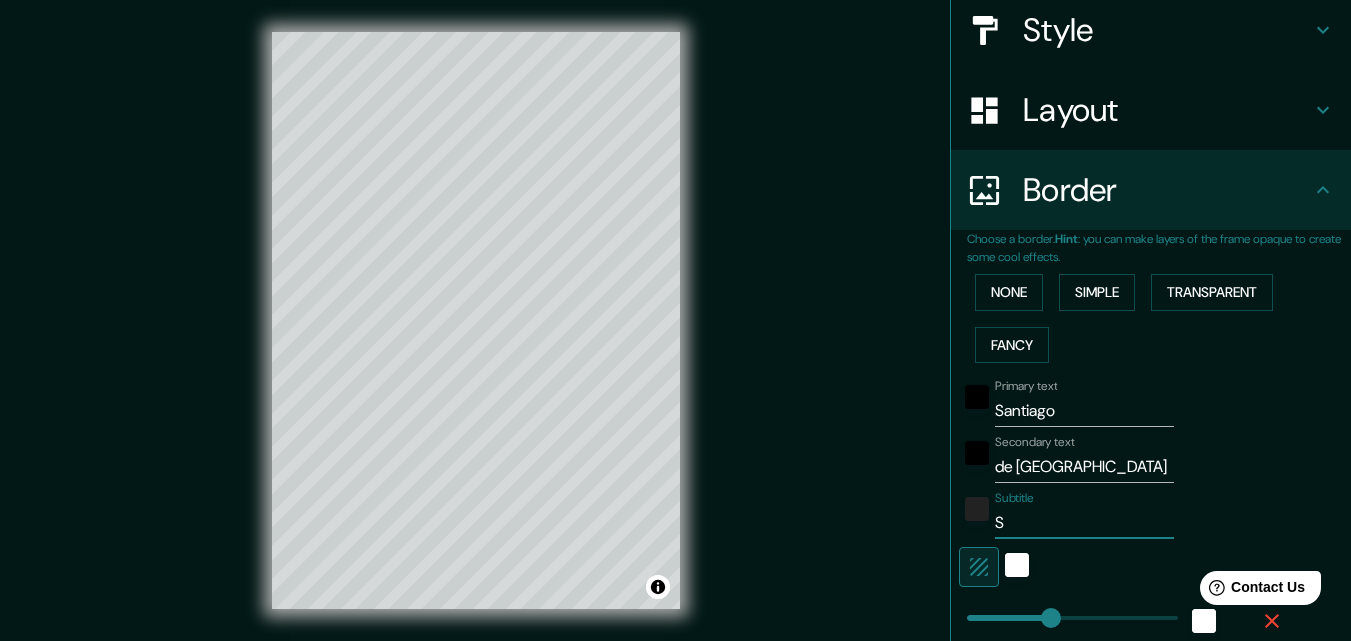 type 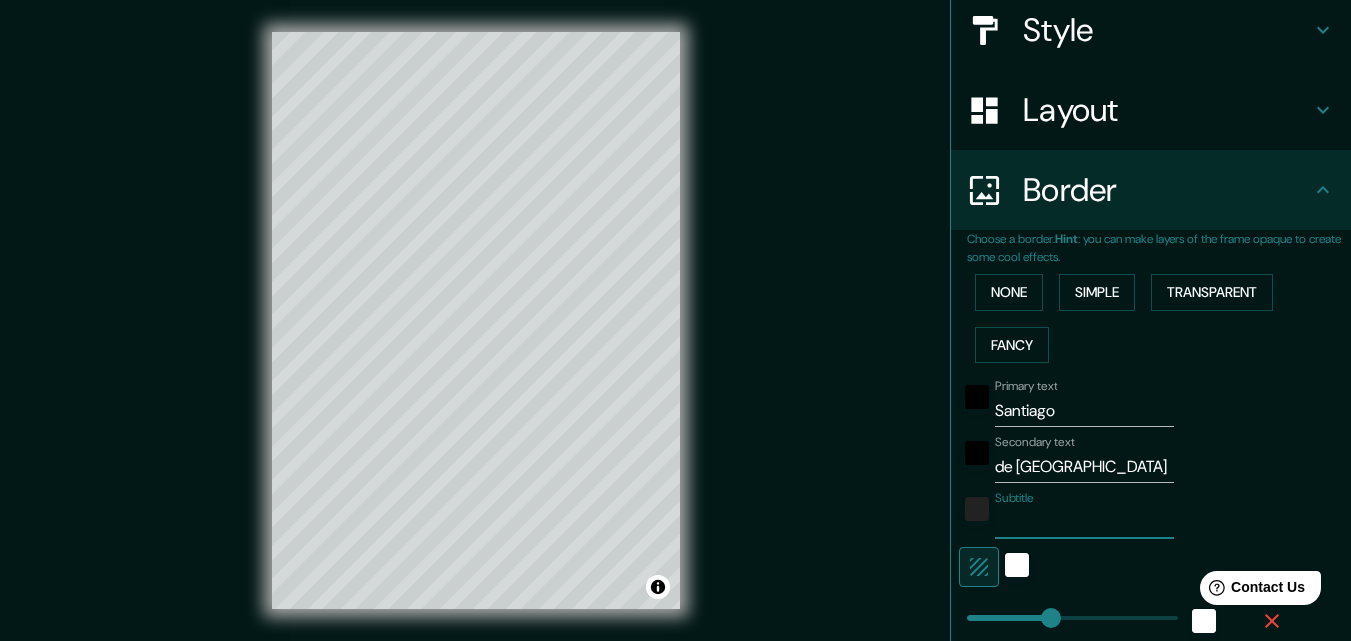 type on "163" 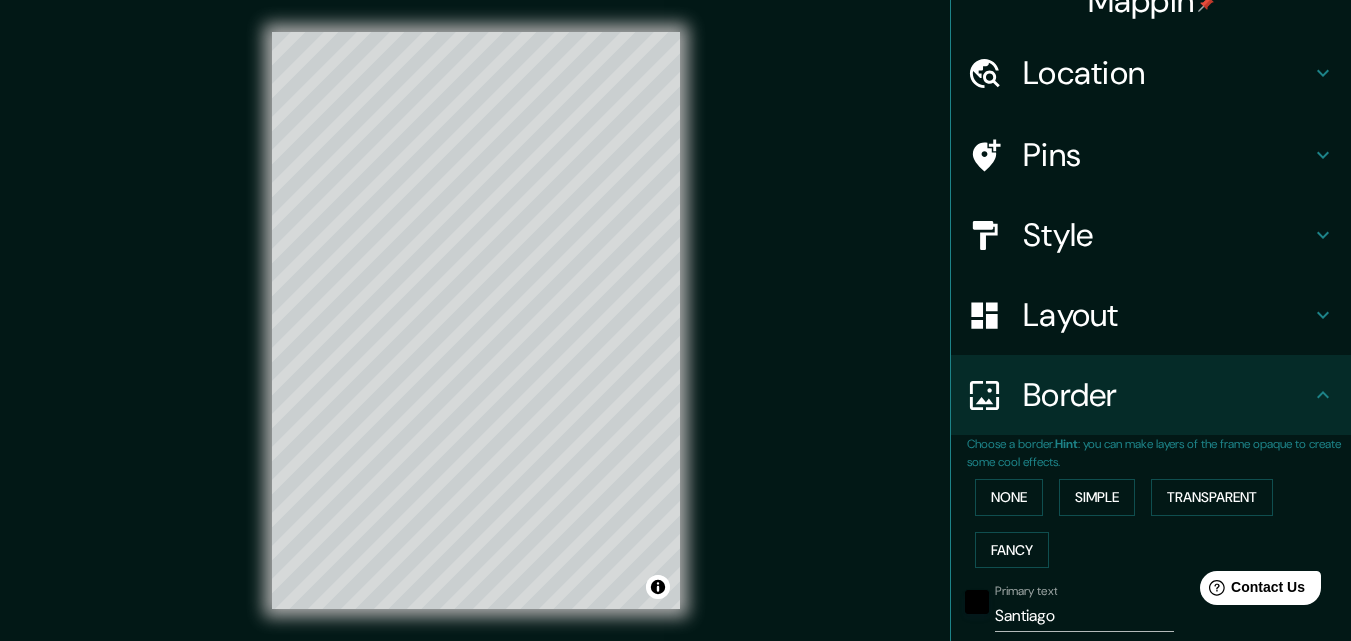 scroll, scrollTop: 0, scrollLeft: 0, axis: both 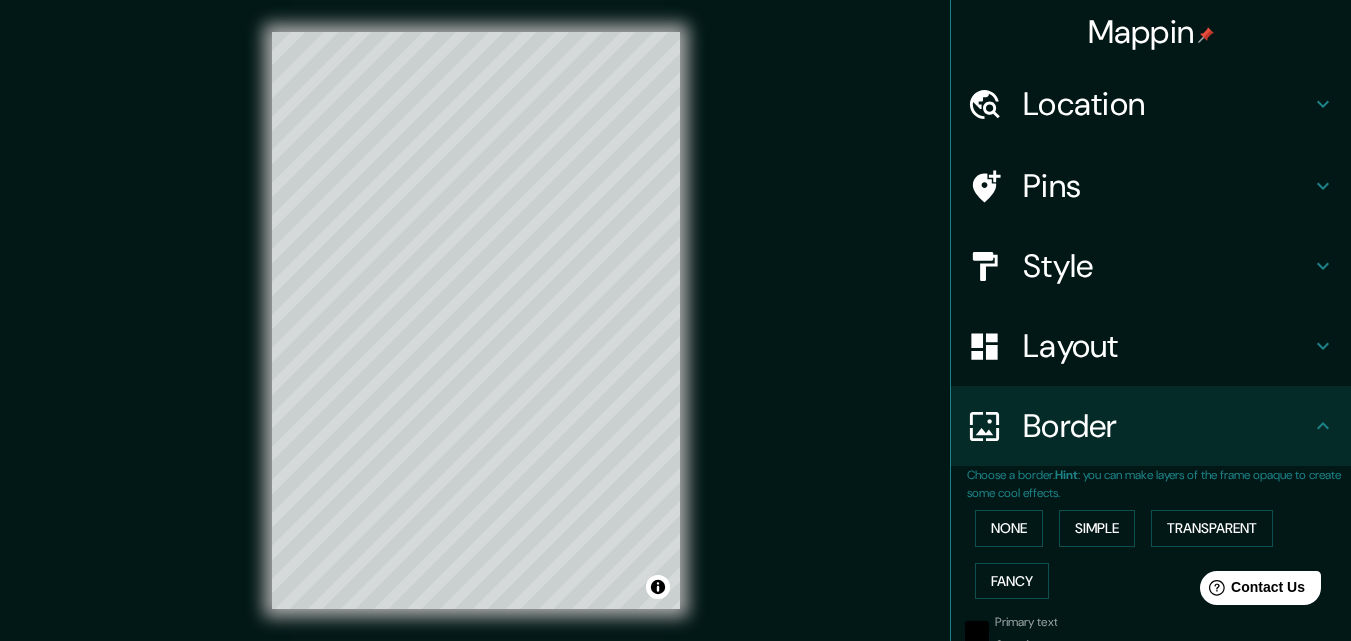 type on "R" 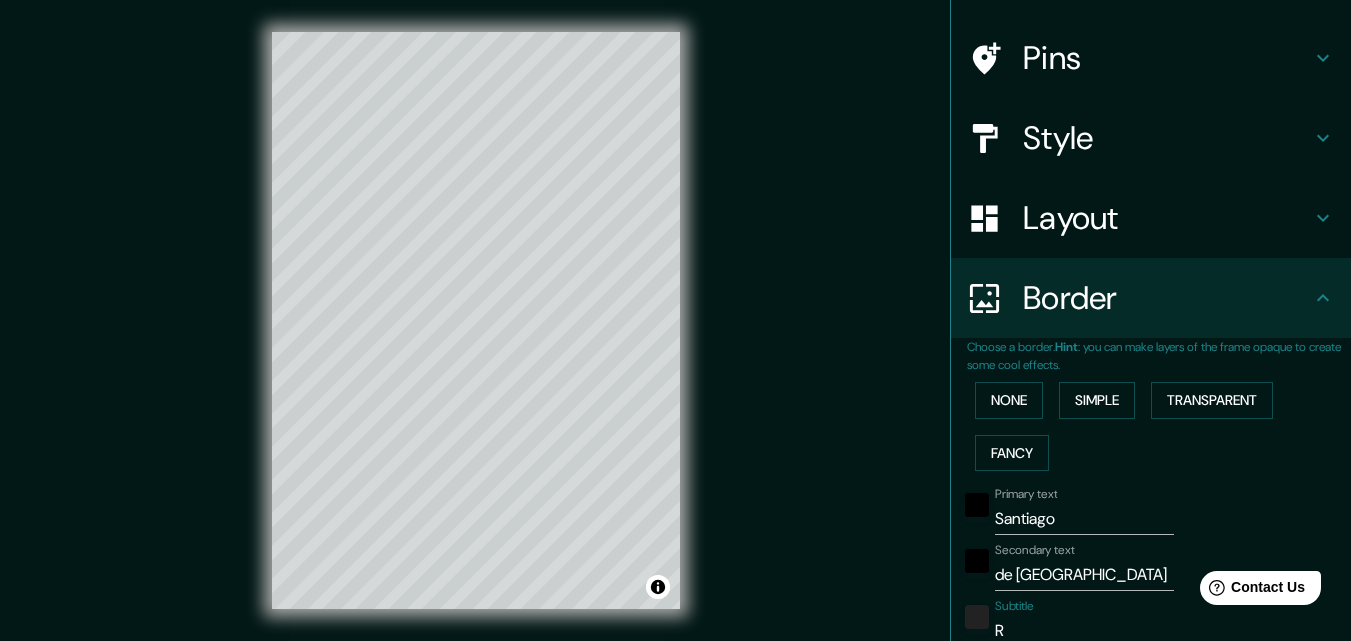 type on "Re" 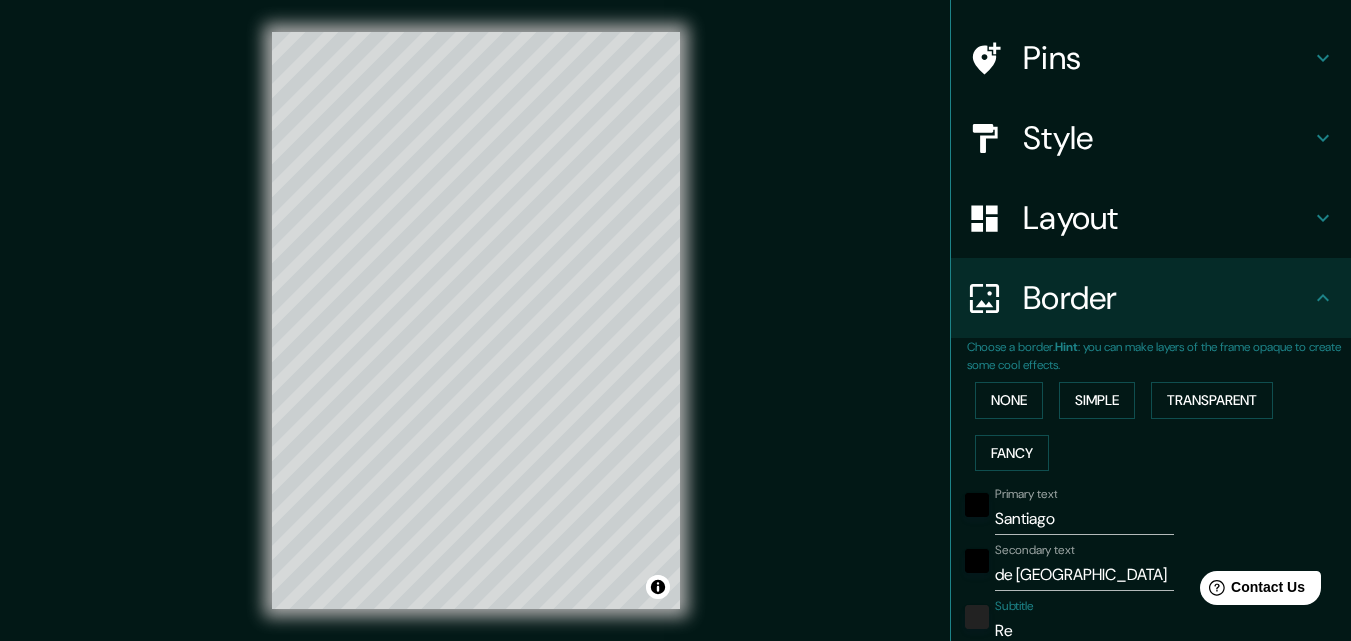type on "163" 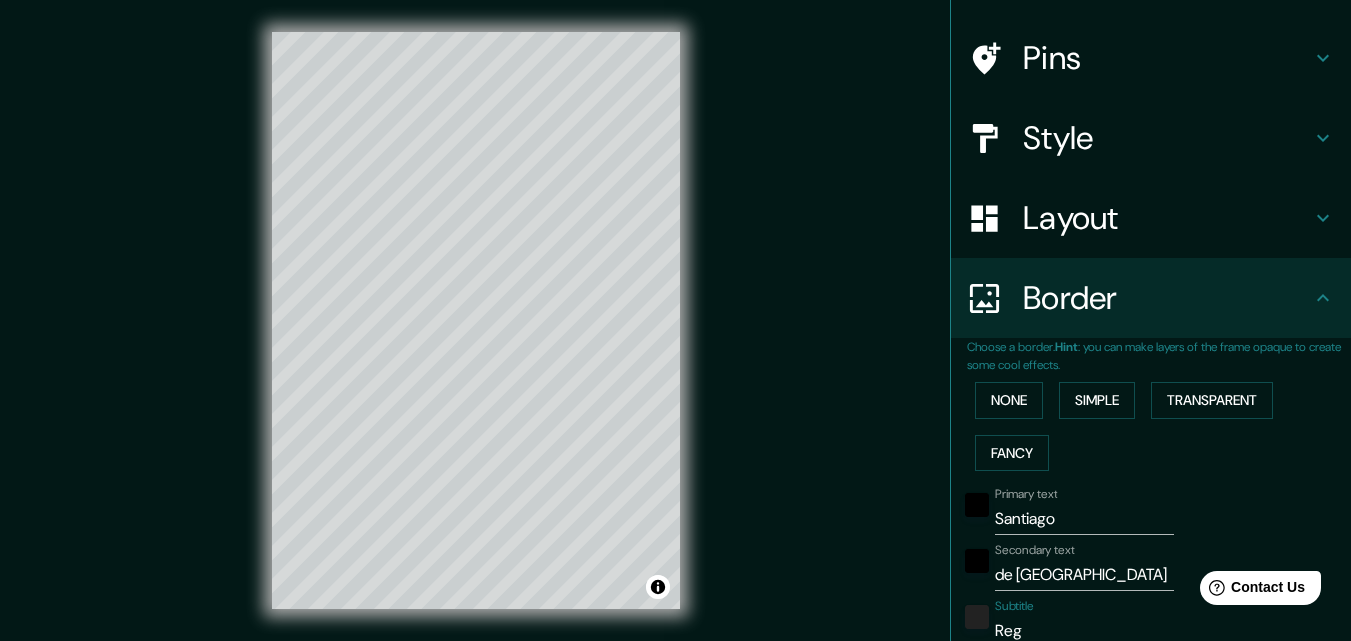 type on "163" 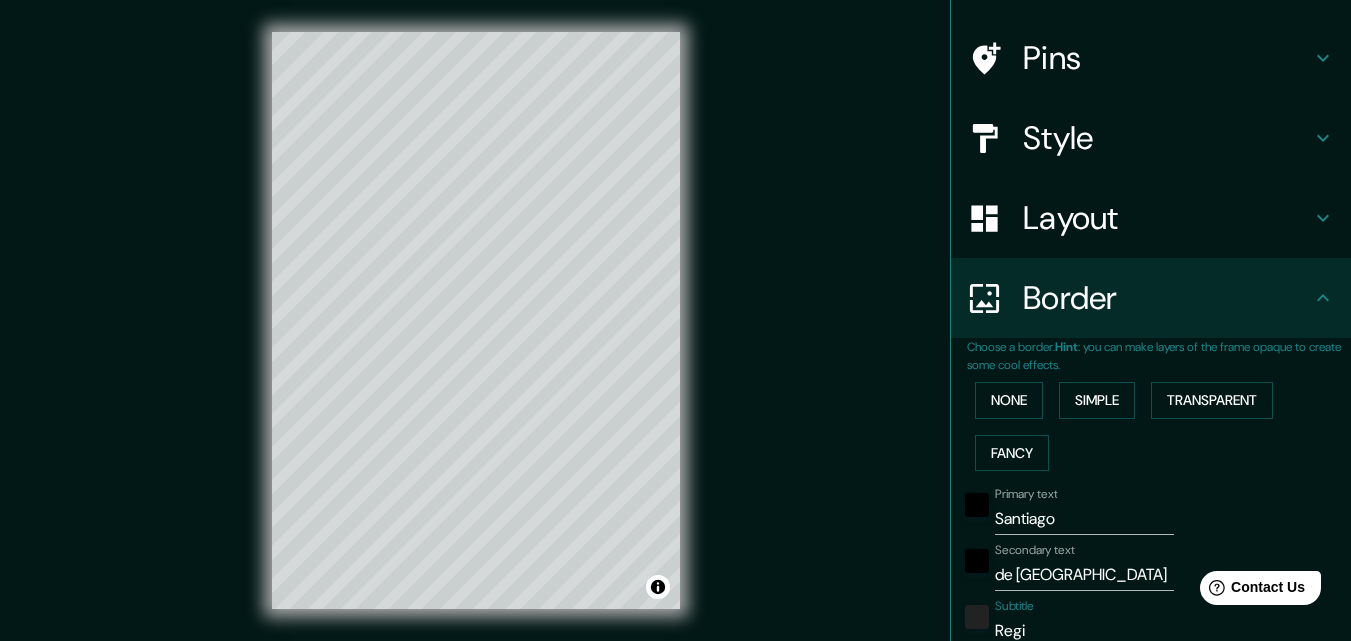 type on "163" 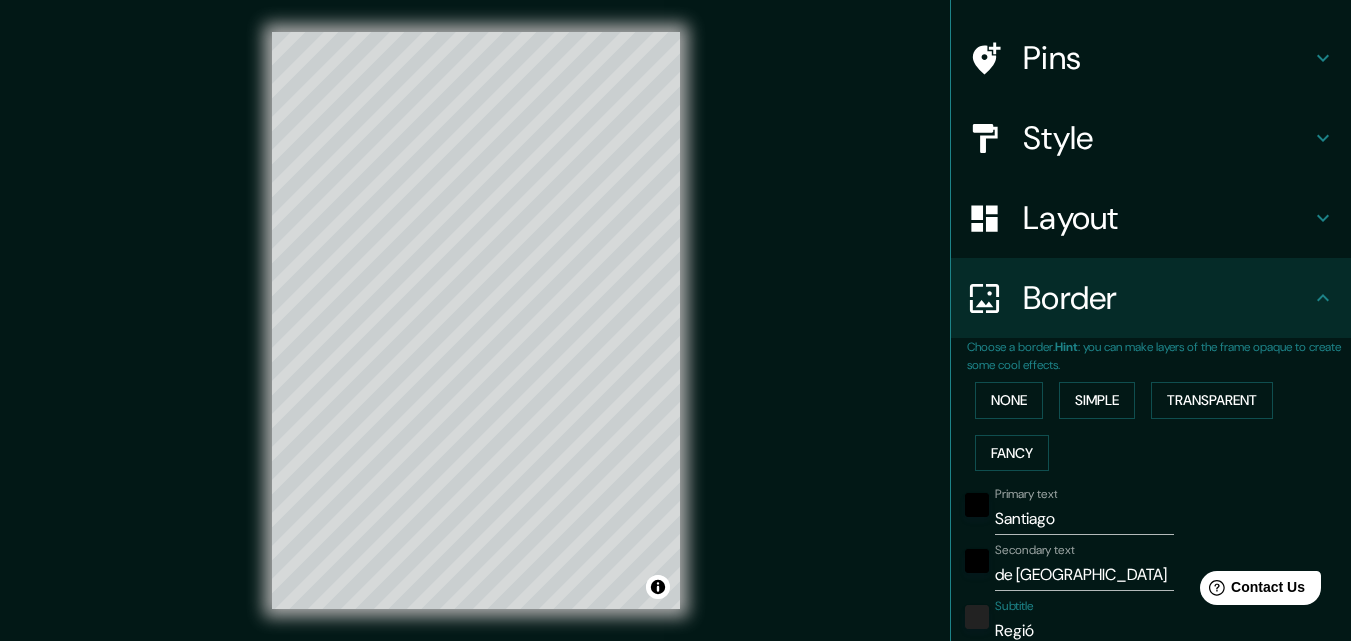 type on "163" 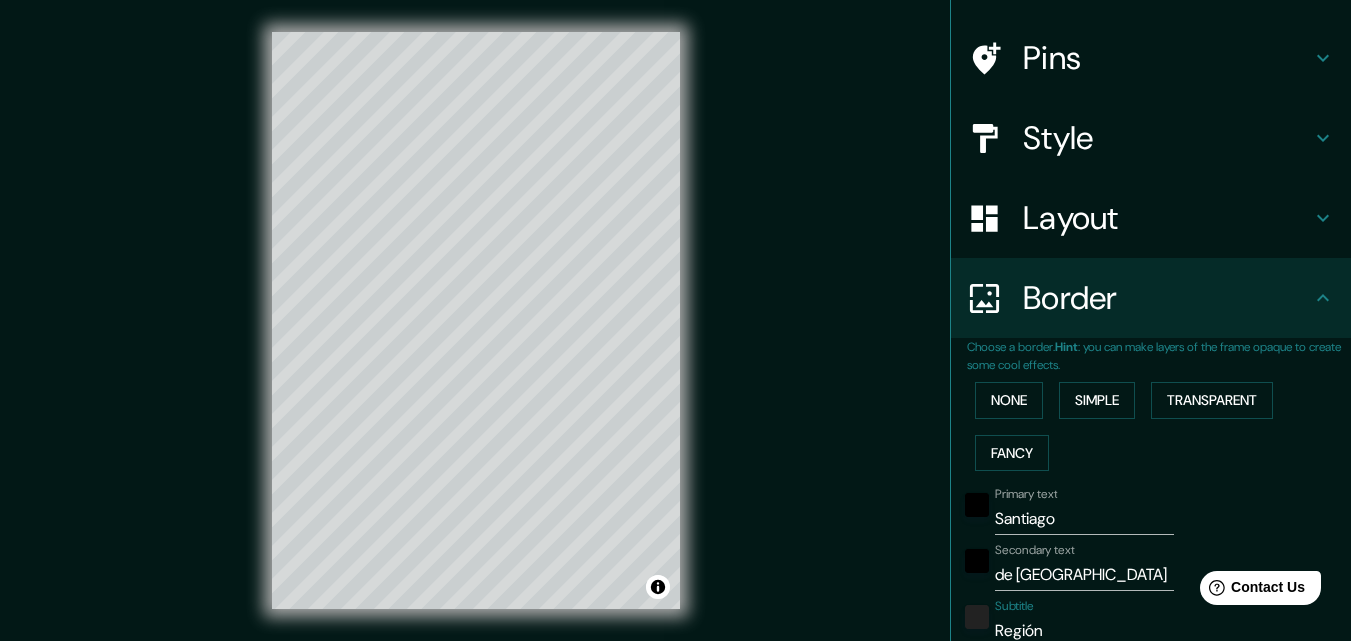 type on "163" 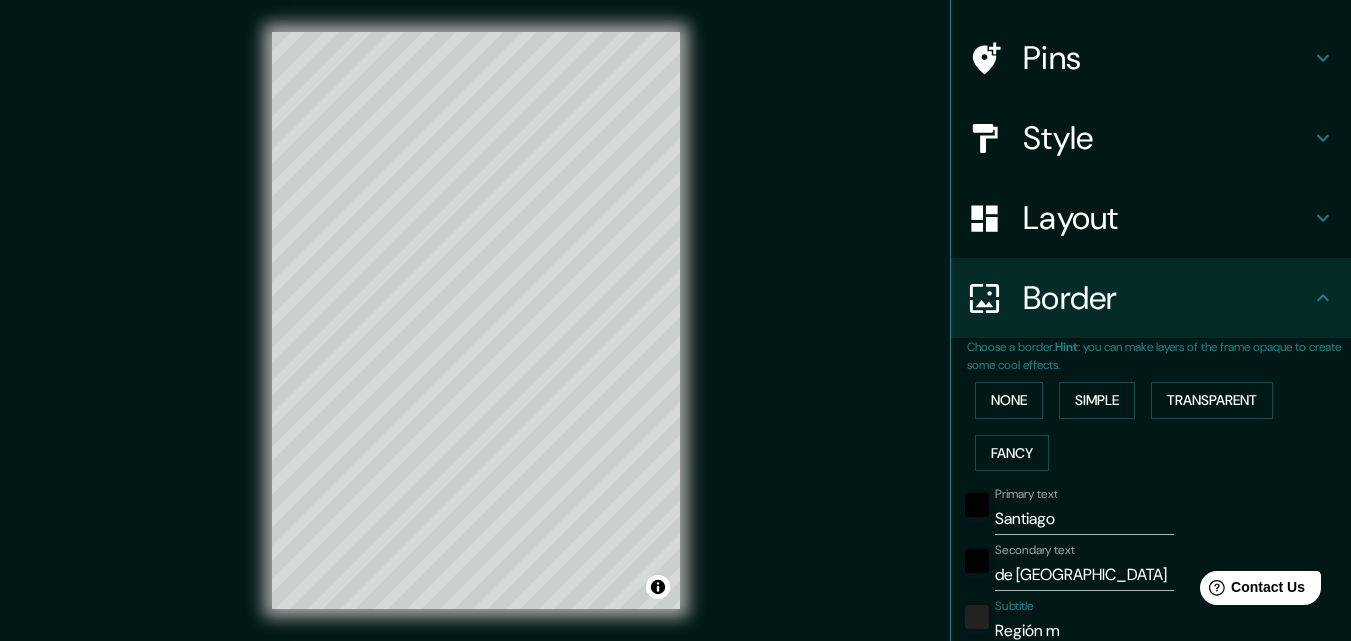type on "163" 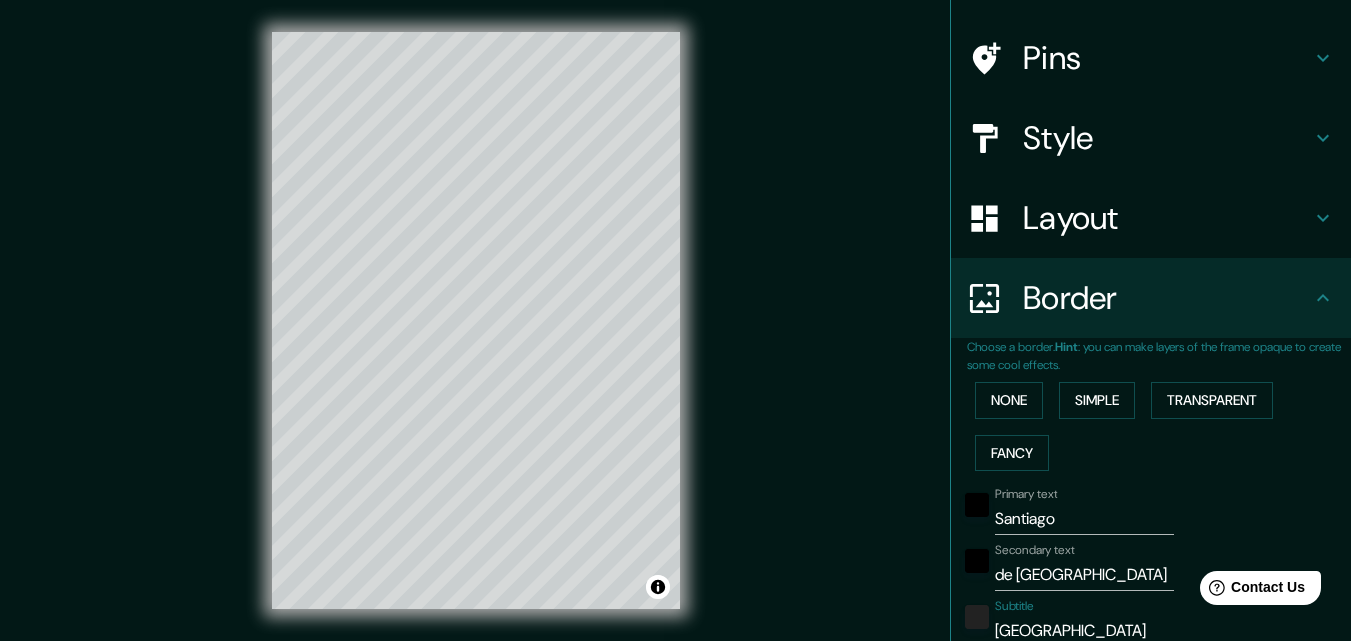 scroll, scrollTop: 0, scrollLeft: 78, axis: horizontal 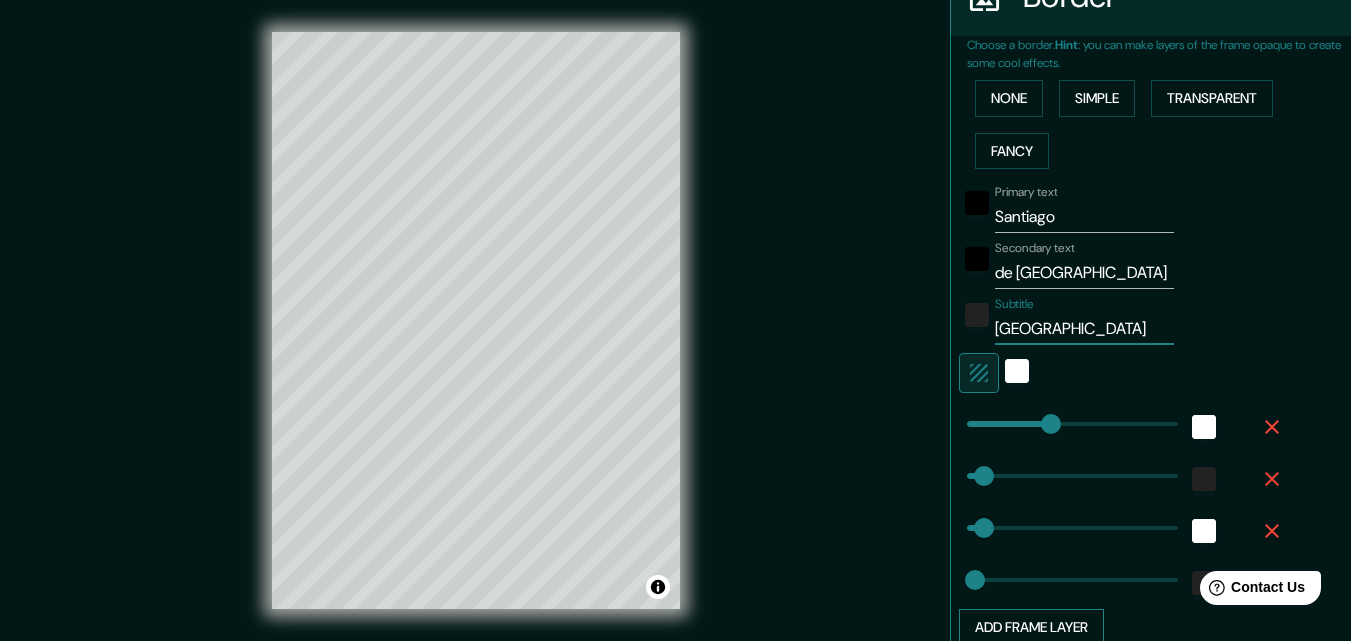 click on "Add frame layer" at bounding box center (1031, 627) 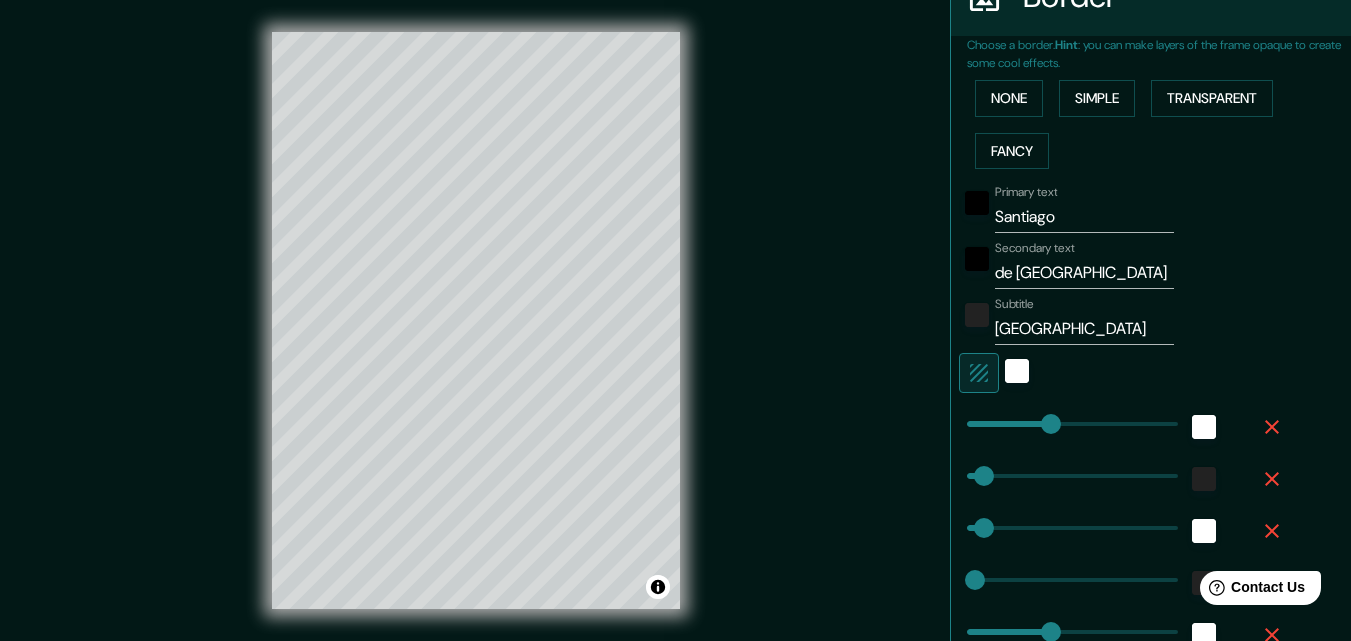 scroll, scrollTop: 0, scrollLeft: 0, axis: both 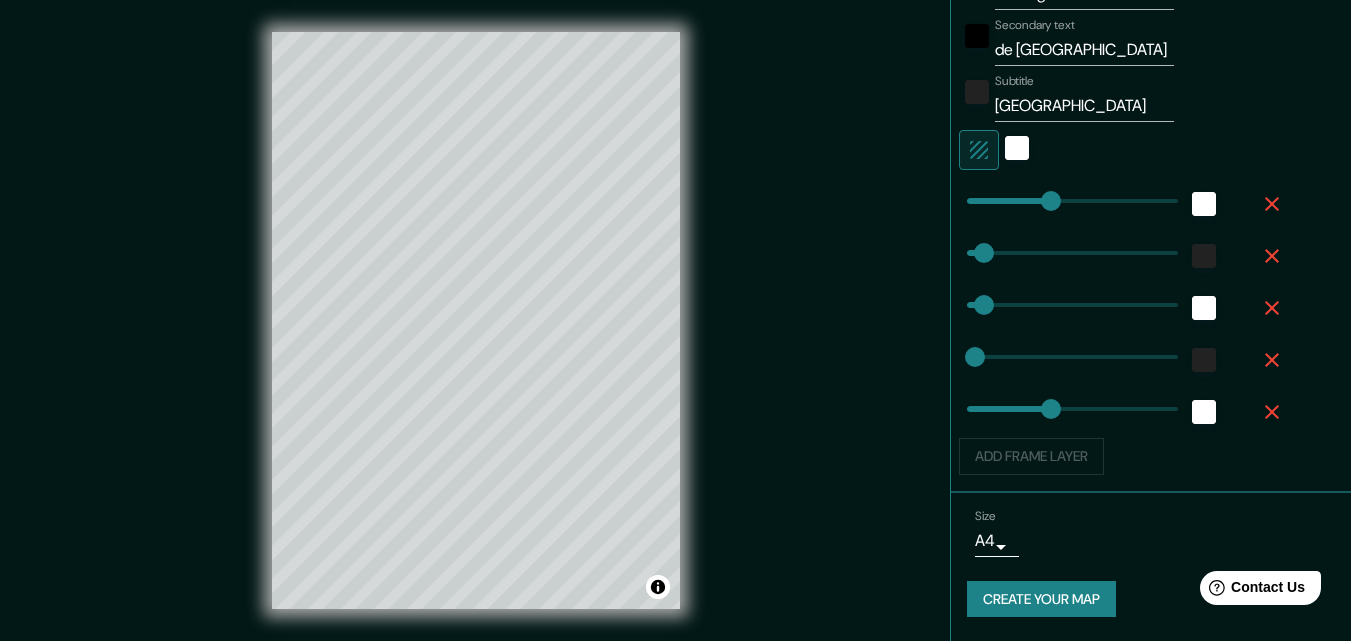 click on "Add frame layer" at bounding box center [1123, 456] 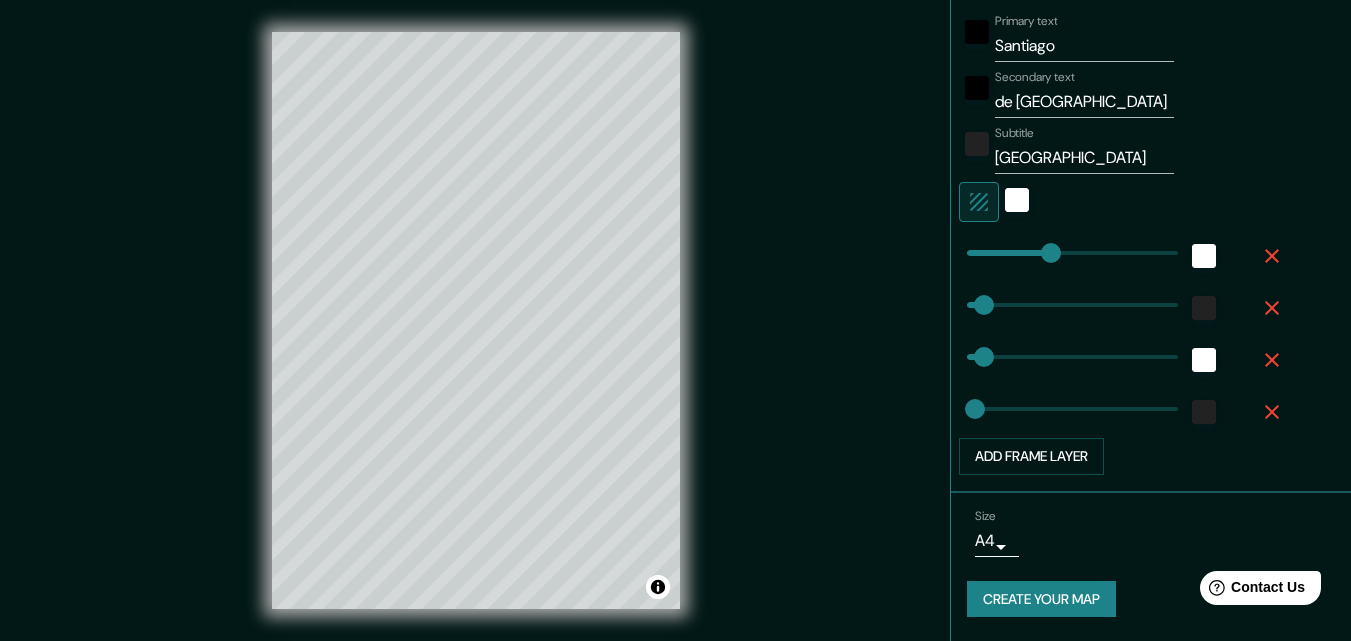scroll, scrollTop: 601, scrollLeft: 0, axis: vertical 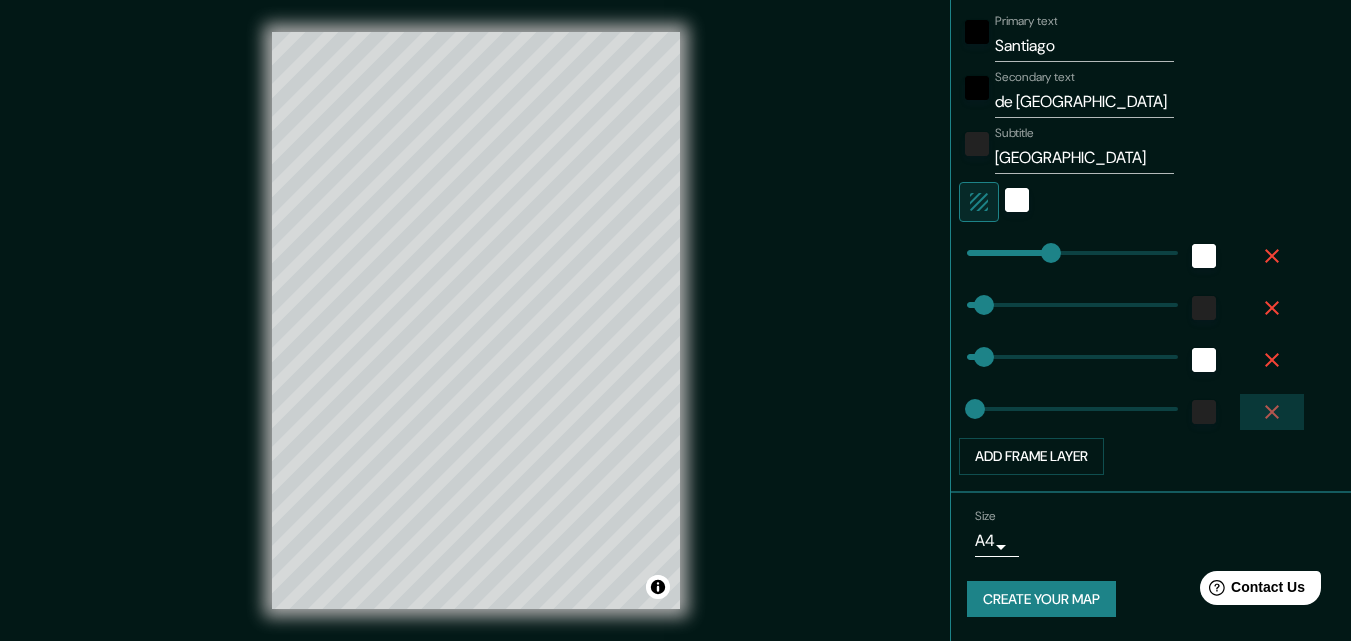 click 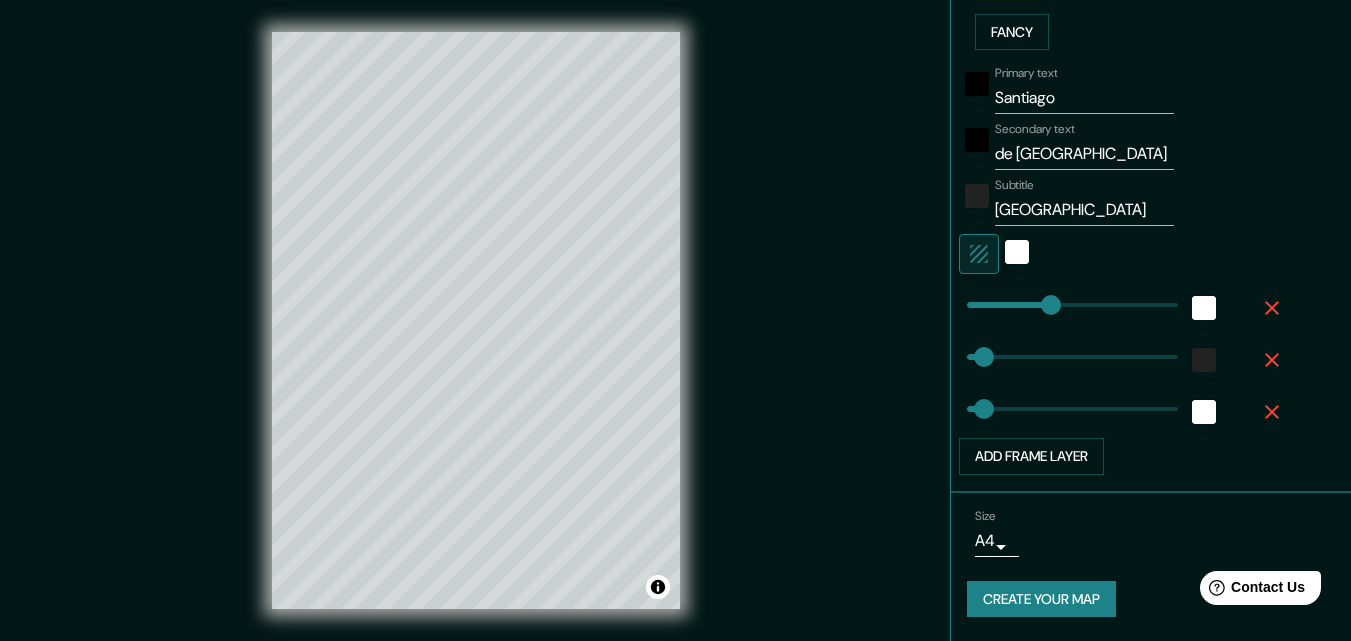 click 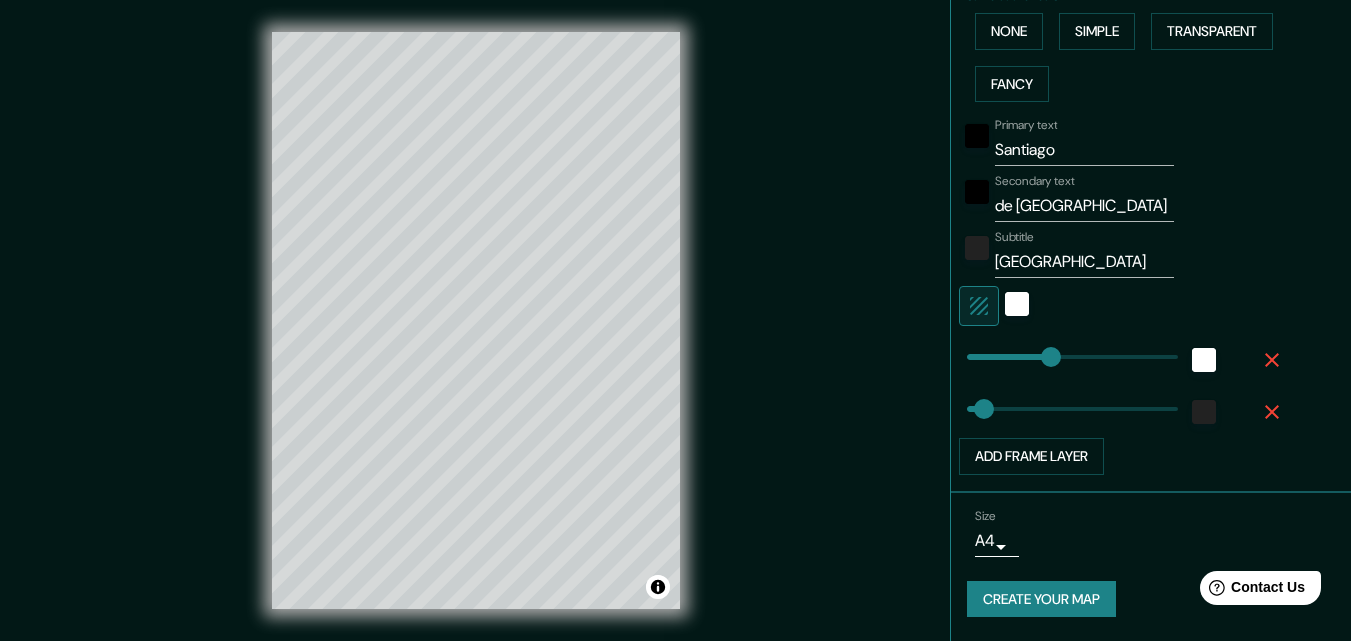 click 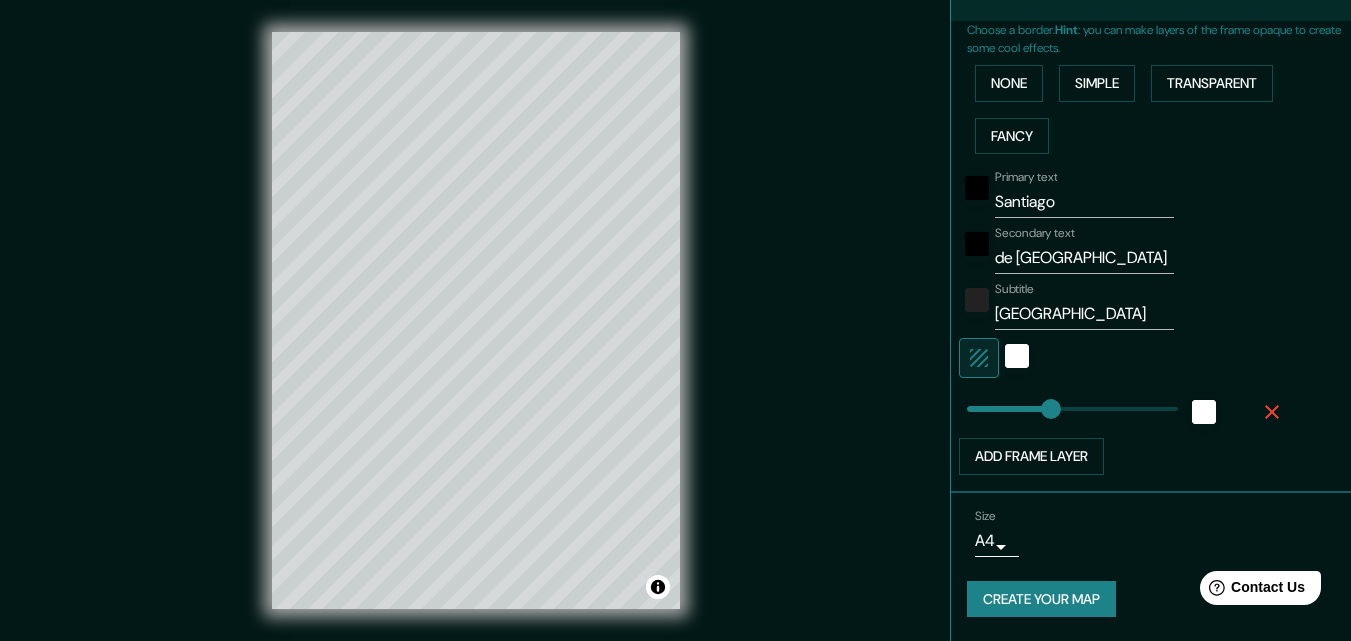 scroll, scrollTop: 445, scrollLeft: 0, axis: vertical 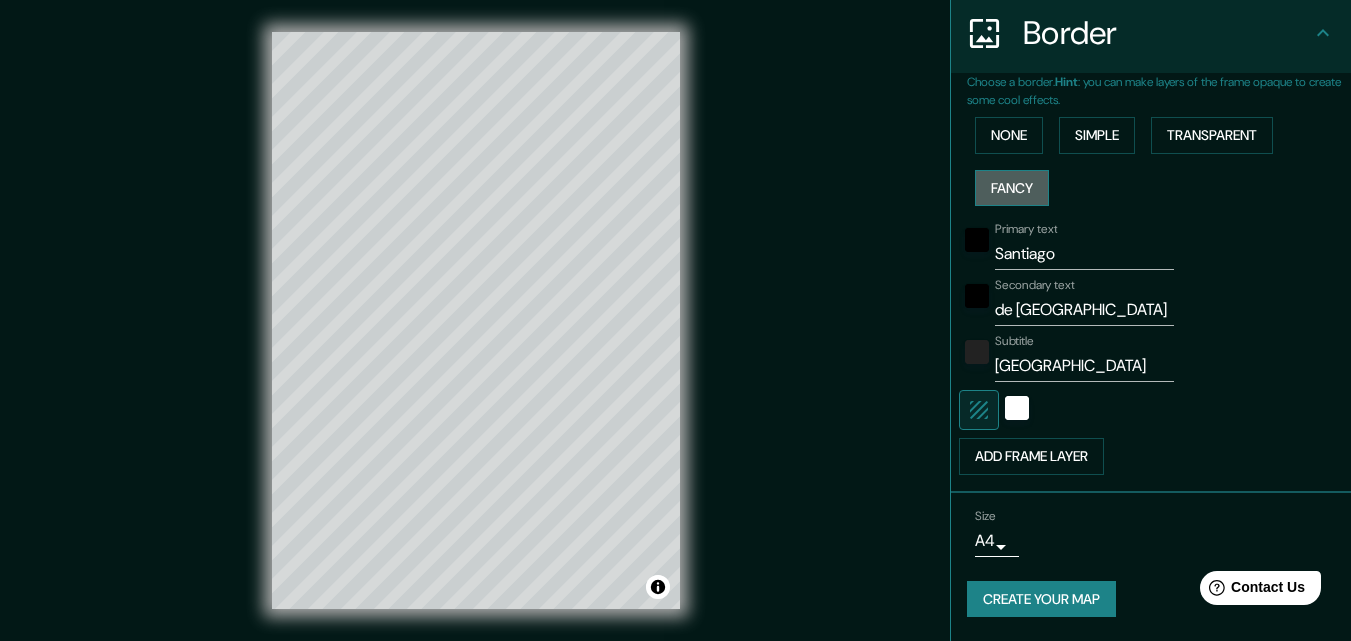 click on "Fancy" at bounding box center [1012, 188] 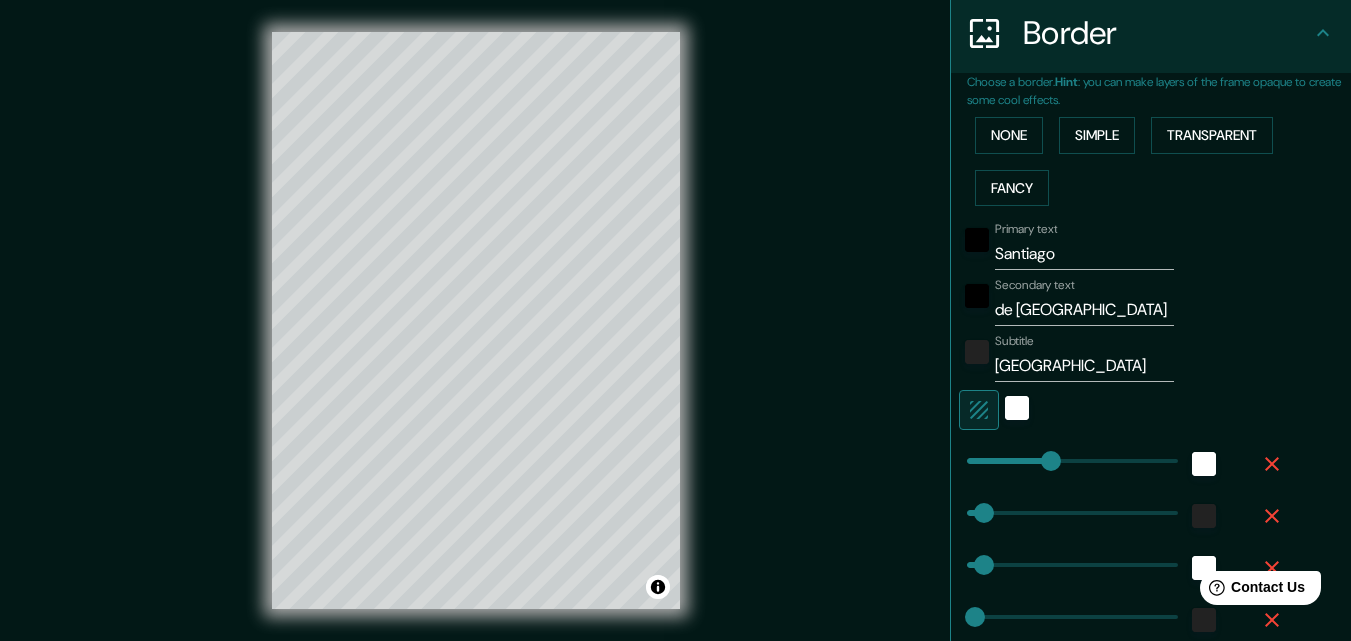 click on "Santiago" at bounding box center (1084, 254) 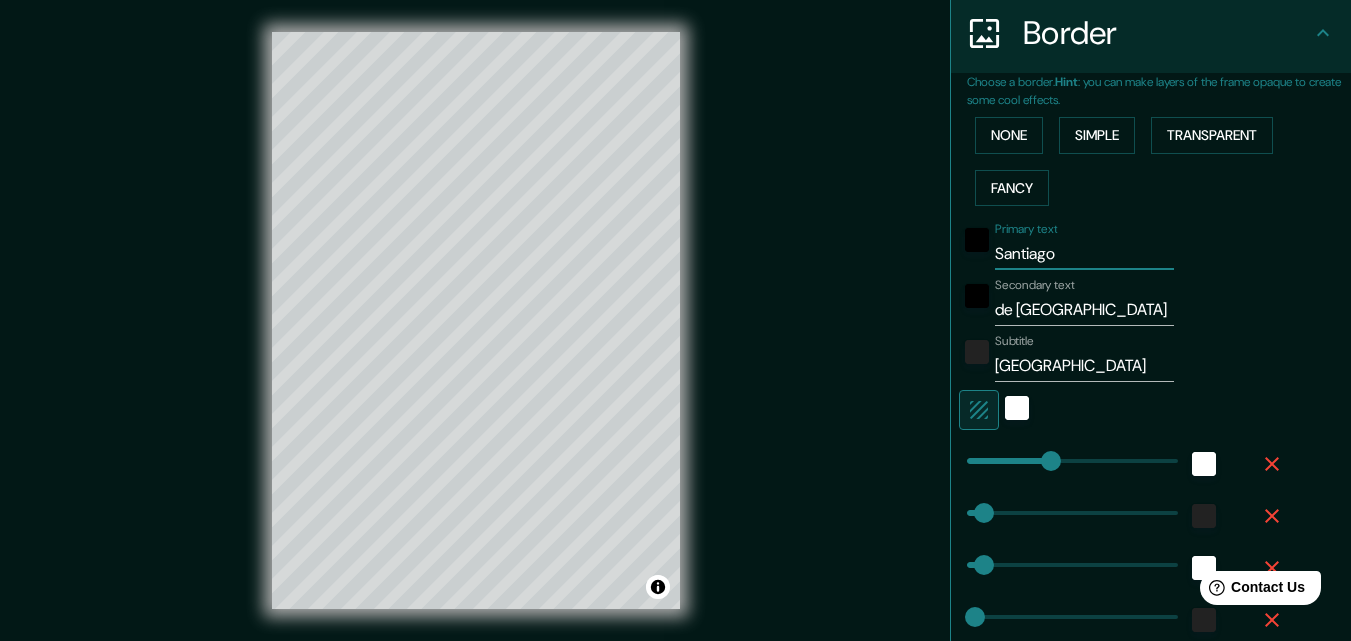 click on "Santiago" at bounding box center [1084, 254] 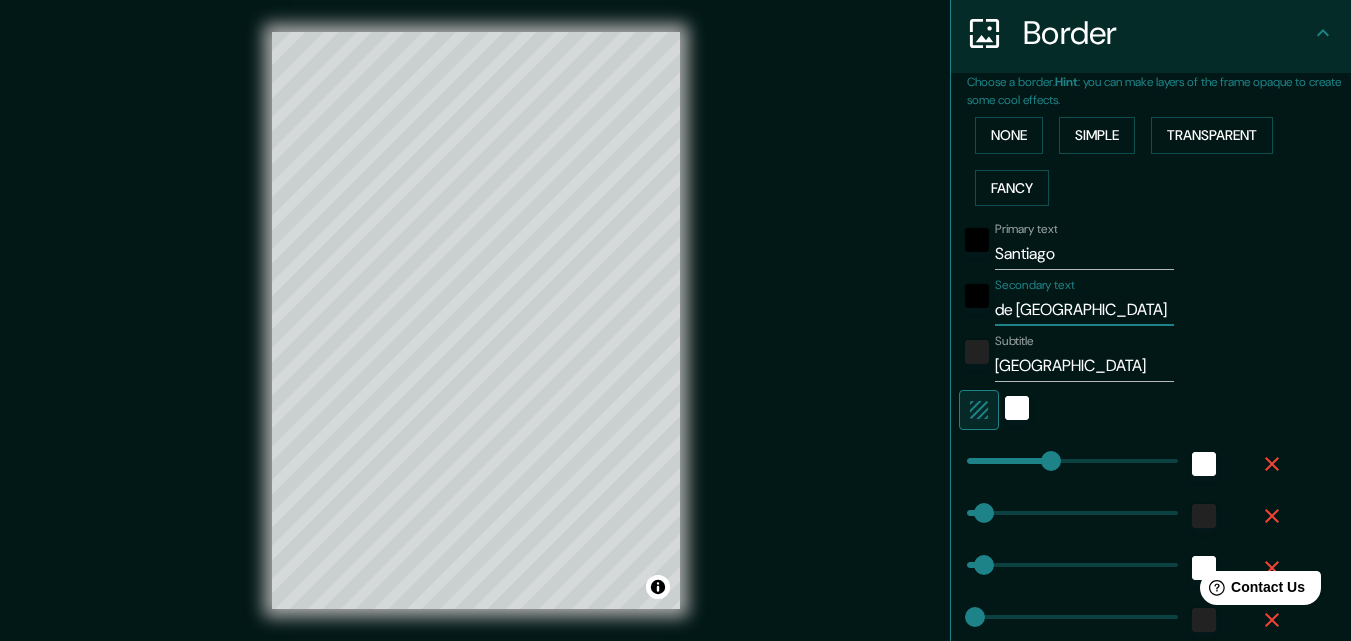 click on "Región metropolitana de Santiago" at bounding box center (1084, 366) 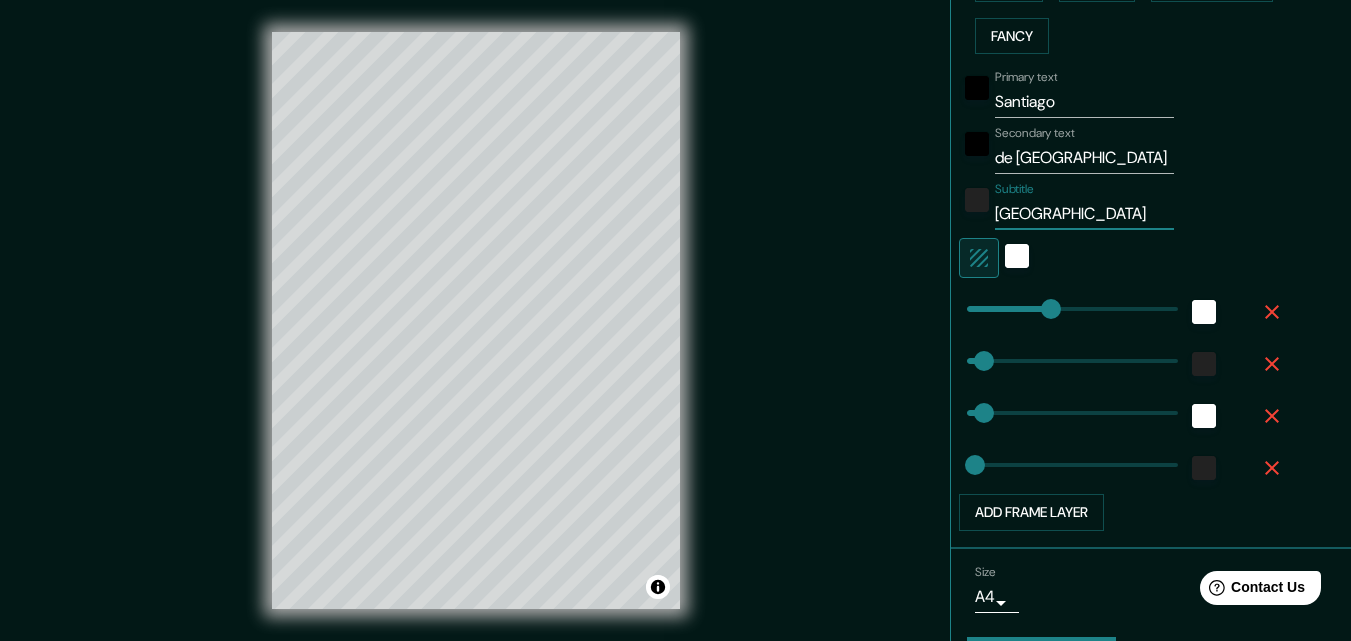 scroll, scrollTop: 601, scrollLeft: 0, axis: vertical 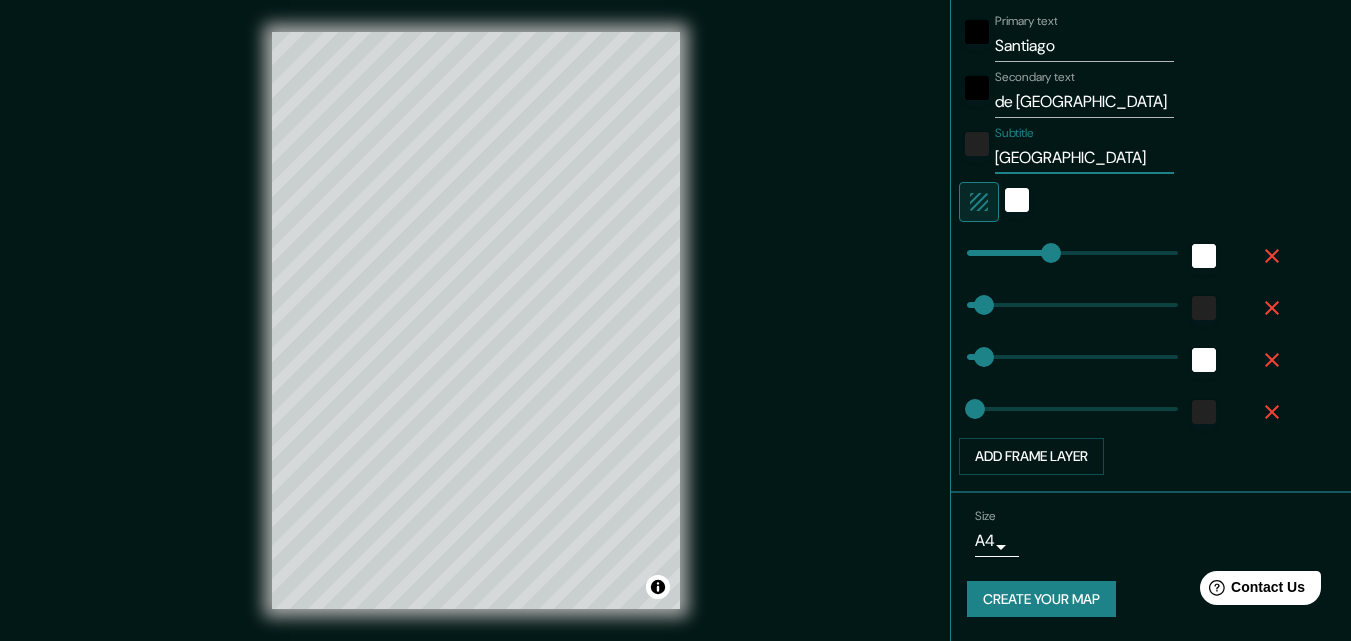 click on "Create your map" at bounding box center (1041, 599) 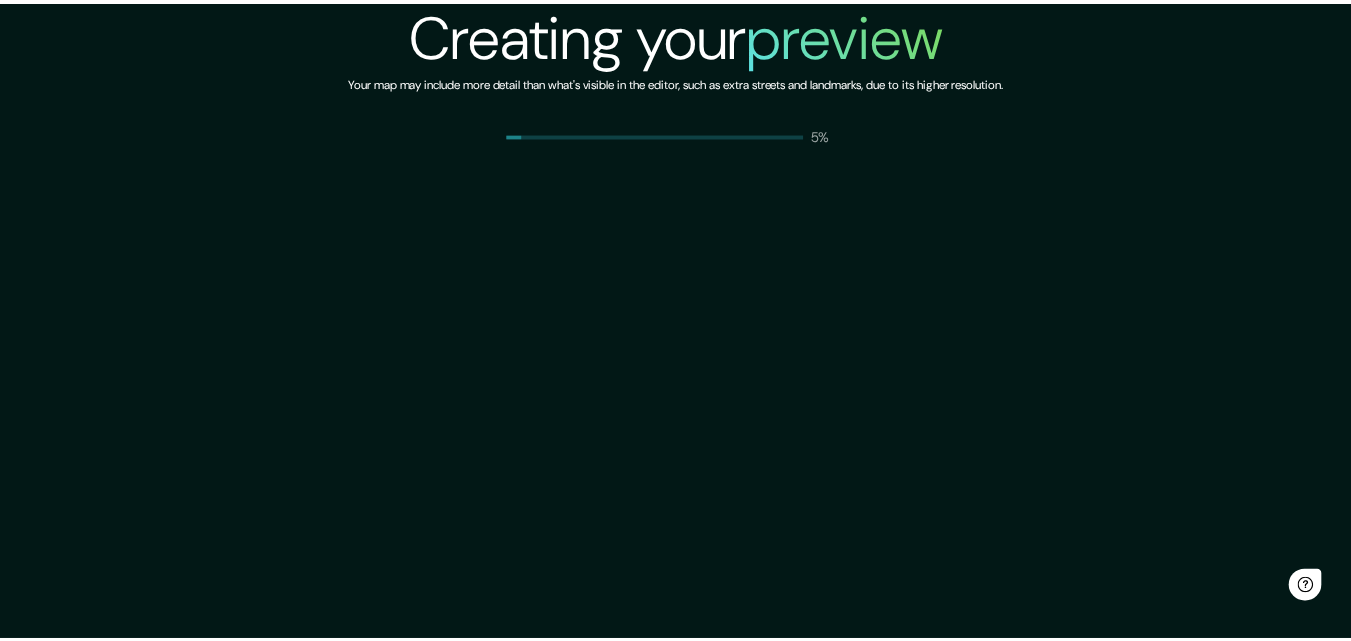 scroll, scrollTop: 0, scrollLeft: 0, axis: both 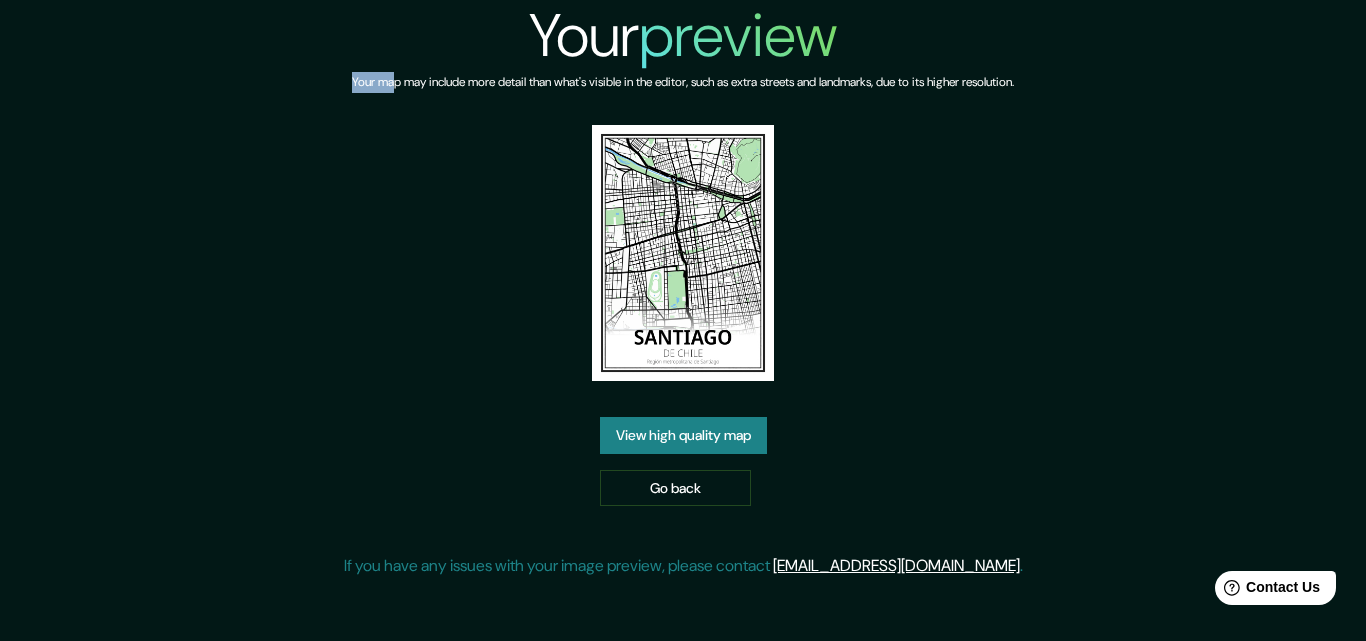 drag, startPoint x: 315, startPoint y: 82, endPoint x: 360, endPoint y: 94, distance: 46.572525 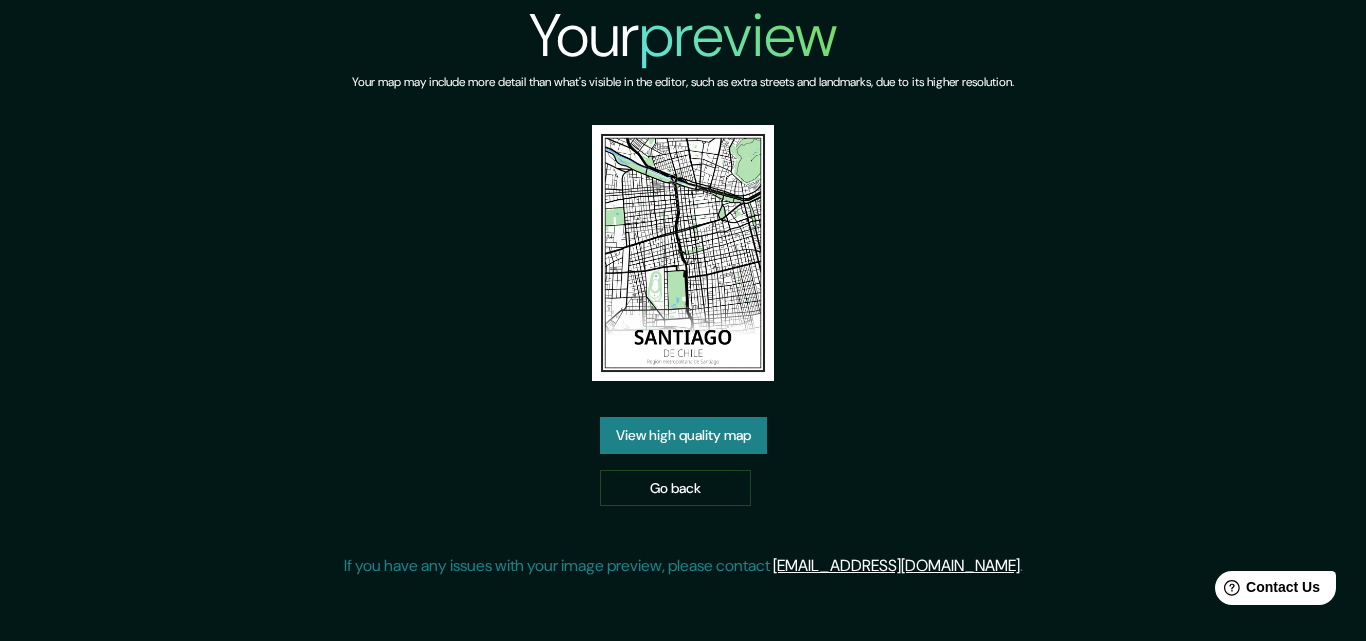 click at bounding box center (683, 253) 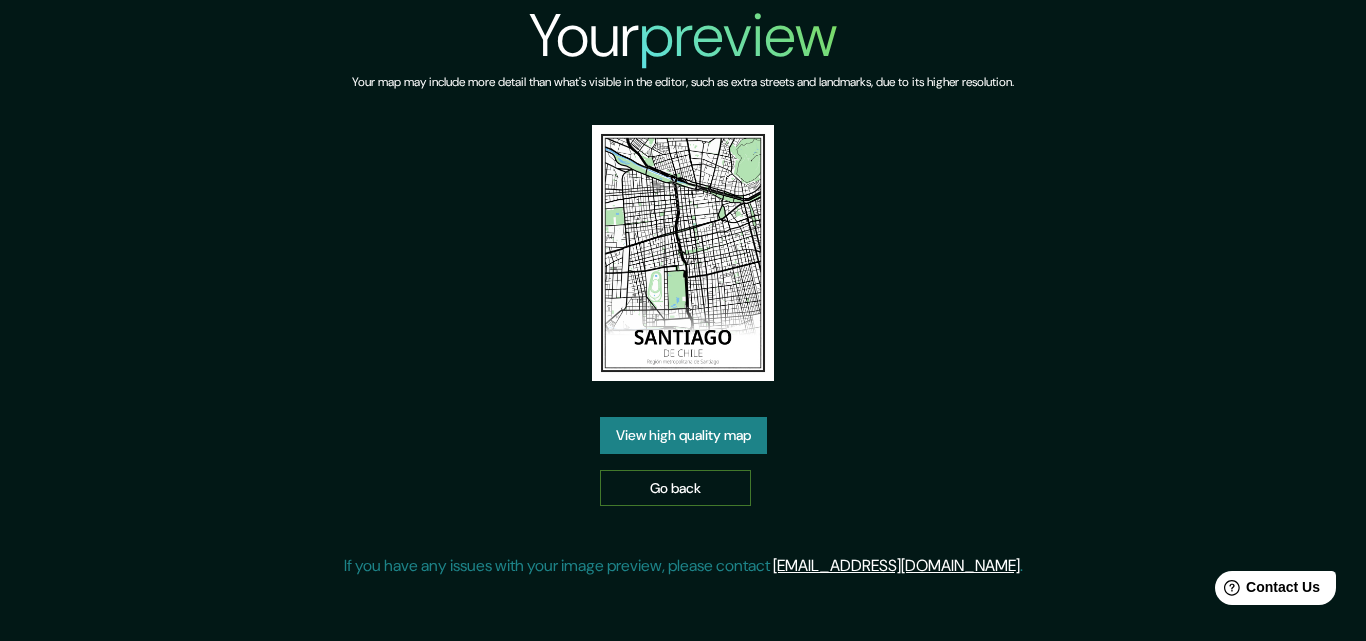 click on "Go back" at bounding box center (675, 488) 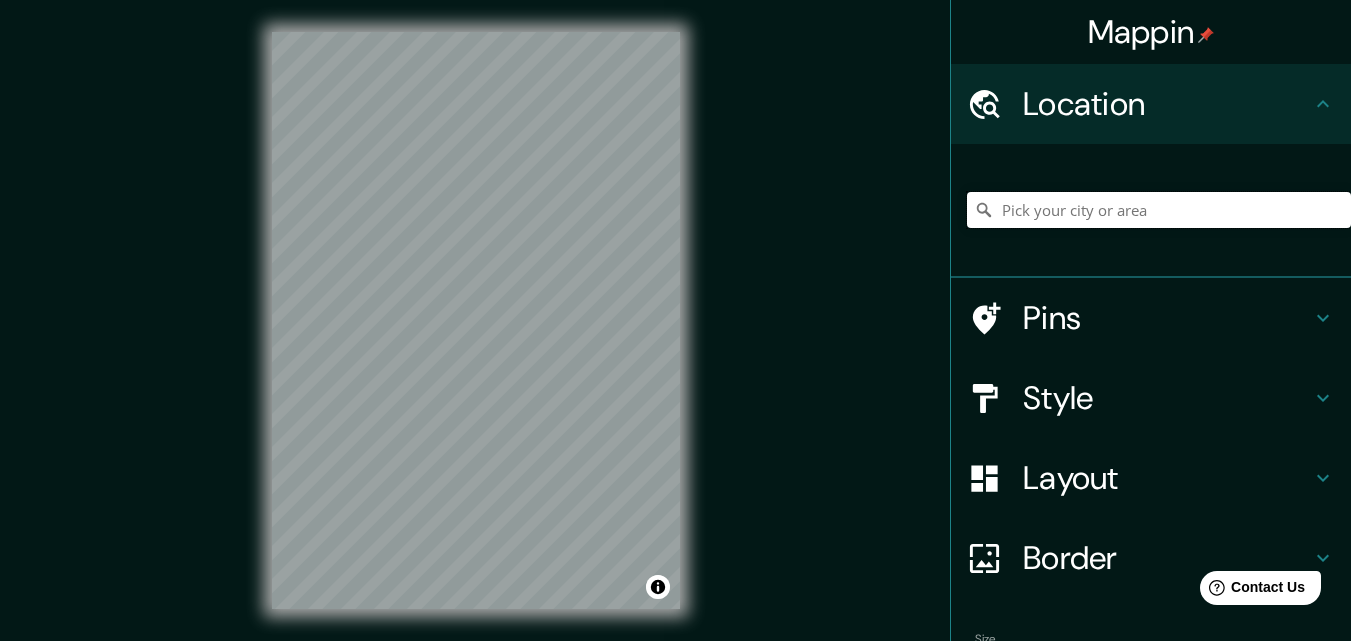 click at bounding box center [1159, 210] 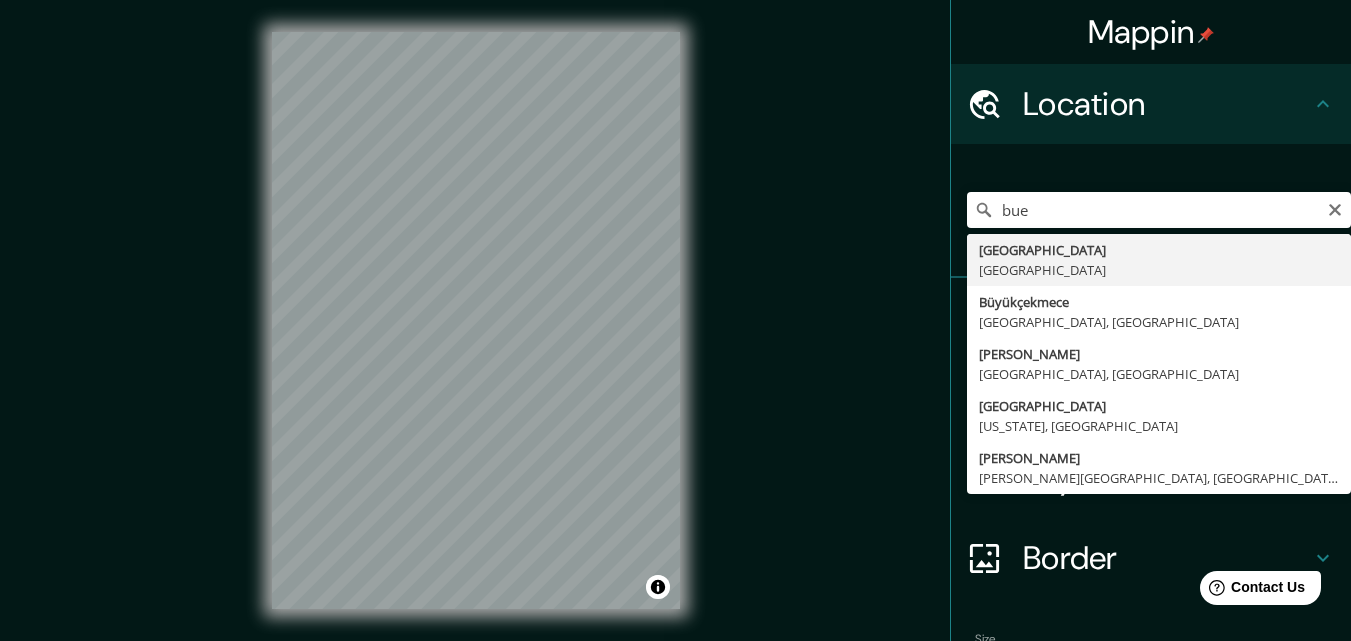 type on "[GEOGRAPHIC_DATA], [GEOGRAPHIC_DATA]" 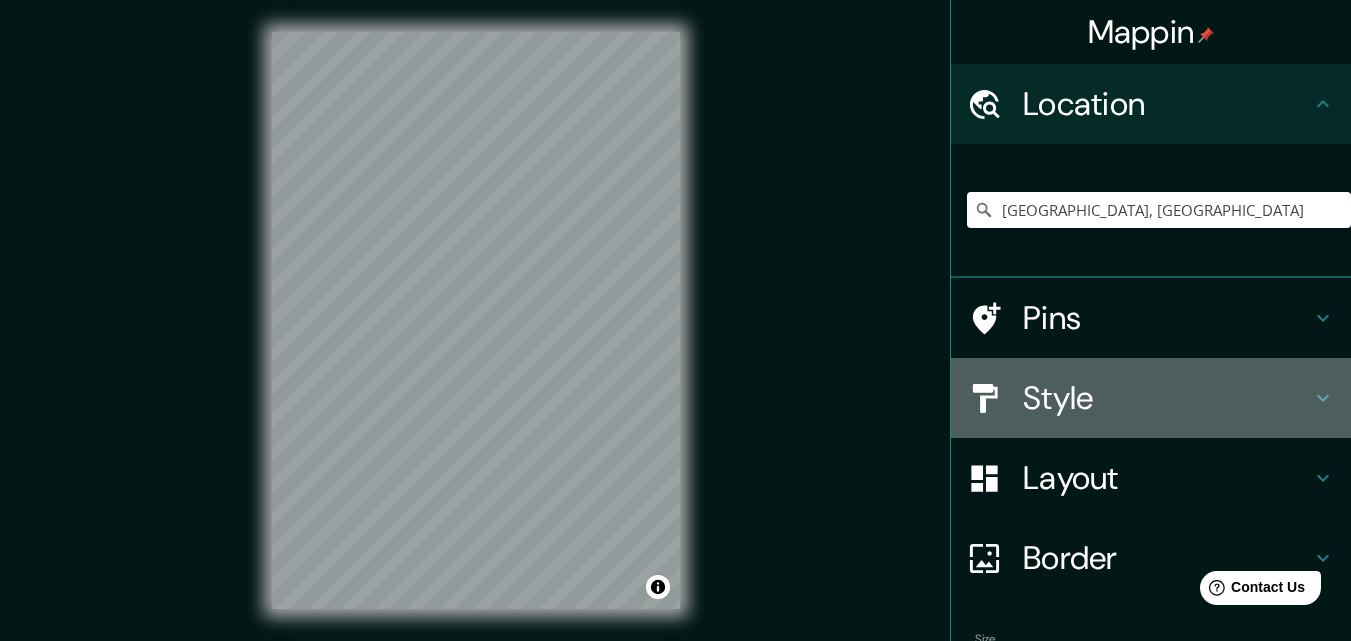 click on "Style" at bounding box center (1167, 398) 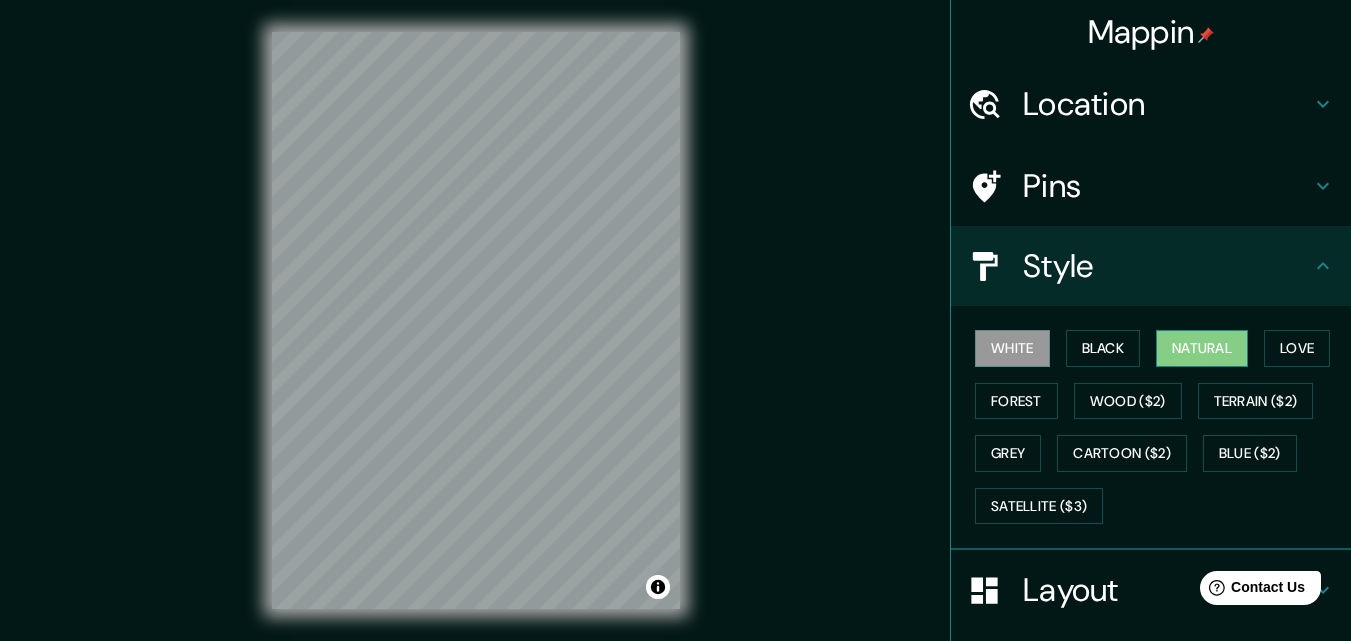 click on "Natural" at bounding box center (1202, 348) 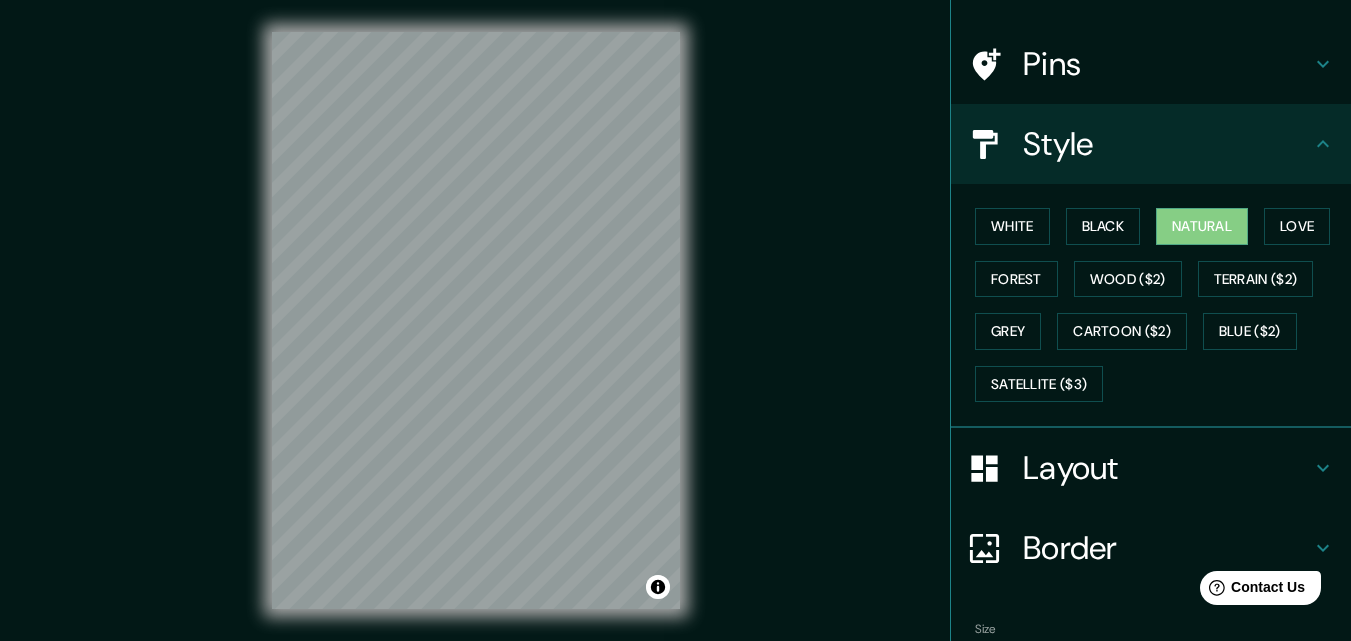 scroll, scrollTop: 158, scrollLeft: 0, axis: vertical 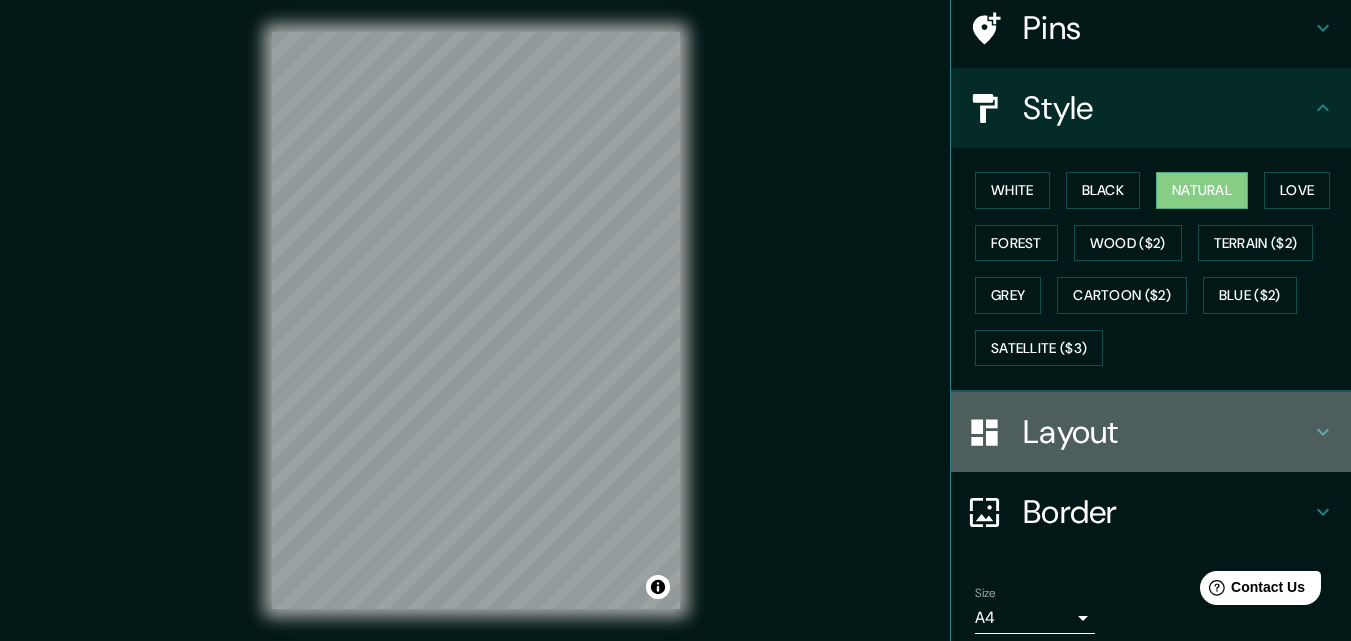 click on "Layout" at bounding box center (1151, 432) 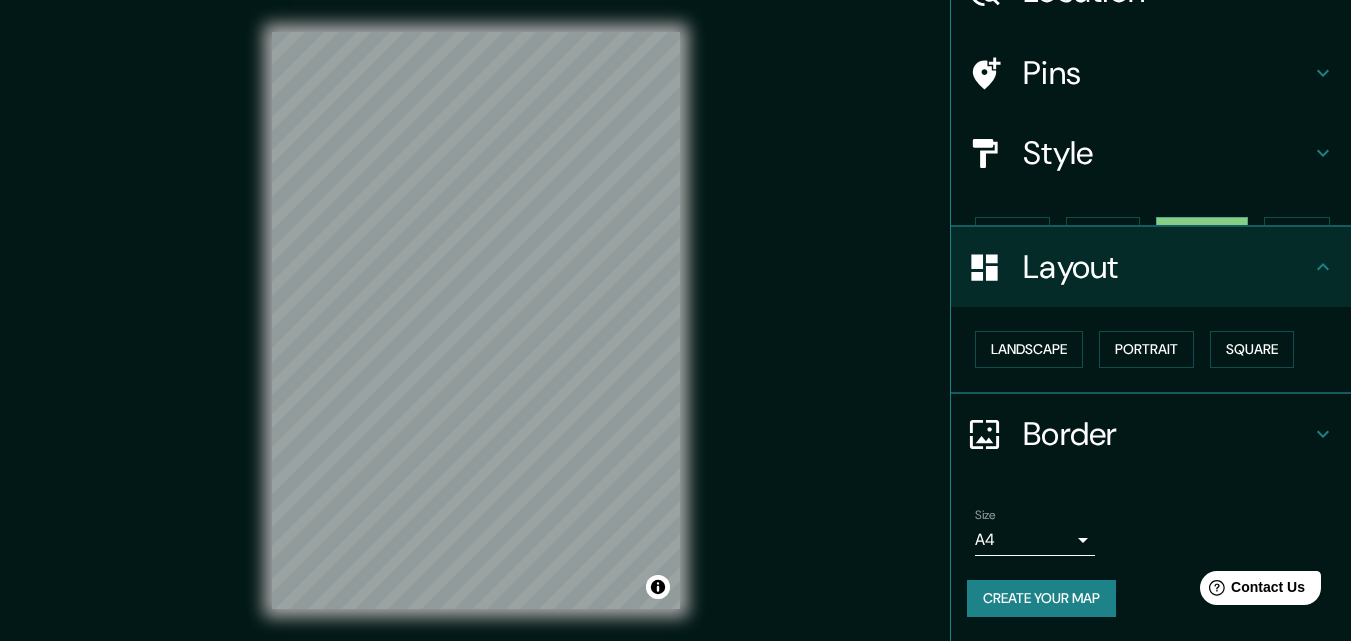 scroll, scrollTop: 78, scrollLeft: 0, axis: vertical 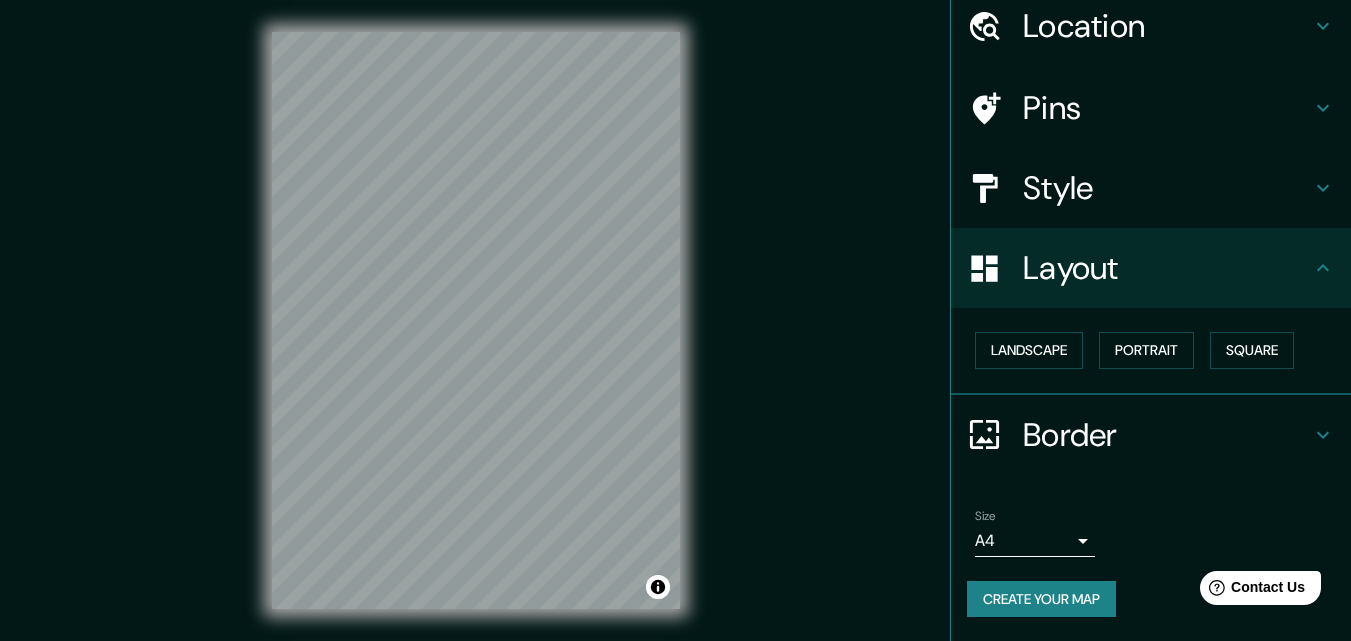 click on "Border" at bounding box center [1151, 435] 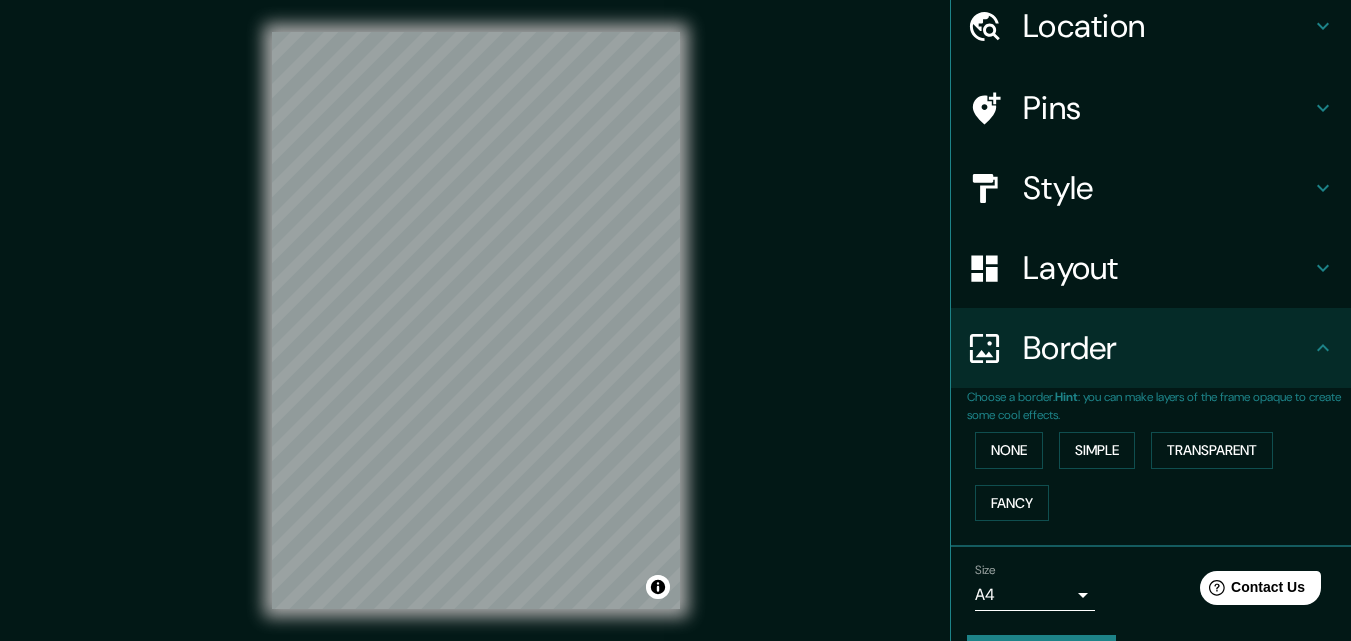 click on "Border" at bounding box center (1167, 348) 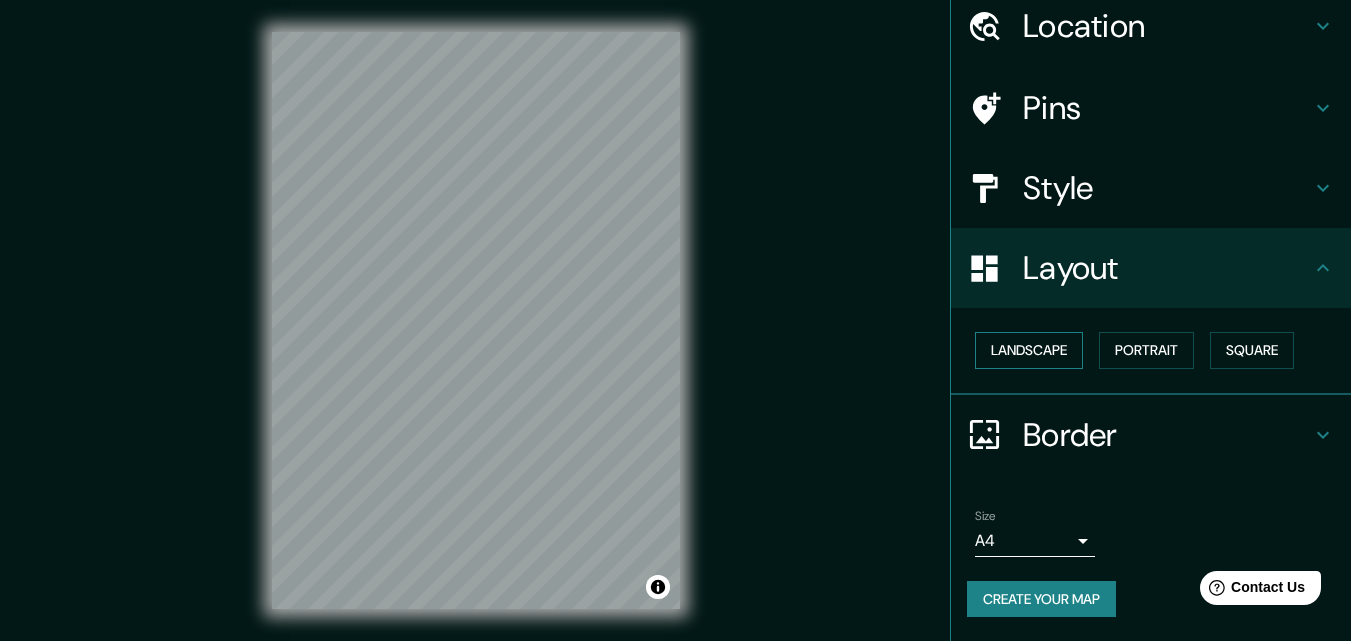 click on "Landscape" at bounding box center [1029, 350] 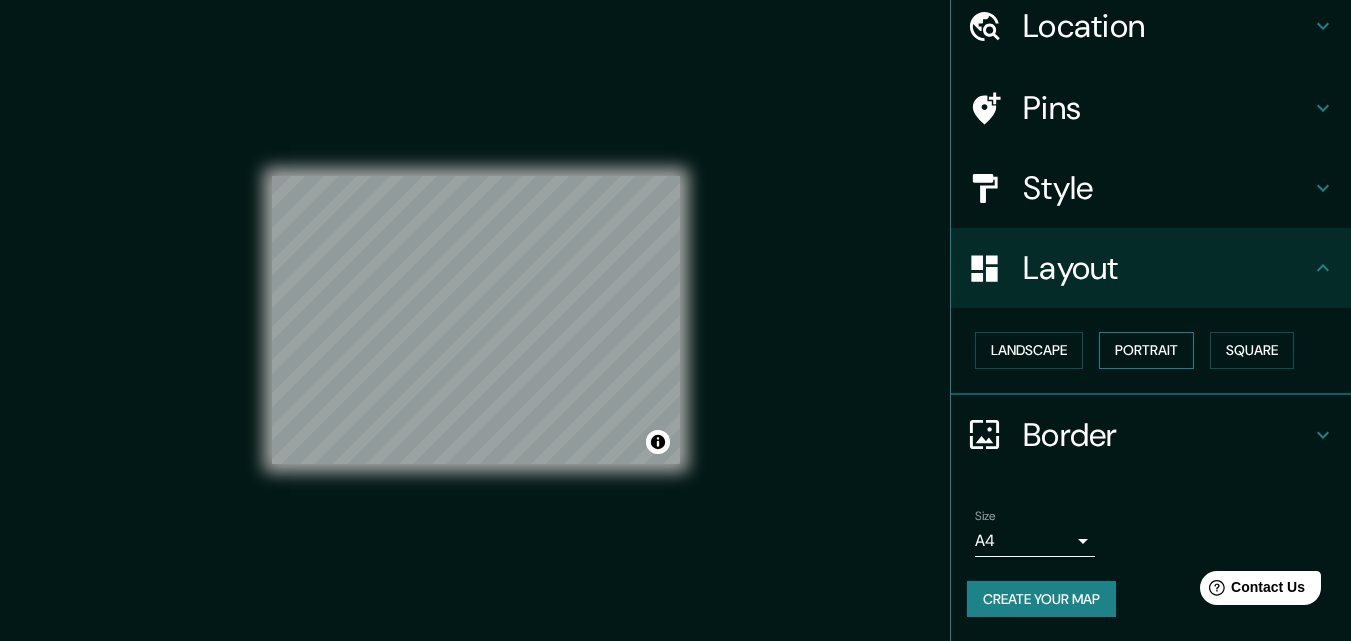 click on "Portrait" at bounding box center (1146, 350) 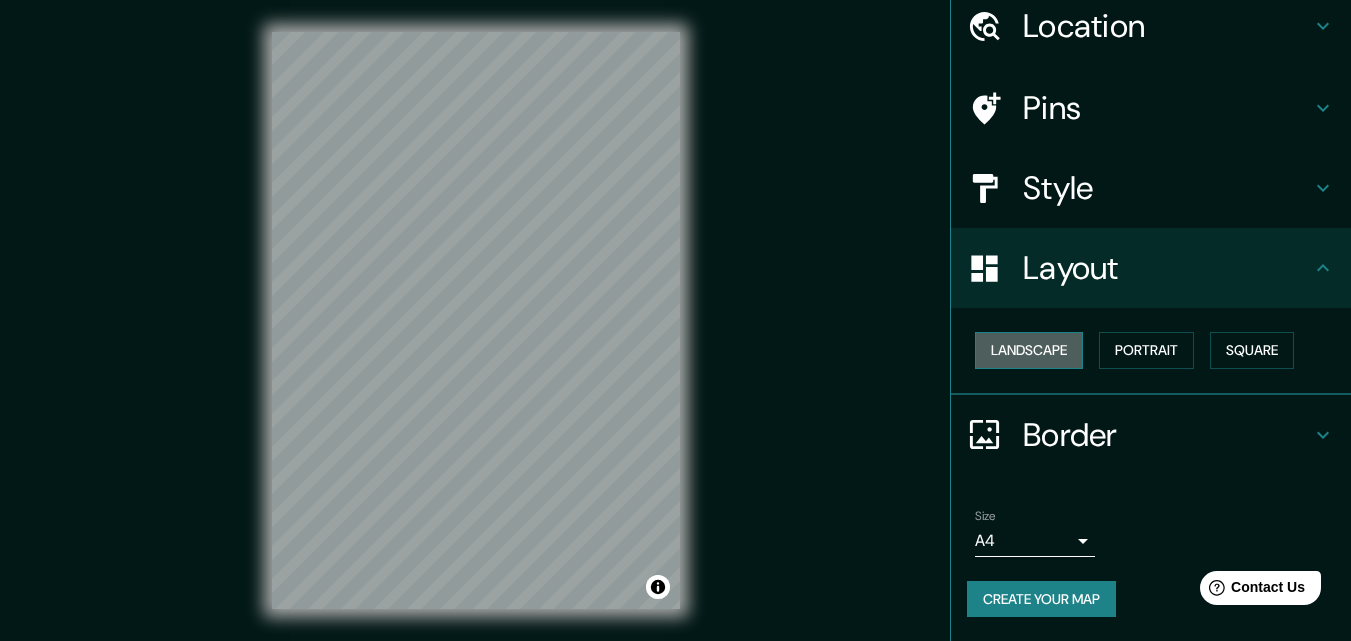 click on "Landscape" at bounding box center [1029, 350] 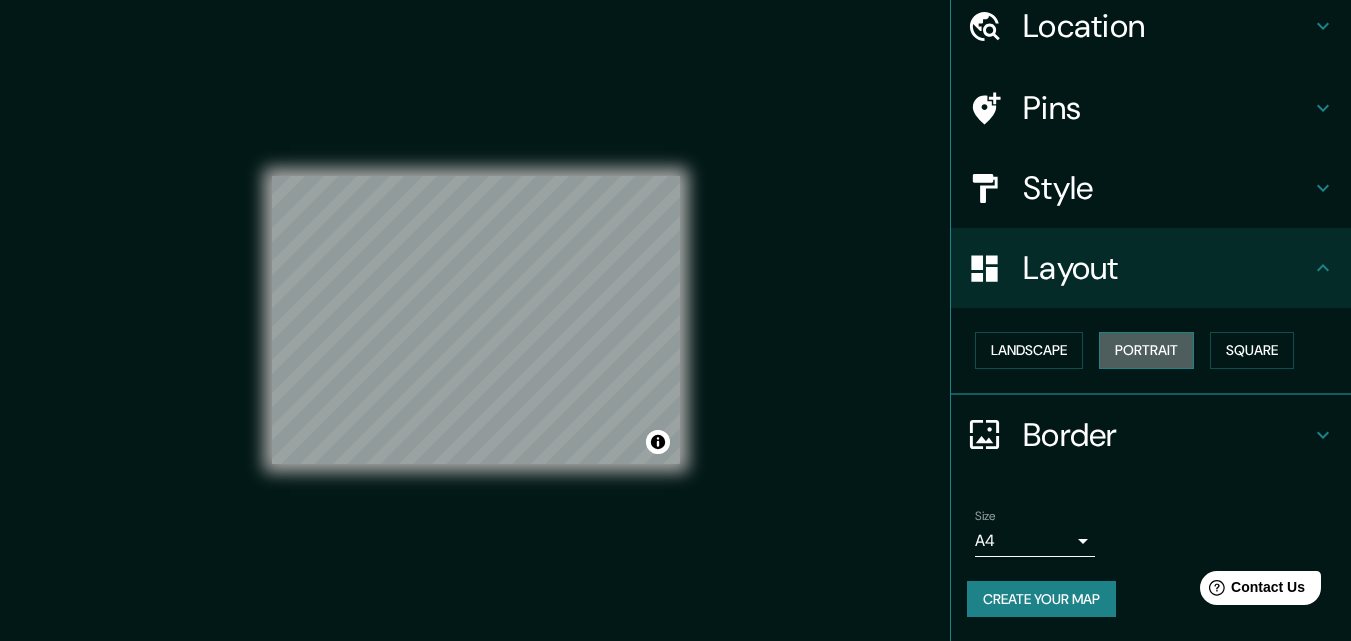 click on "Portrait" at bounding box center [1146, 350] 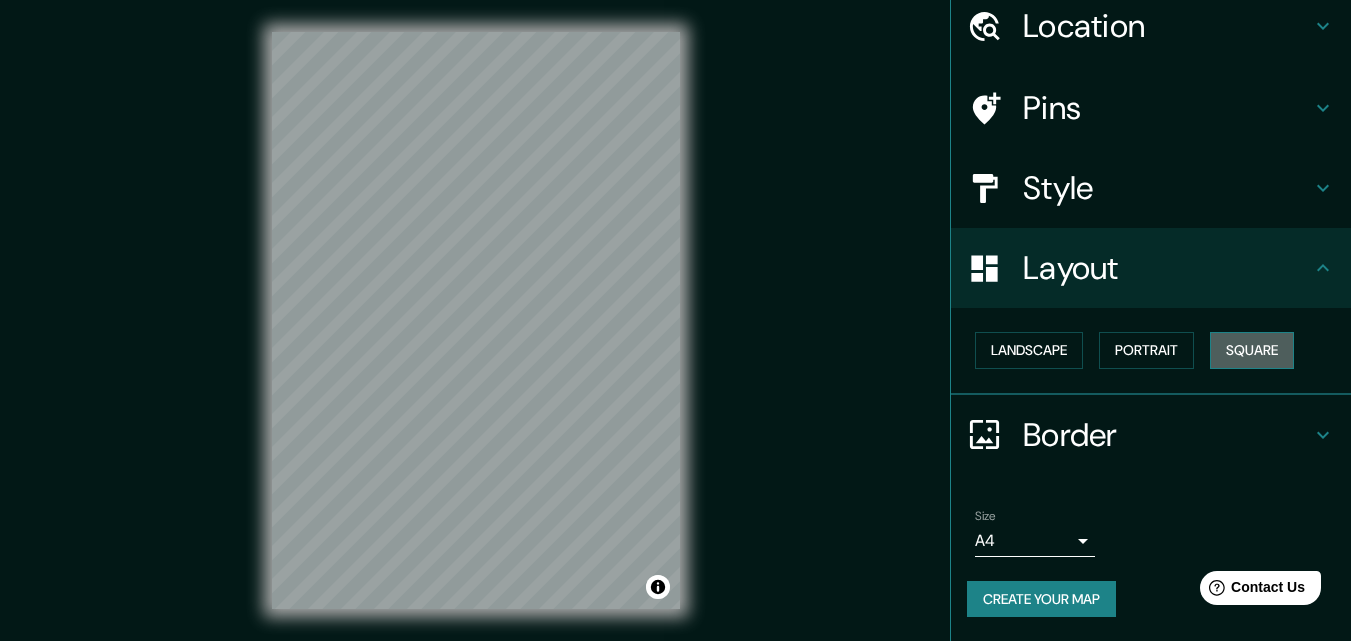 click on "Square" at bounding box center [1252, 350] 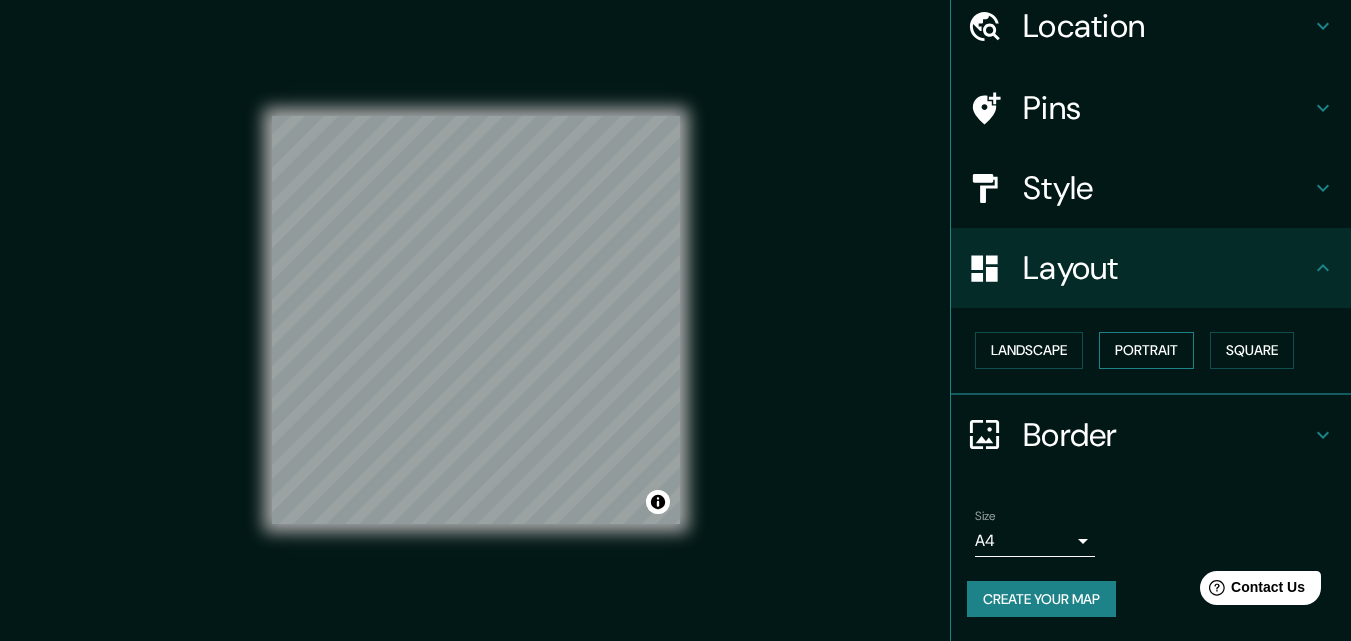 click on "Portrait" at bounding box center (1146, 350) 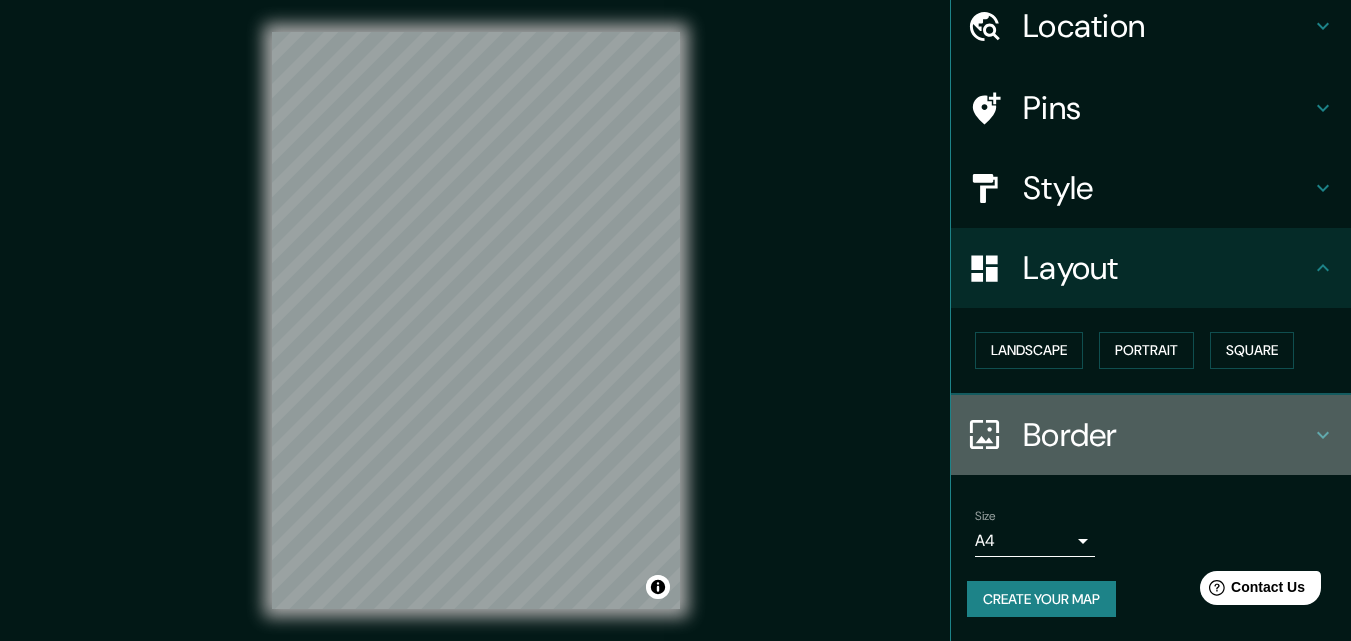 click on "Border" at bounding box center (1167, 435) 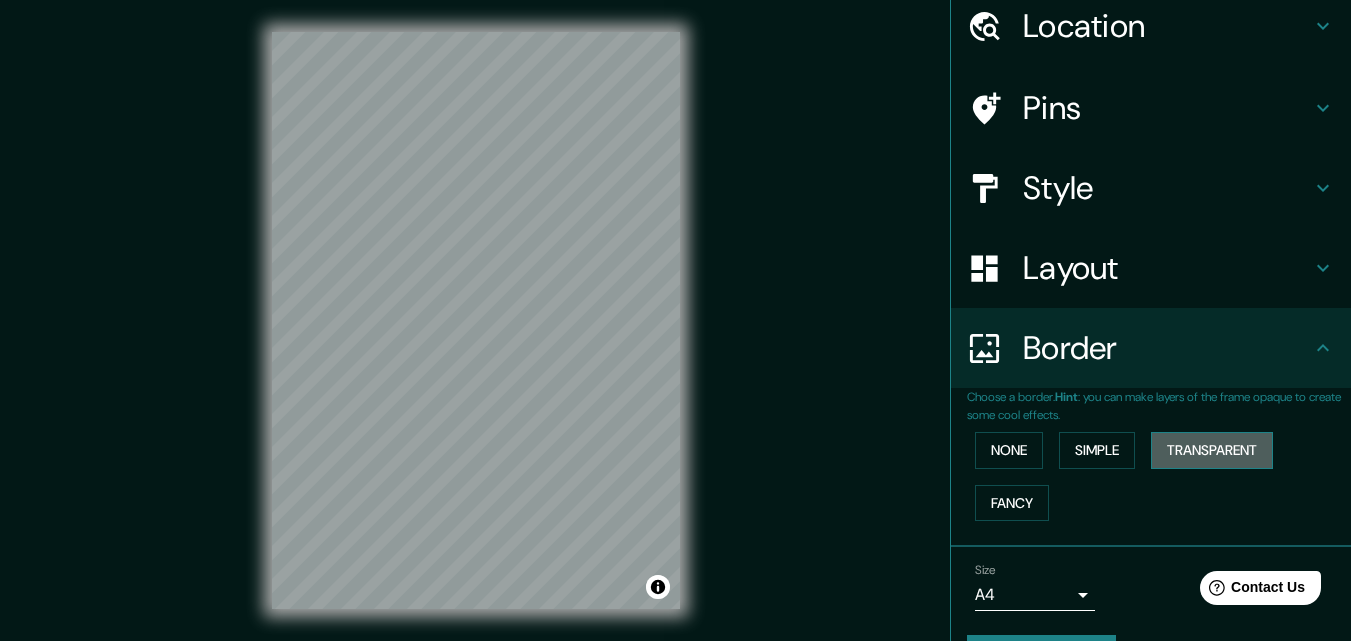 click on "Transparent" at bounding box center (1212, 450) 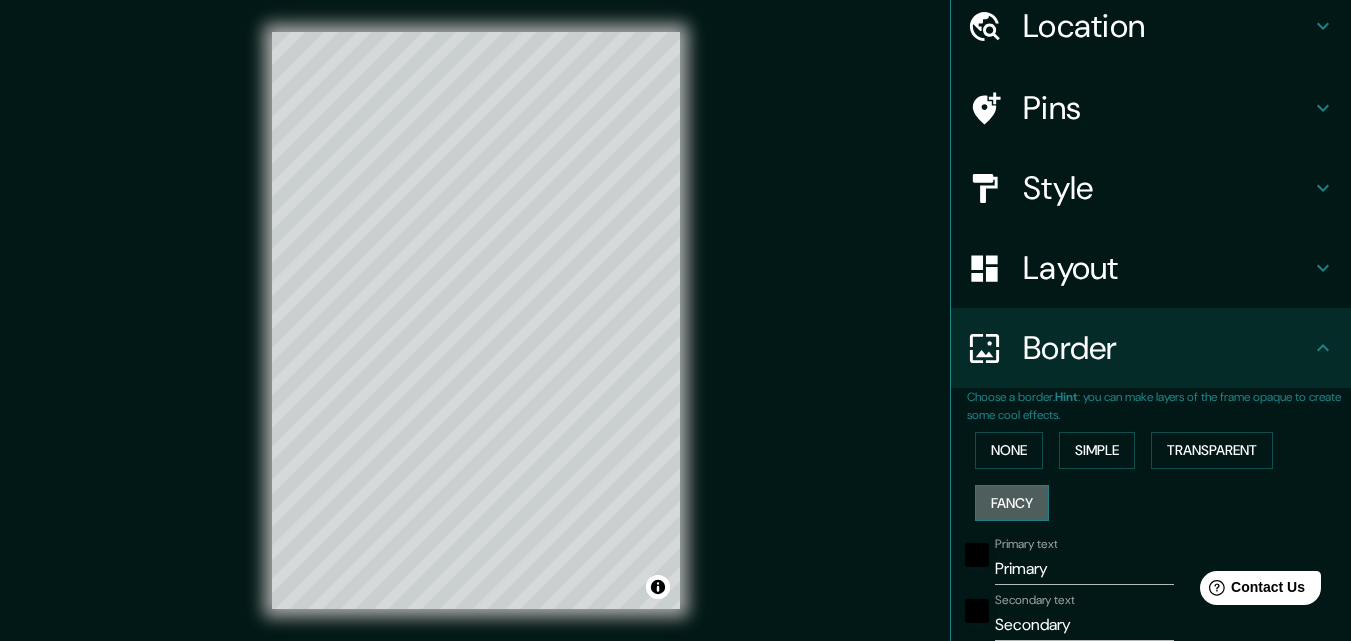 click on "Fancy" at bounding box center (1012, 503) 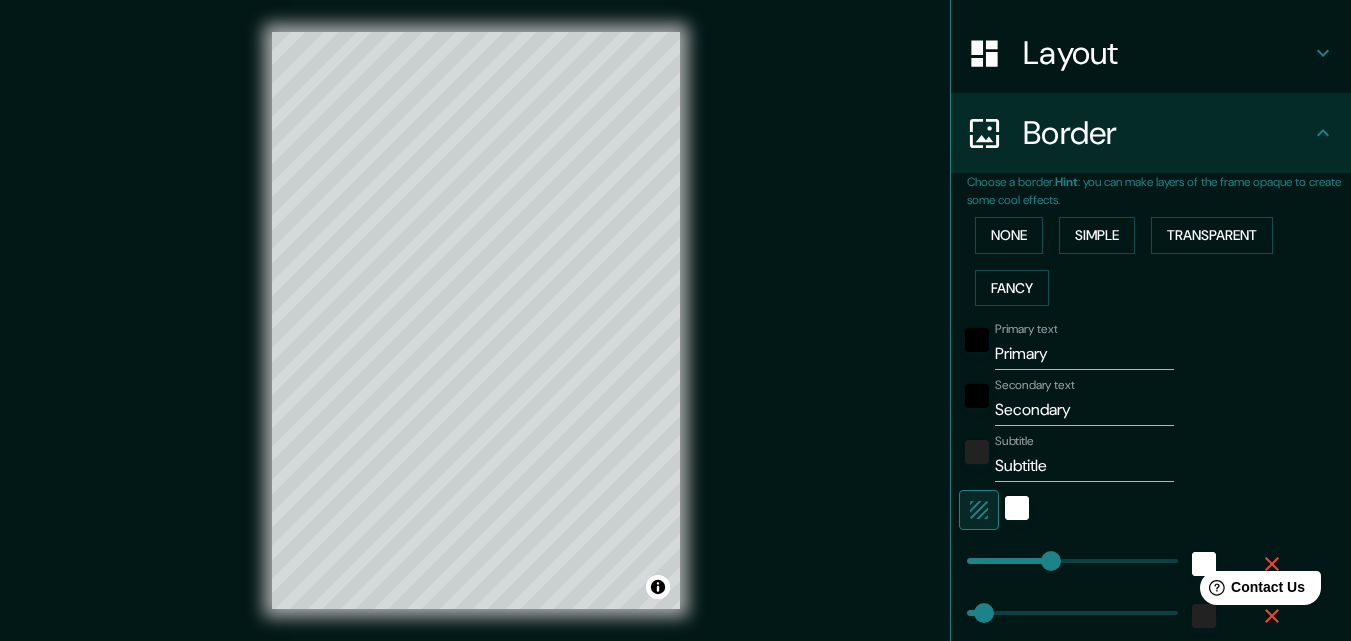 scroll, scrollTop: 308, scrollLeft: 0, axis: vertical 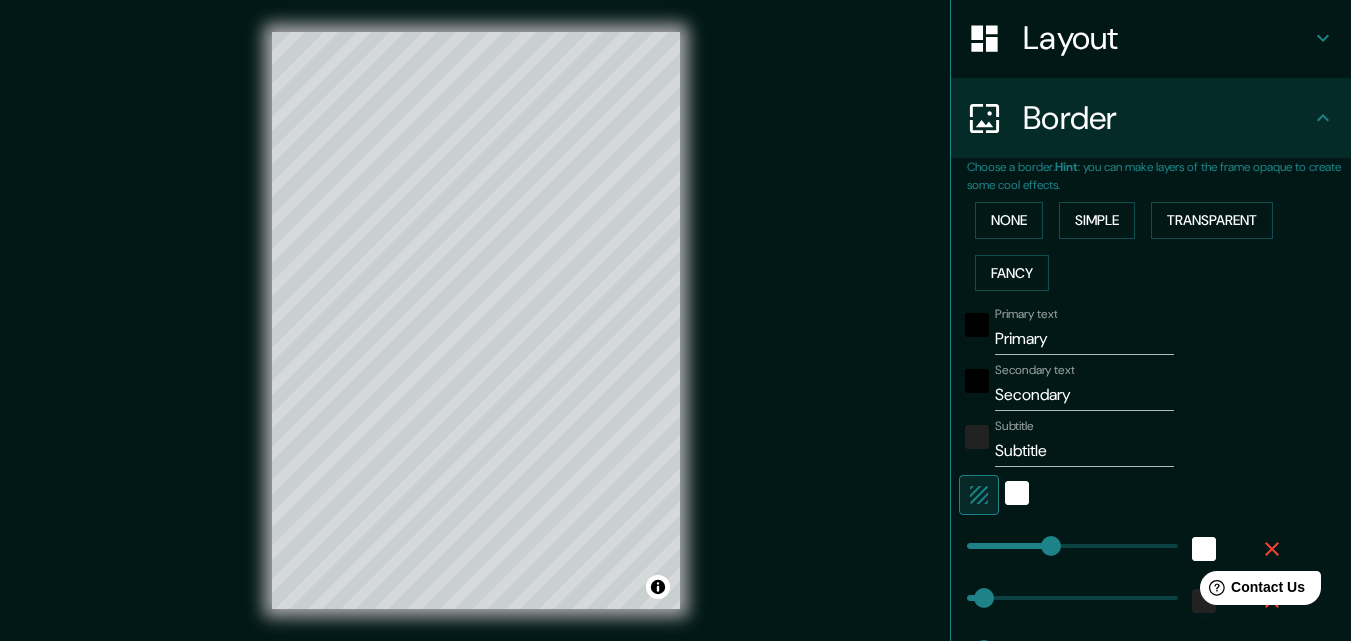 click on "Primary" at bounding box center (1084, 339) 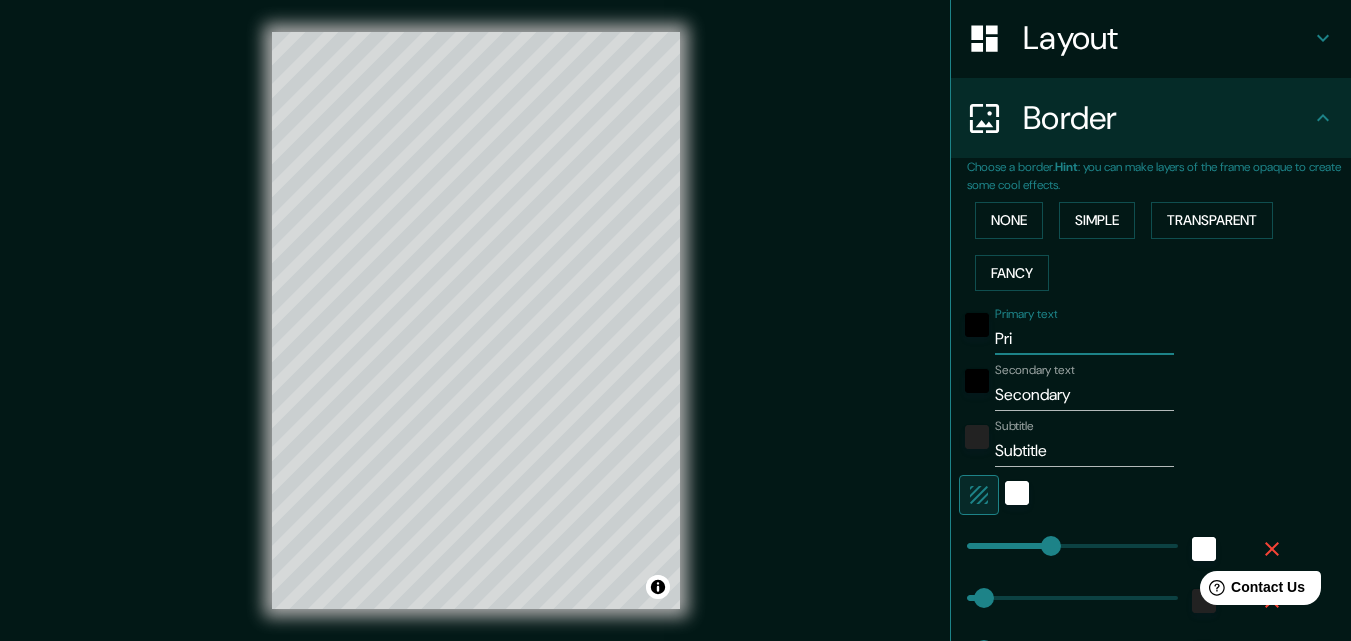 type on "Pr" 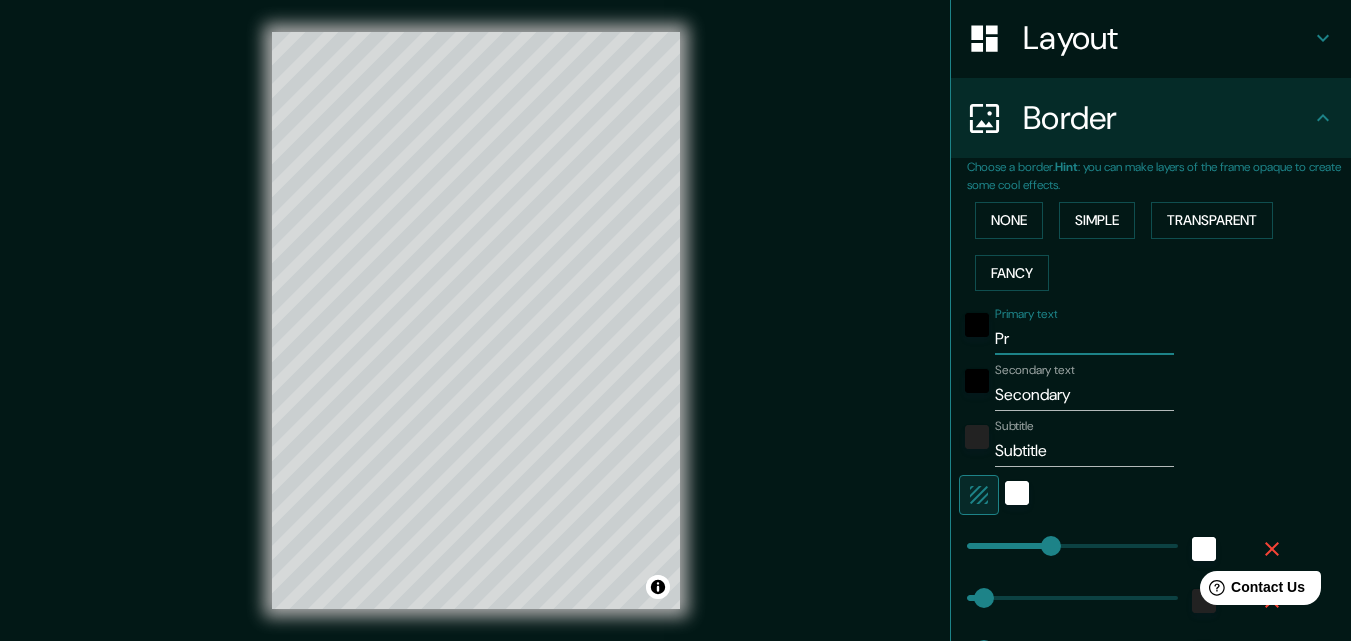 type on "163" 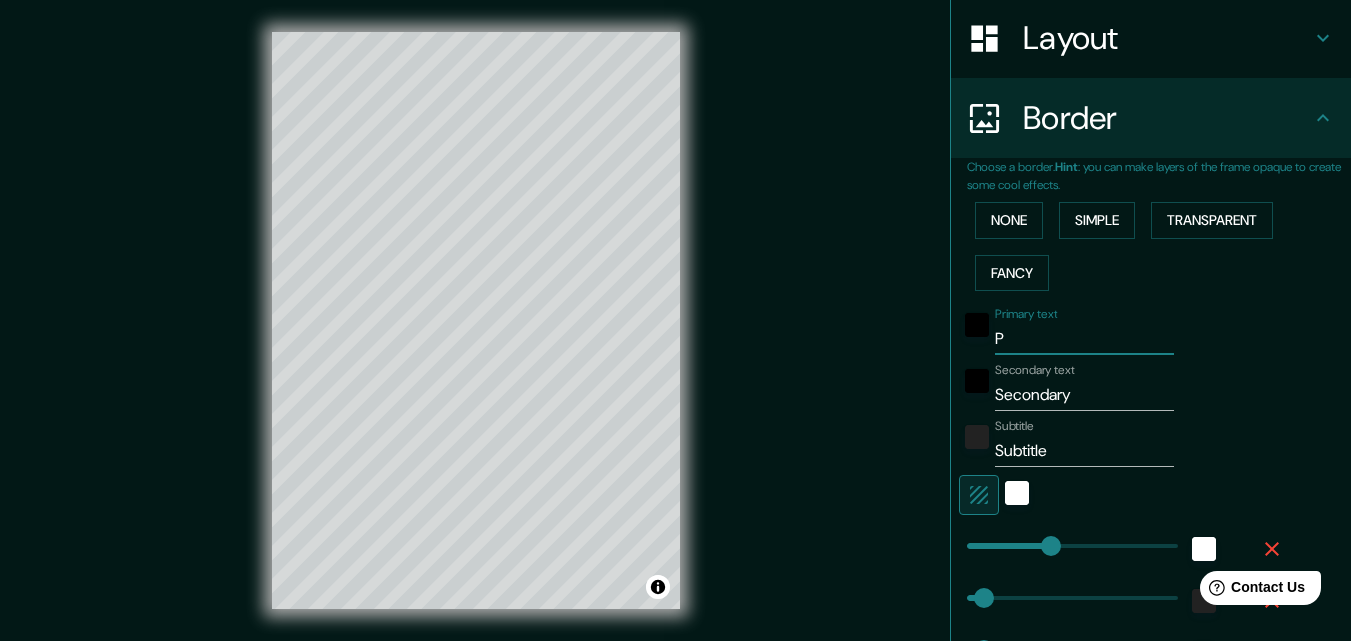 type 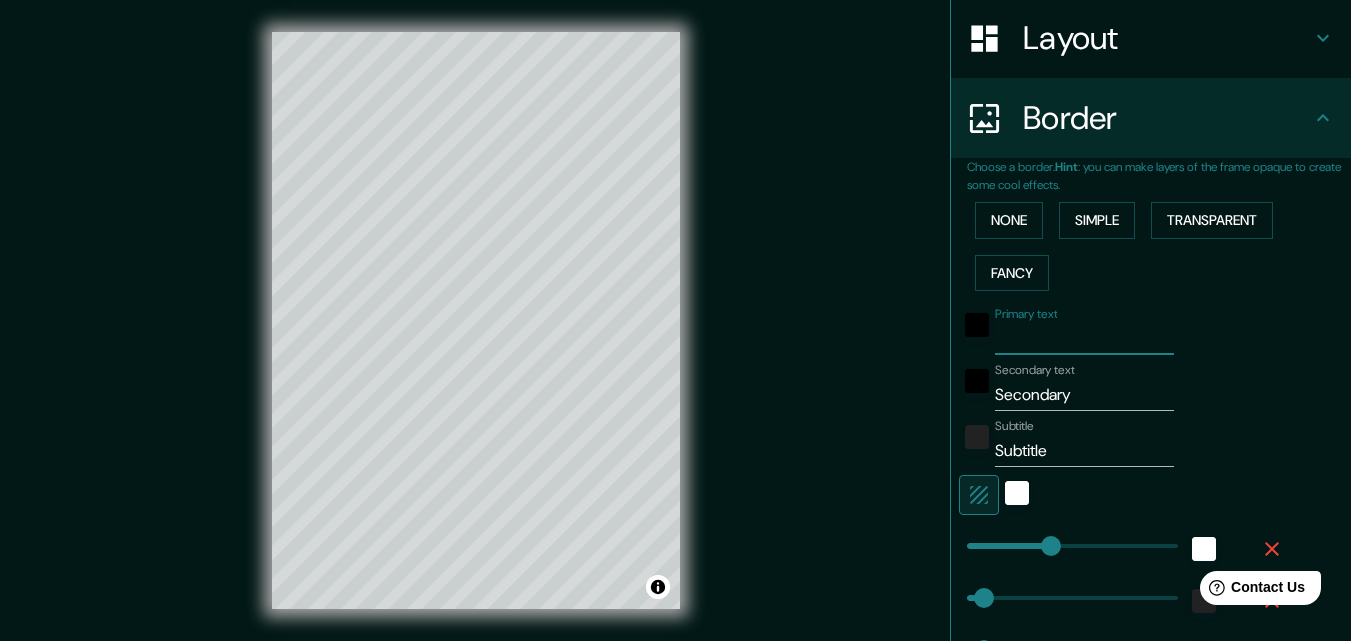 type on "163" 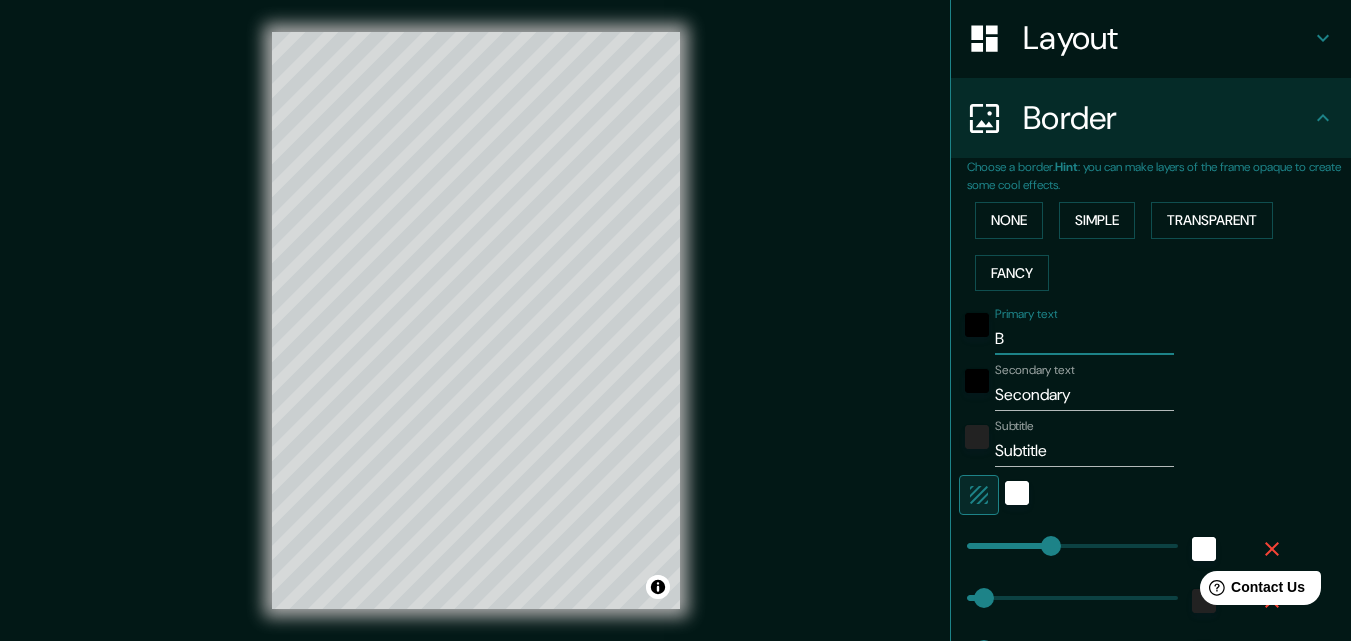 type on "163" 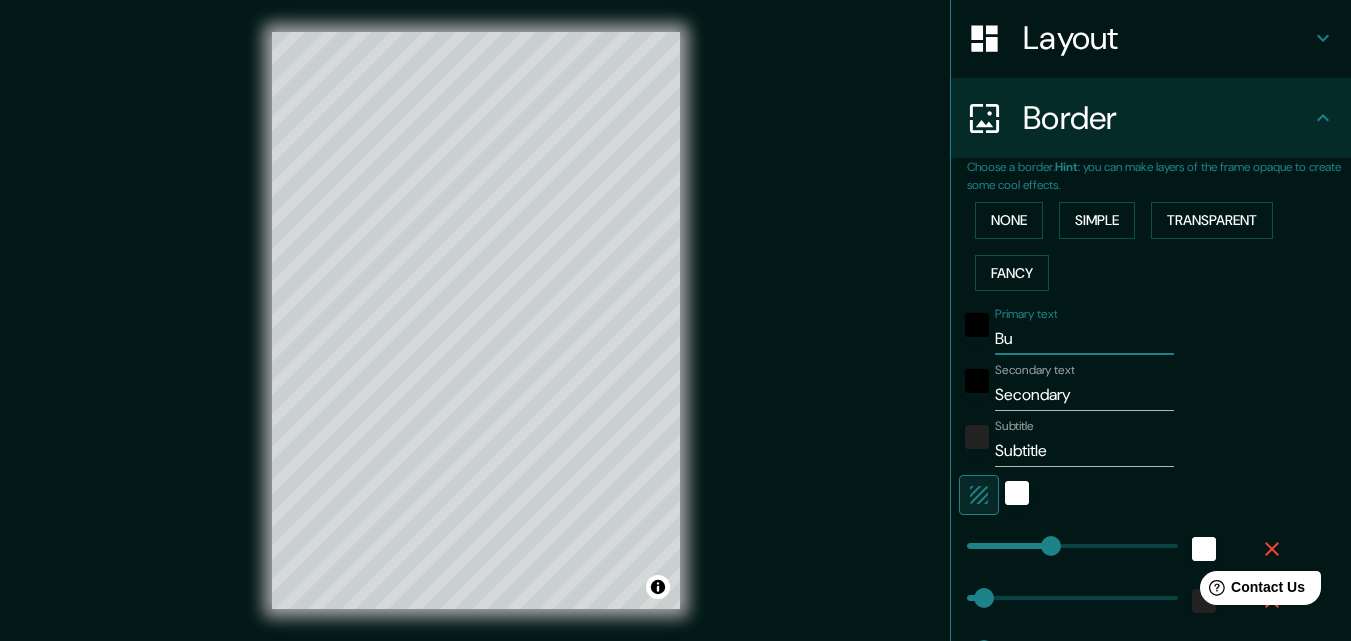 type on "163" 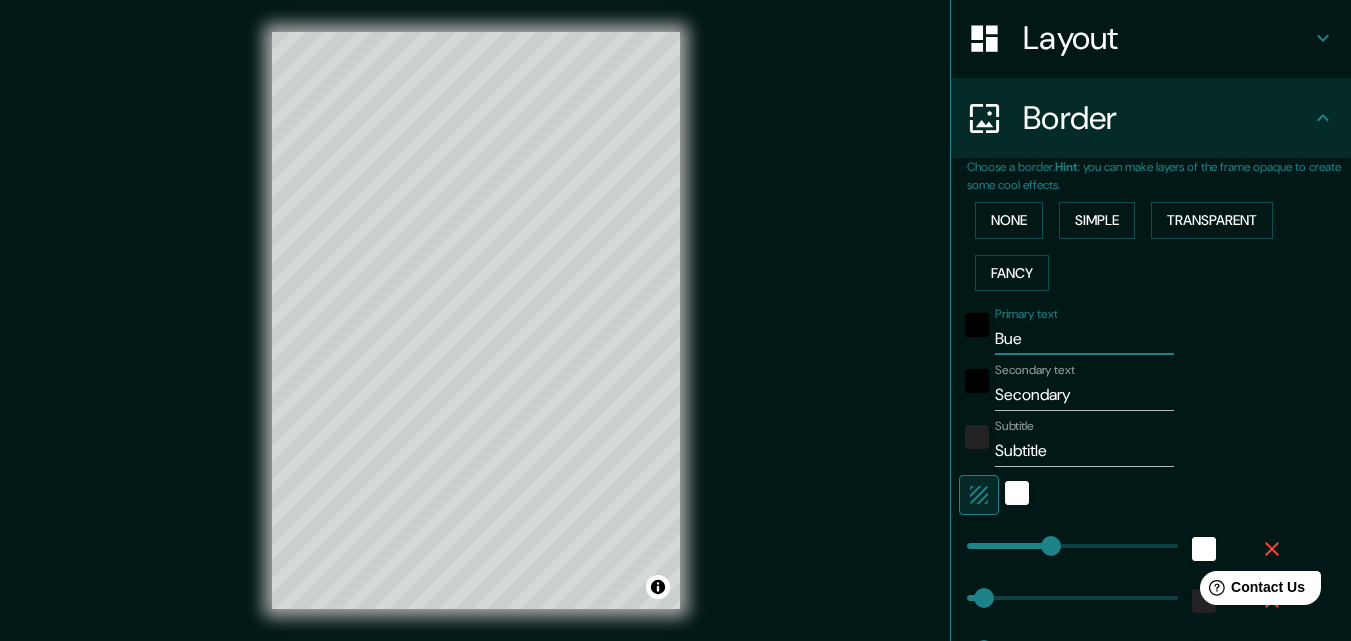 type on "Buen" 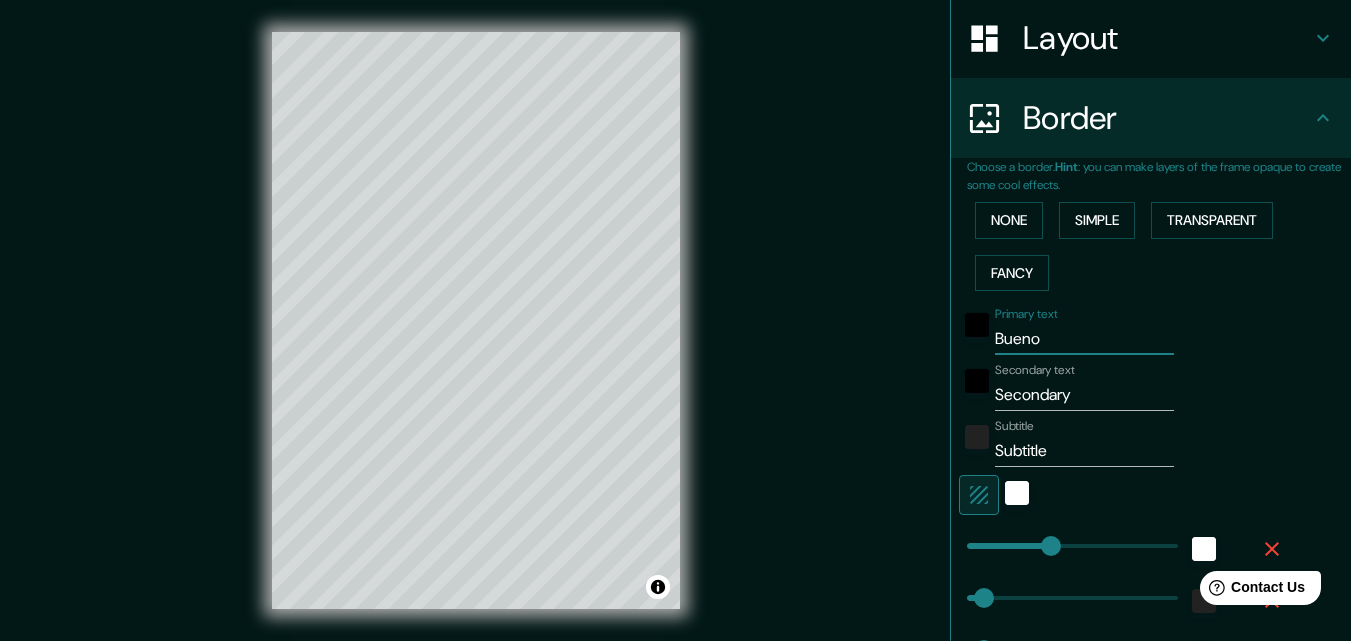 type on "Buenos" 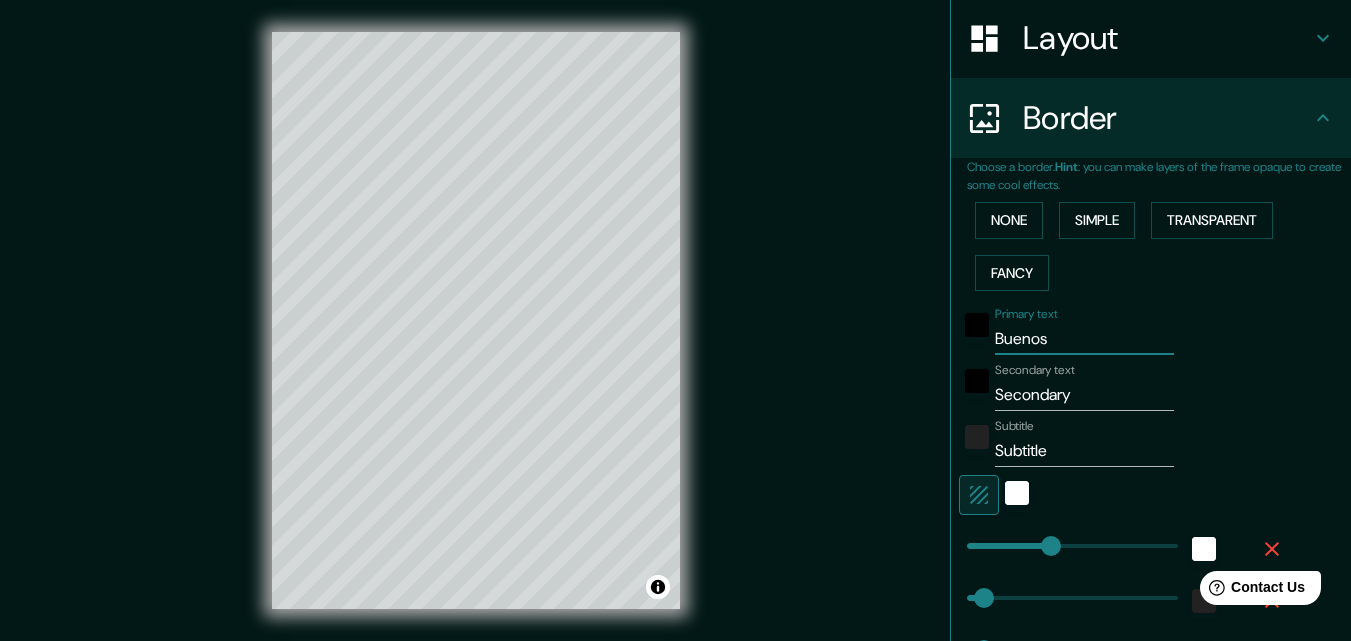 type on "Buenos" 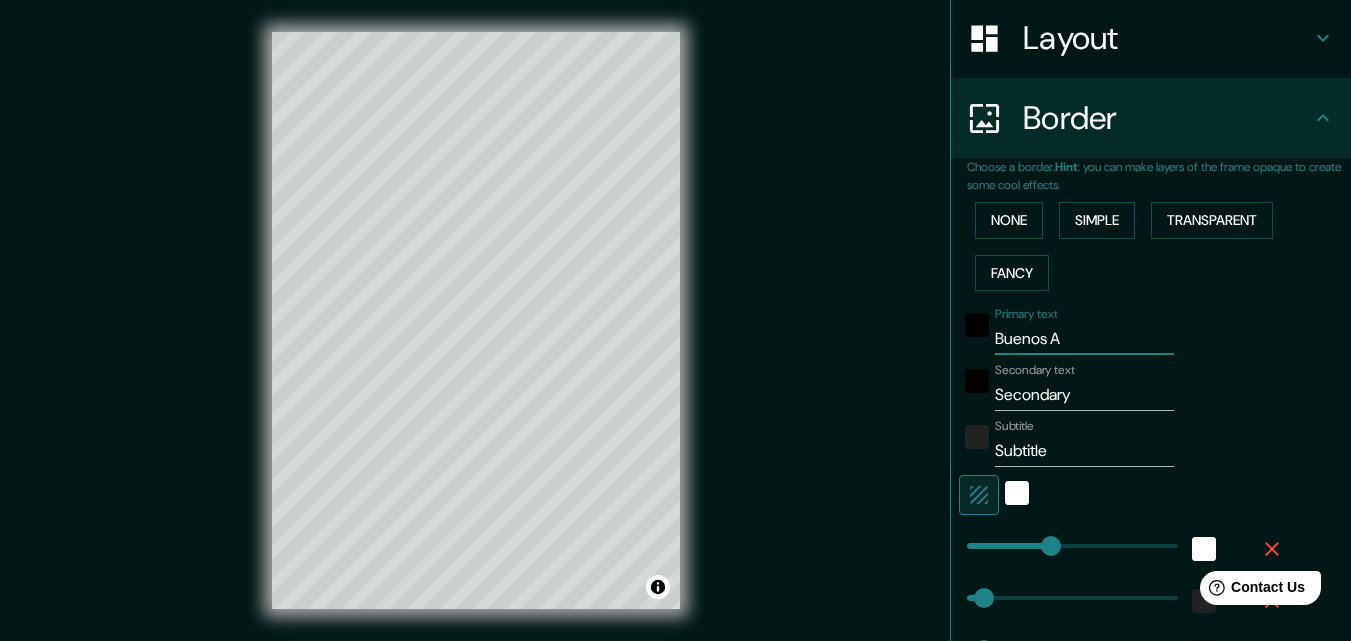 type on "163" 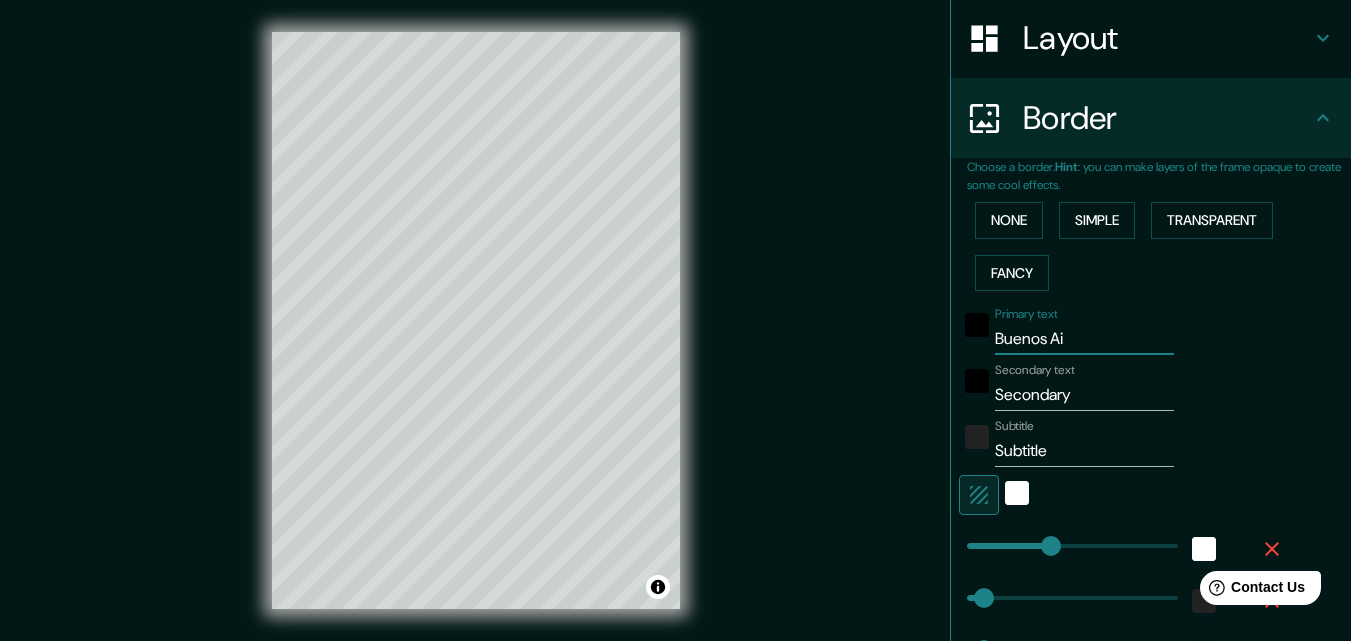 type on "Buenos Air" 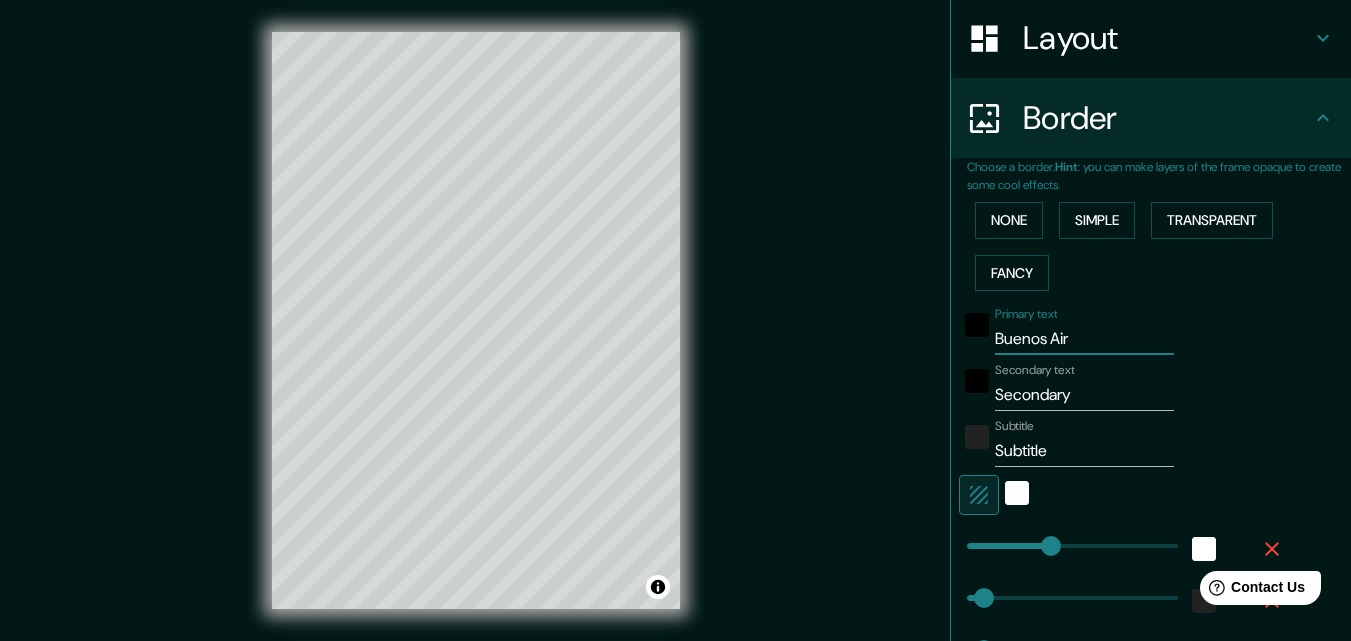 type on "Buenos Airs" 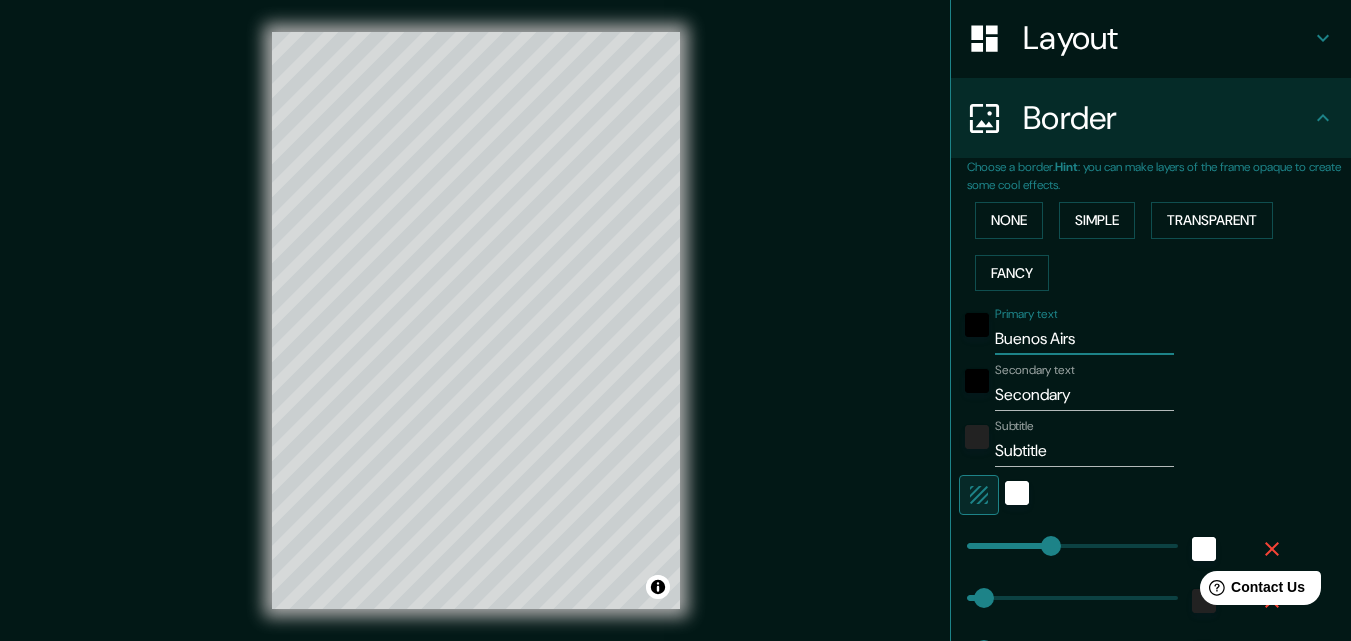 type on "163" 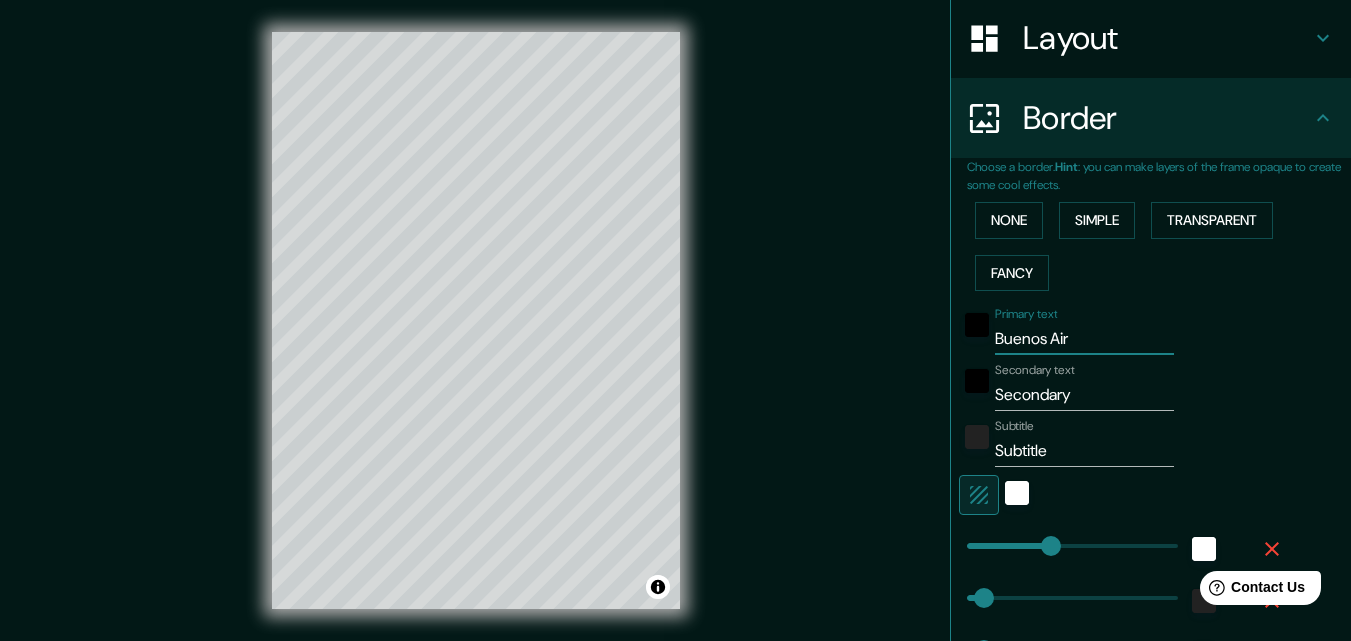 type on "Buenos Aire" 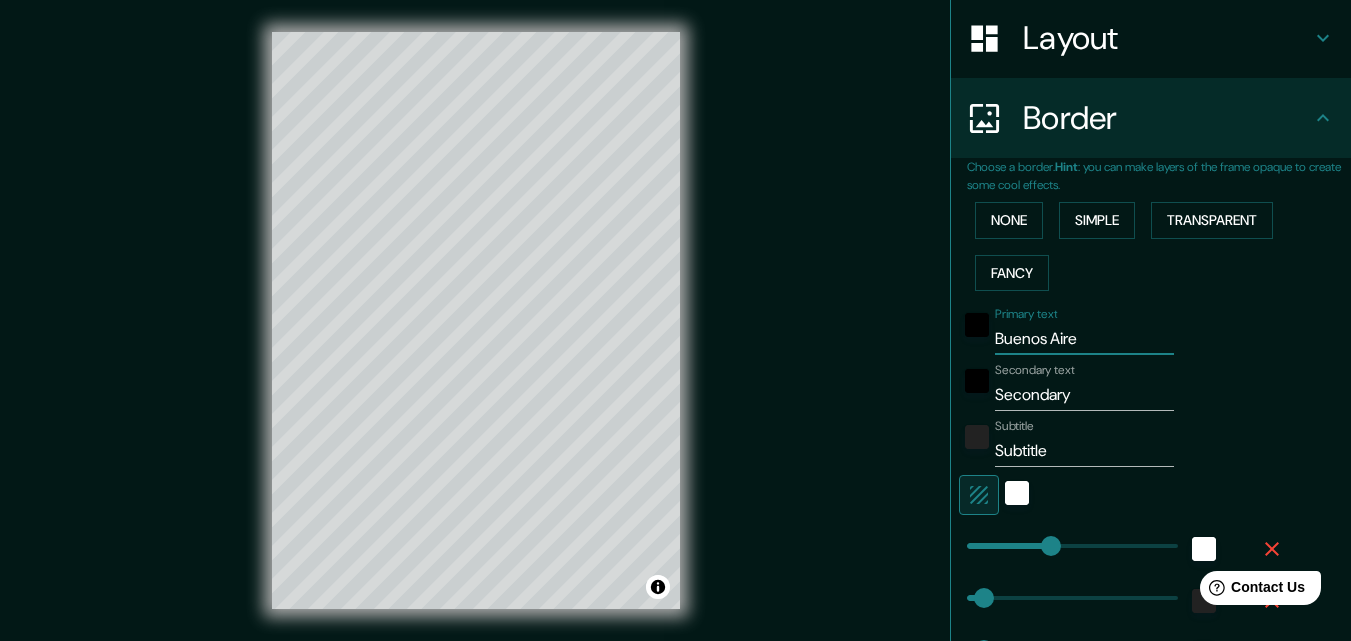 type on "163" 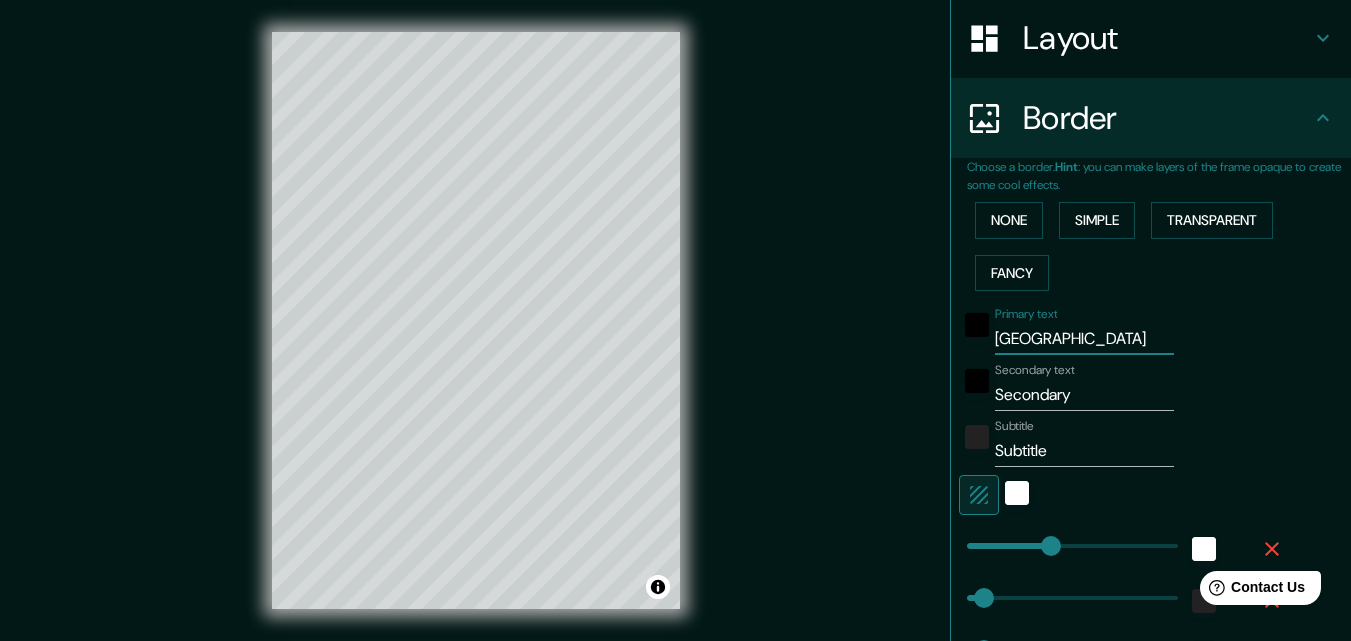 type on "163" 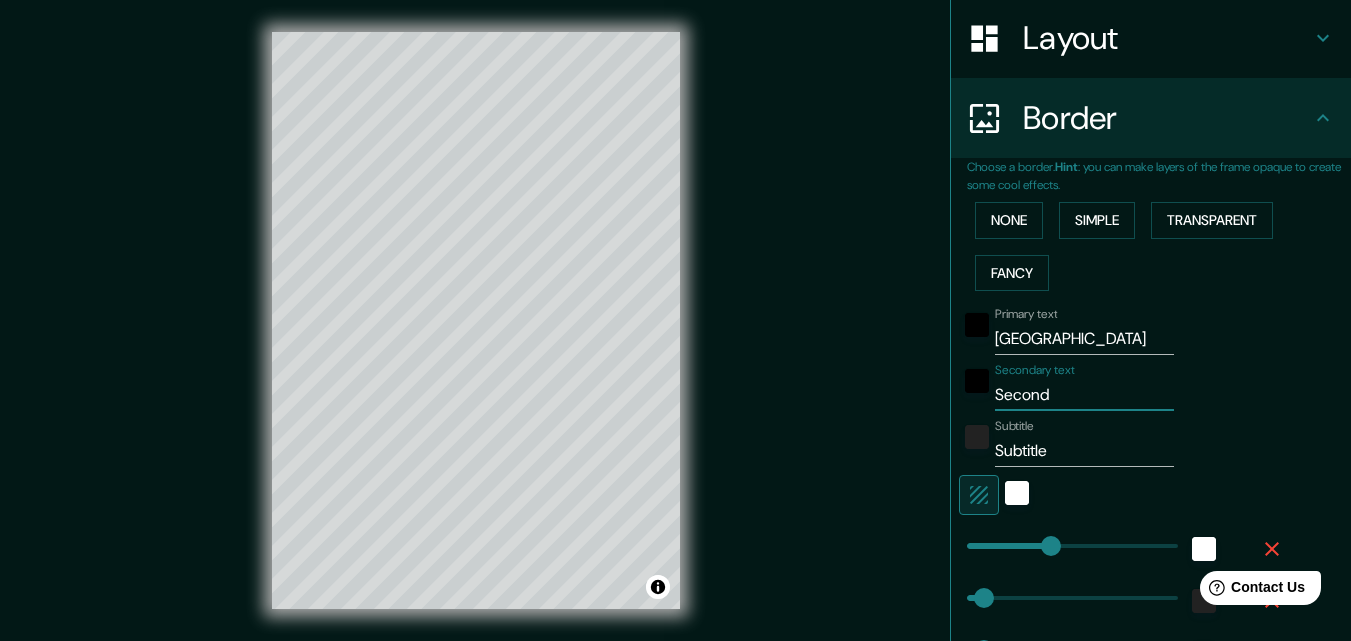 type on "Secon" 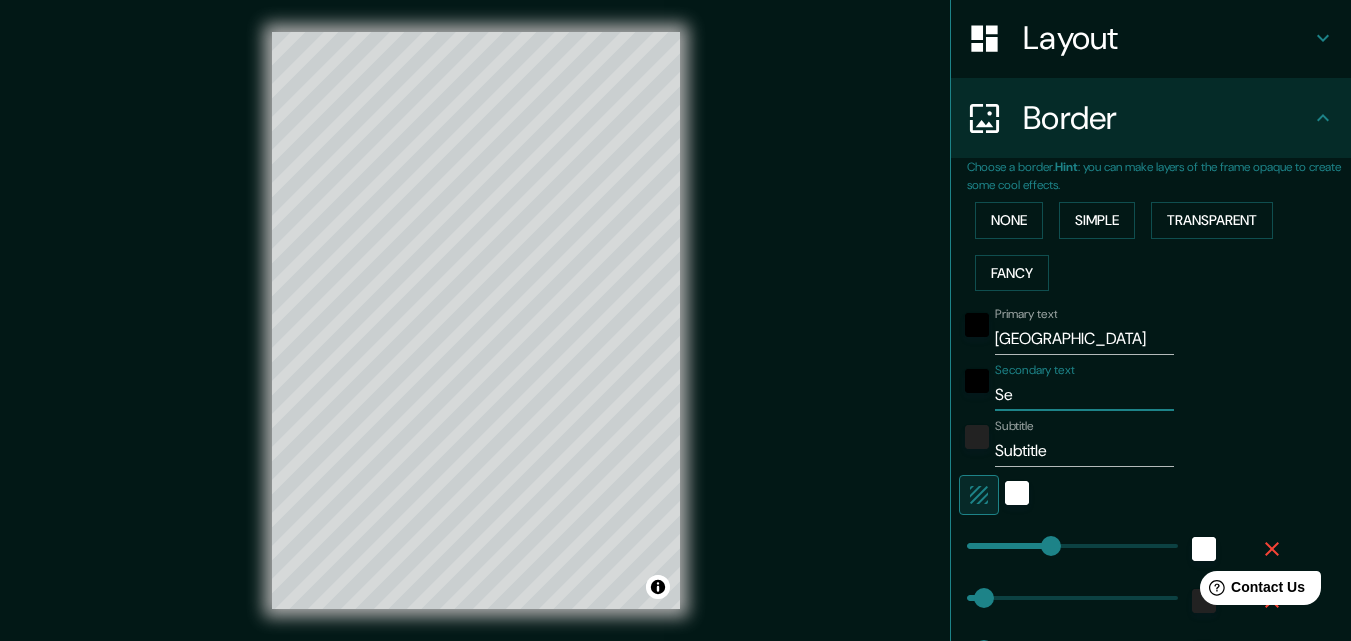 type on "S" 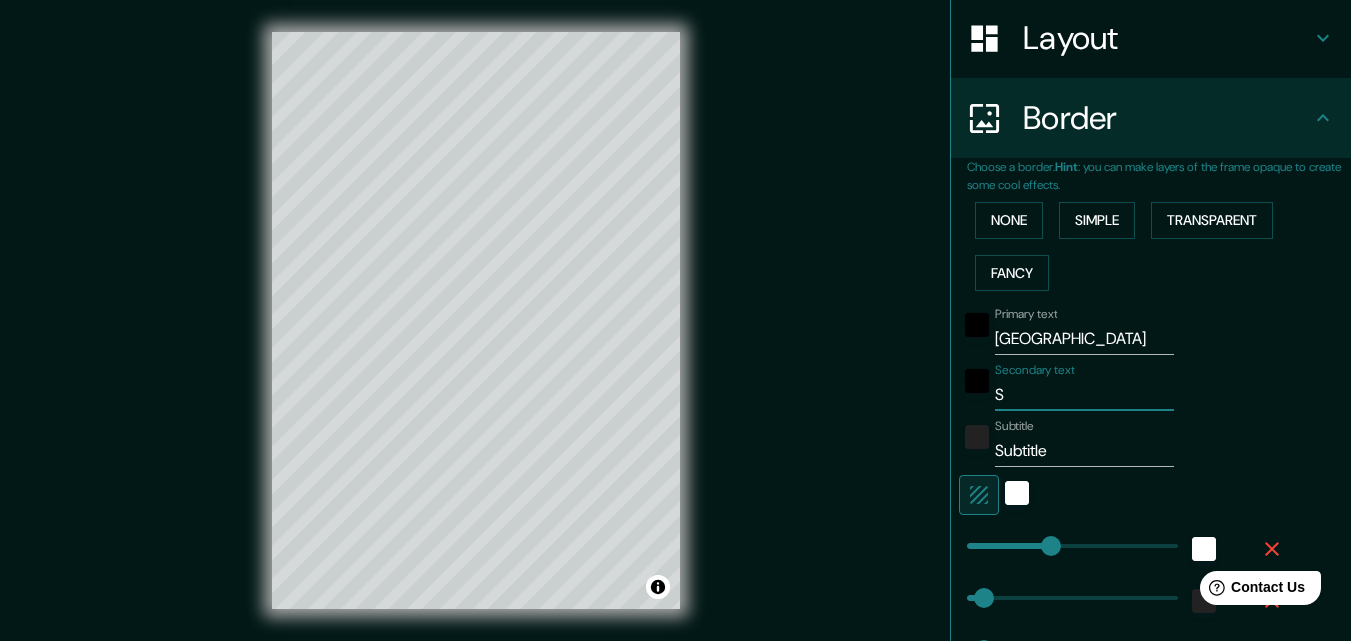 type 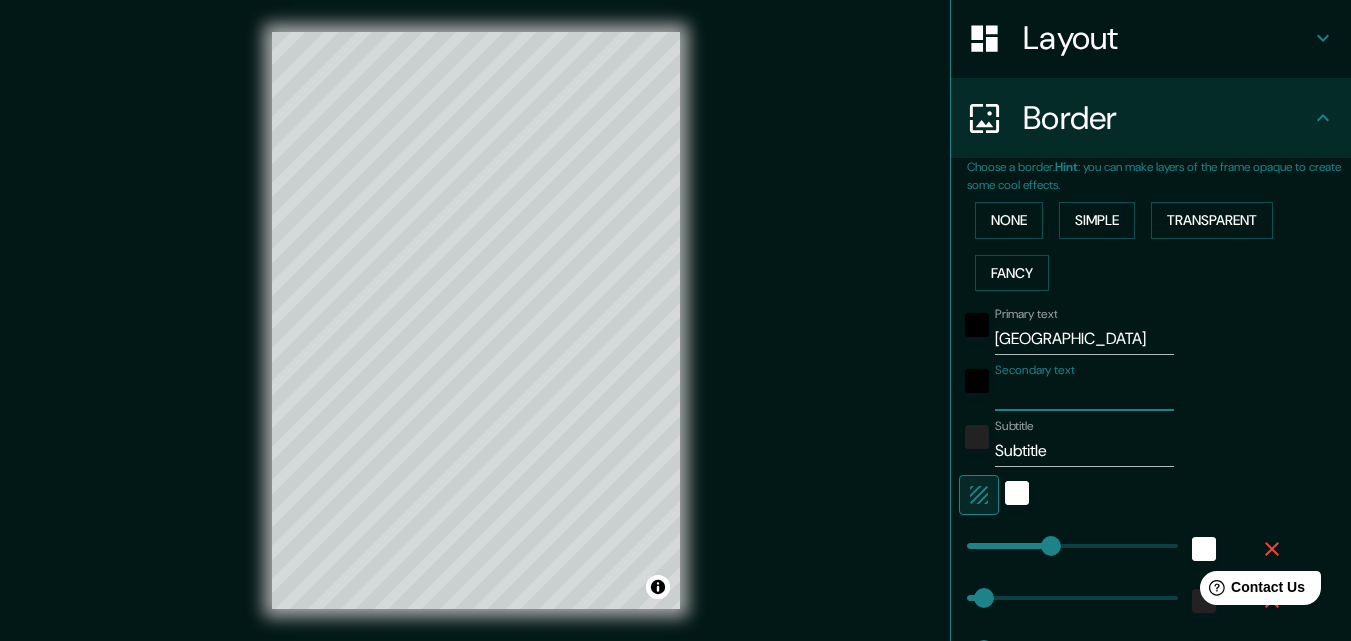 type on "163" 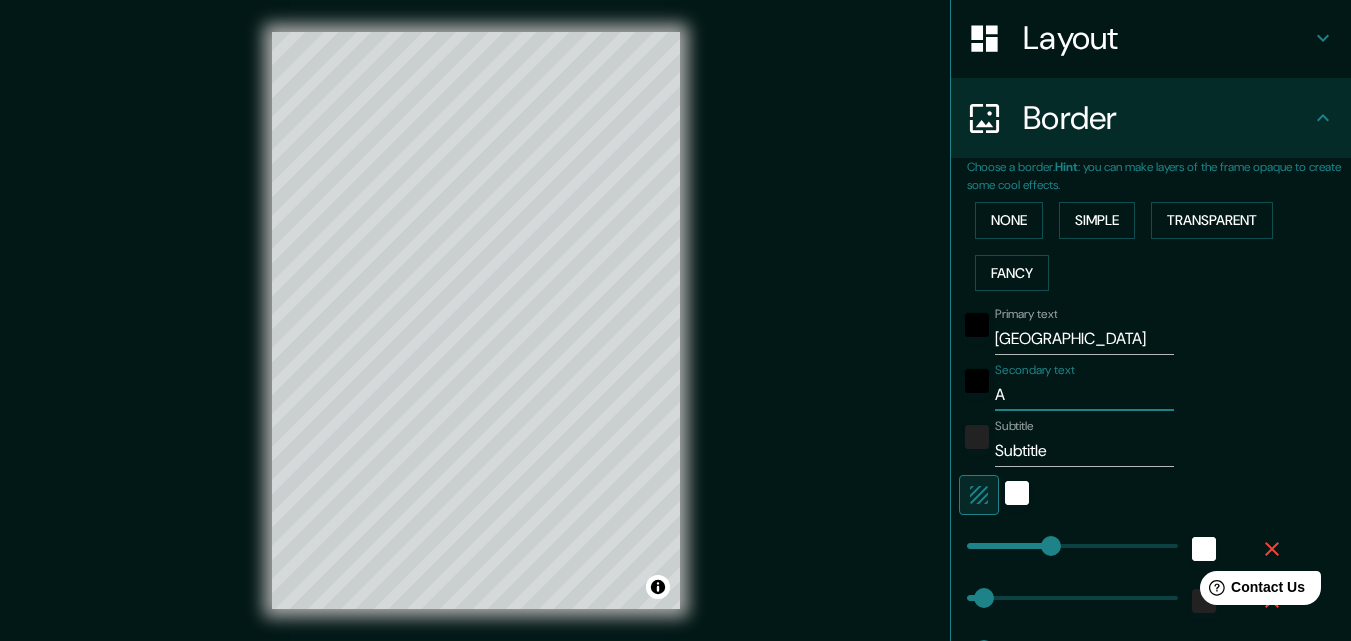 type on "163" 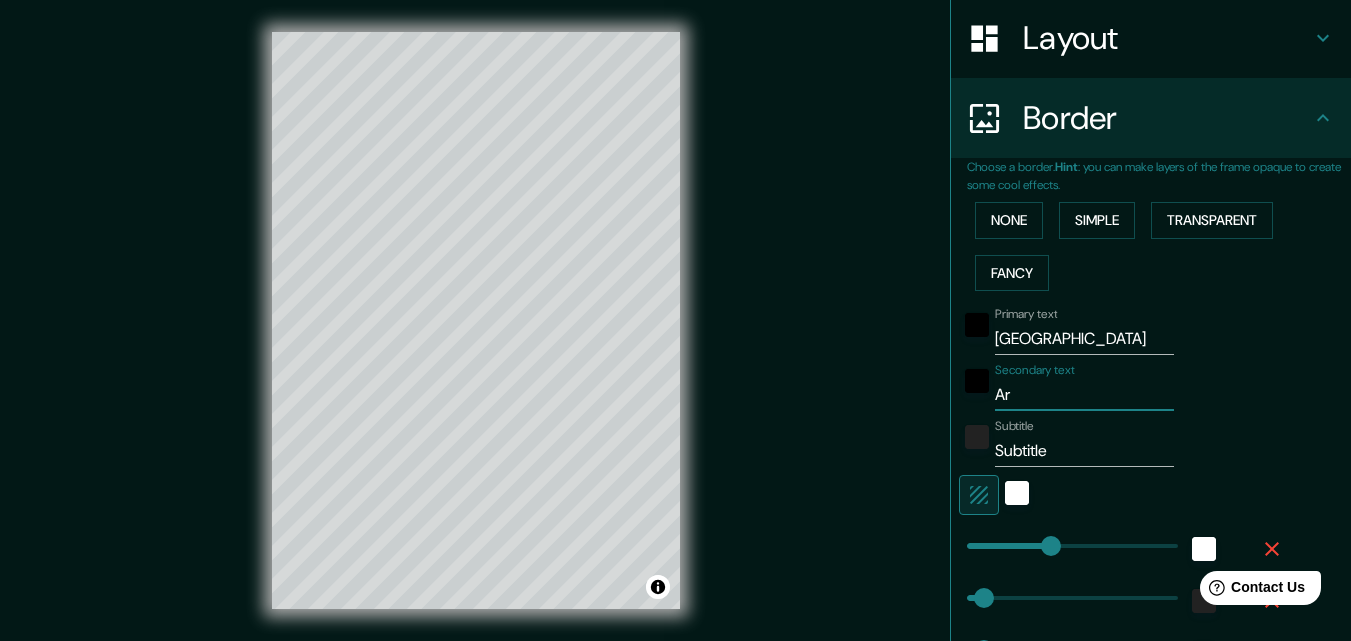 type on "163" 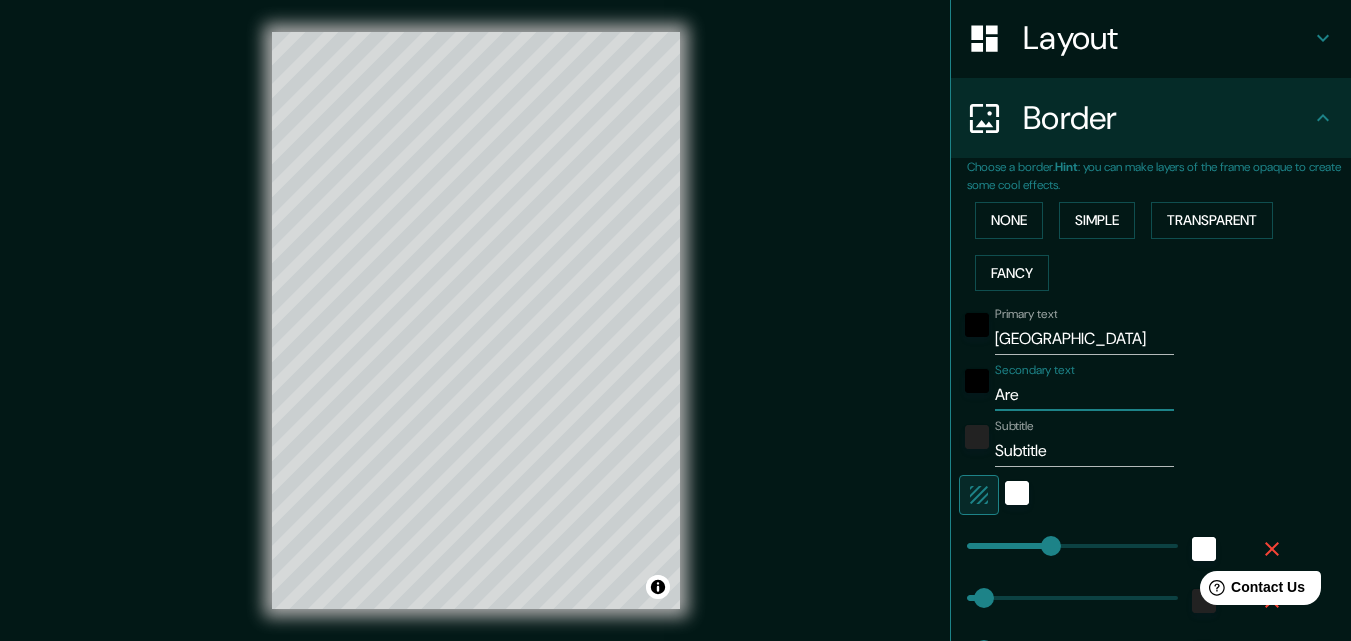 type on "Aren" 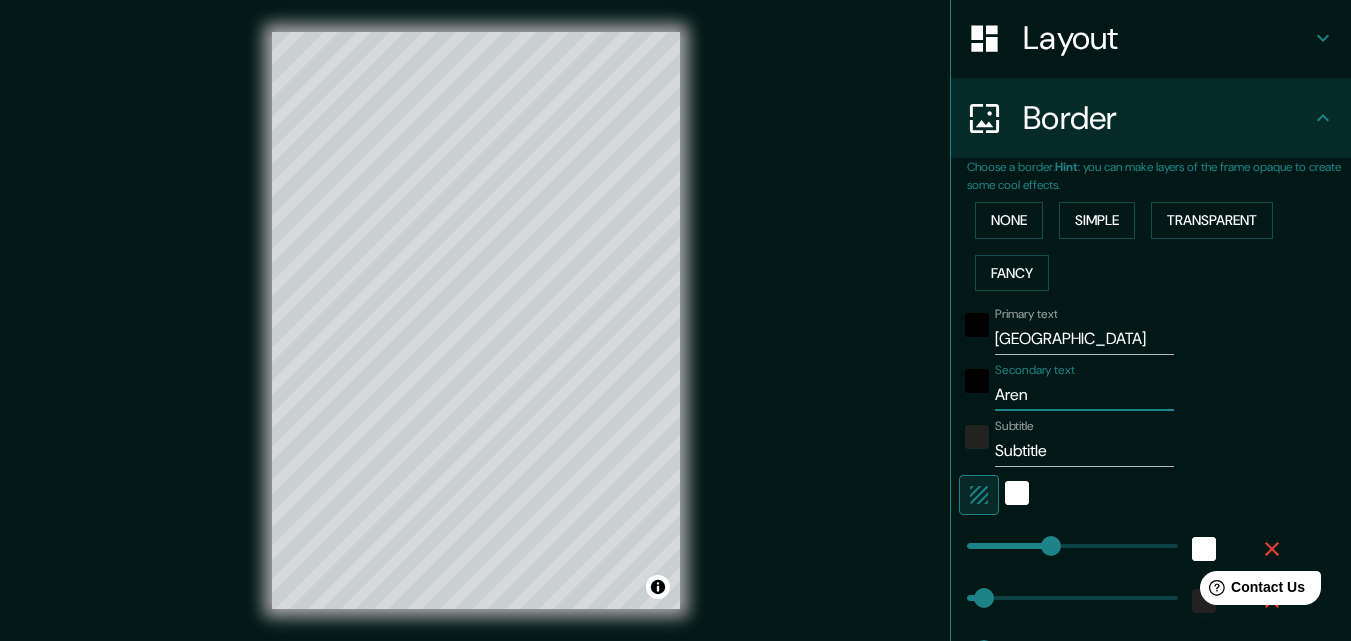 type on "163" 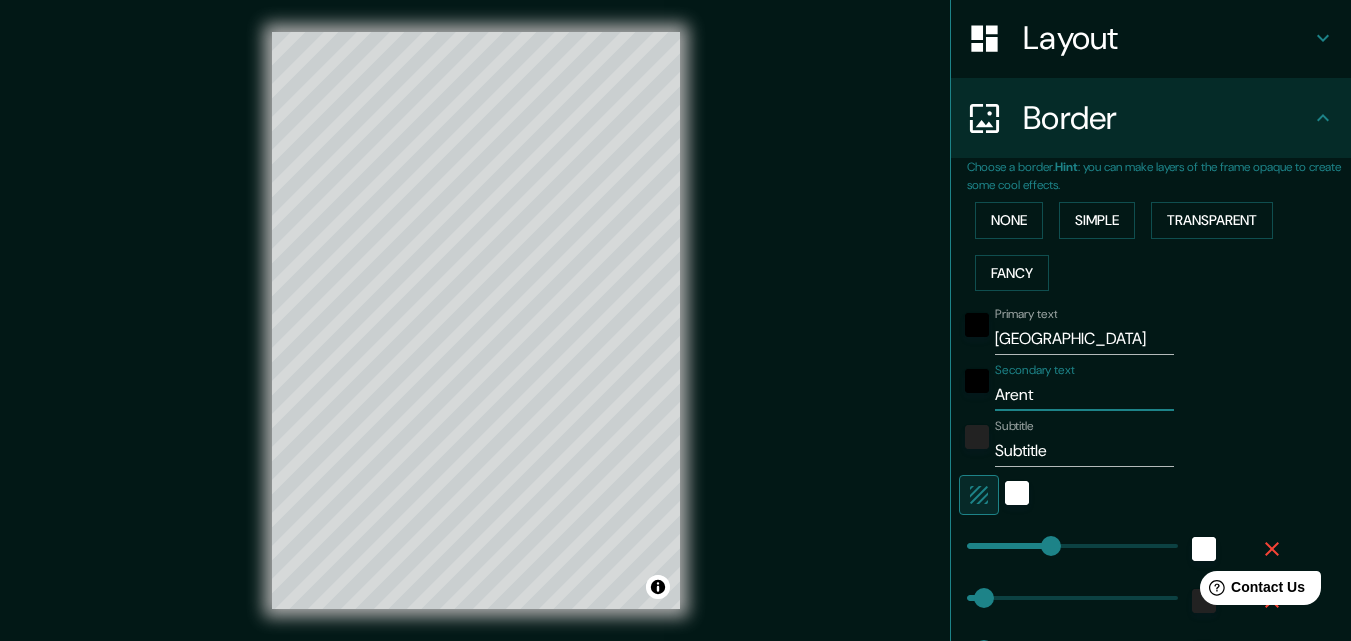 type on "163" 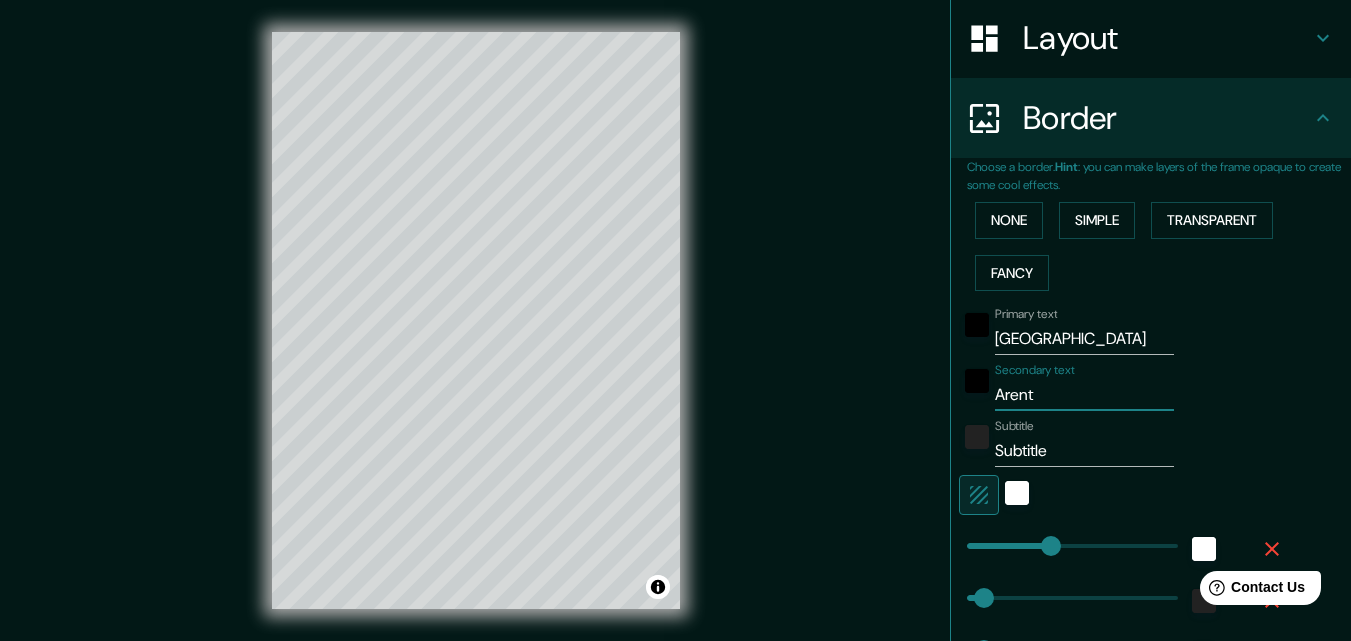 type on "Arenti" 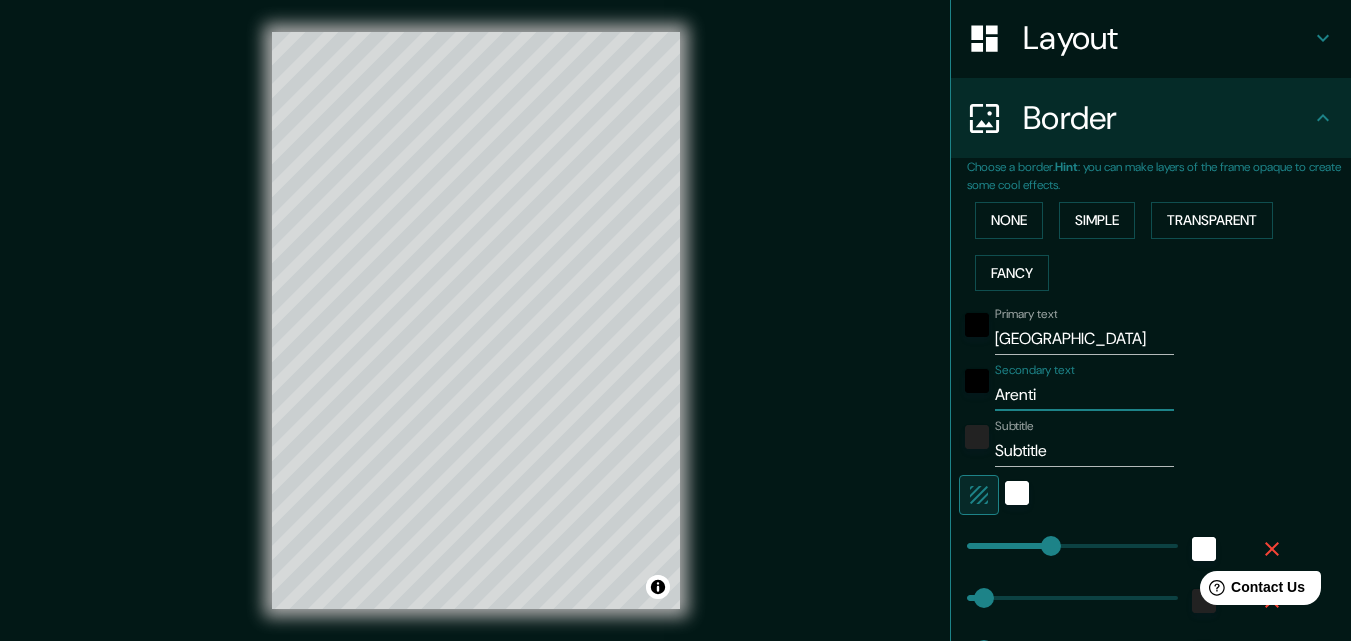 type on "163" 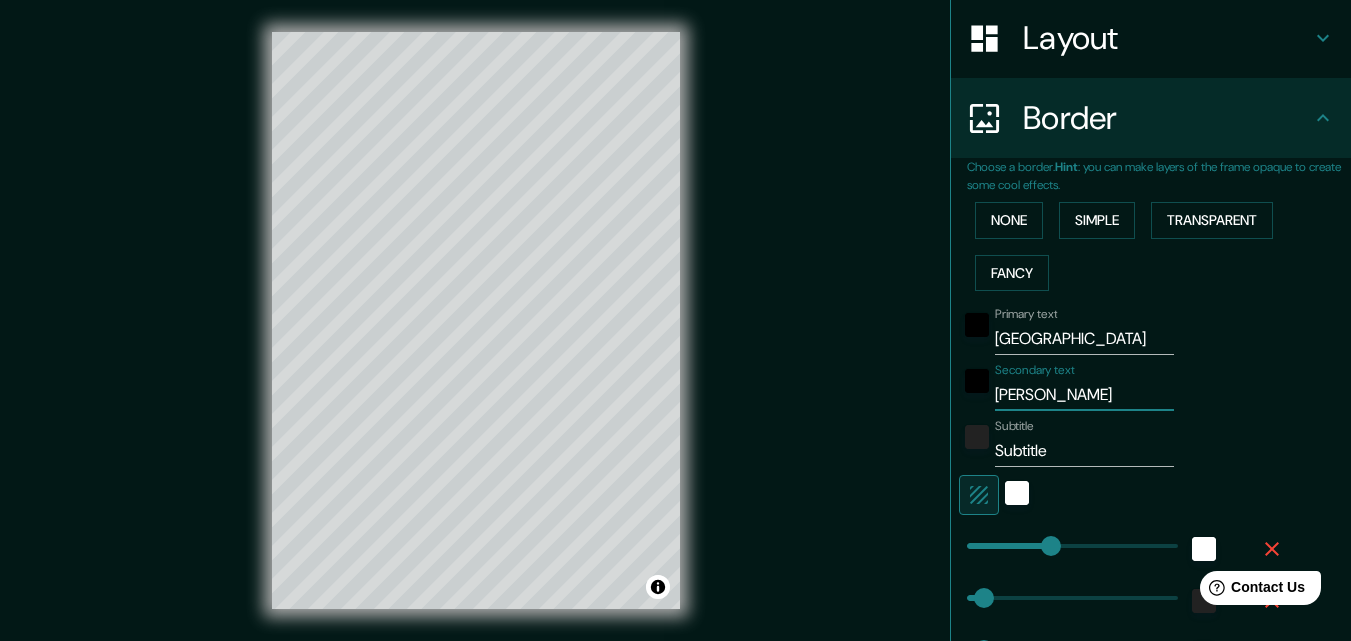 type on "Arentina" 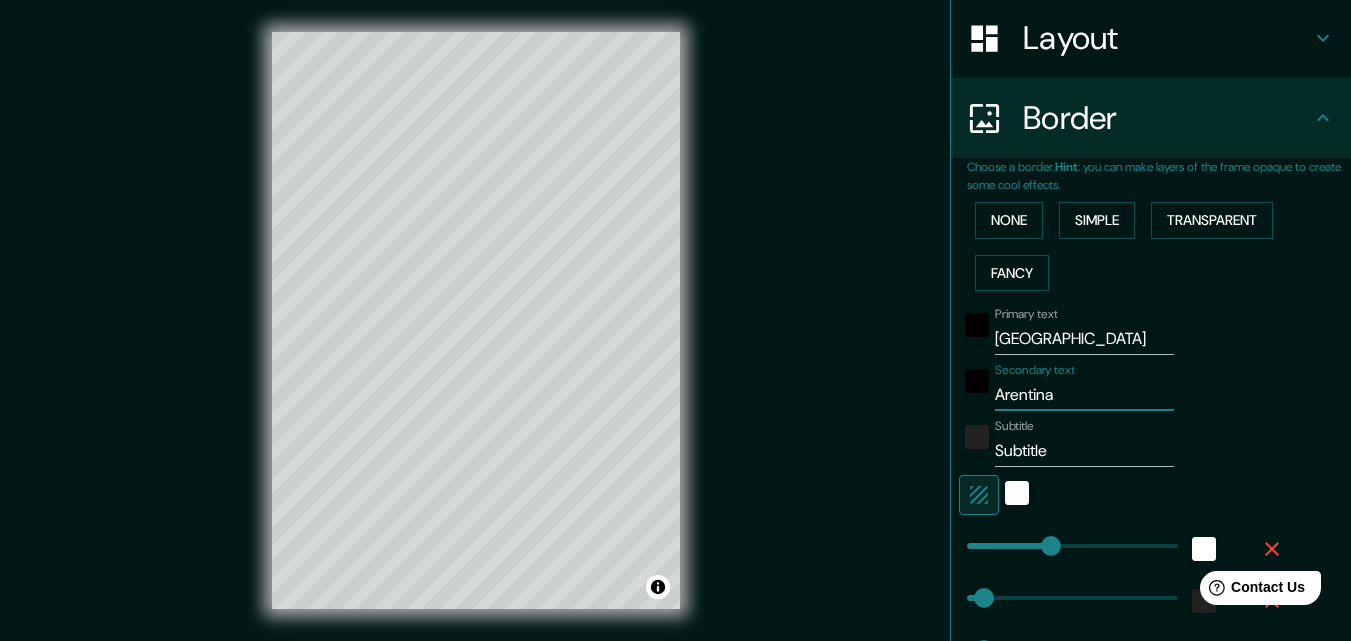 type on "163" 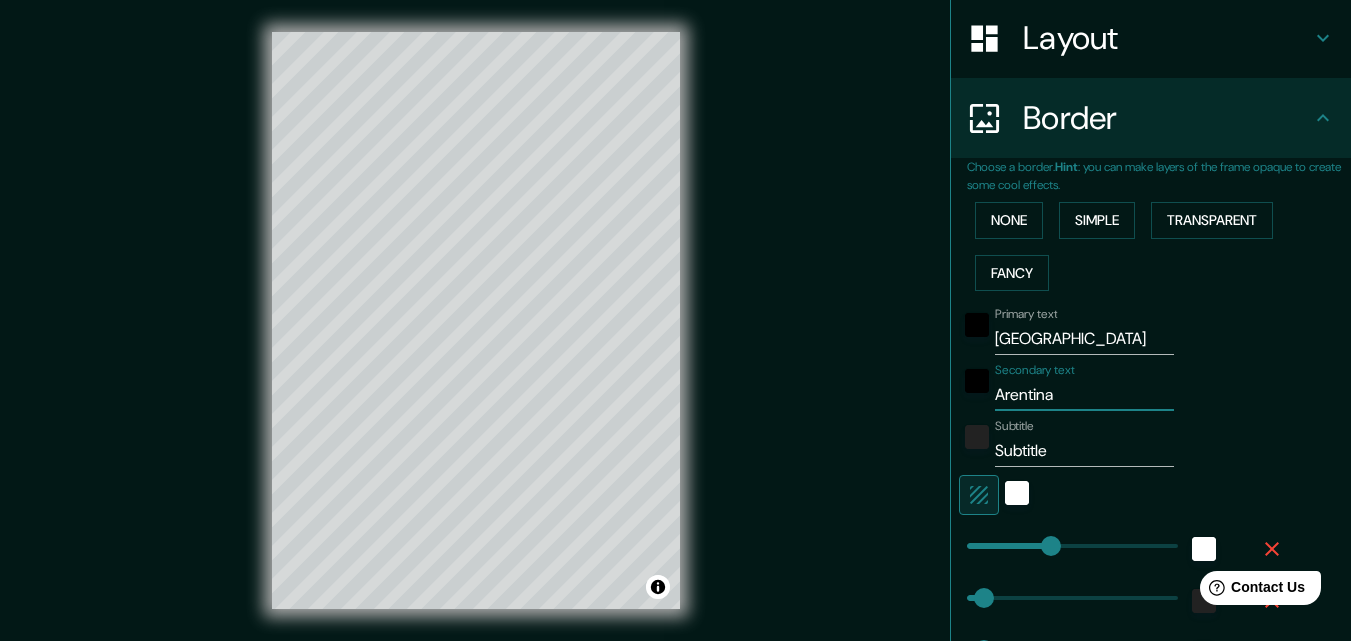 click on "Arentina" at bounding box center (1084, 395) 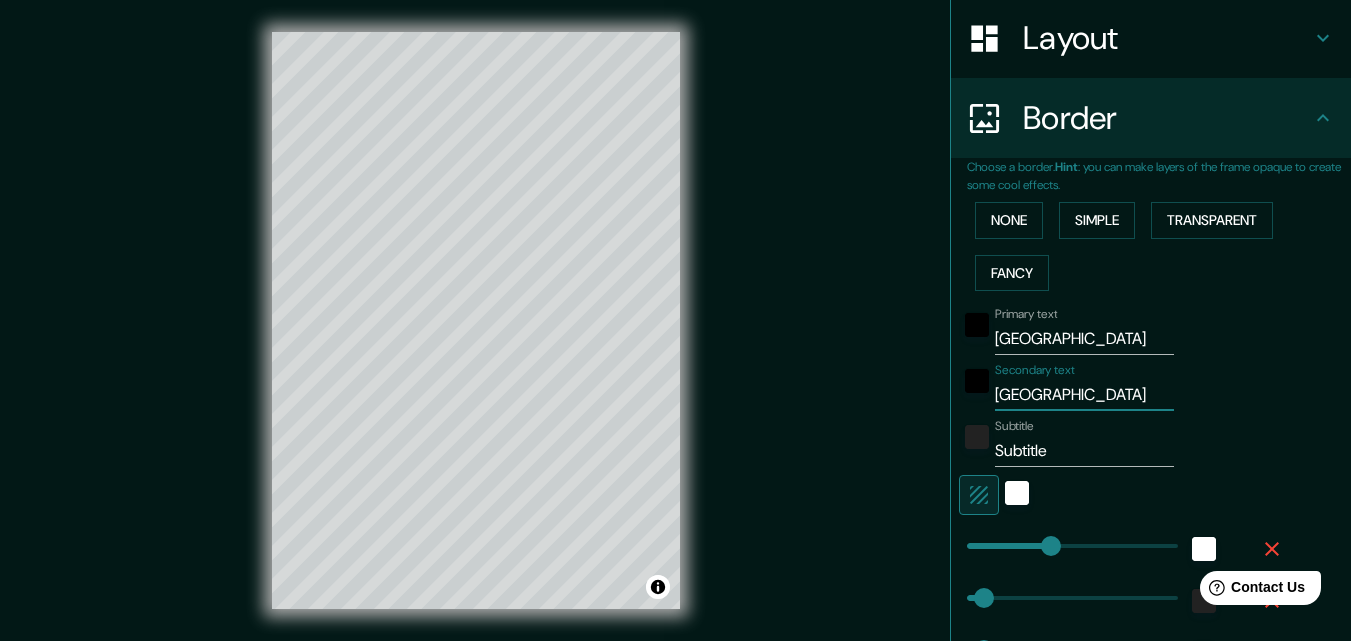 type on "163" 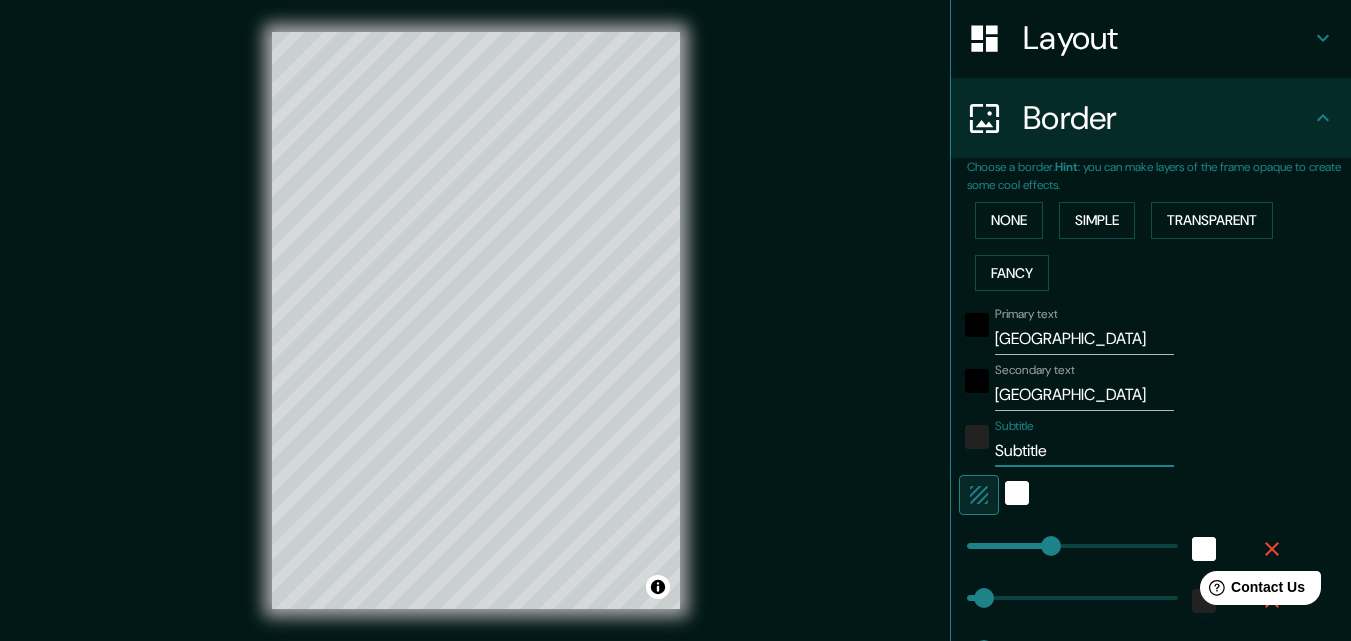 type 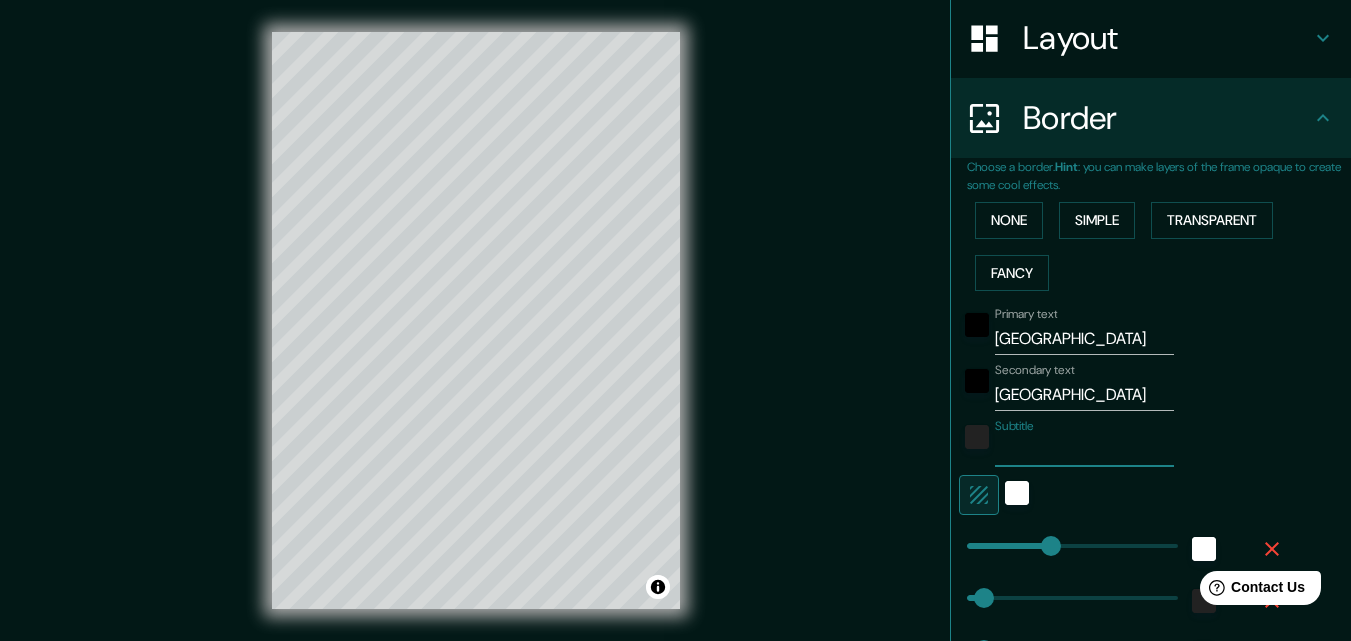 type on "163" 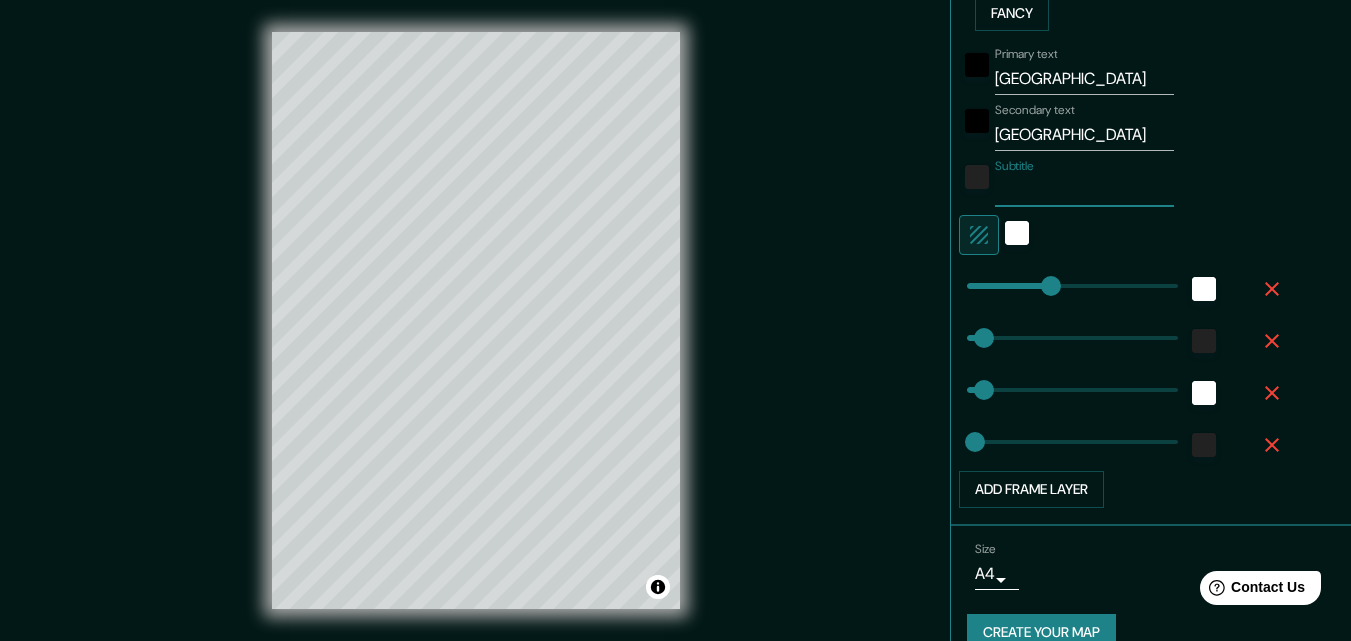 scroll, scrollTop: 593, scrollLeft: 0, axis: vertical 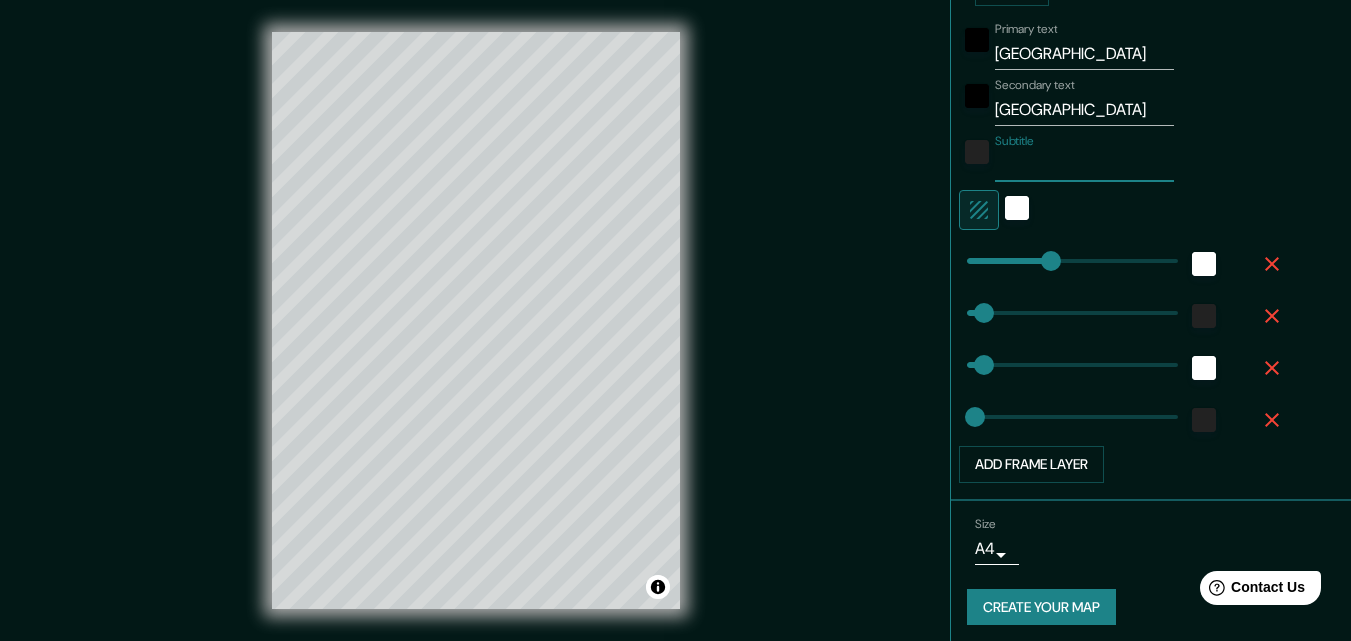 click on "Create your map" at bounding box center [1041, 607] 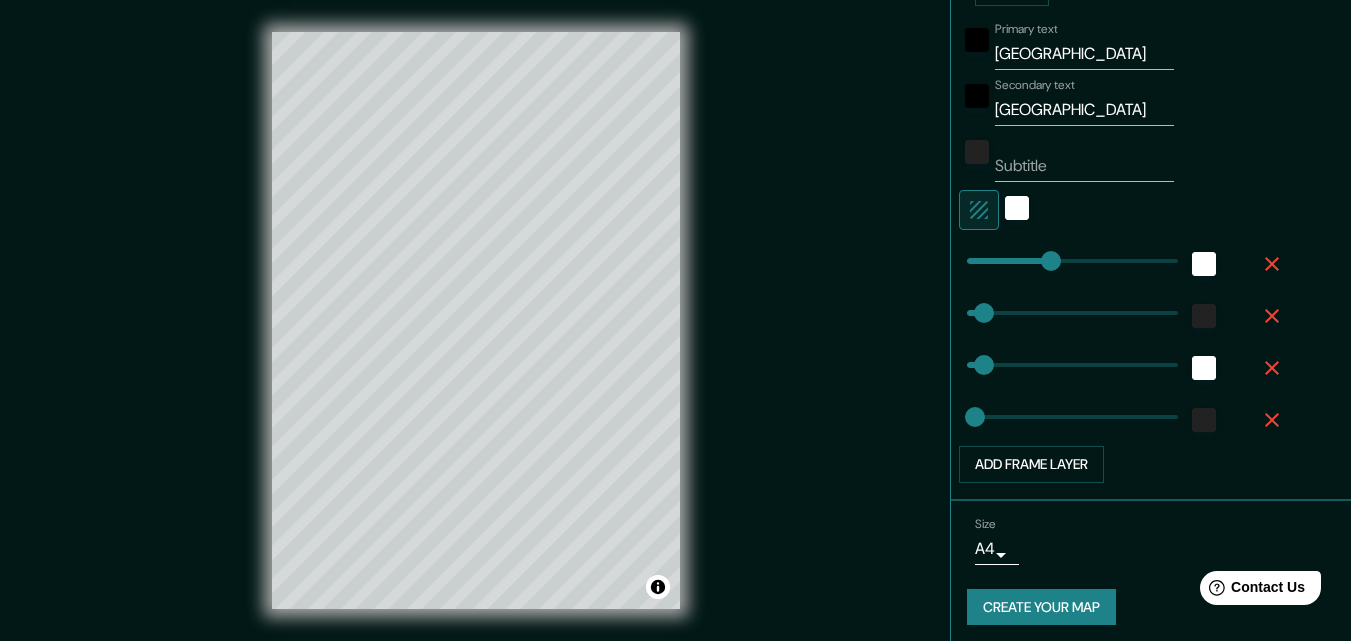 click on "Create your map" at bounding box center (1041, 607) 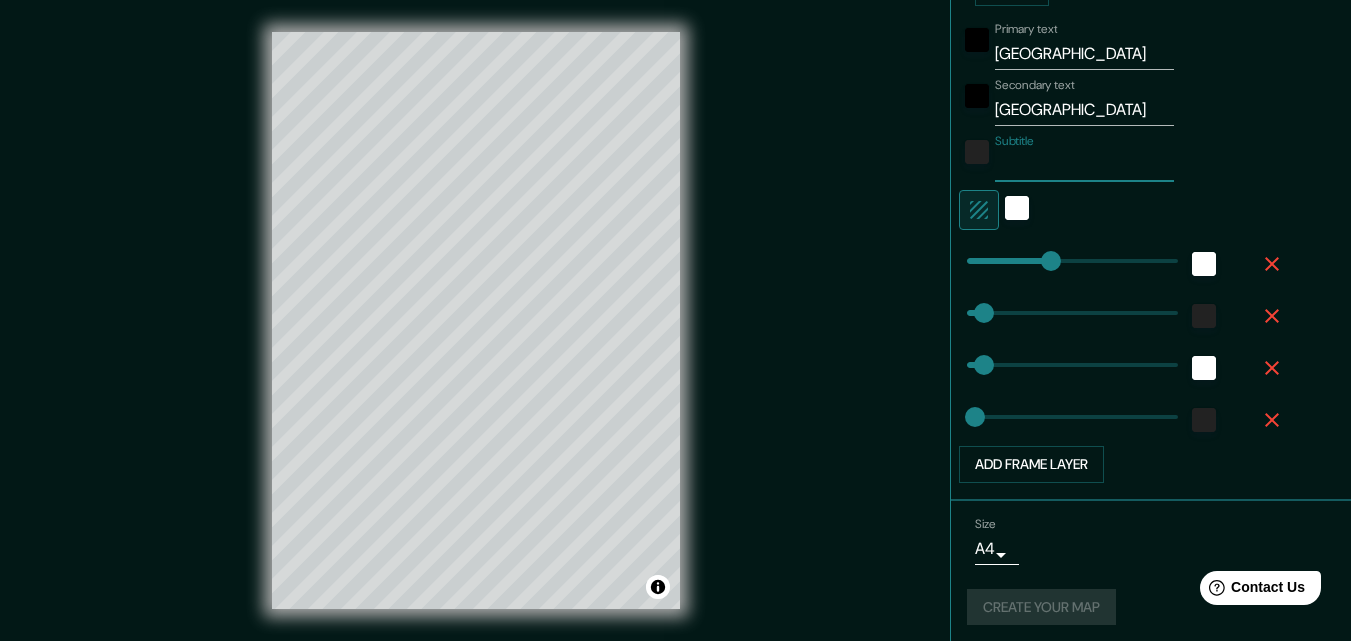 click on "Subtitle" at bounding box center [1084, 166] 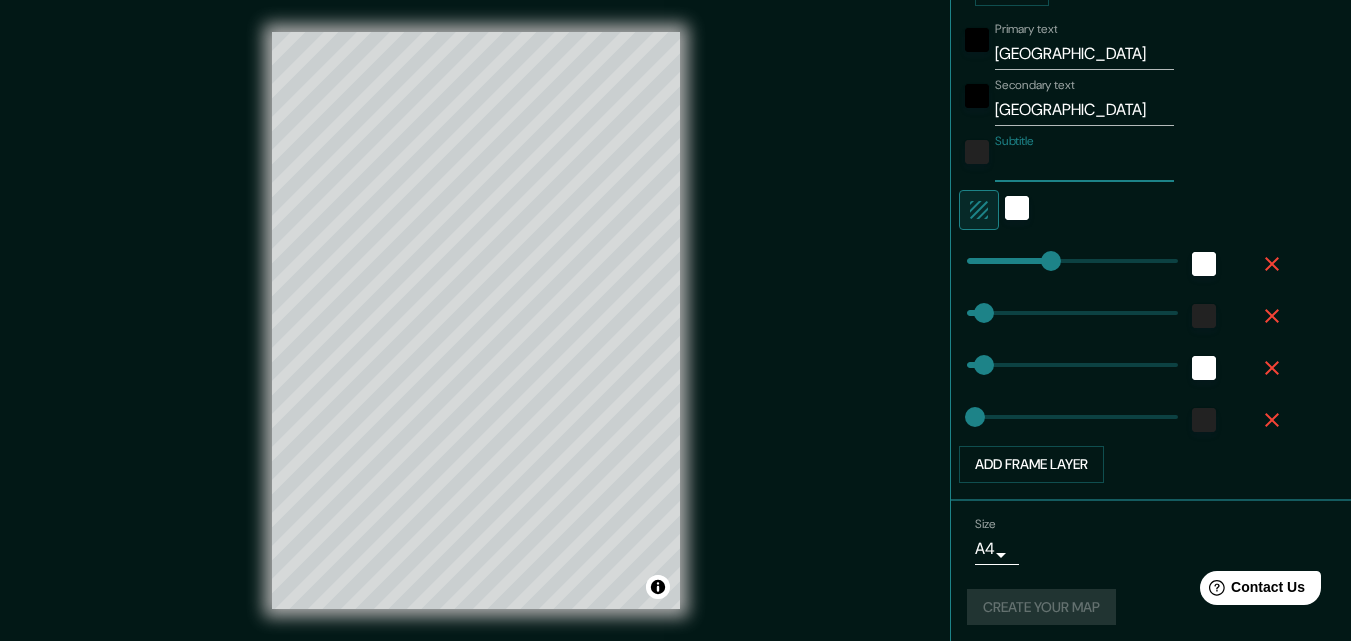 type on "de Chile" 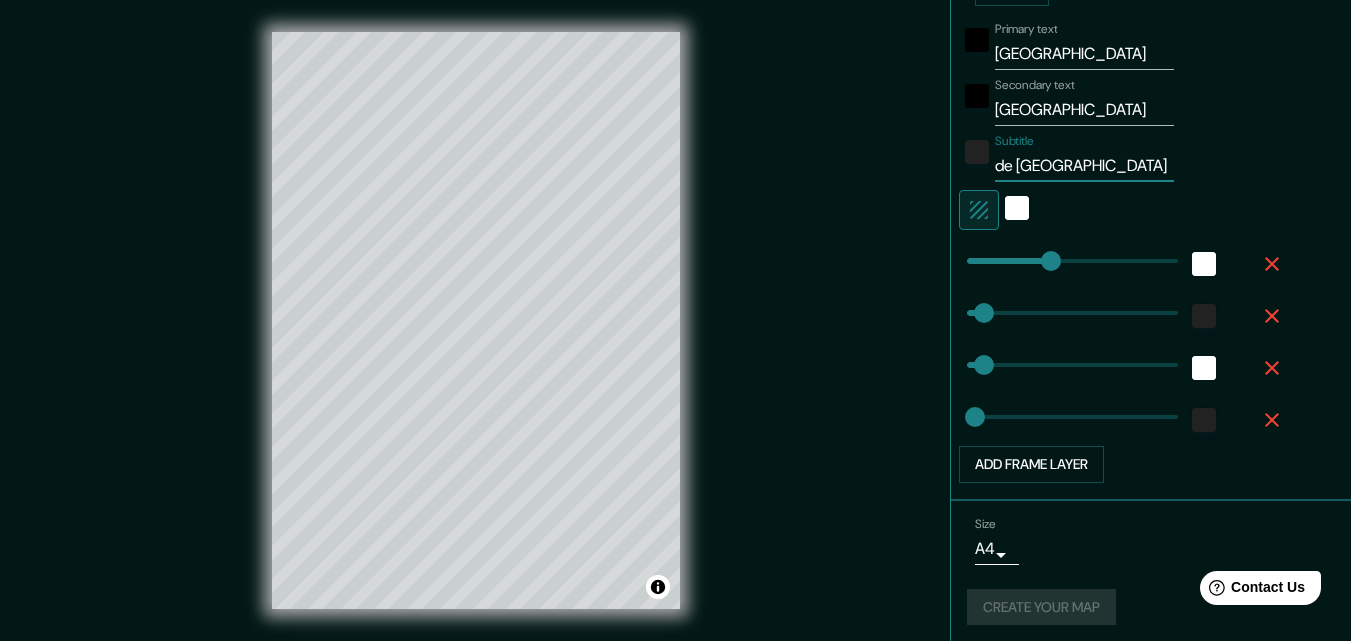 type on "163" 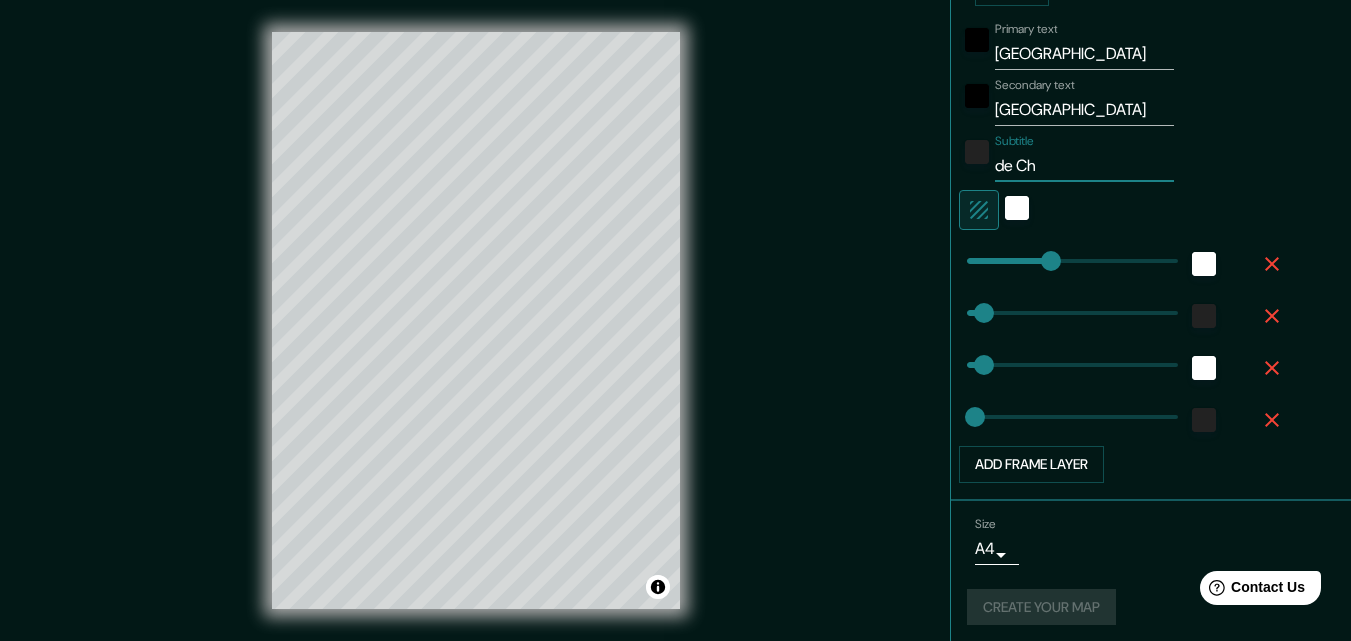 type on "de C" 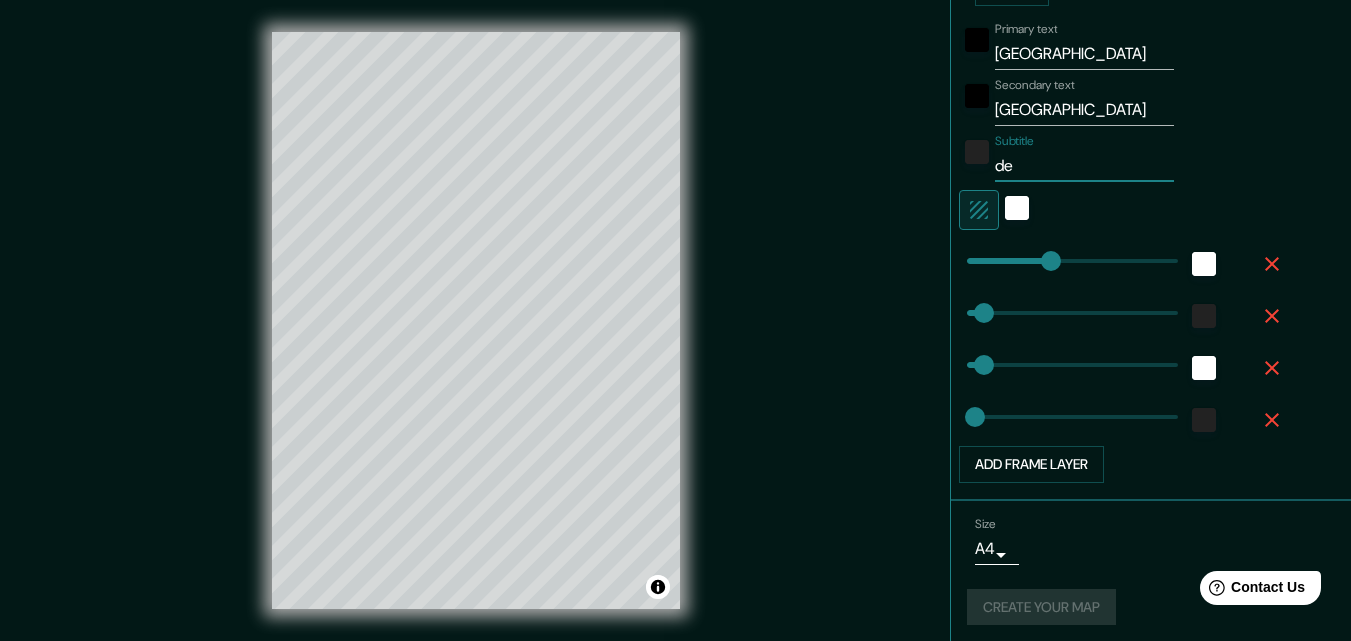 type on "de" 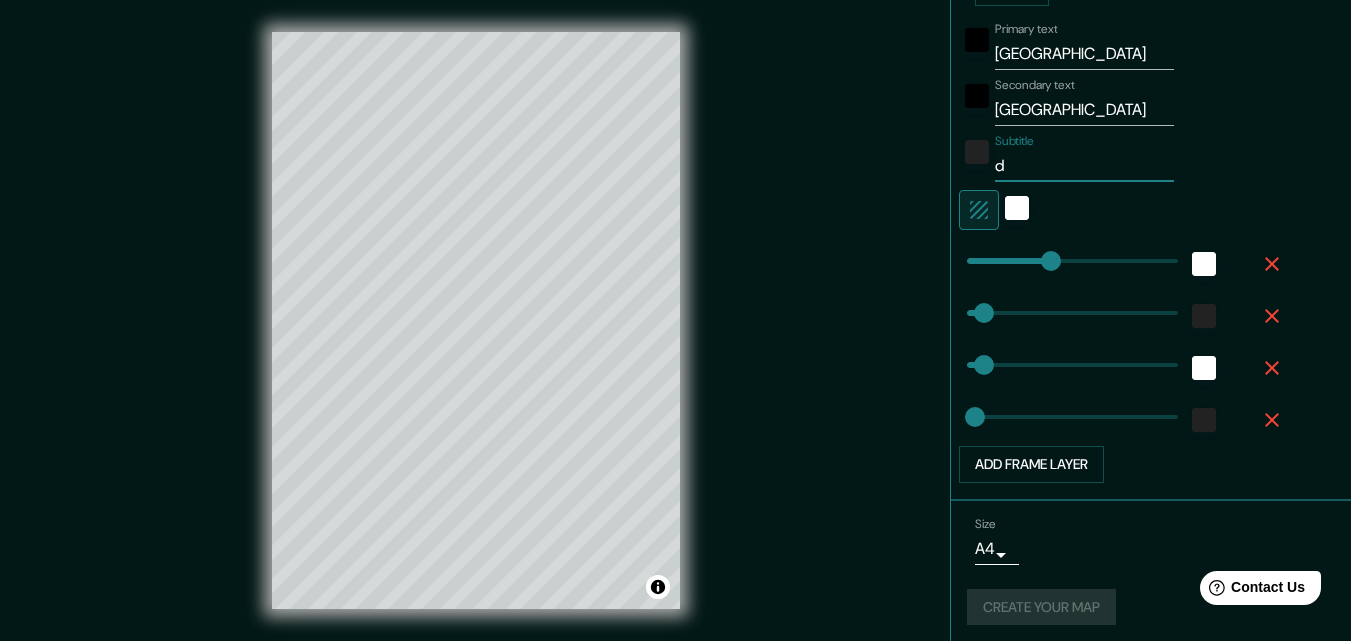 type 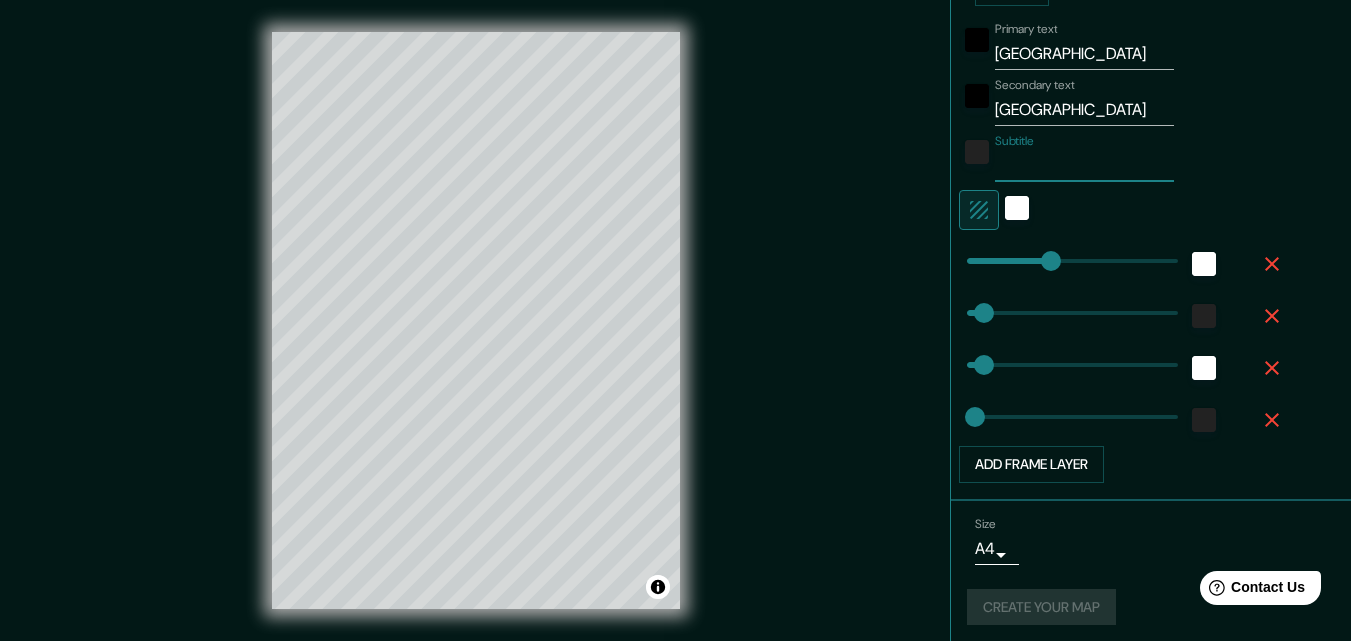 type on "163" 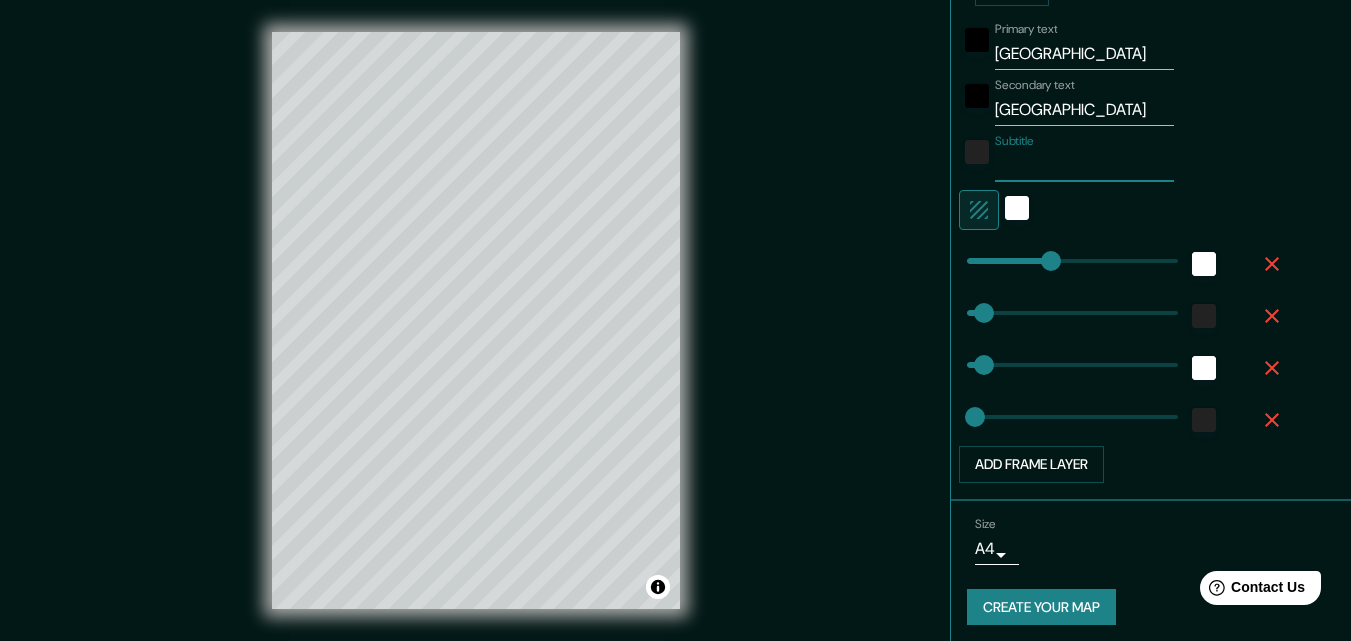 type on "P" 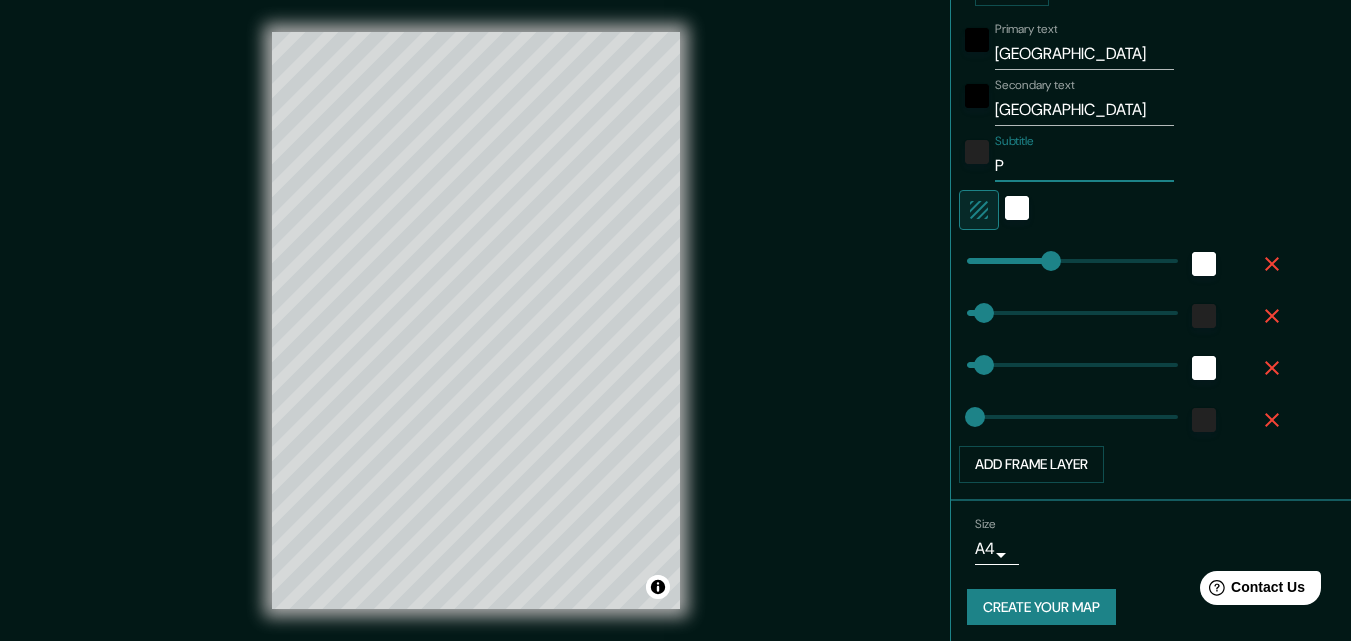 type on "163" 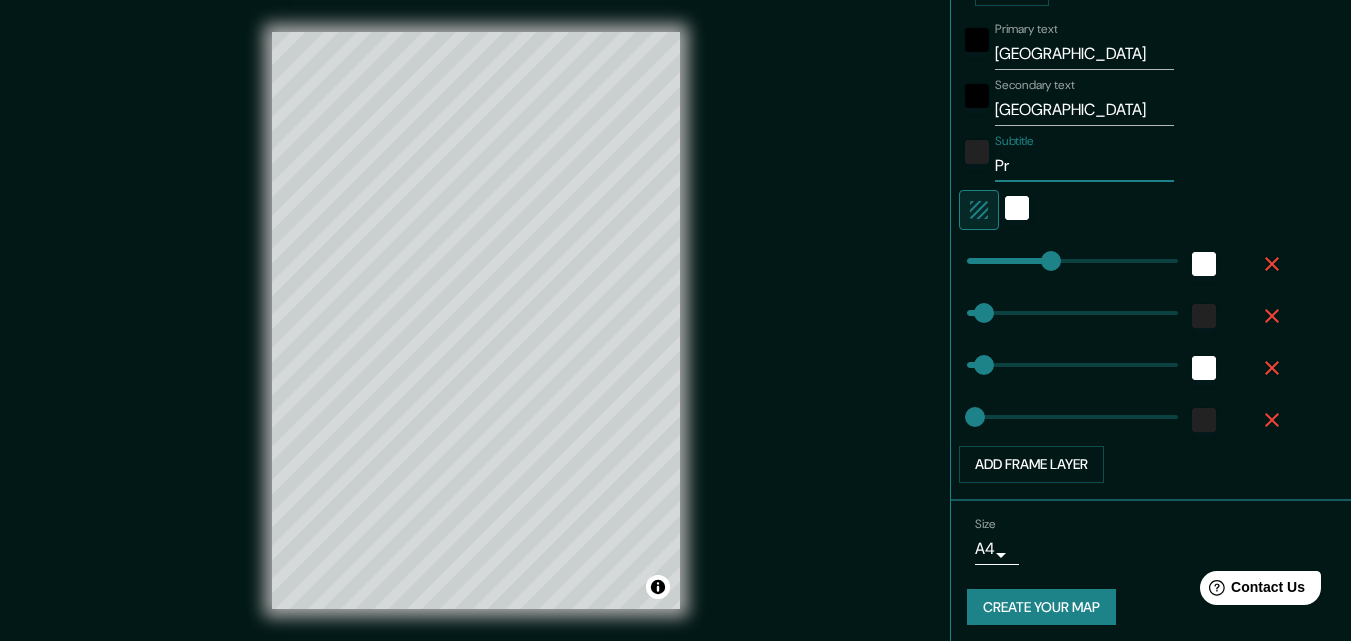 type on "163" 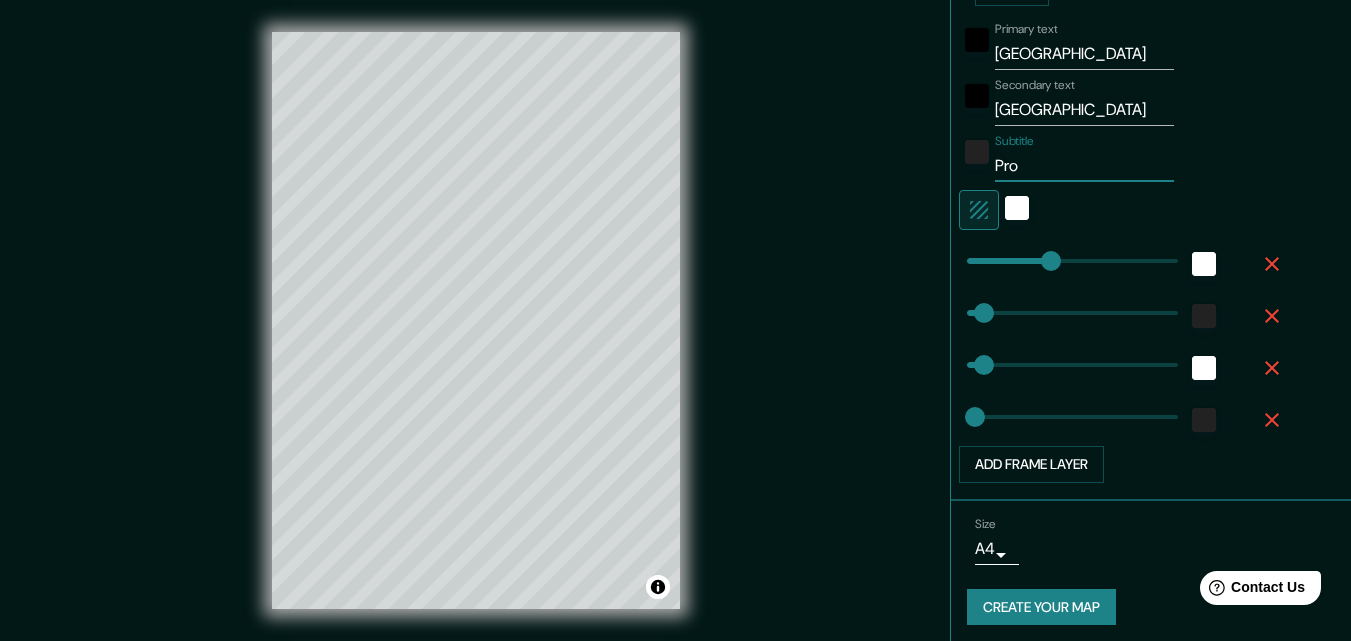 type on "Prov" 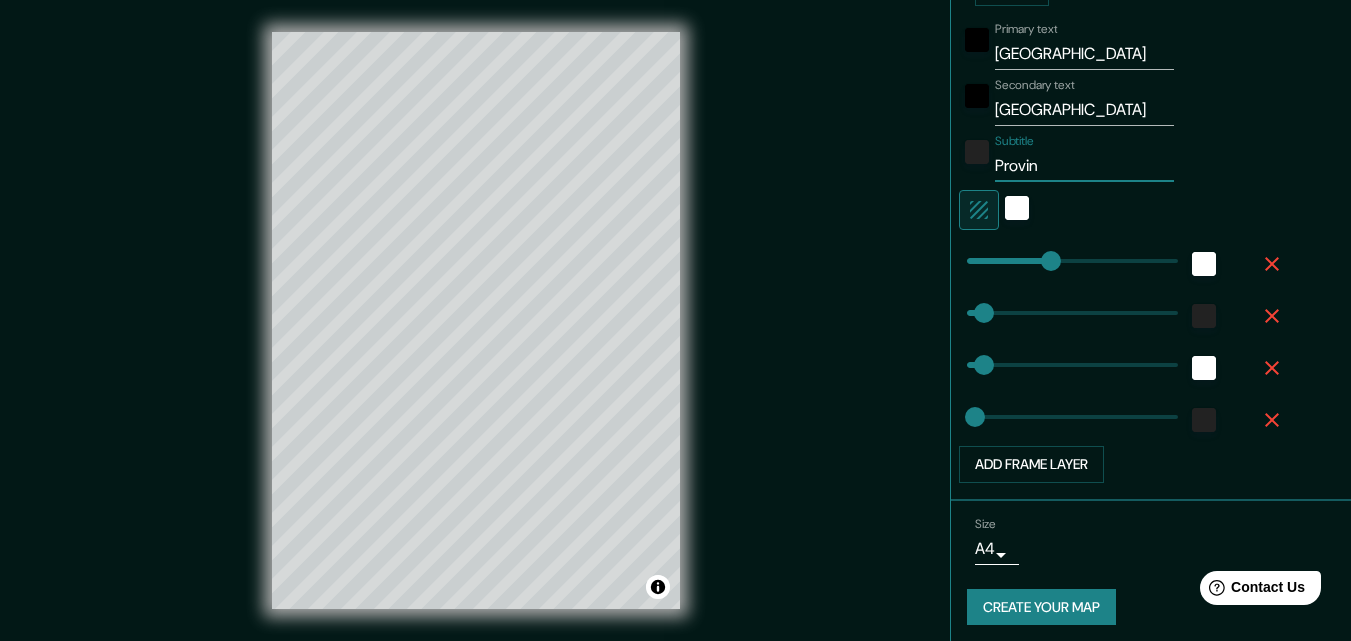 type on "Provinc" 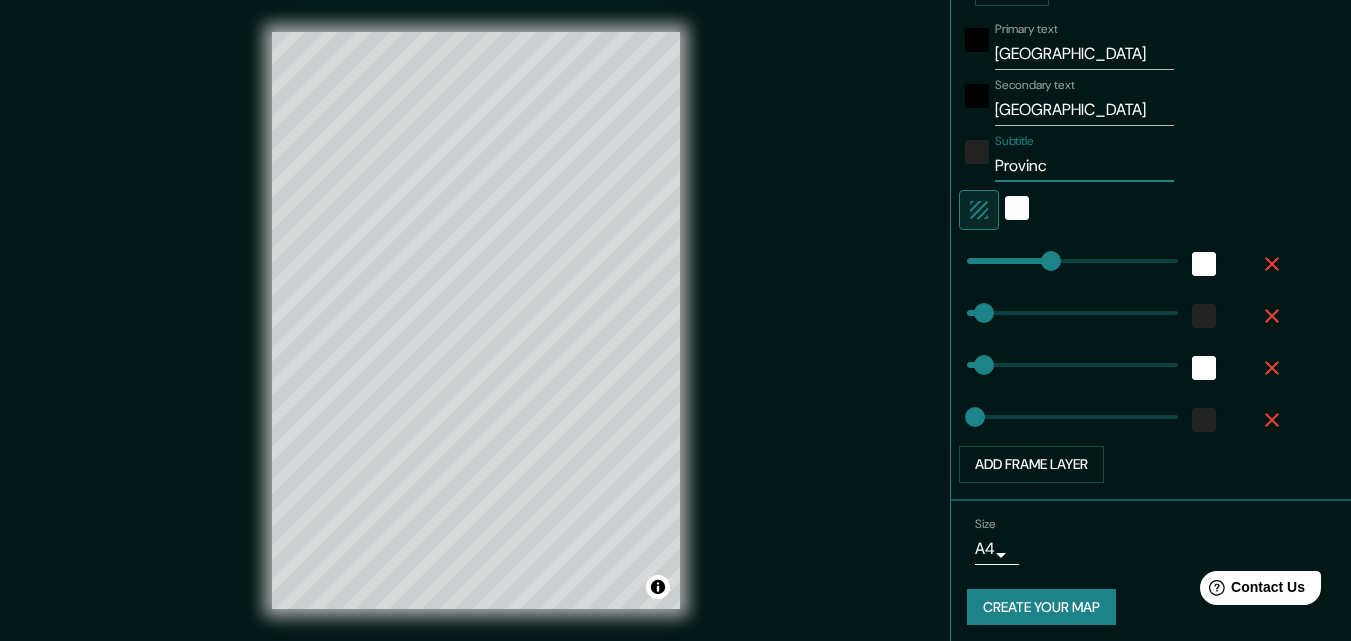type on "163" 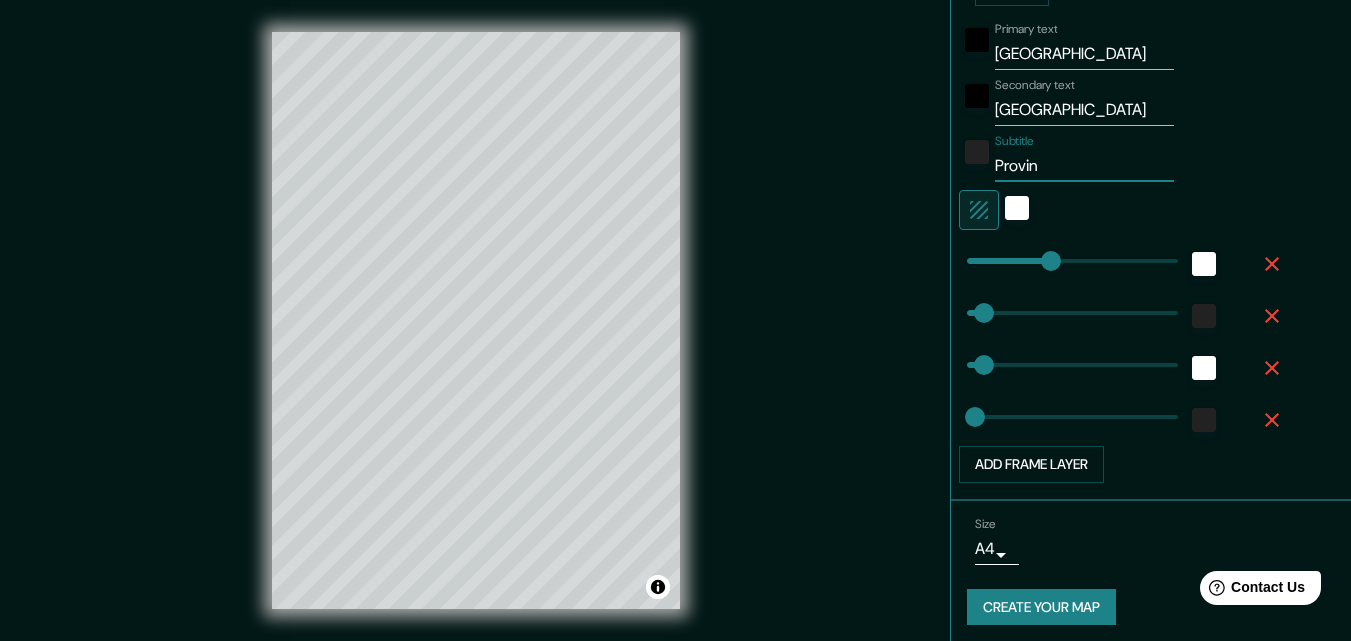 type on "Provi" 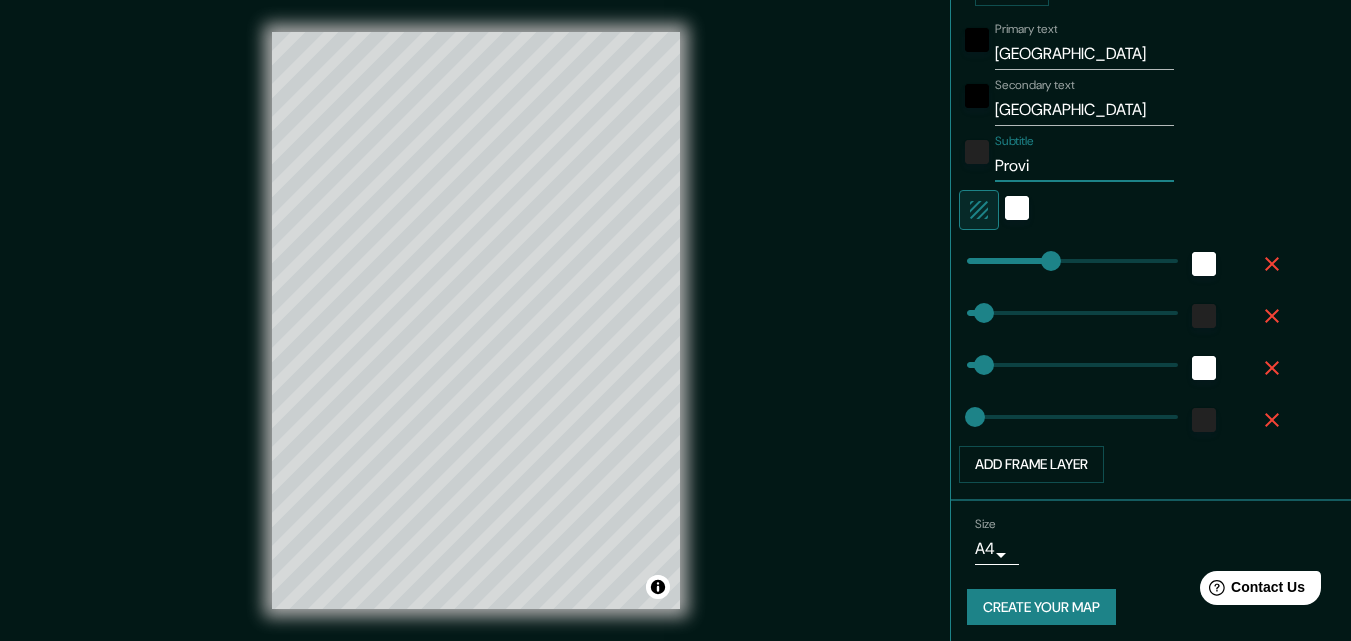 type on "163" 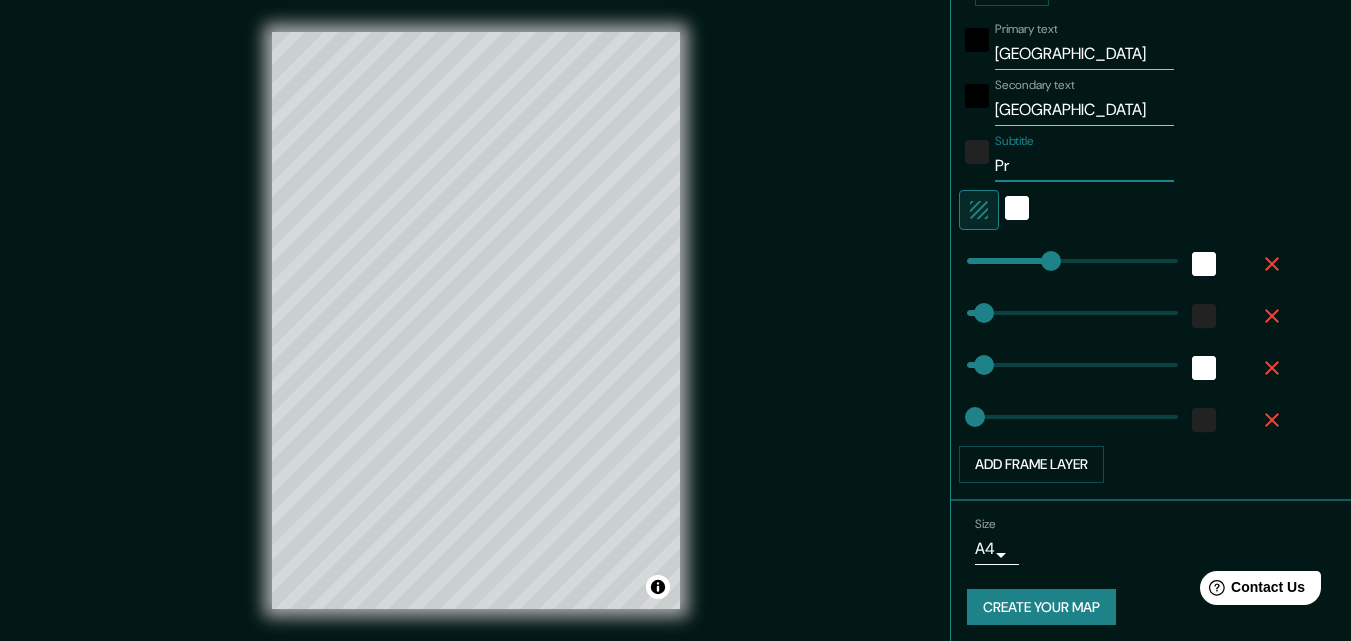 type on "P" 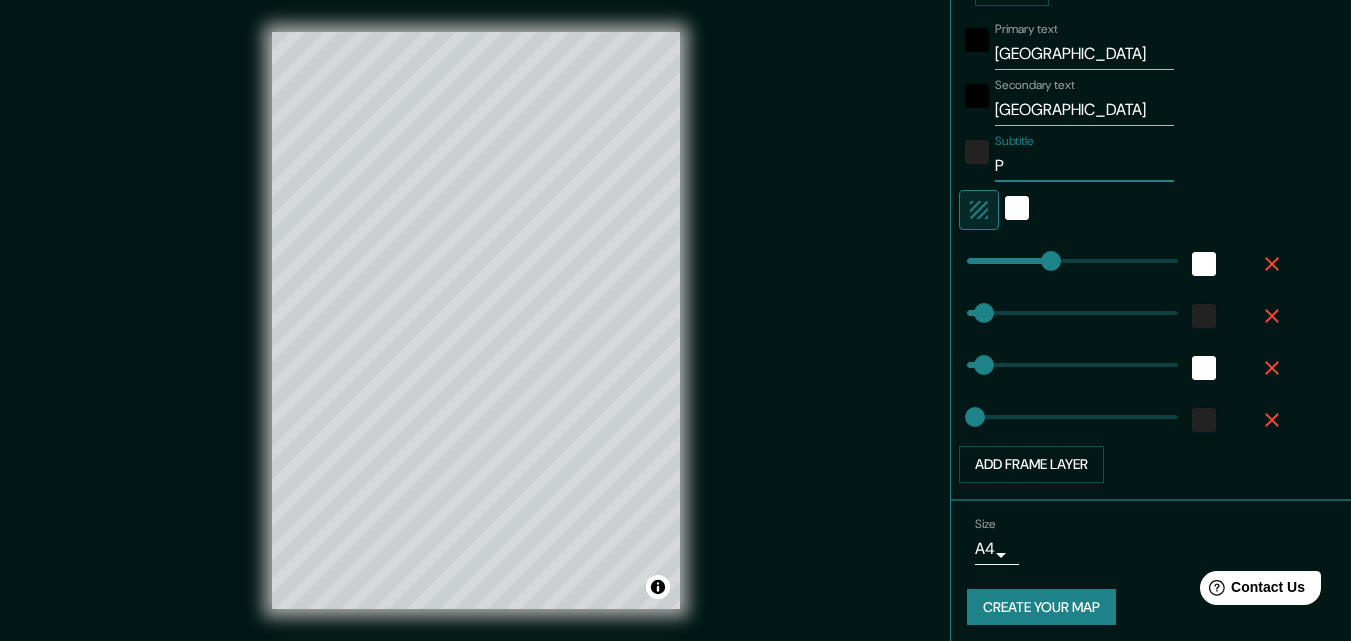 type 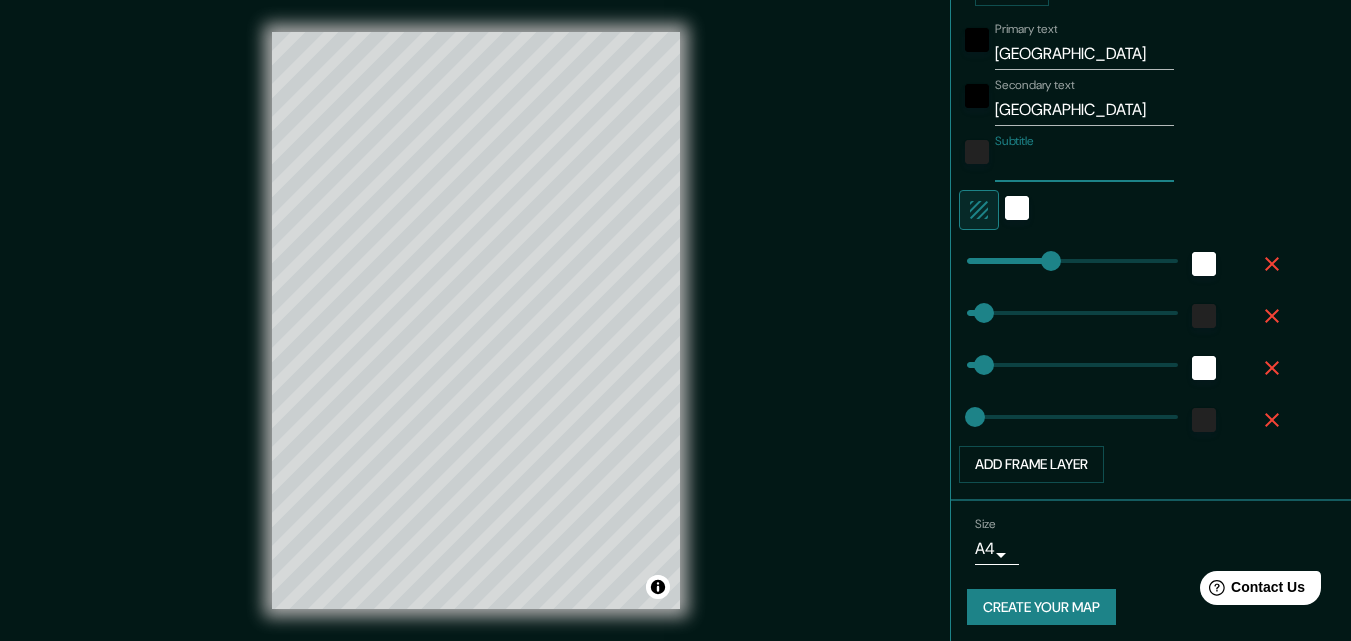 type on "163" 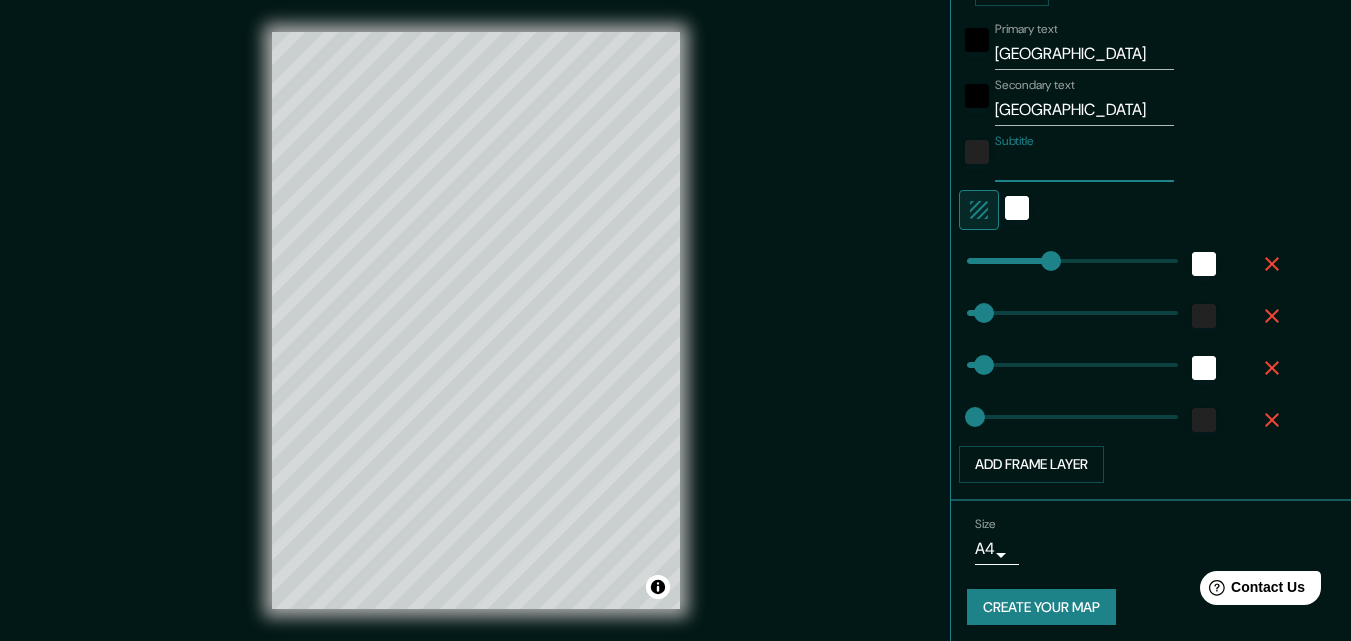 type on "C" 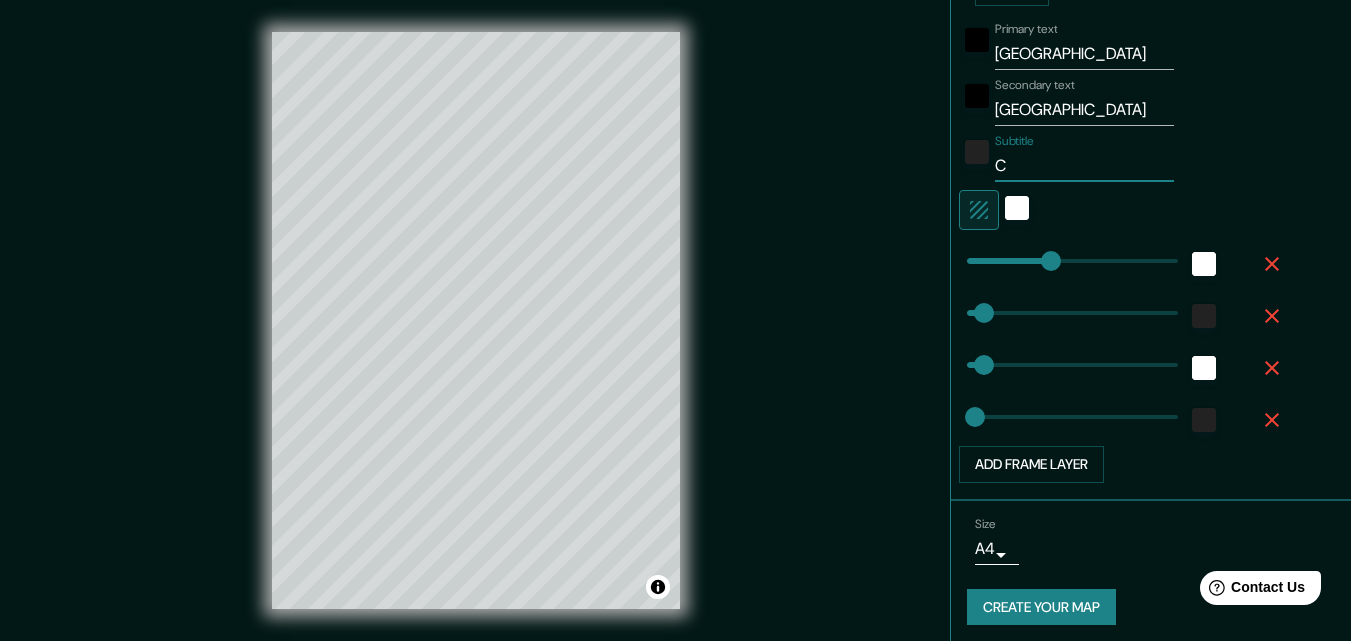 type on "163" 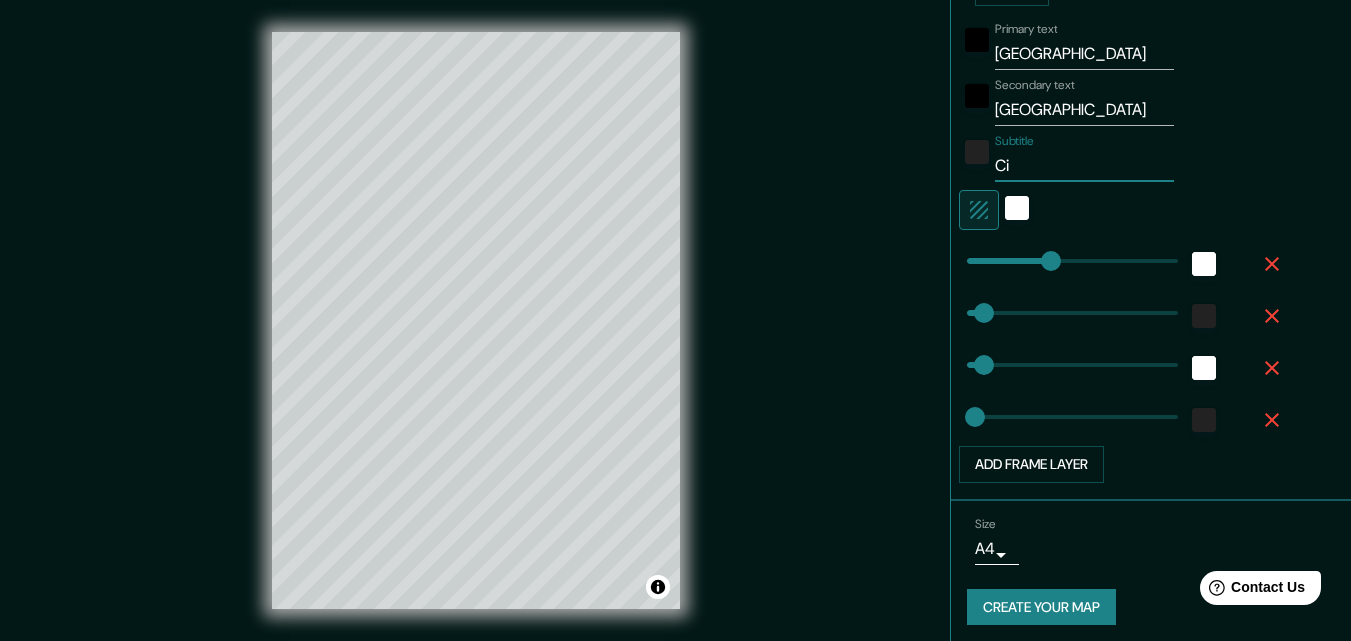 type on "Ciu" 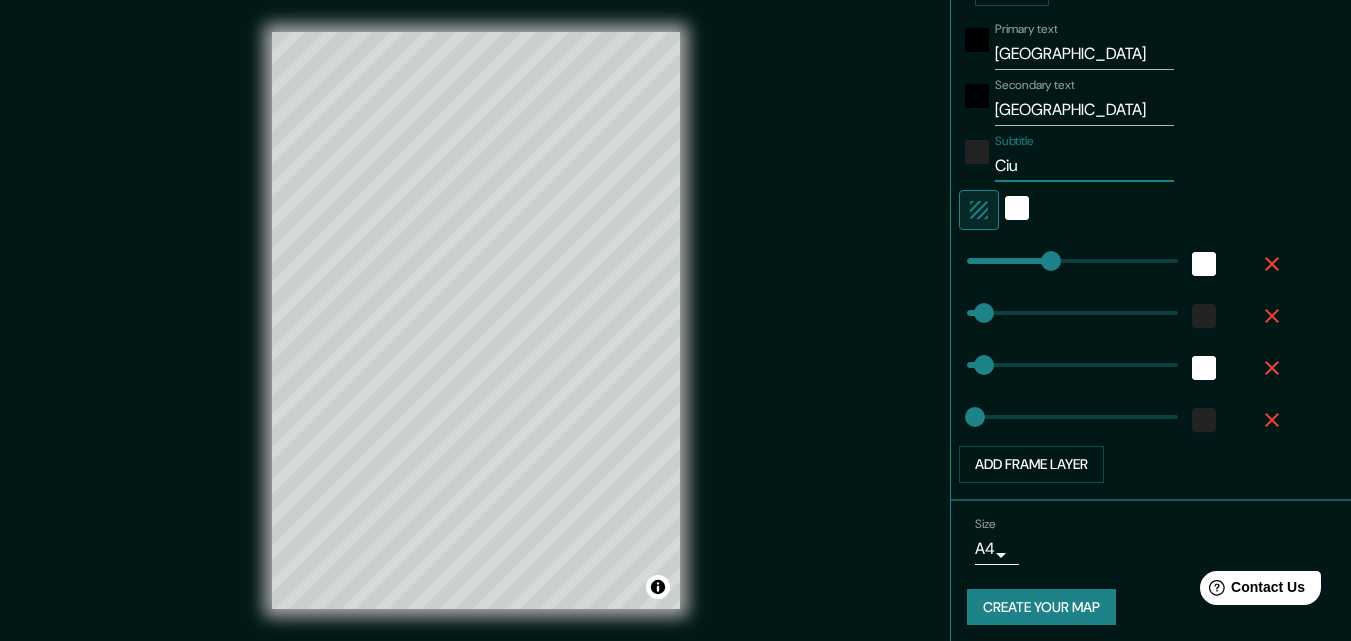 type on "163" 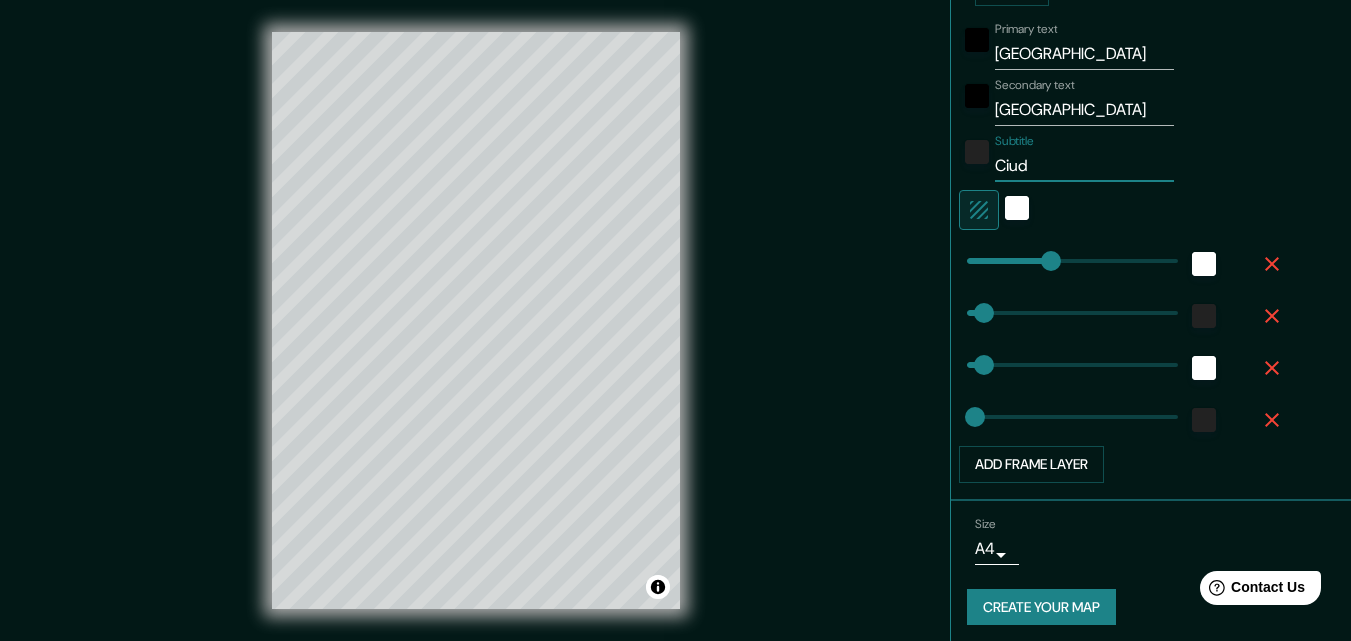 type on "163" 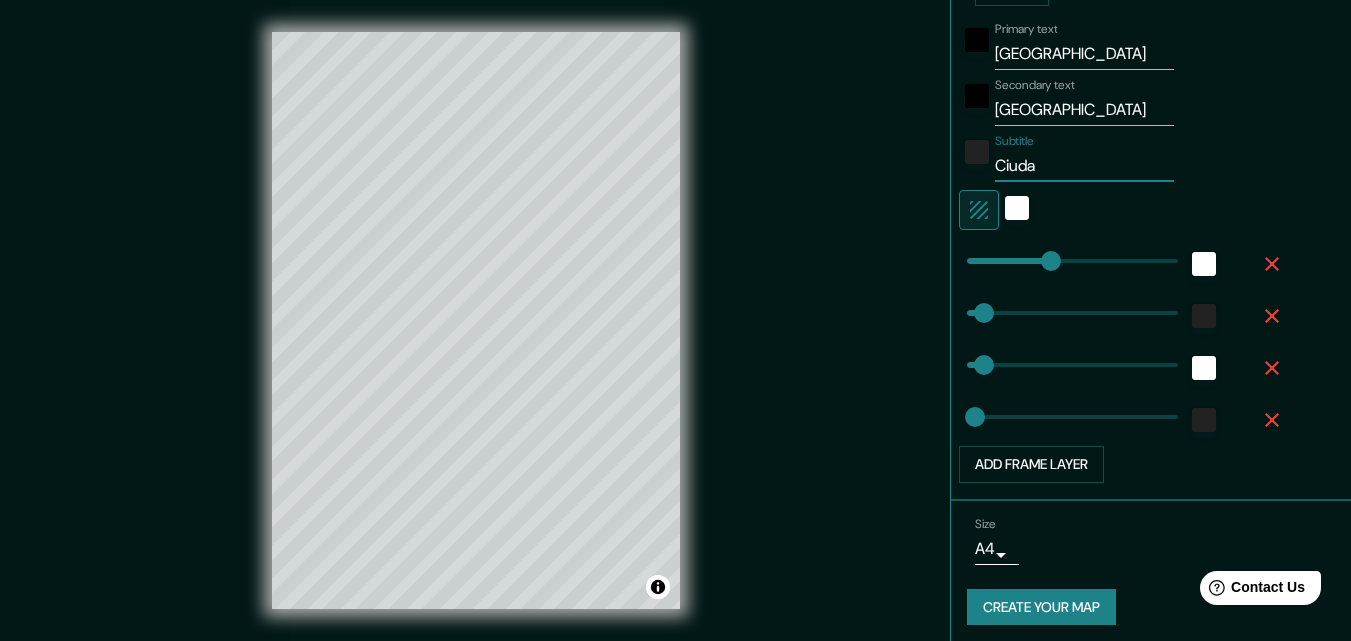 type on "163" 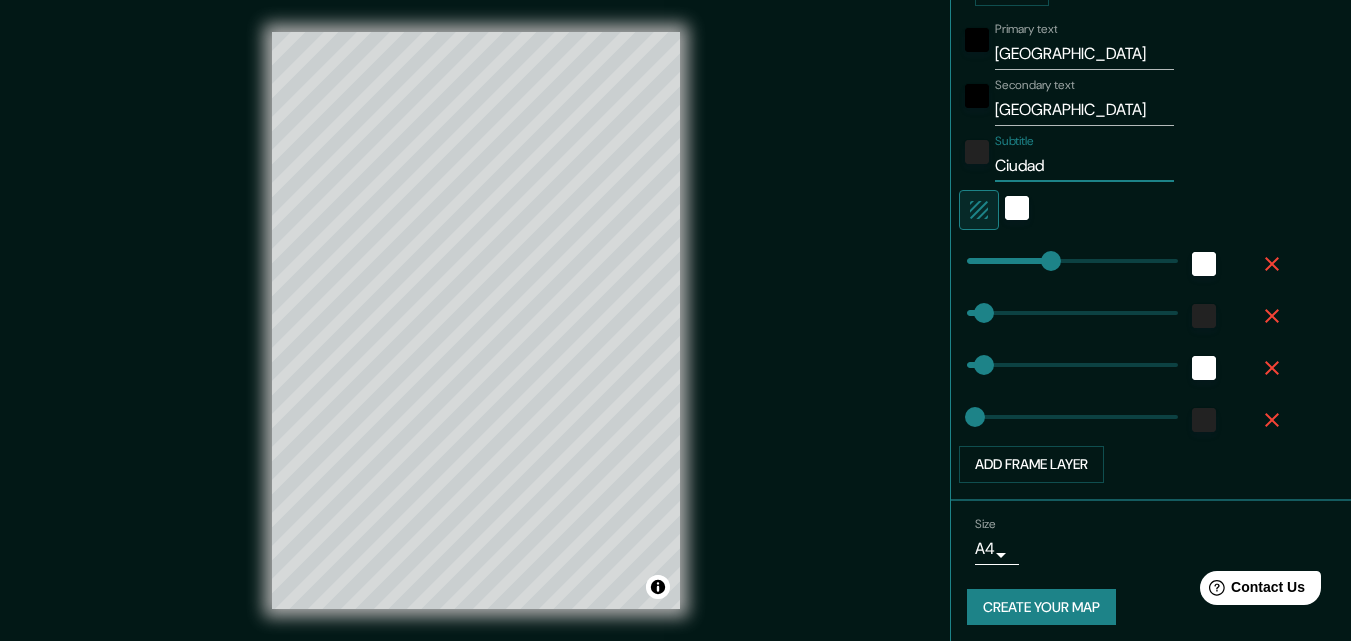 type on "Ciudad" 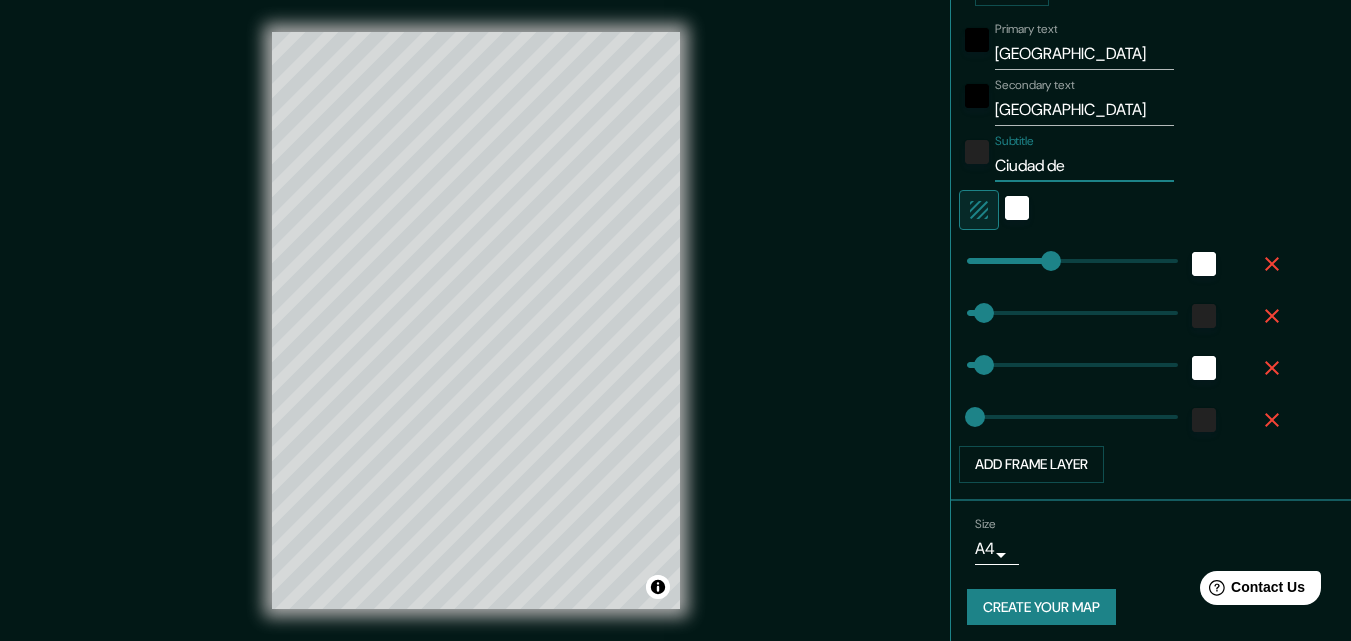 type on "Ciudad de" 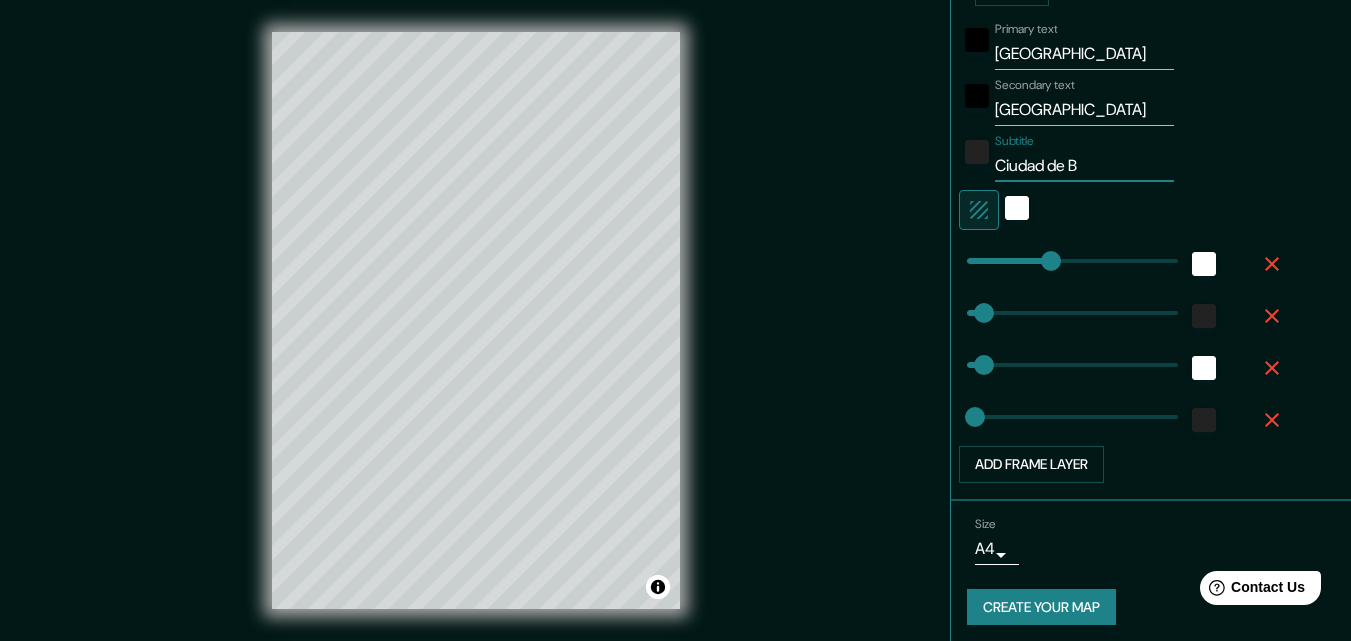 type on "Ciudad de Bu" 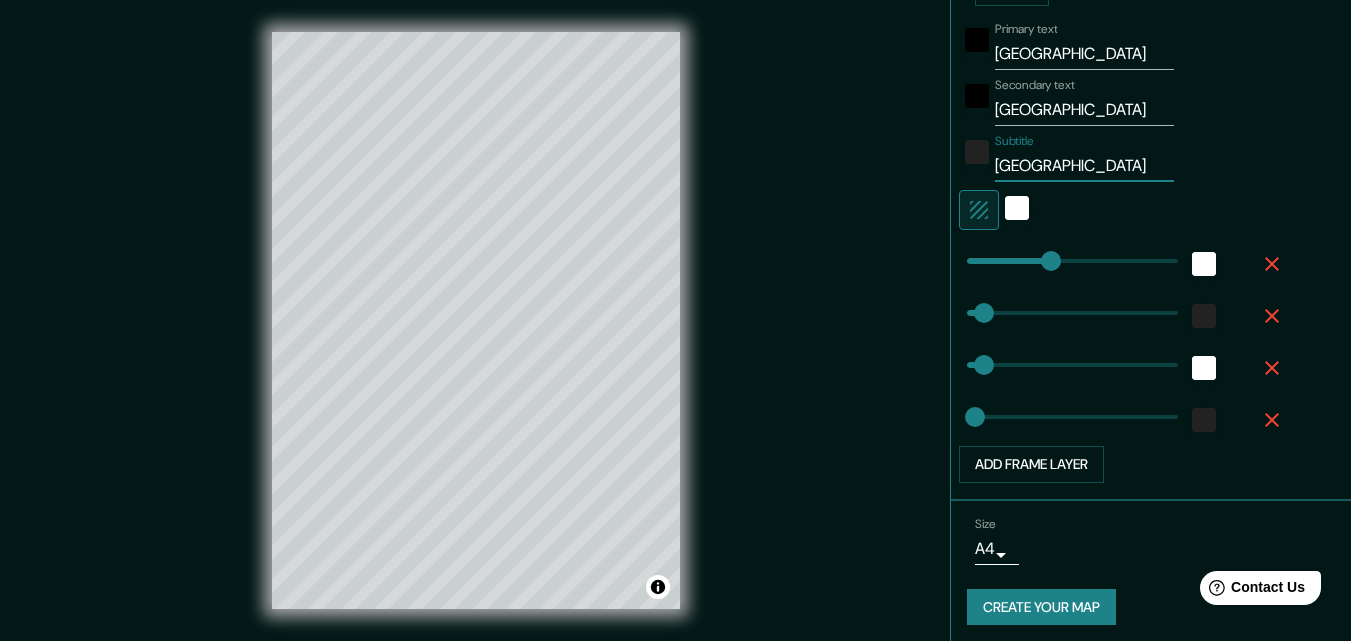 type on "163" 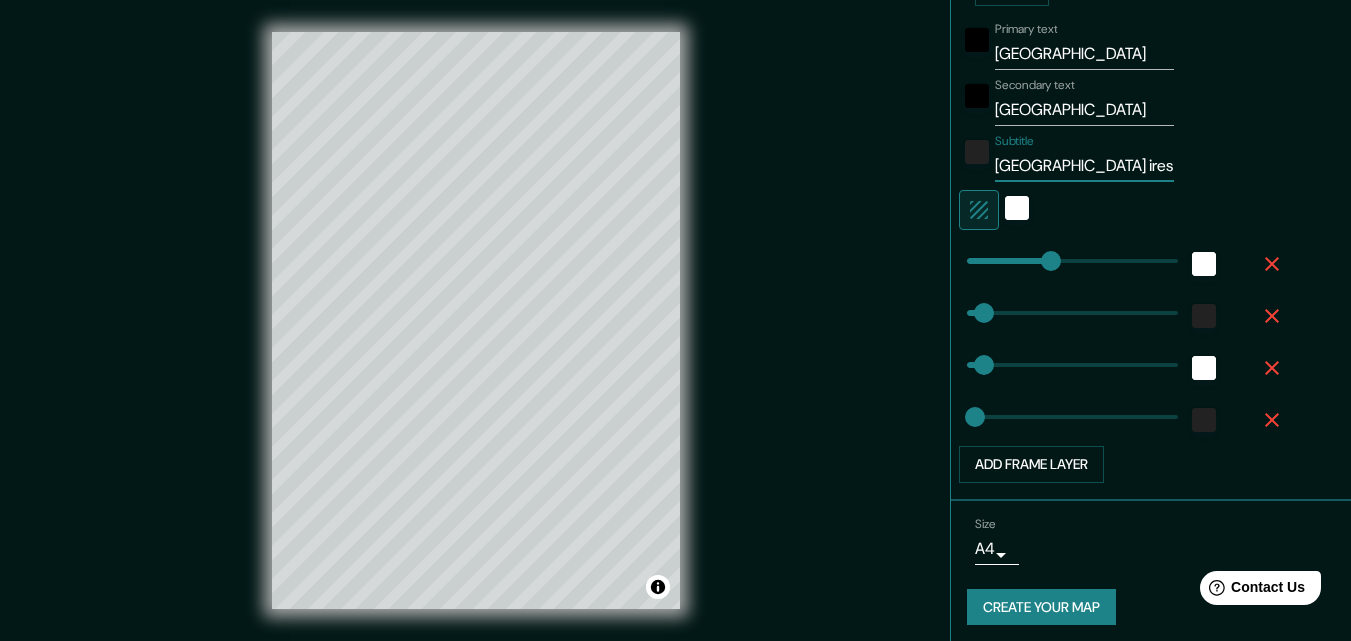 scroll, scrollTop: 0, scrollLeft: 0, axis: both 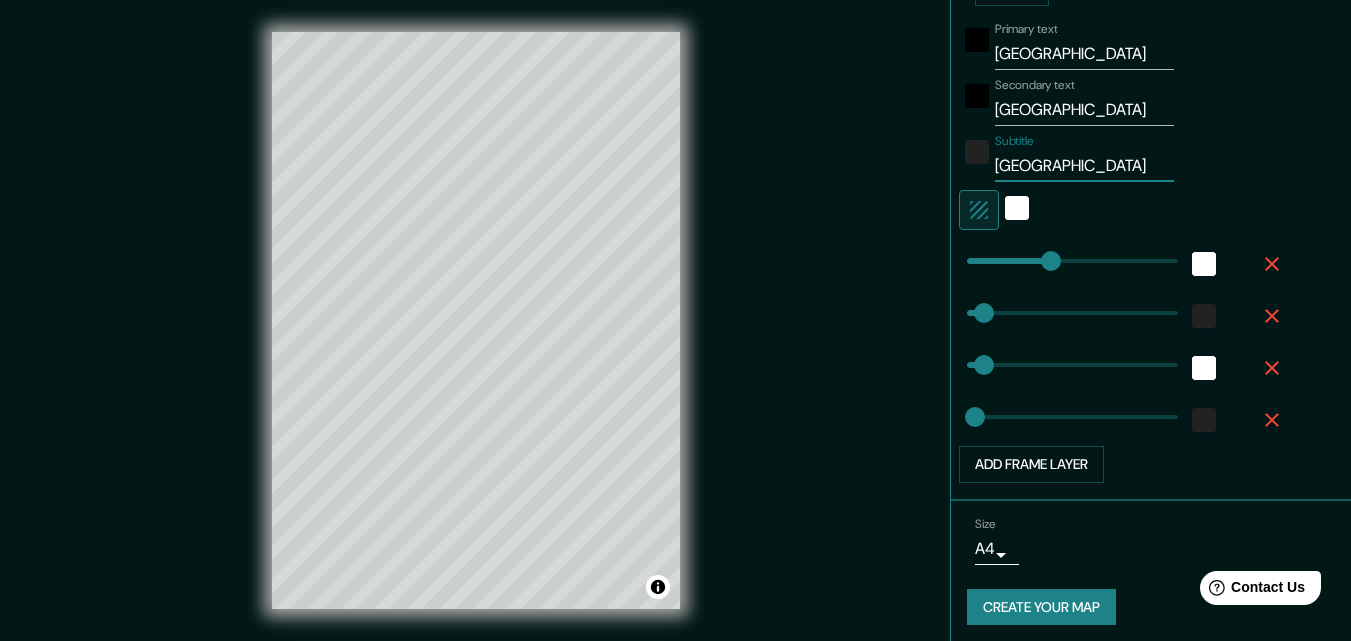 paste on "Las Dakotas" 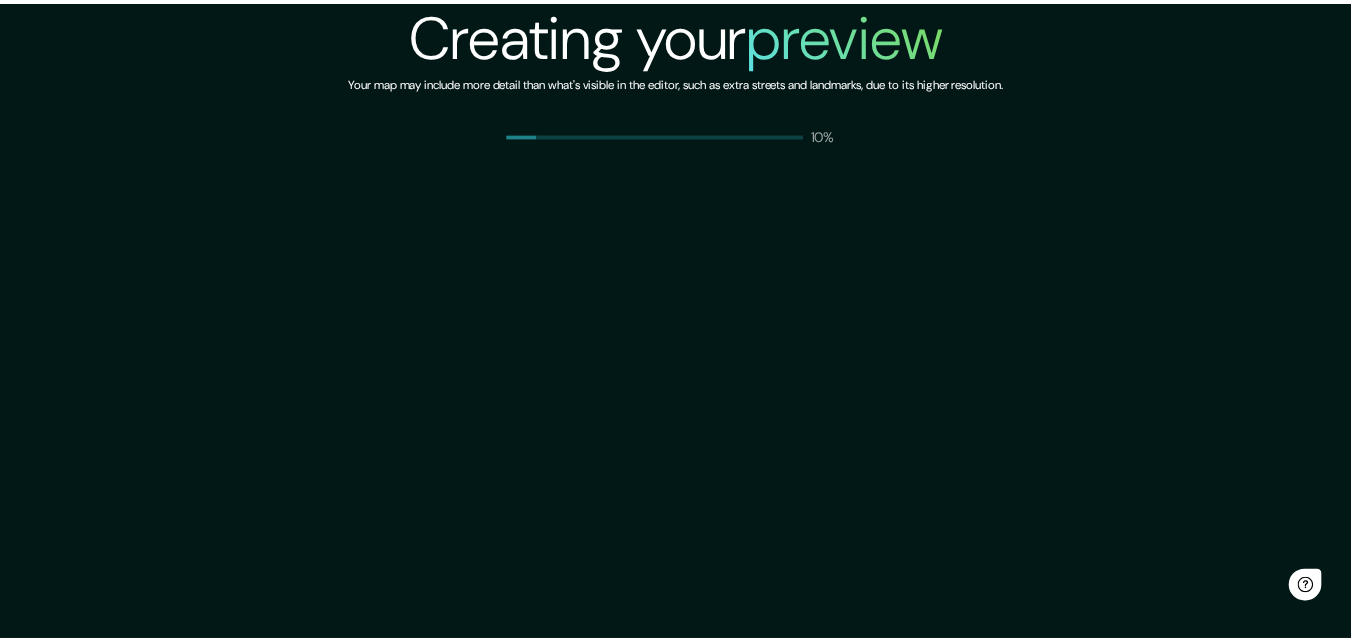 scroll, scrollTop: 0, scrollLeft: 0, axis: both 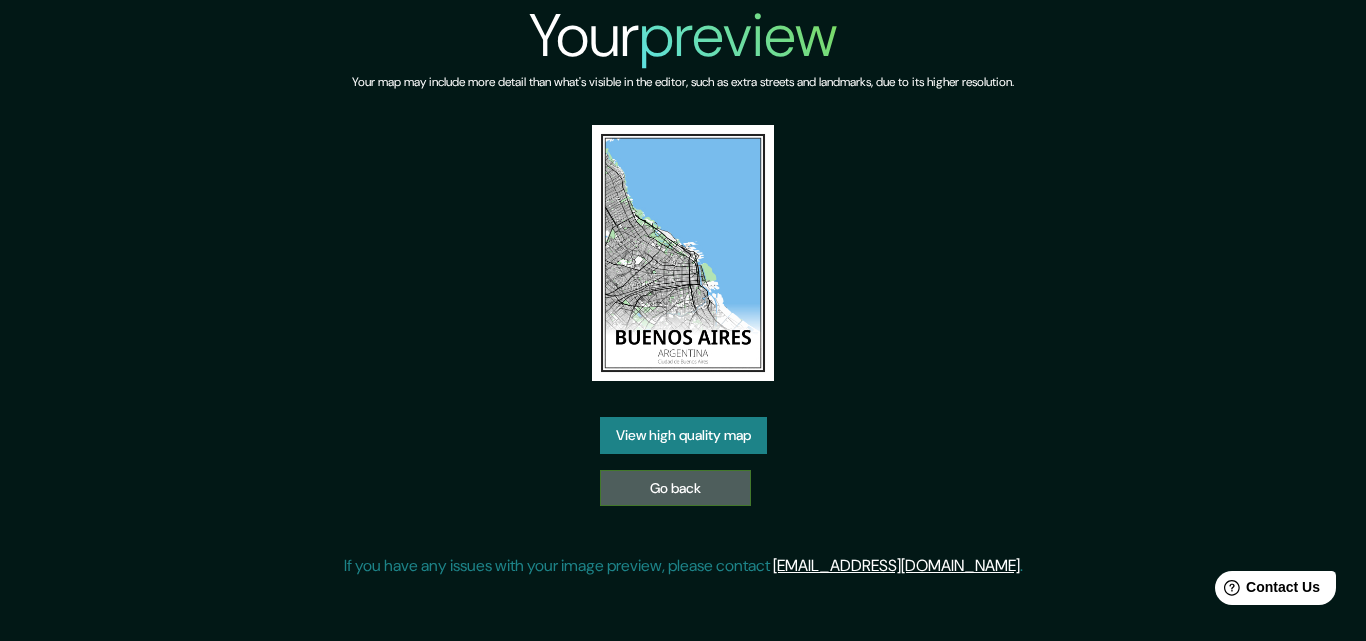 click on "Go back" at bounding box center (675, 488) 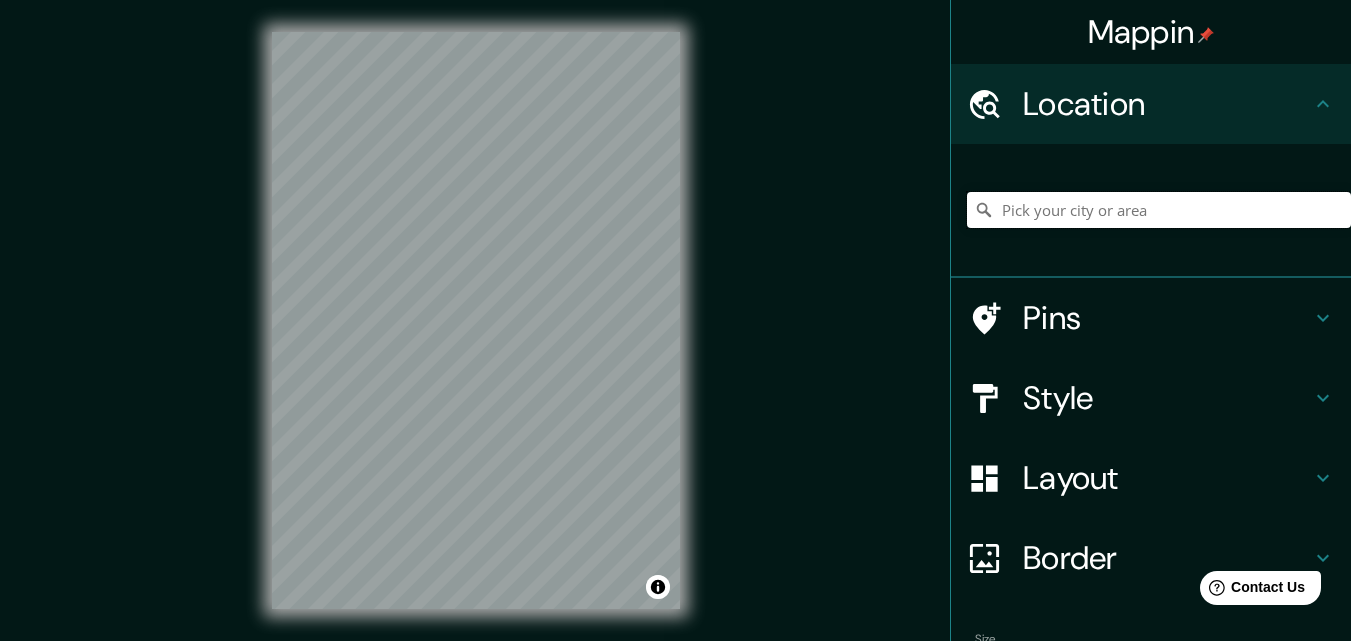 click at bounding box center [1159, 210] 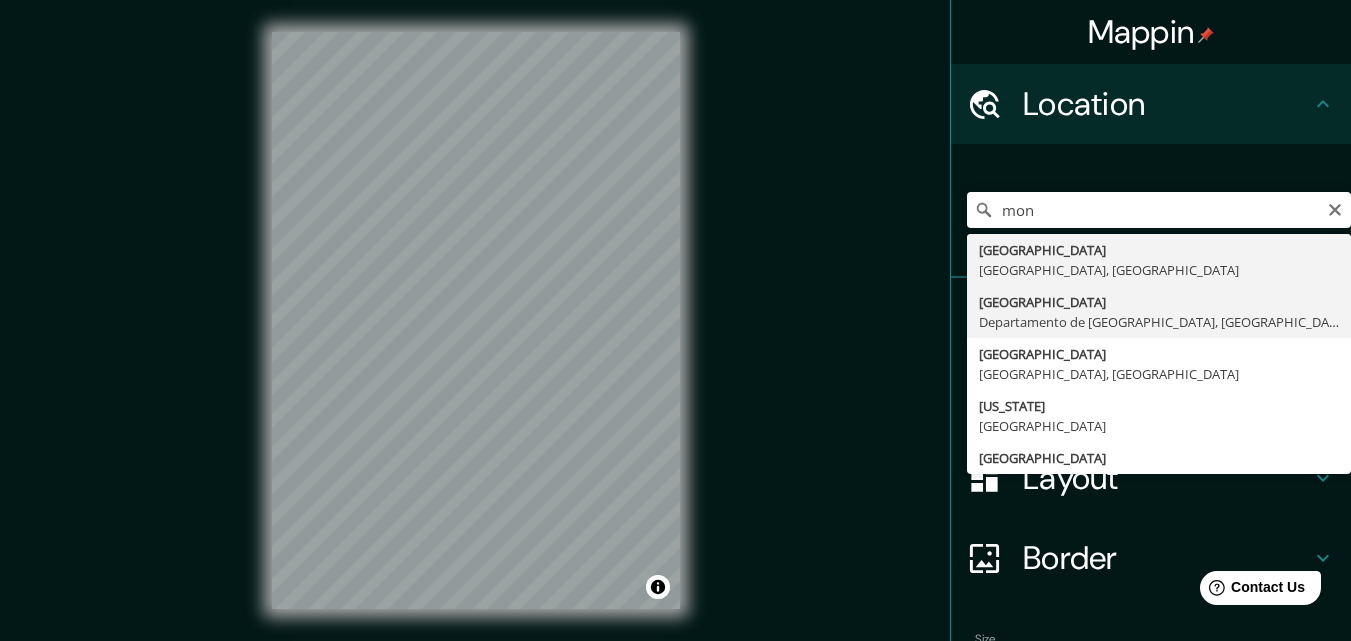 type on "[GEOGRAPHIC_DATA], [GEOGRAPHIC_DATA], [GEOGRAPHIC_DATA]" 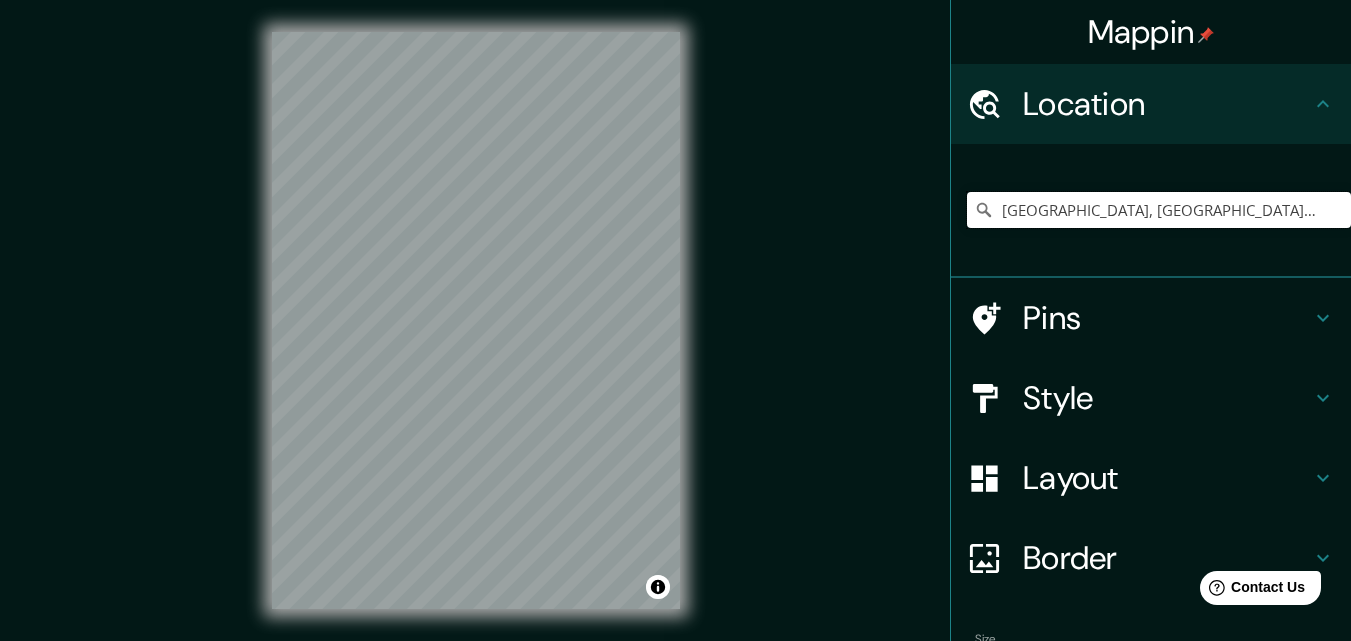 scroll, scrollTop: 0, scrollLeft: 0, axis: both 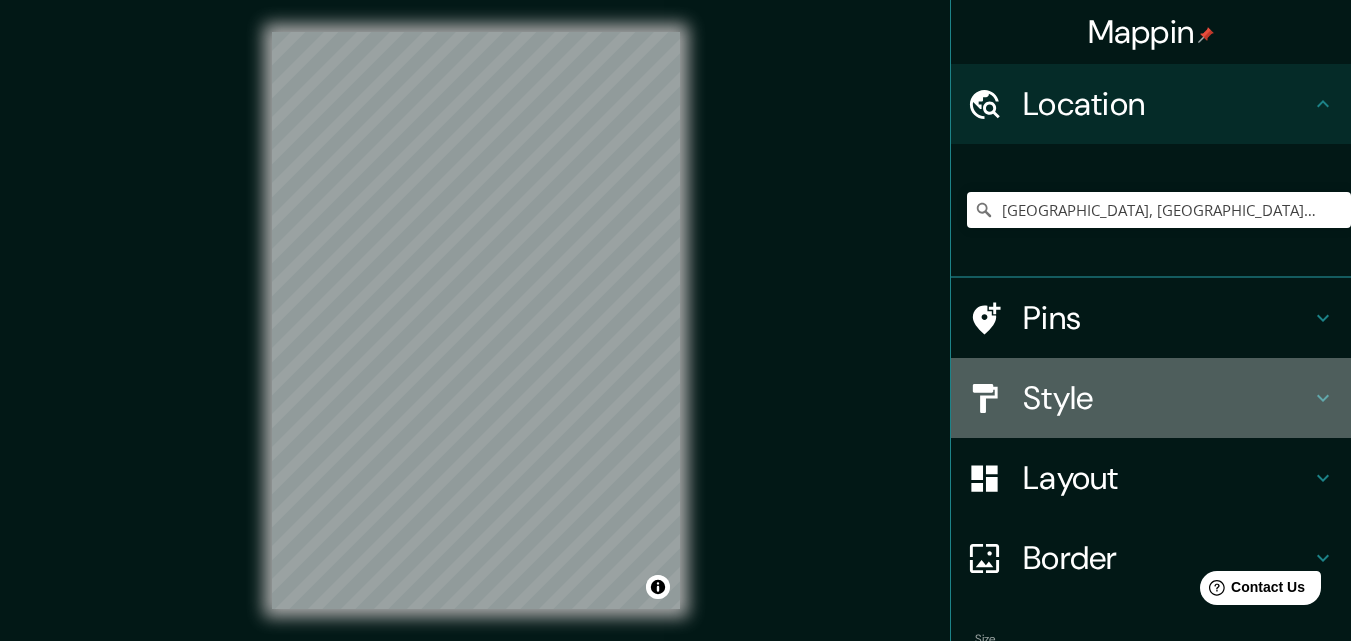 click on "Style" at bounding box center (1167, 398) 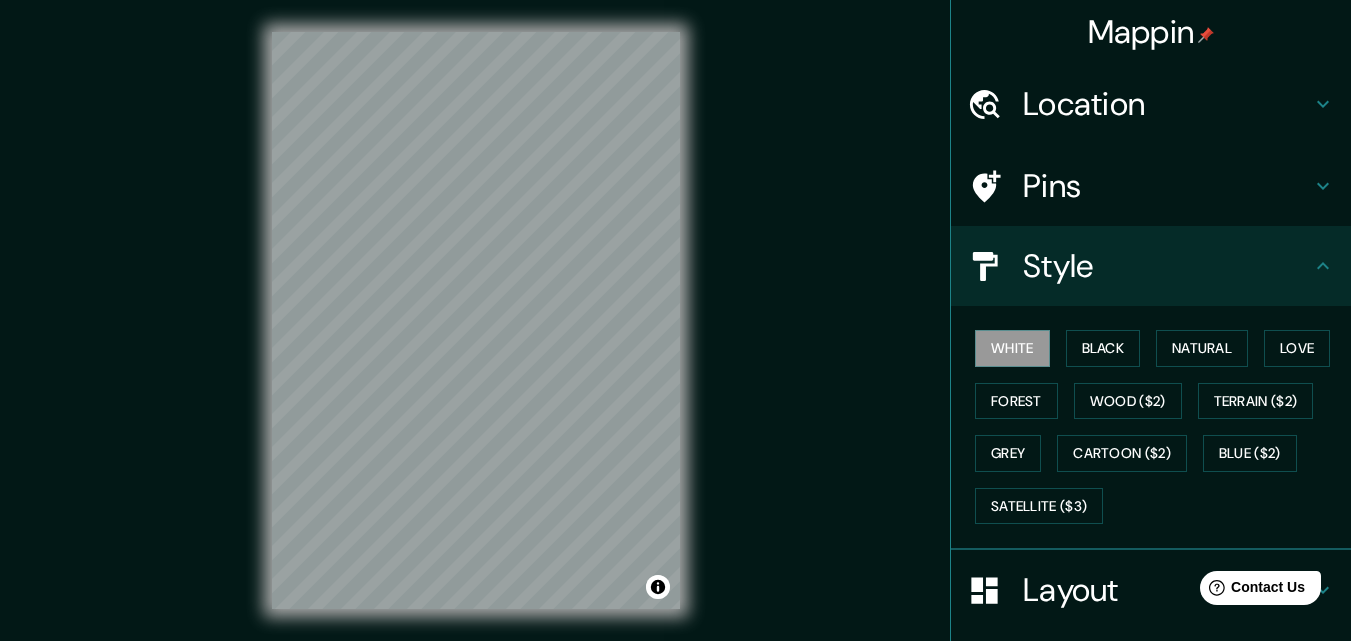 click on "Location" at bounding box center [1167, 104] 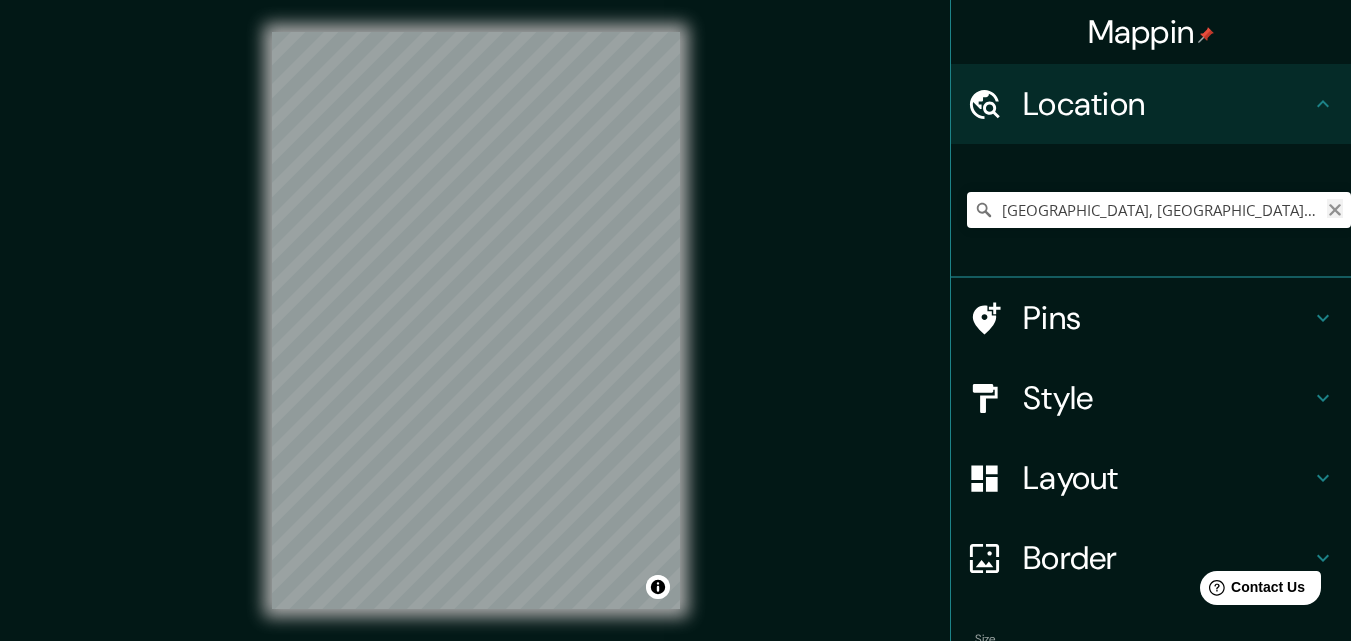 click 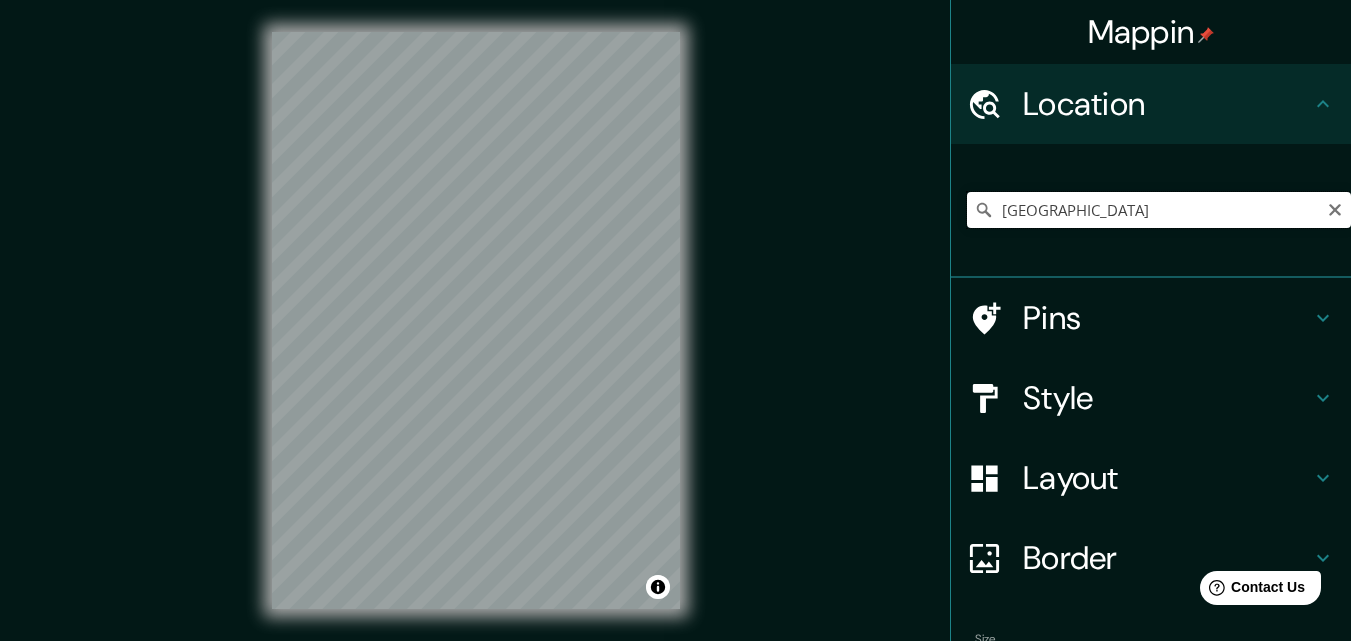 click on "[GEOGRAPHIC_DATA]" at bounding box center (1159, 210) 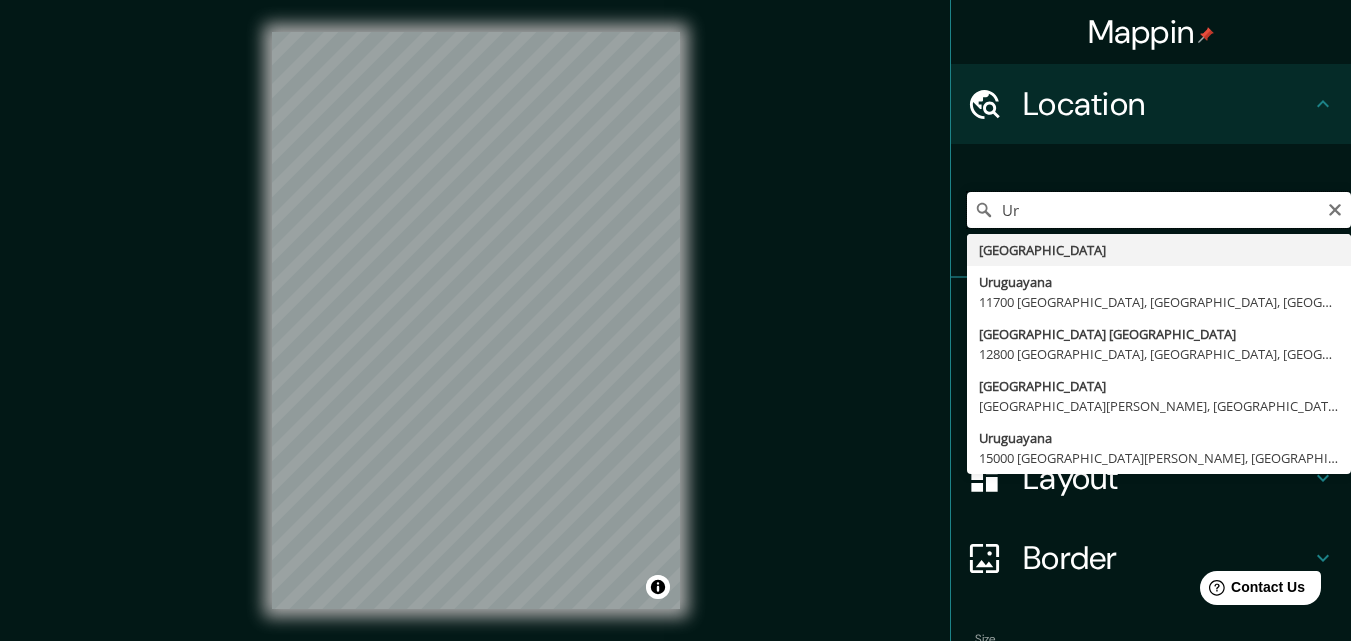 type on "U" 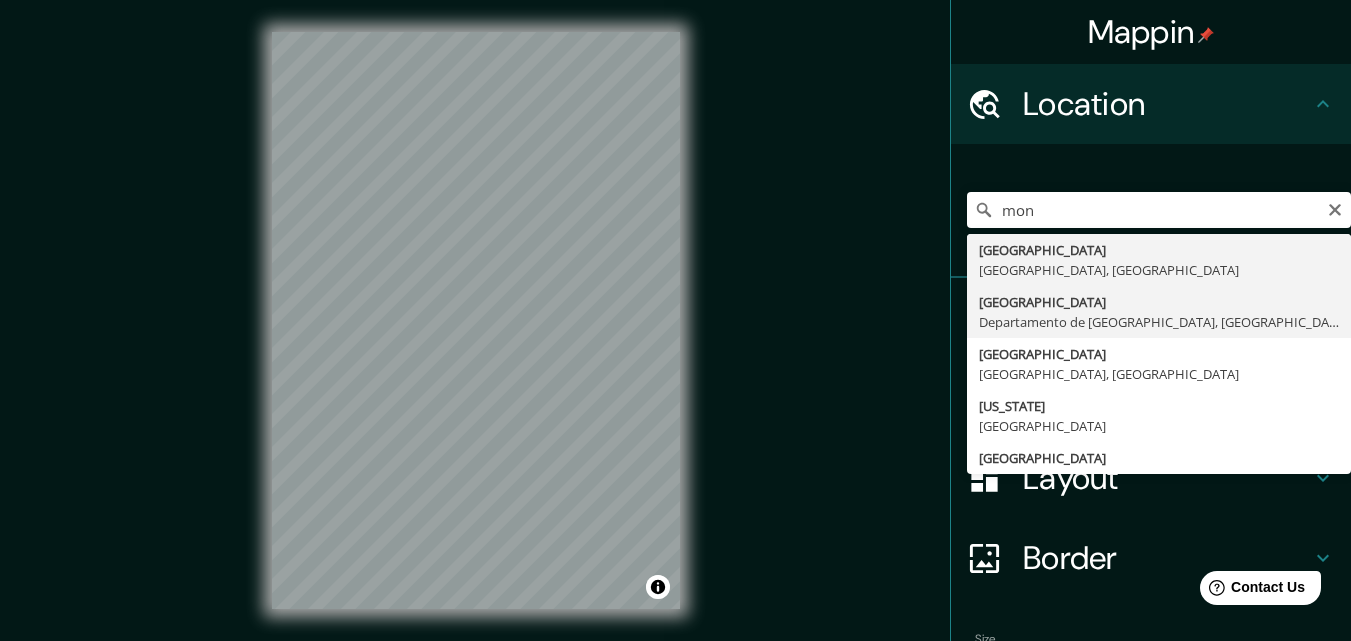 type on "[GEOGRAPHIC_DATA], [GEOGRAPHIC_DATA], [GEOGRAPHIC_DATA]" 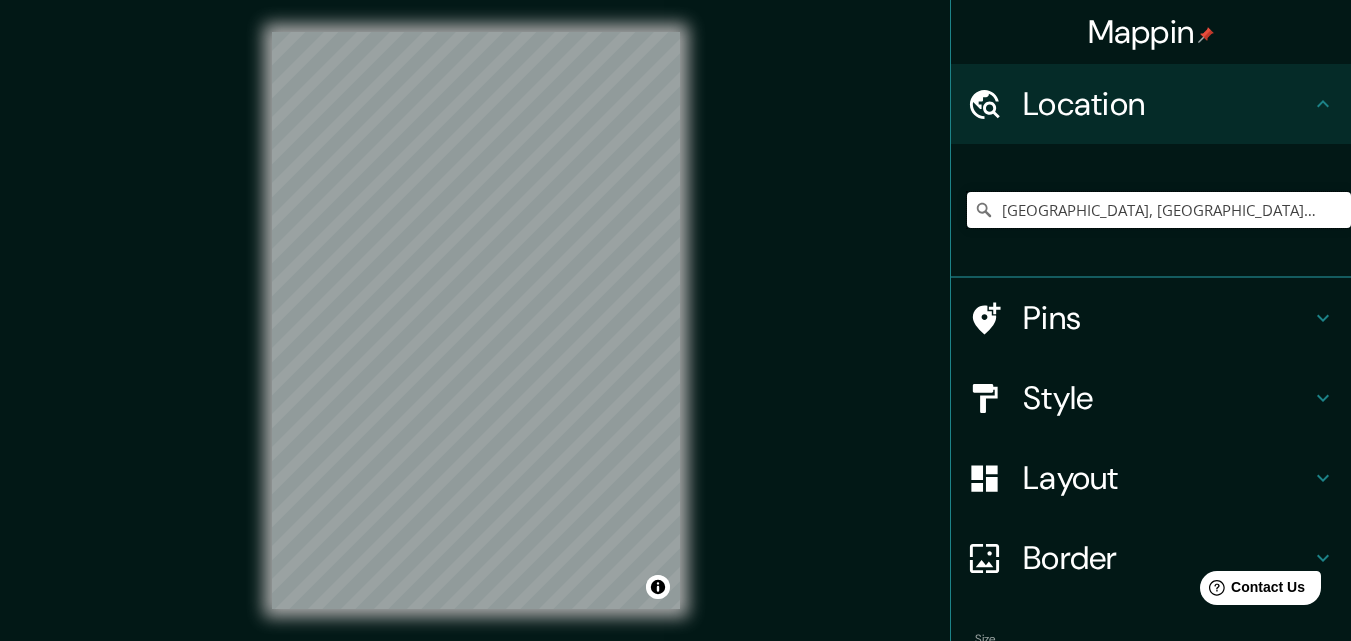 scroll, scrollTop: 0, scrollLeft: 0, axis: both 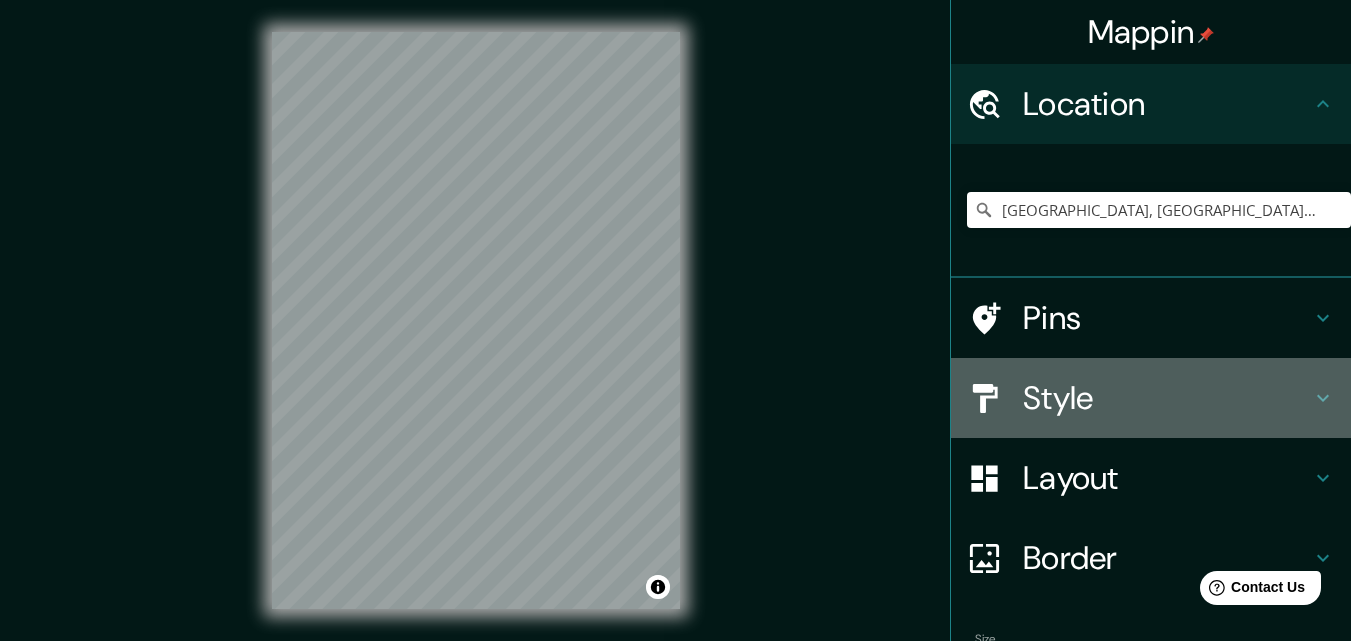 click on "Style" at bounding box center [1151, 398] 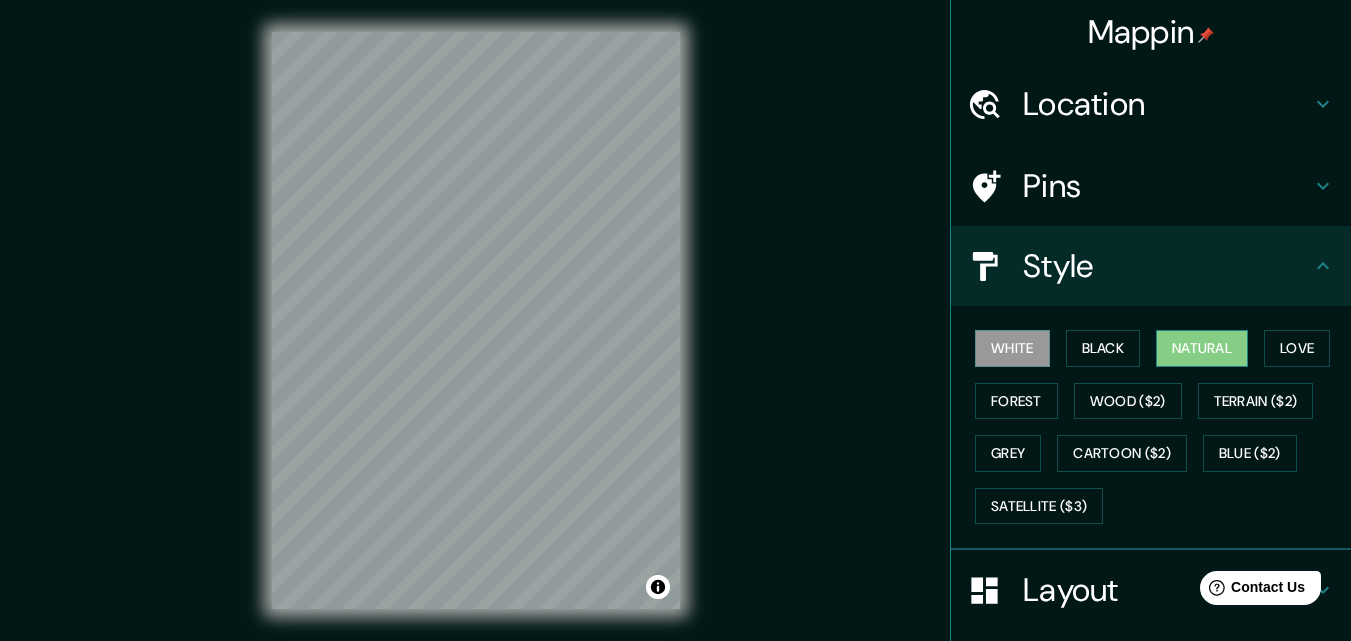 click on "Natural" at bounding box center (1202, 348) 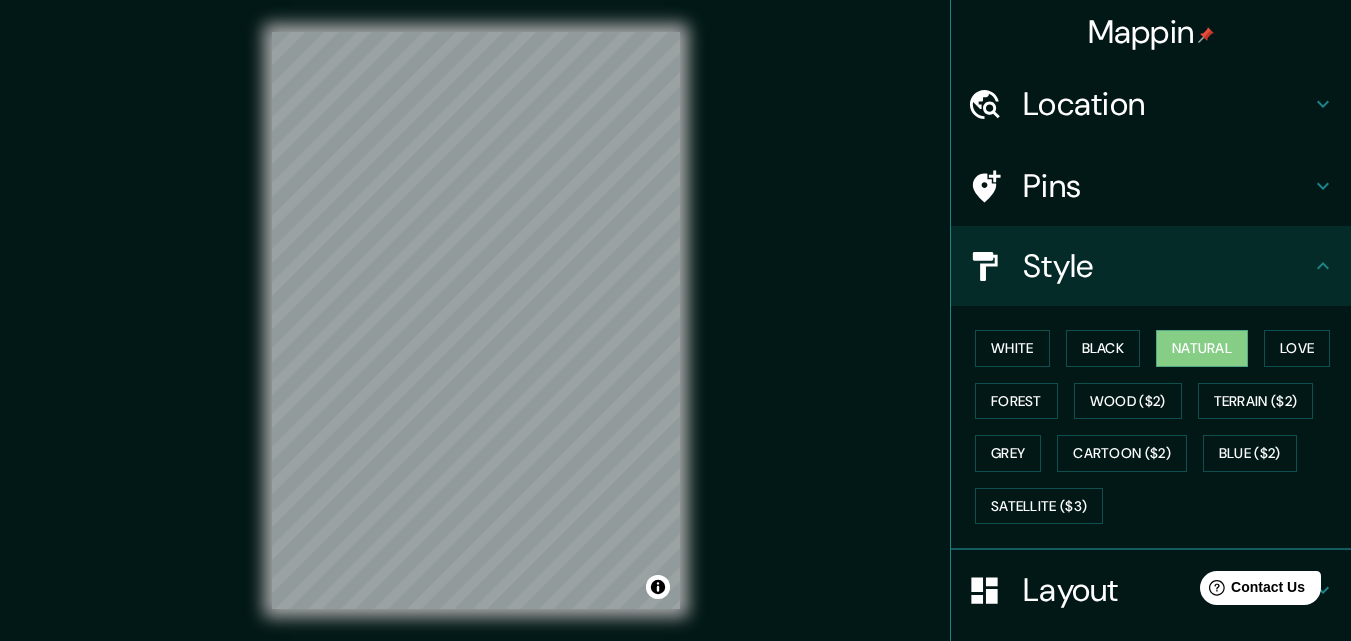 scroll, scrollTop: 22, scrollLeft: 0, axis: vertical 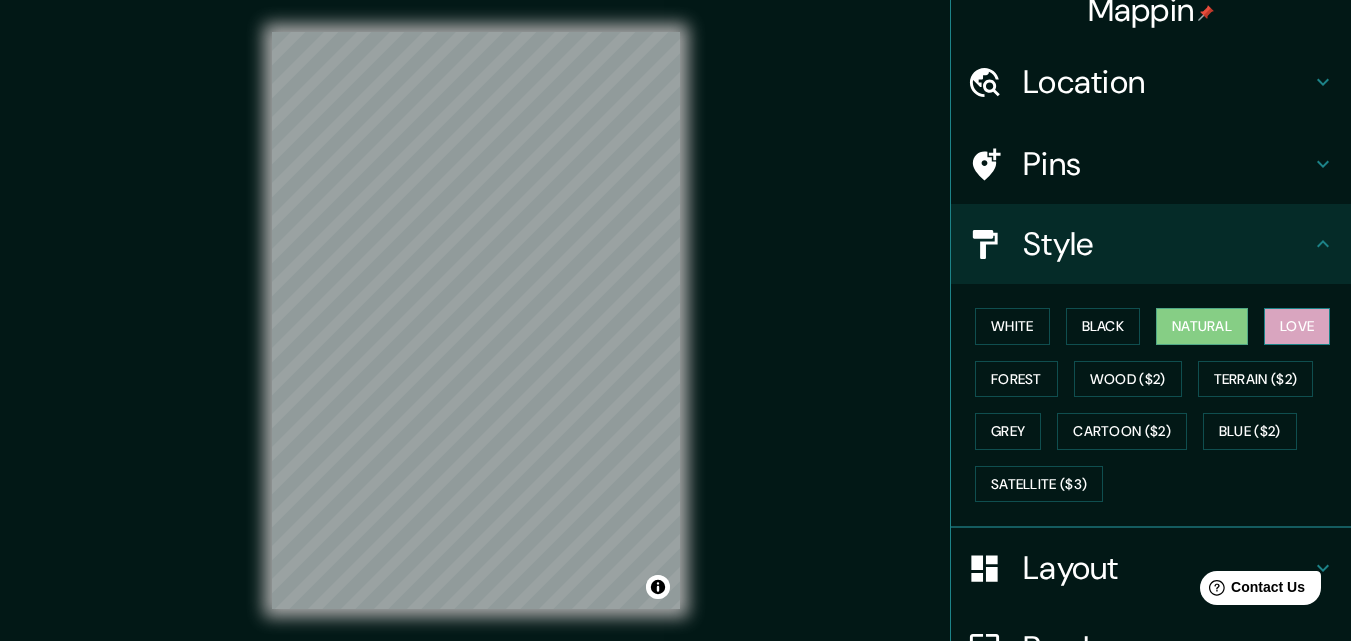 click on "Love" at bounding box center [1297, 326] 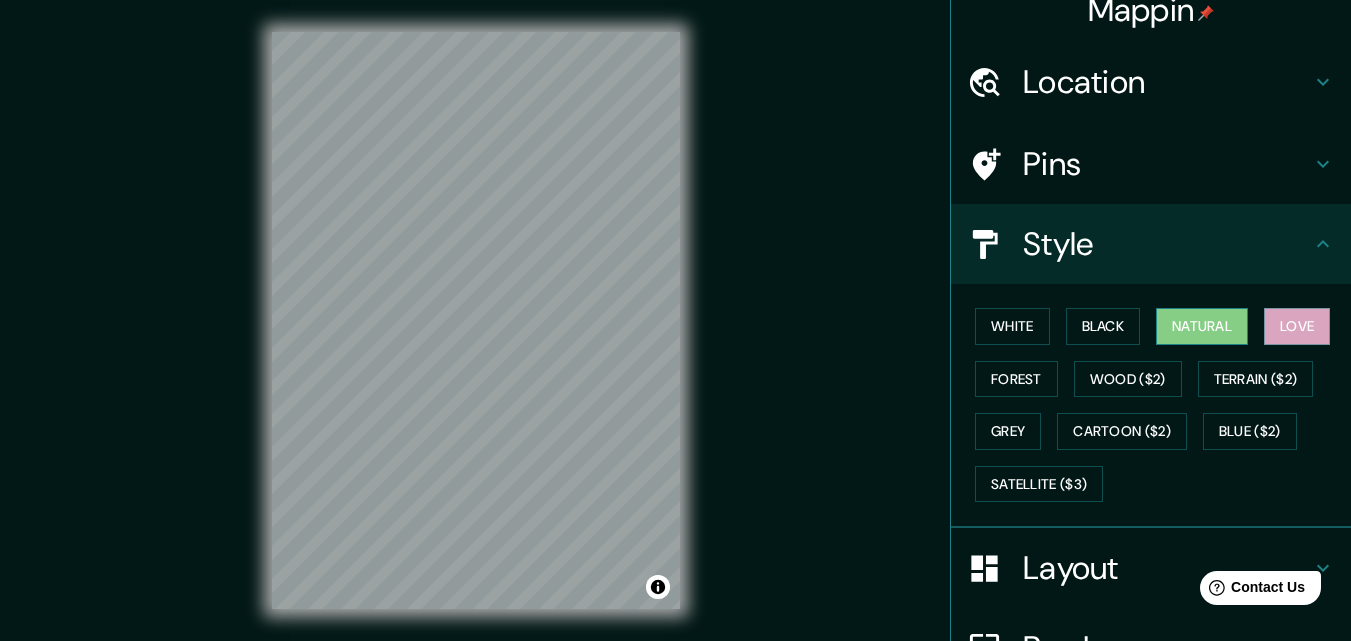 click on "Natural" at bounding box center (1202, 326) 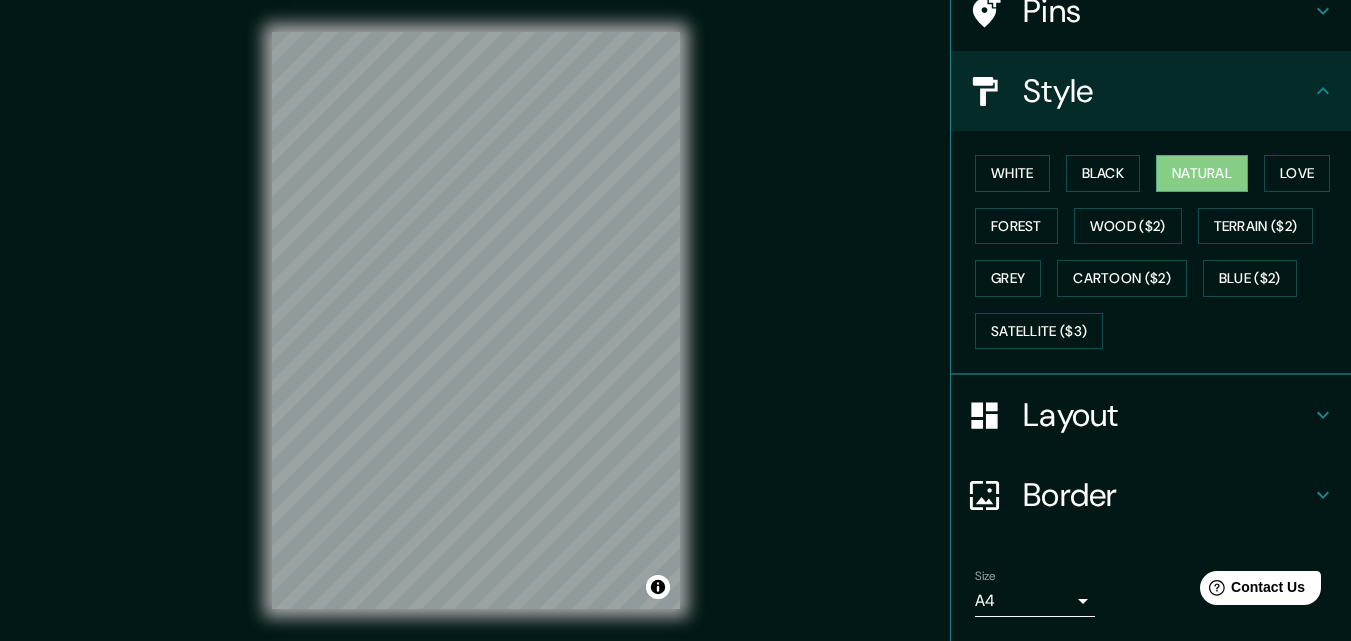scroll, scrollTop: 185, scrollLeft: 0, axis: vertical 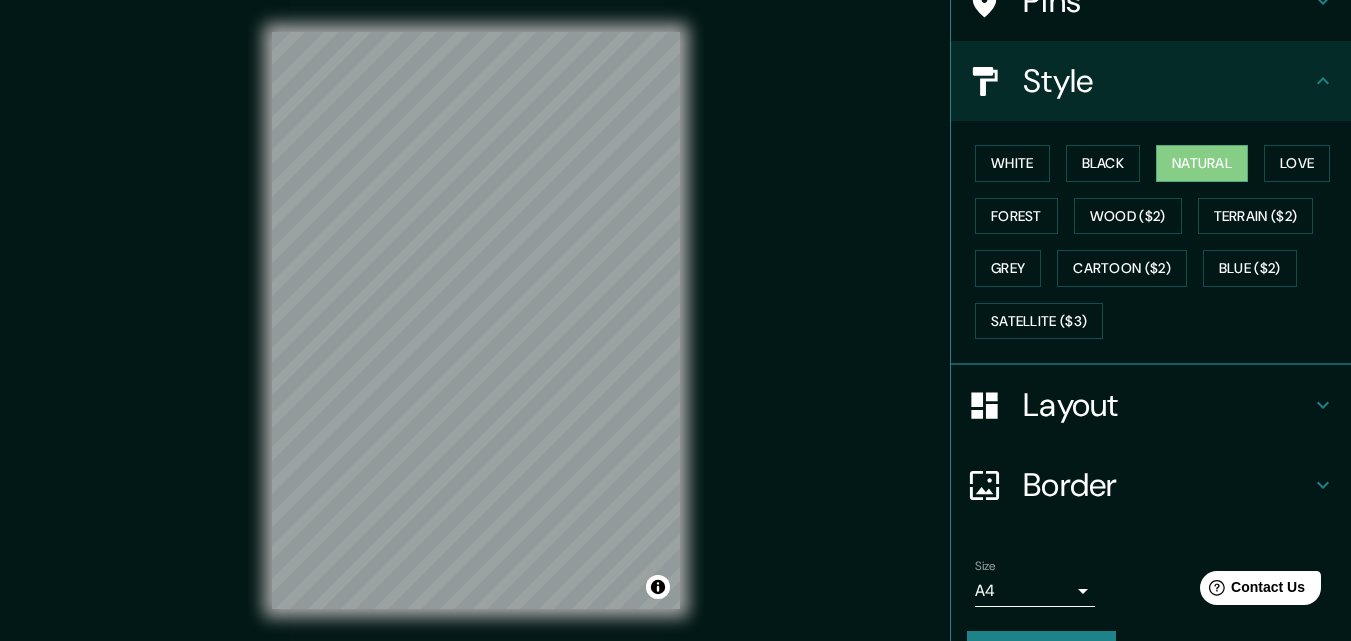 click on "Border" at bounding box center (1167, 485) 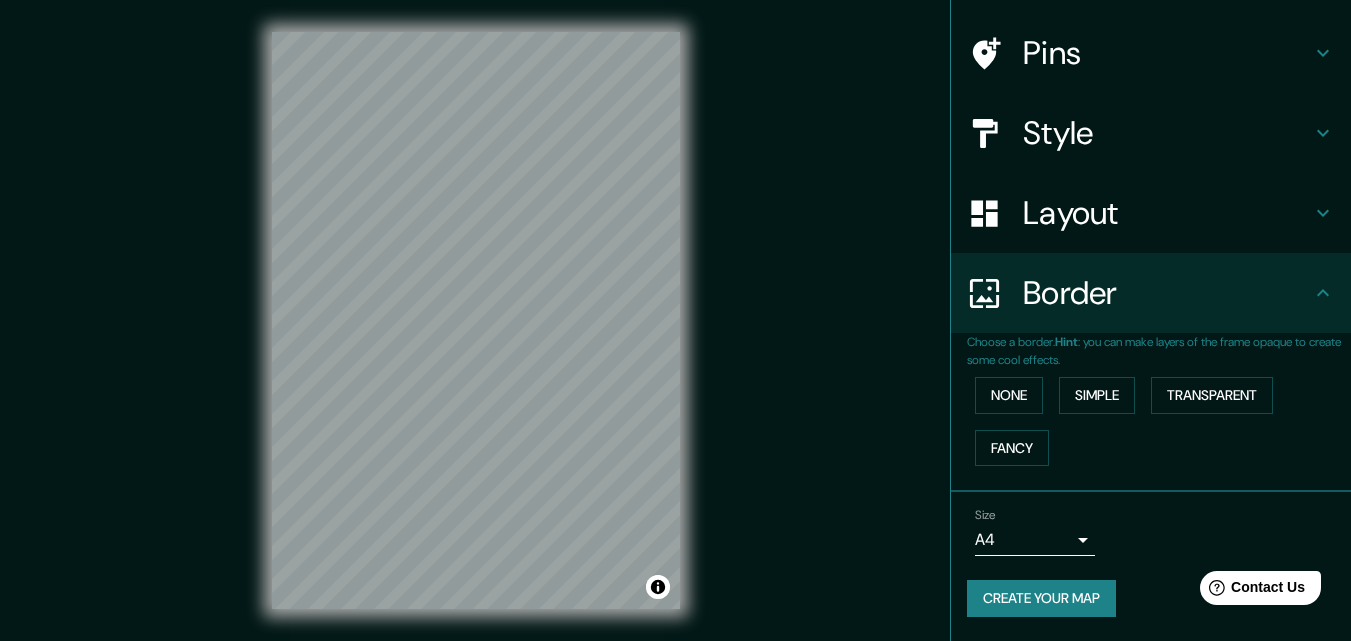 scroll, scrollTop: 133, scrollLeft: 0, axis: vertical 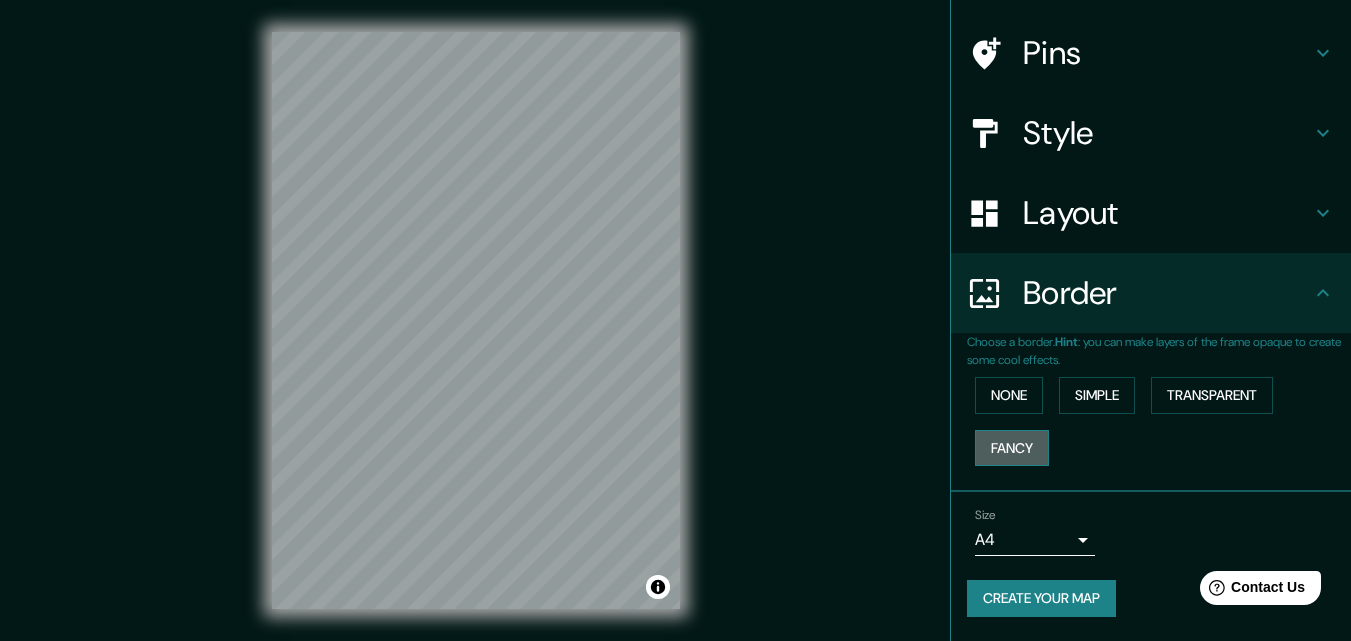 click on "Fancy" at bounding box center (1012, 448) 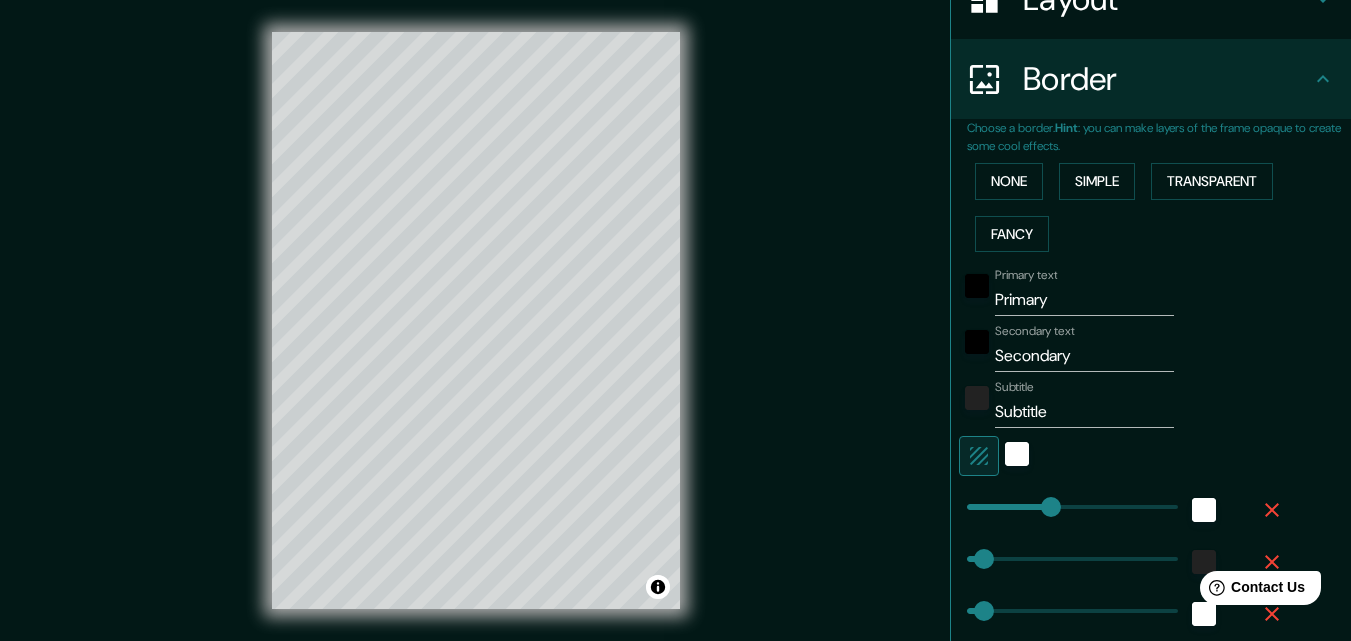 scroll, scrollTop: 466, scrollLeft: 0, axis: vertical 